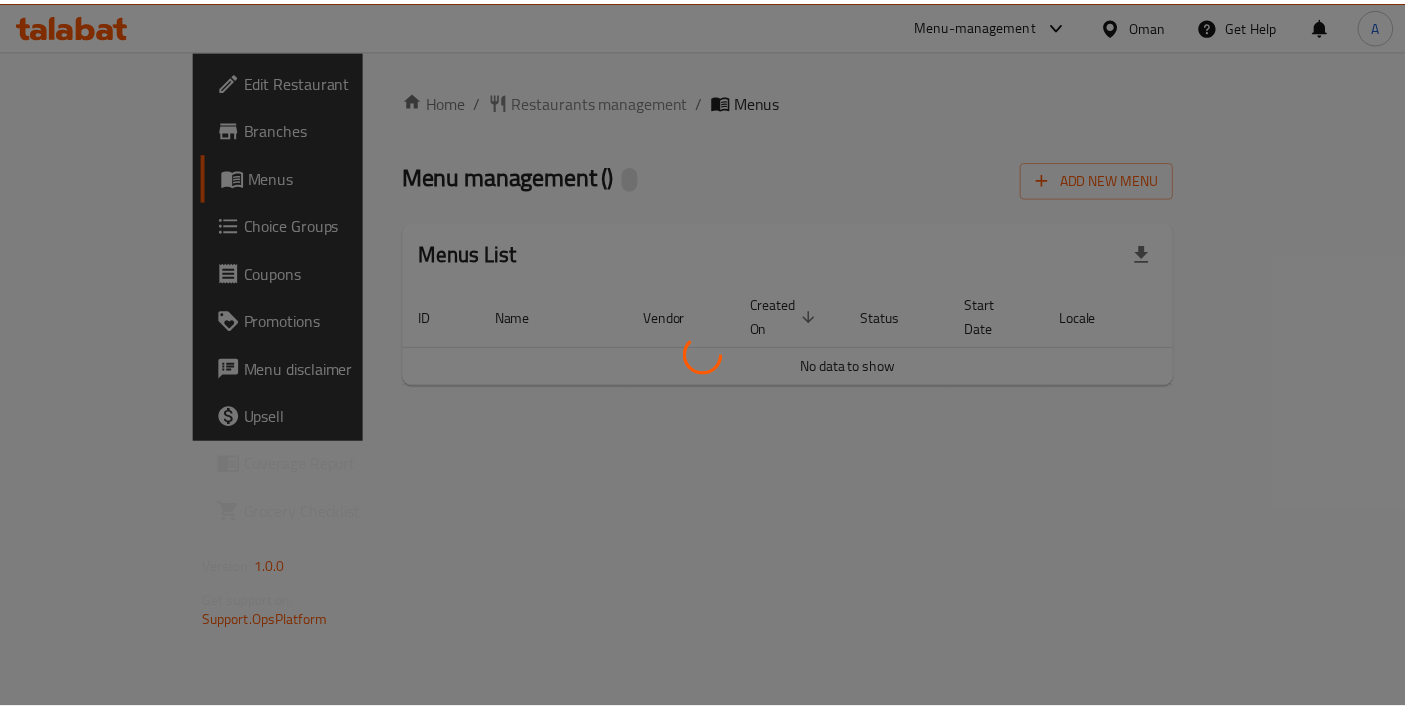 scroll, scrollTop: 0, scrollLeft: 0, axis: both 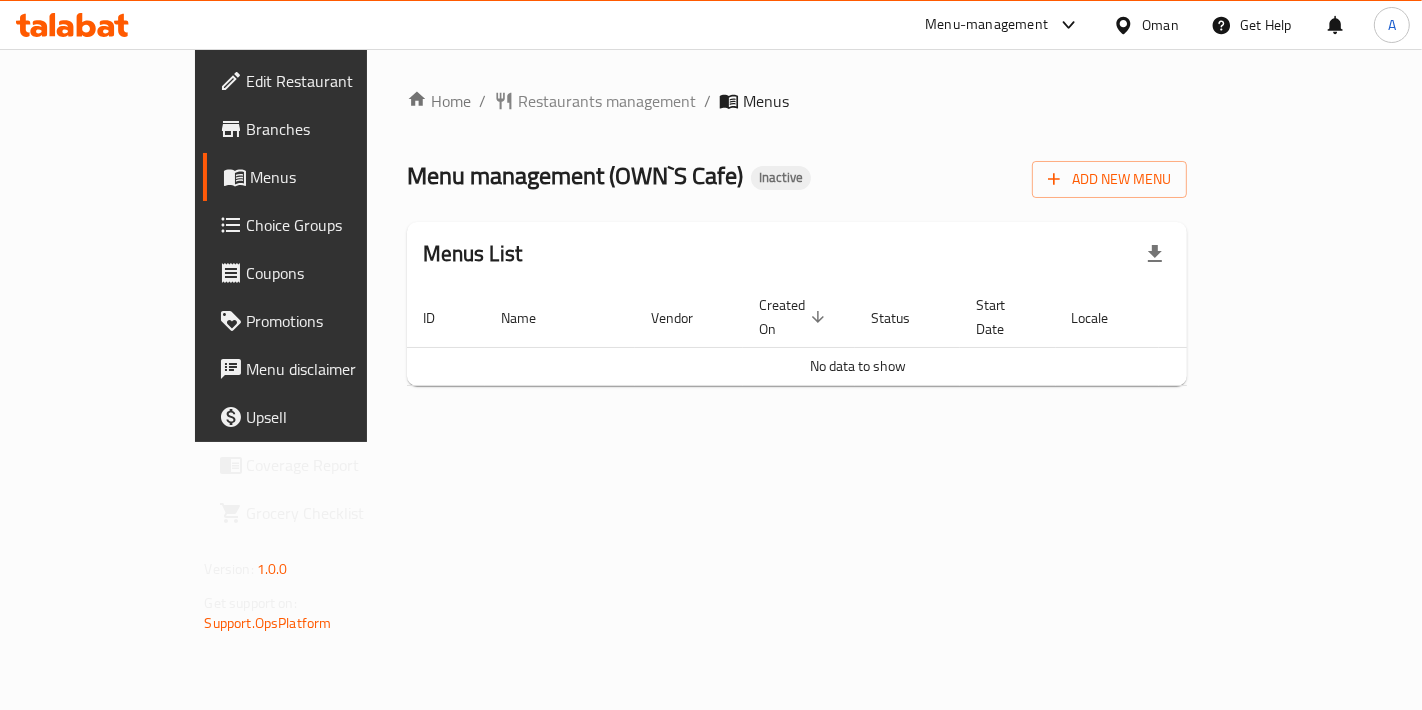 click on "Home / Restaurants management / Menus Menu management ( OWN`S Cafe )  Inactive import" at bounding box center [797, 245] 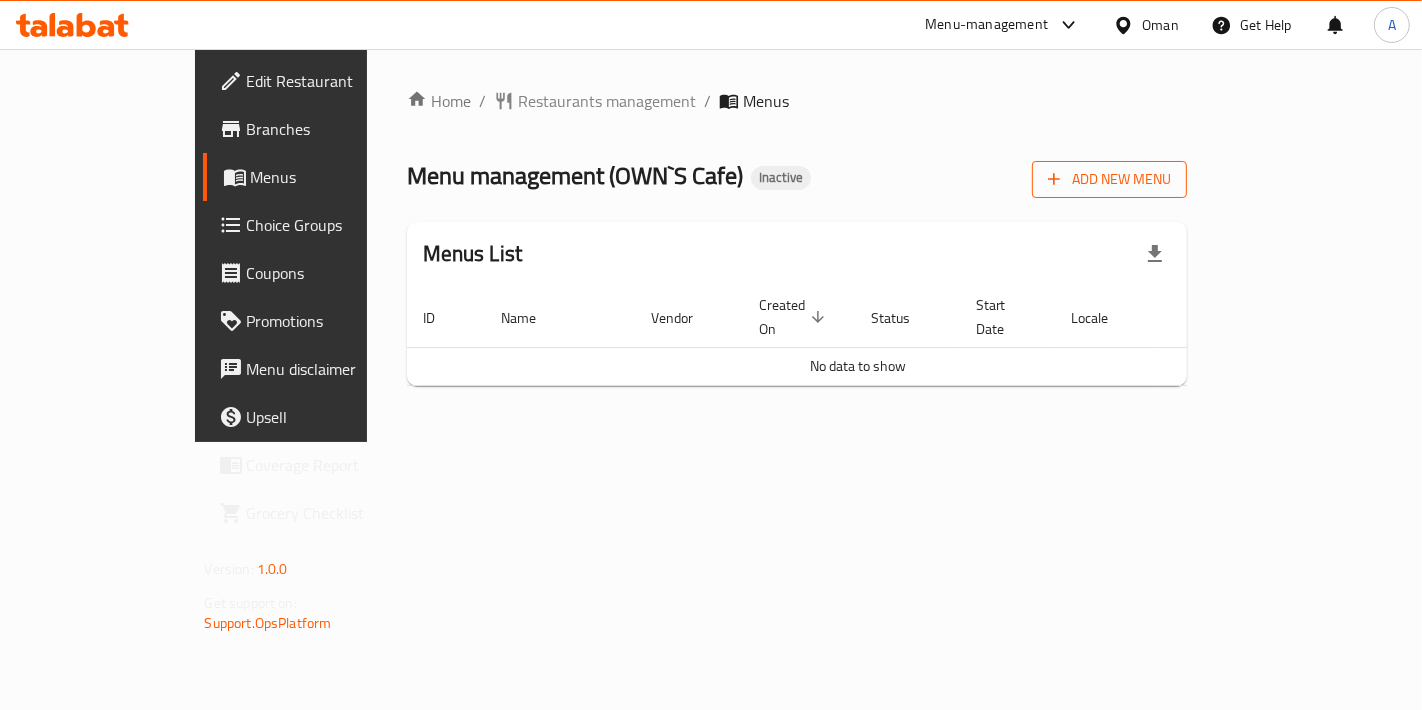 click on "Add New Menu" at bounding box center [1109, 179] 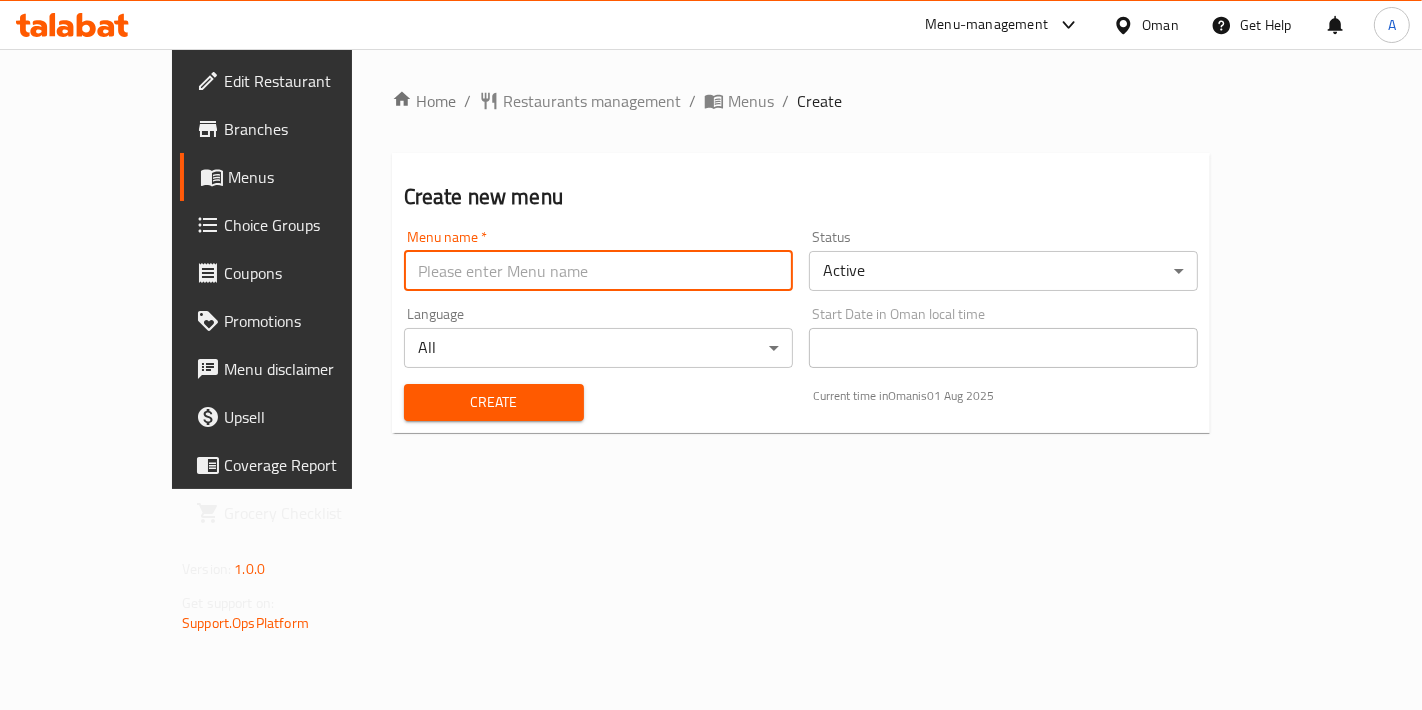 click at bounding box center [598, 271] 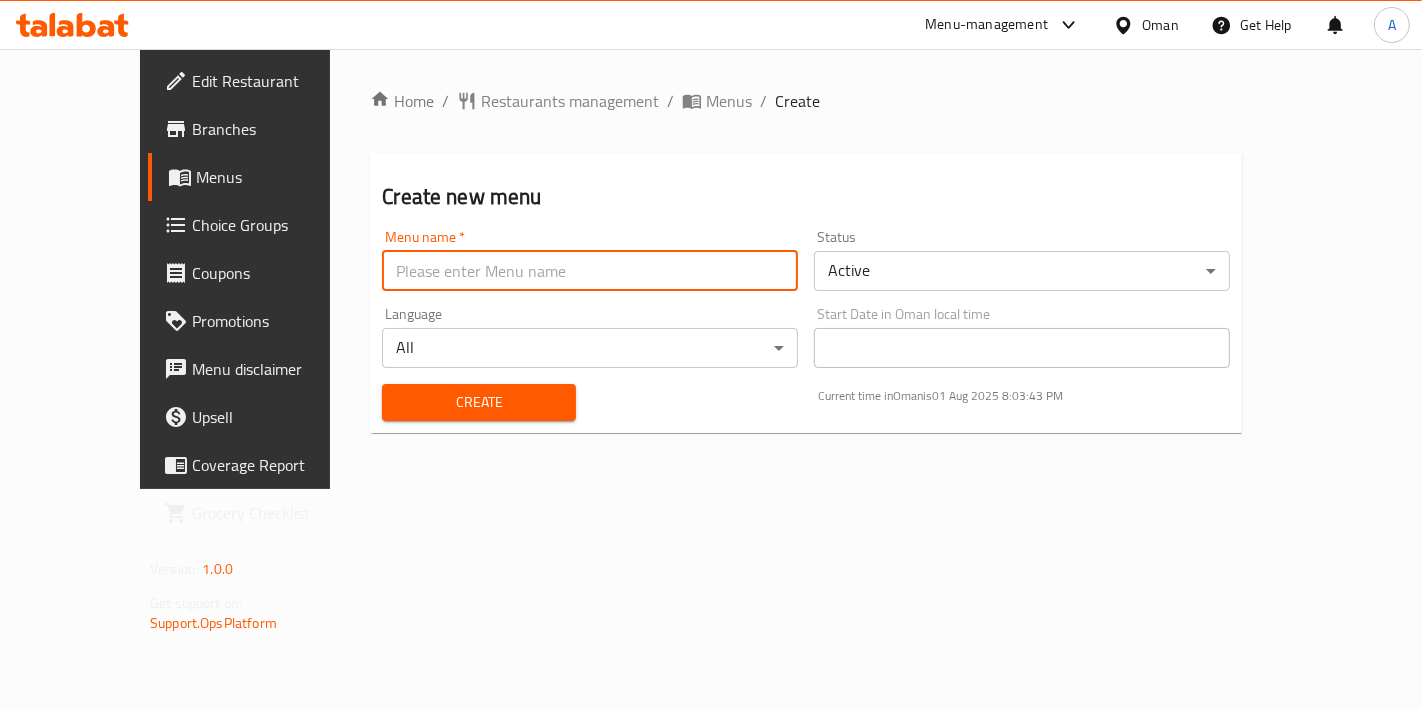 type on "New Menu" 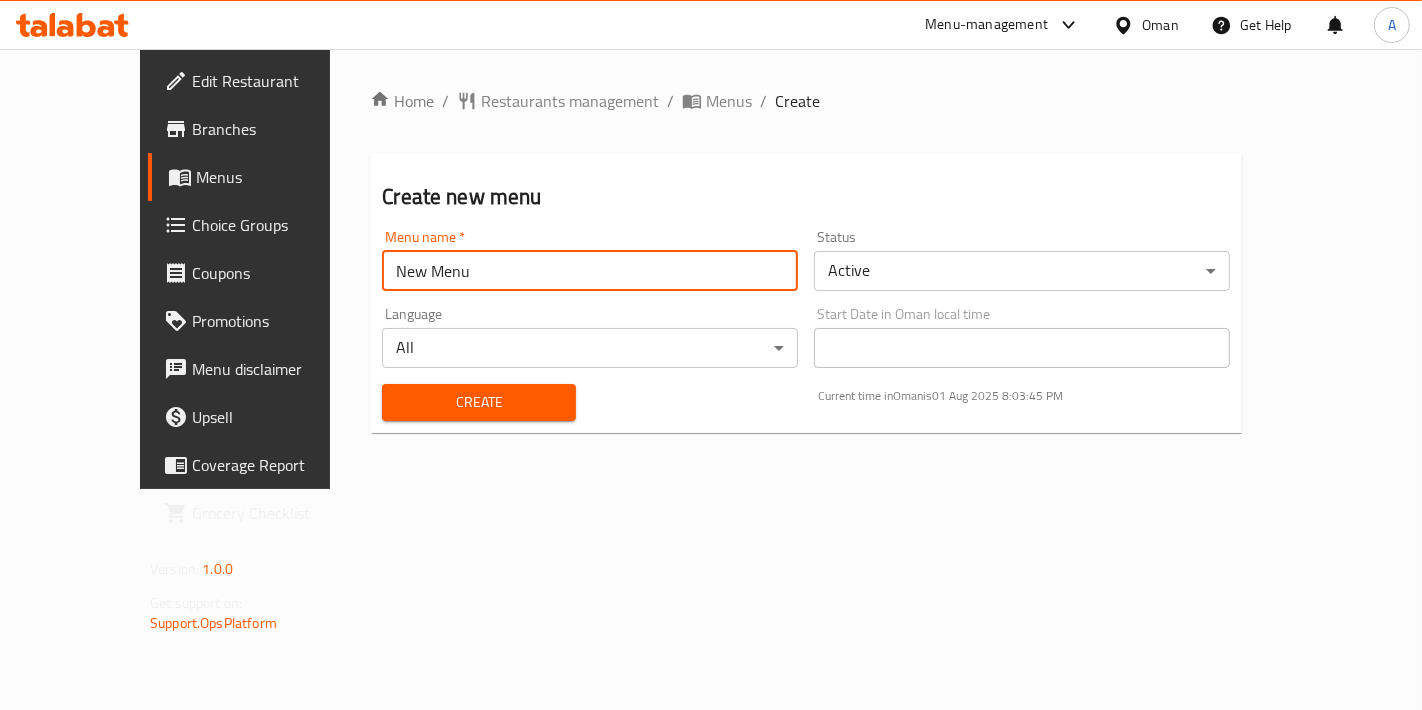 click on "Create" at bounding box center [479, 402] 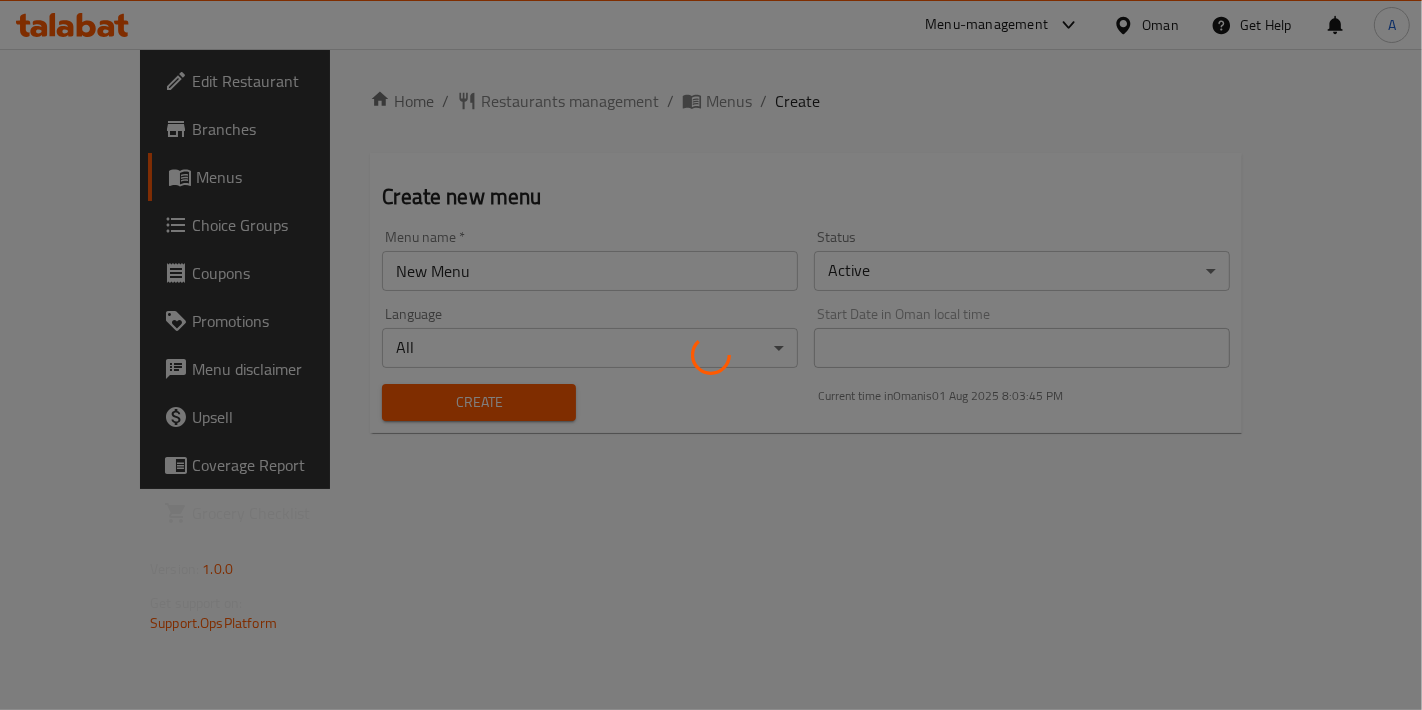 type 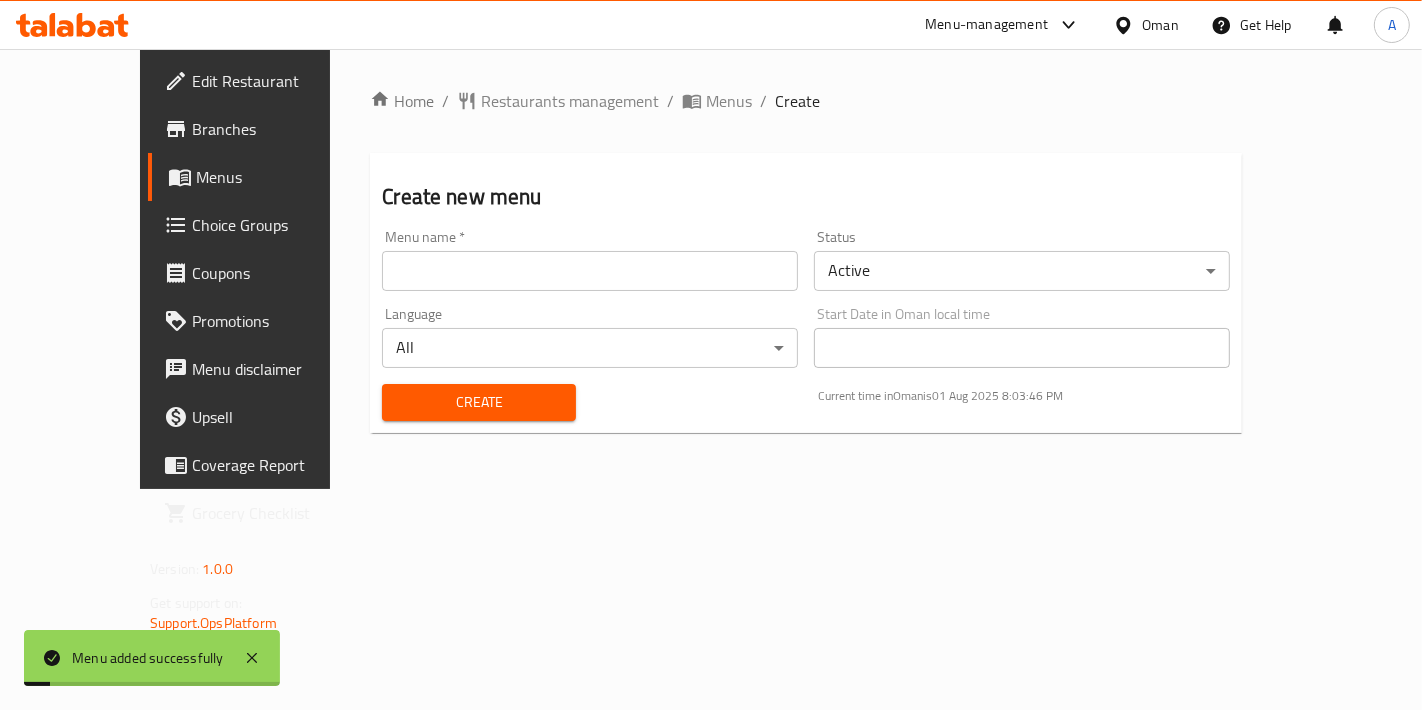 click on "Home / Restaurants management / Menus / Create Create new menu Menu name   * Menu name  * Status Active ​ Language All ​ Start Date in Oman local time Start Date in Oman local time Create Current time in  Oman  is  01 Aug 2025   8:03:46 PM" at bounding box center (806, 269) 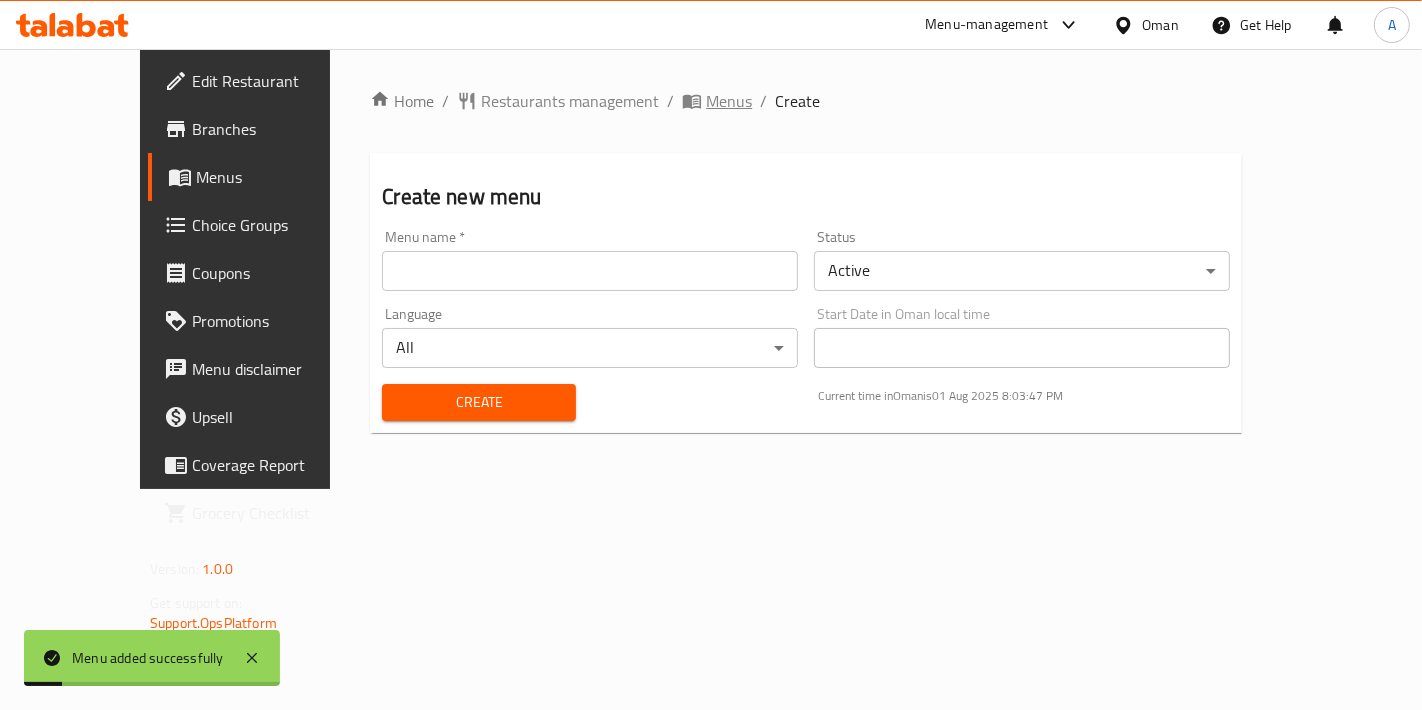 click on "Menus" at bounding box center (729, 101) 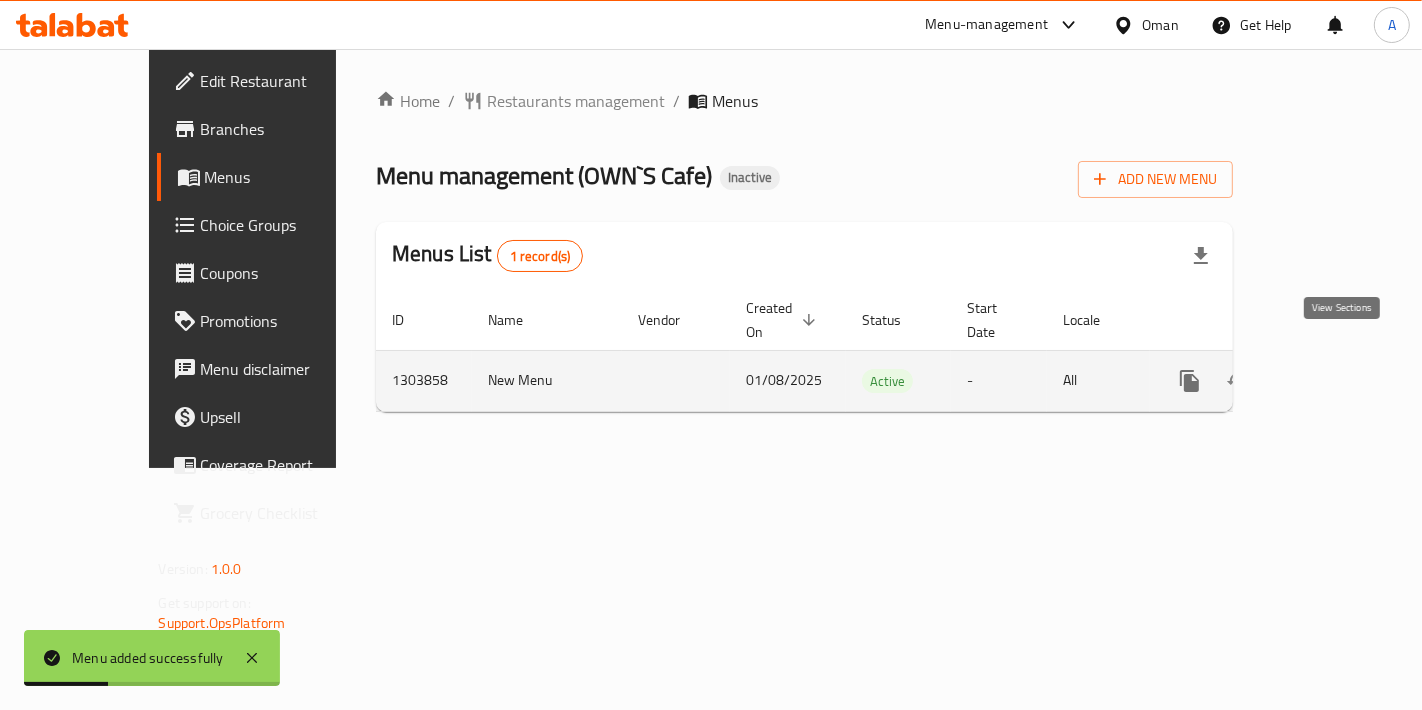 click 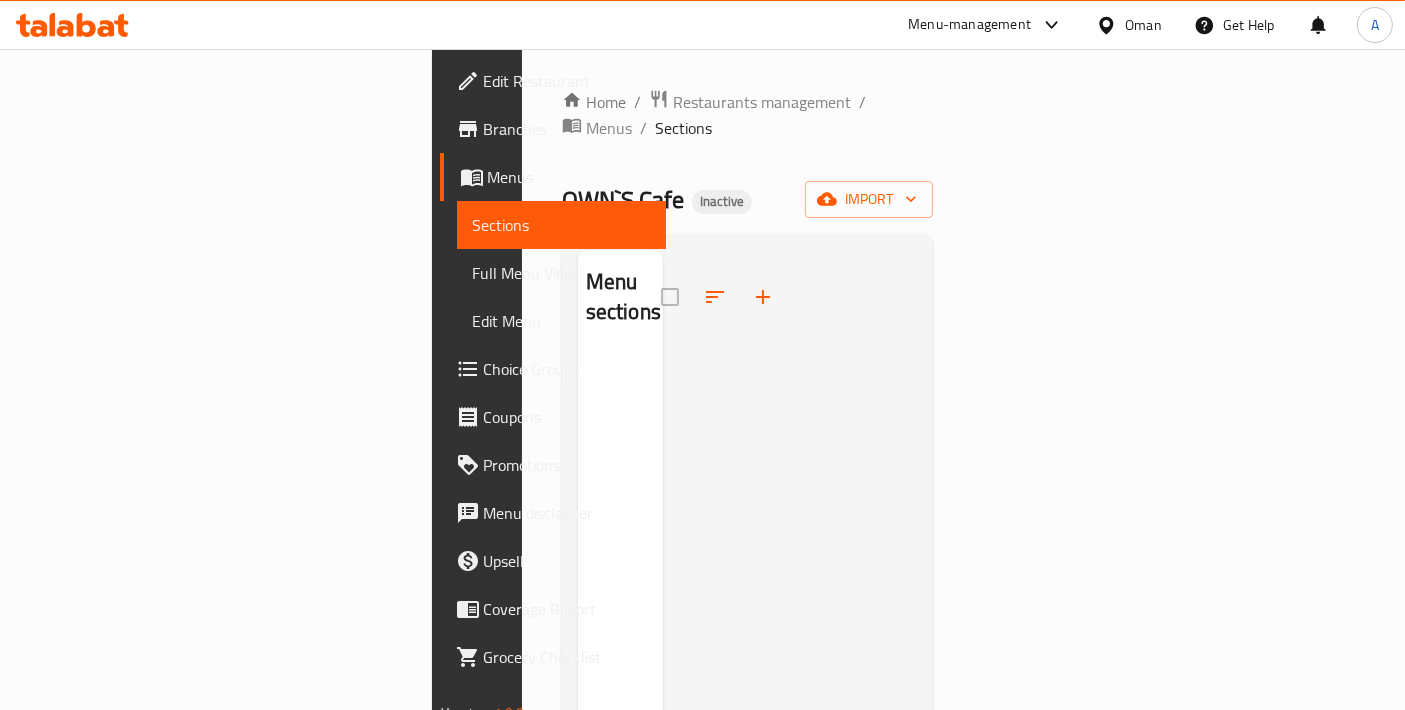 click on "OWN`S Cafe Inactive import" at bounding box center [748, 199] 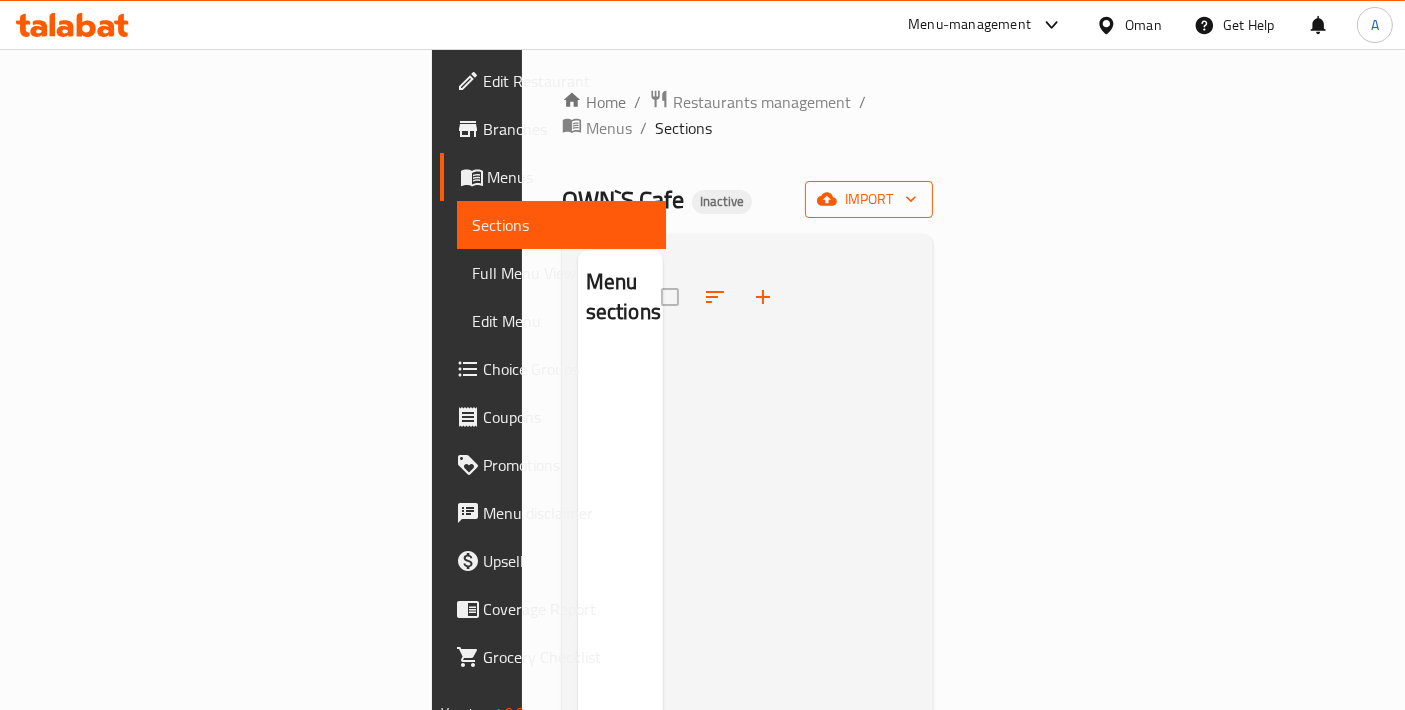 click on "import" at bounding box center (869, 199) 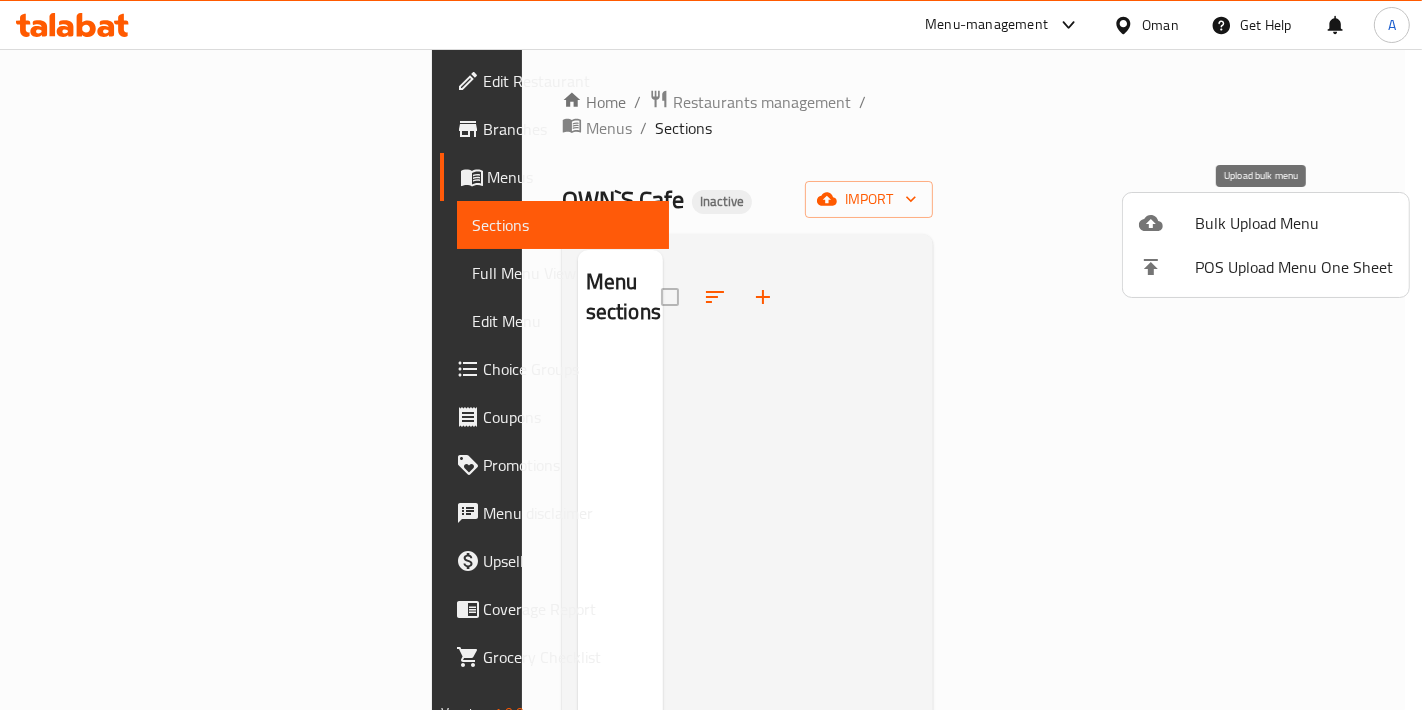 click on "Bulk Upload Menu" at bounding box center (1294, 223) 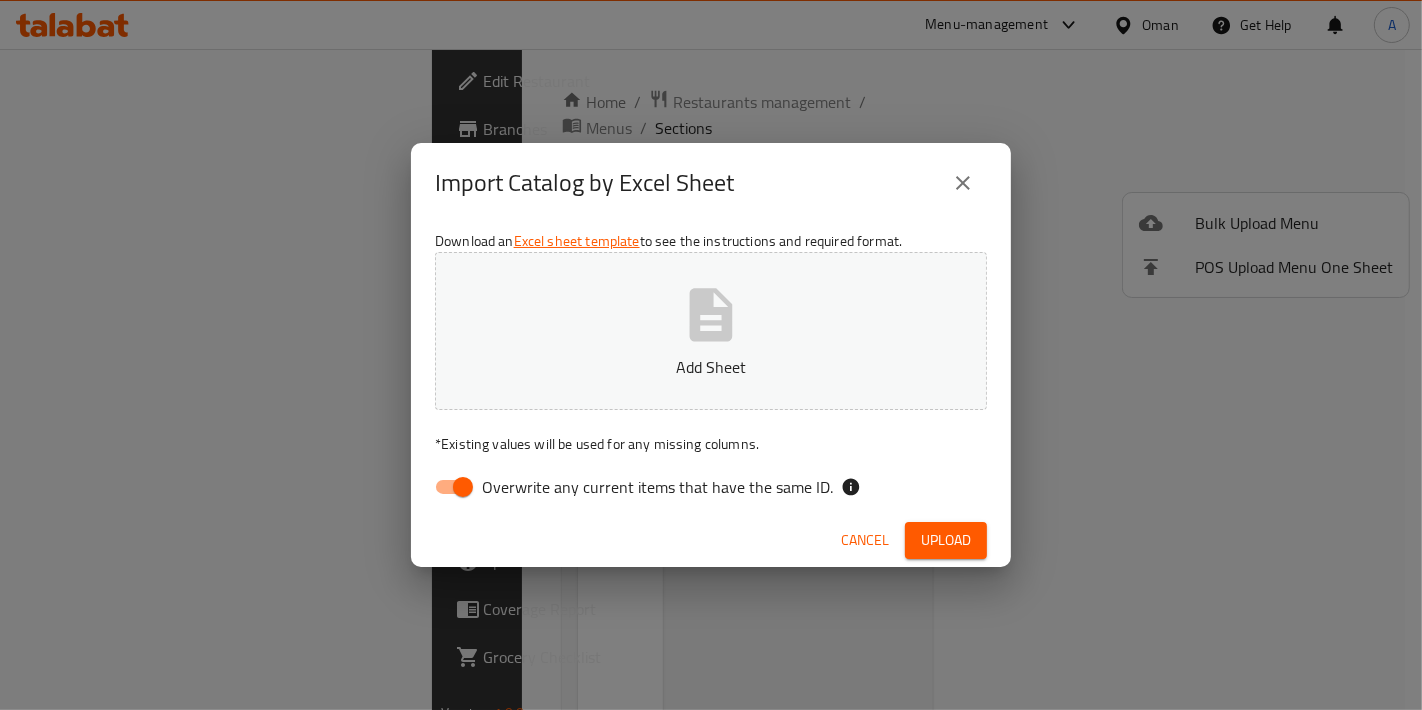 click on "Add Sheet" at bounding box center [711, 331] 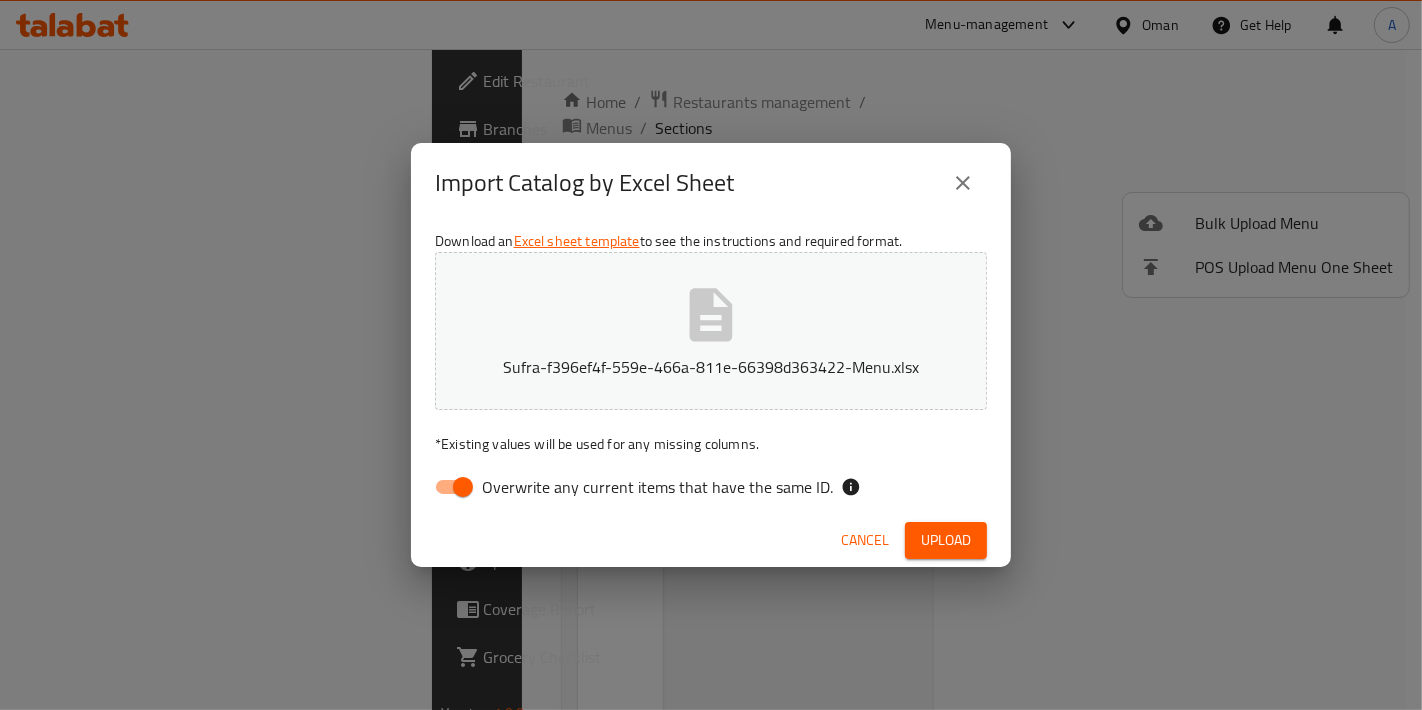click on "Overwrite any current items that have the same ID." at bounding box center (463, 487) 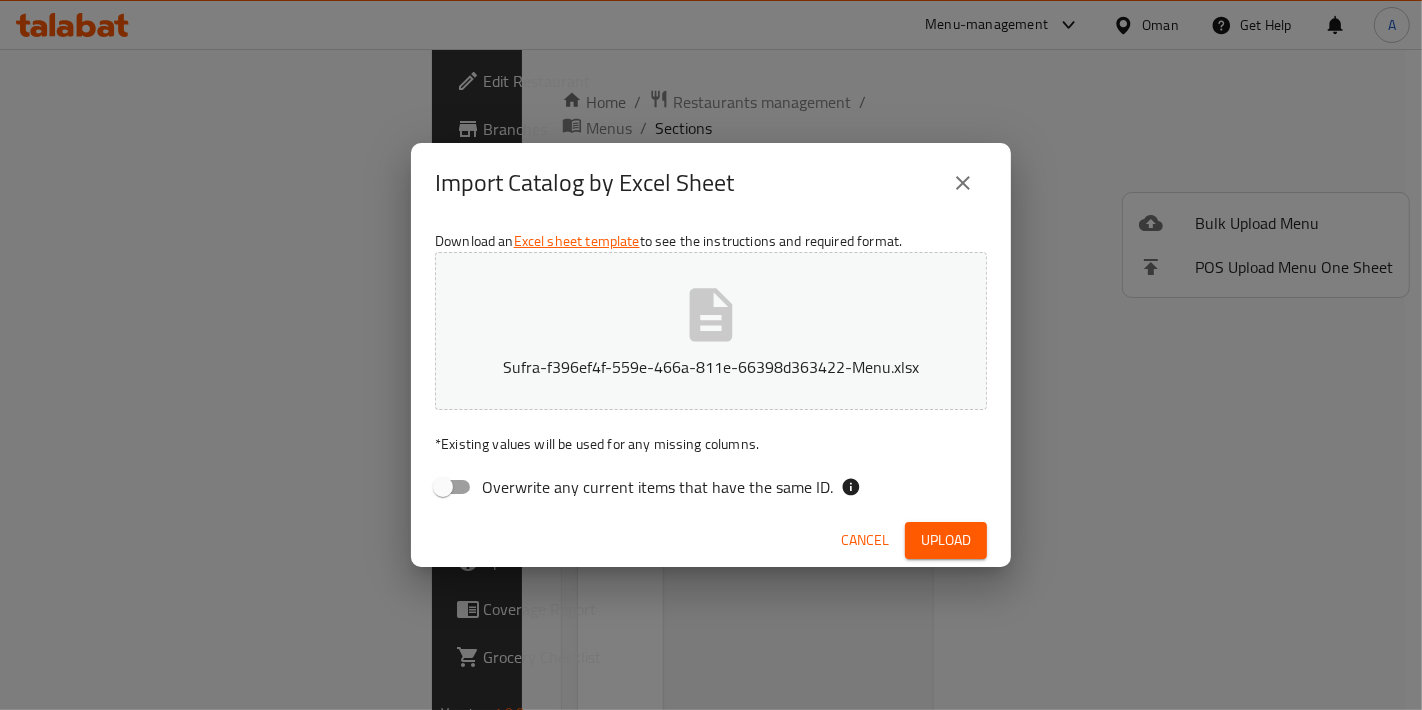 click on "Upload" at bounding box center [946, 540] 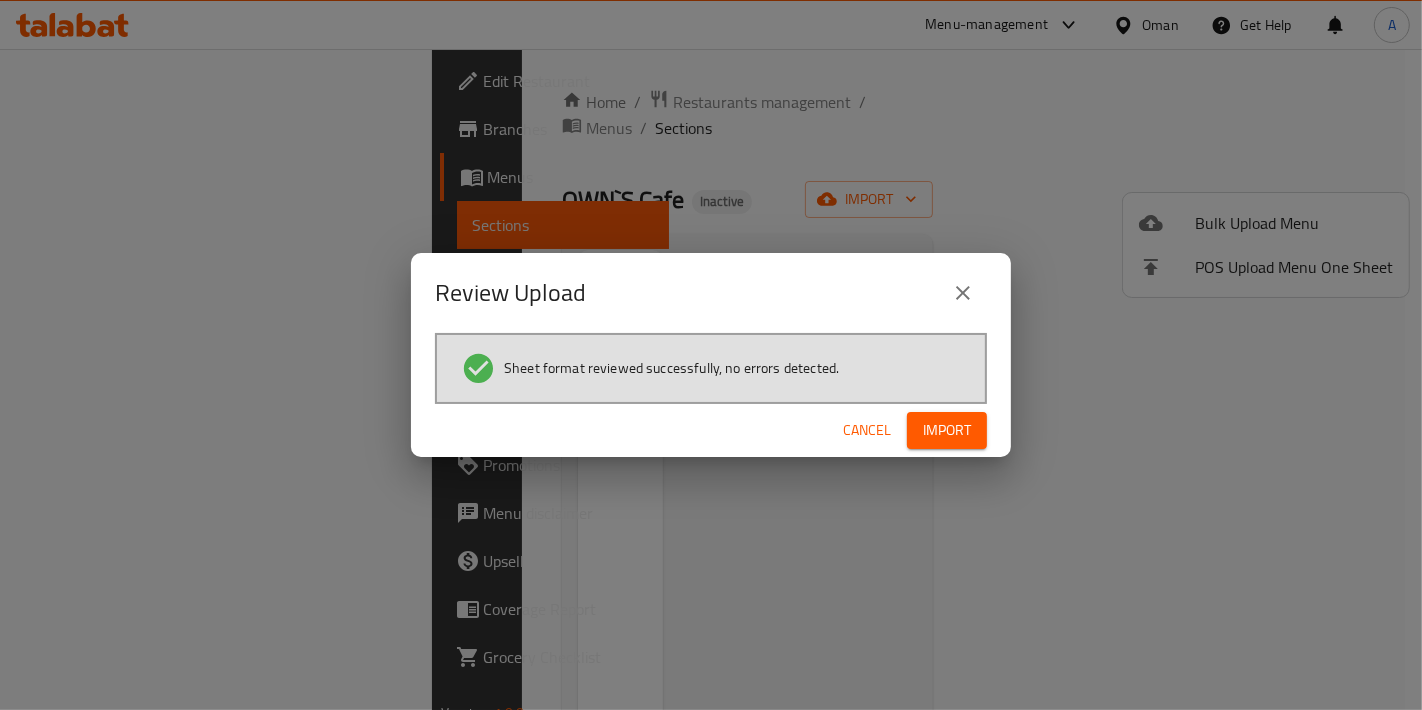 click on "Cancel Import" at bounding box center (711, 430) 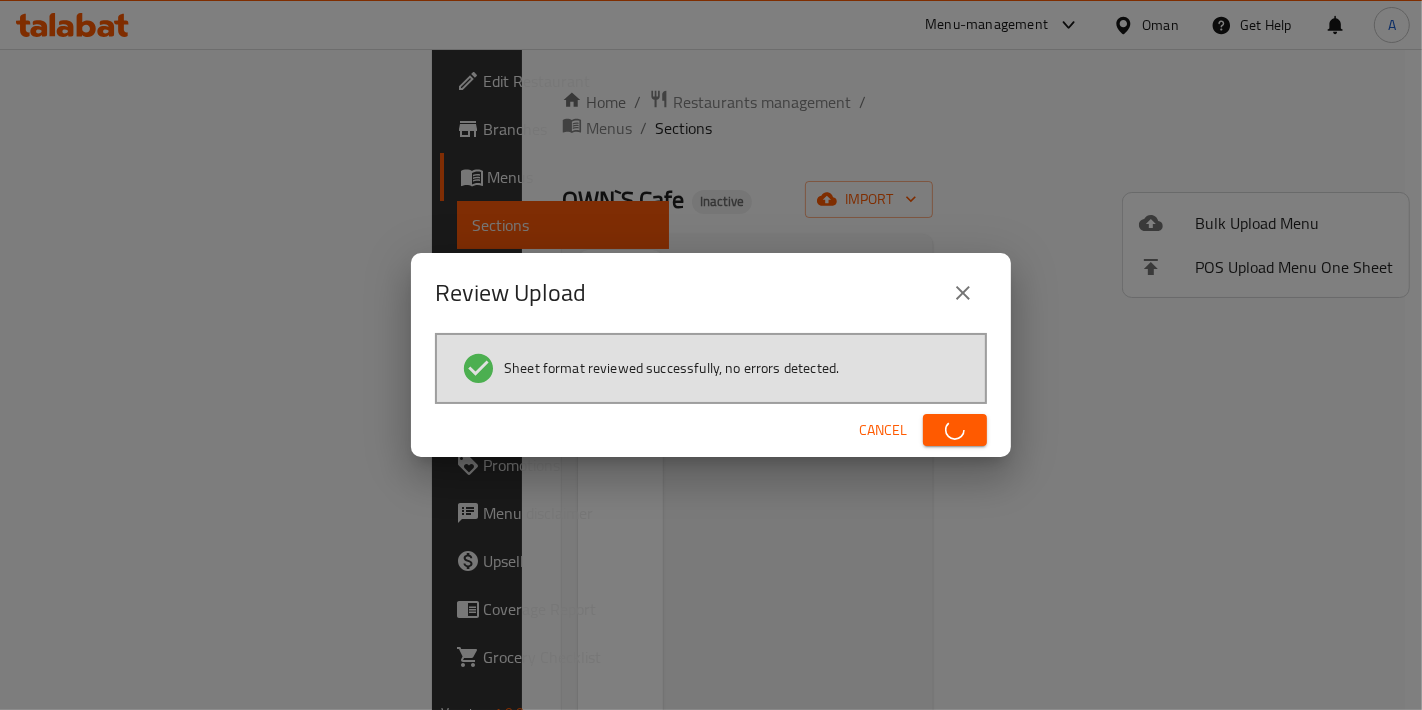 type 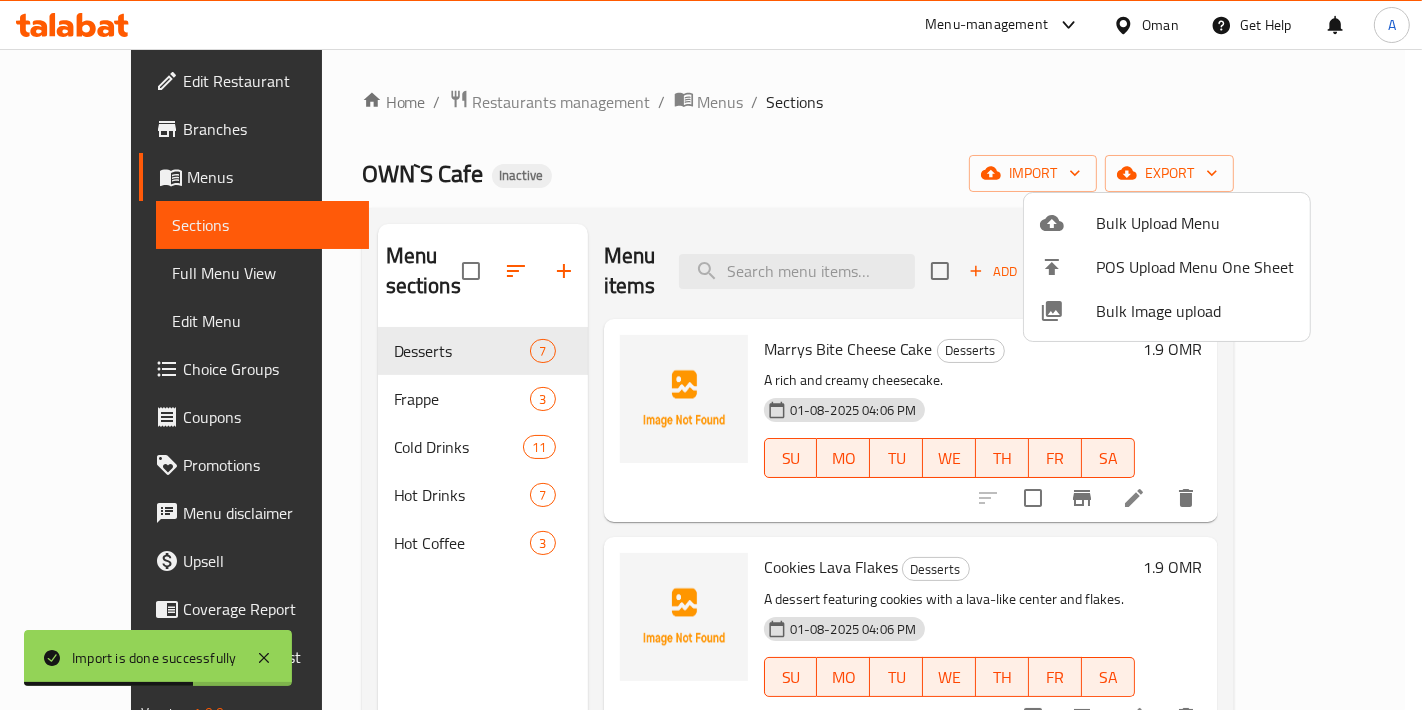 click at bounding box center [711, 355] 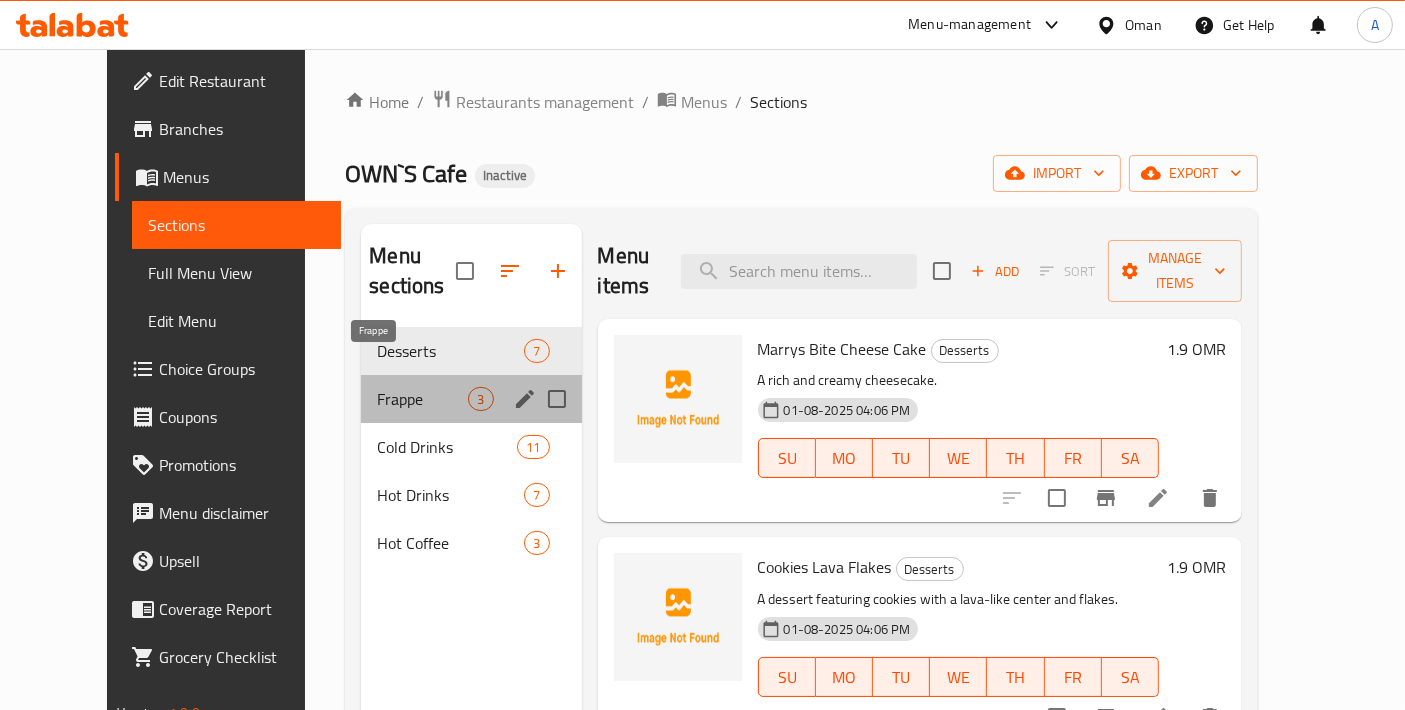click on "Frappe" at bounding box center (422, 399) 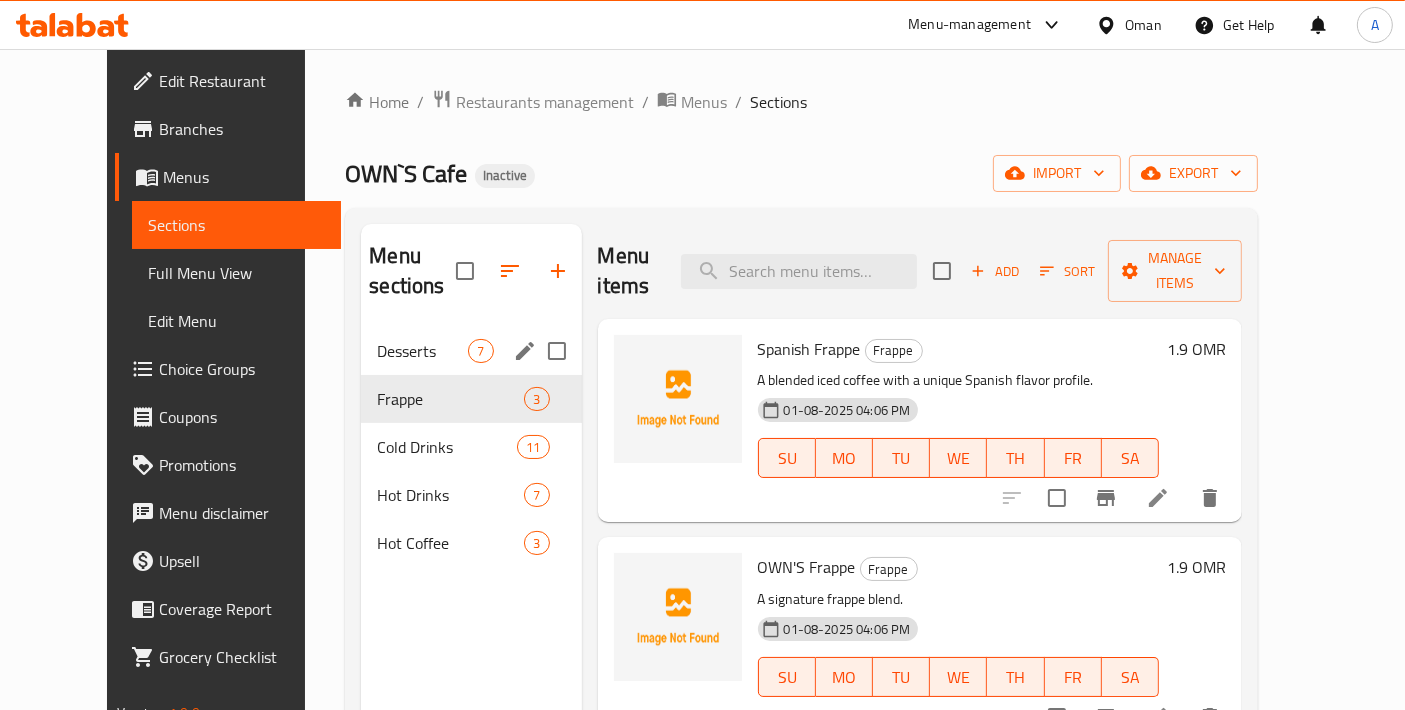 click on "Desserts 7" at bounding box center (471, 351) 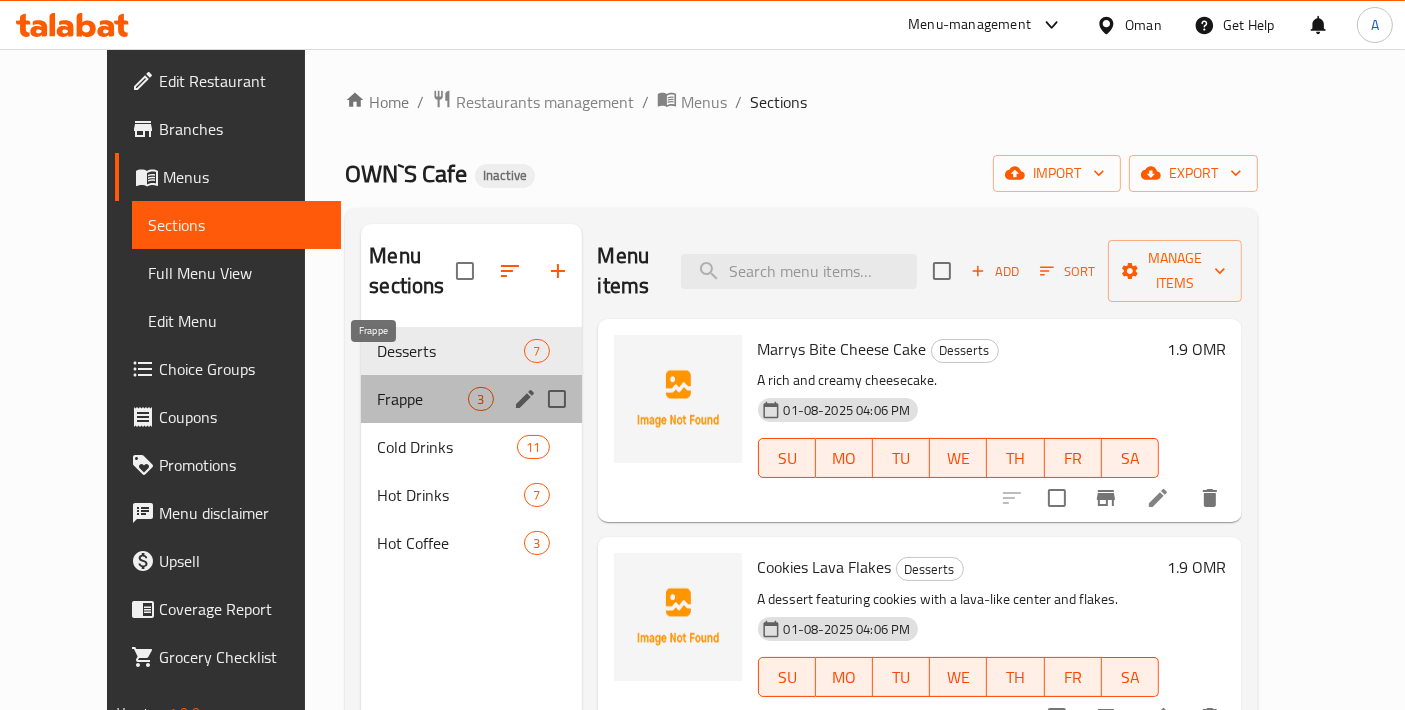 click on "Frappe" at bounding box center [422, 399] 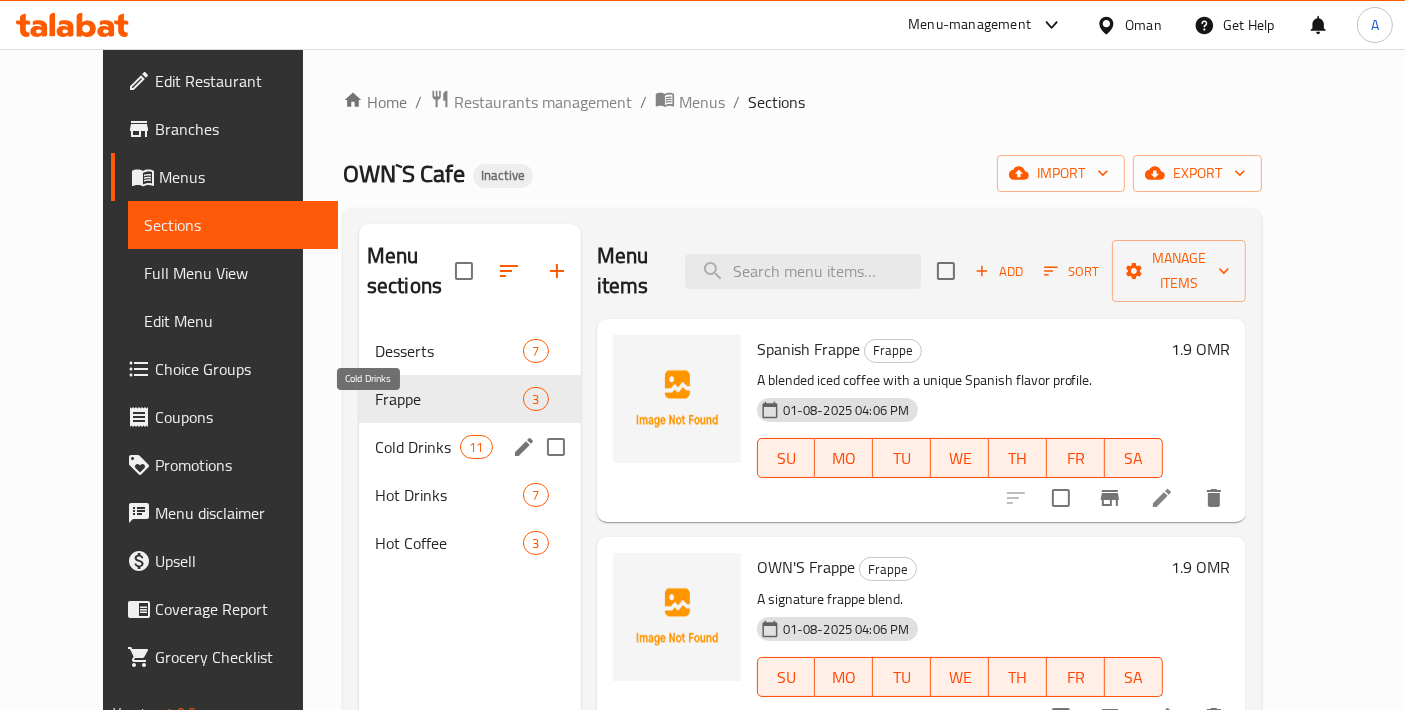click on "Cold Drinks" at bounding box center (417, 447) 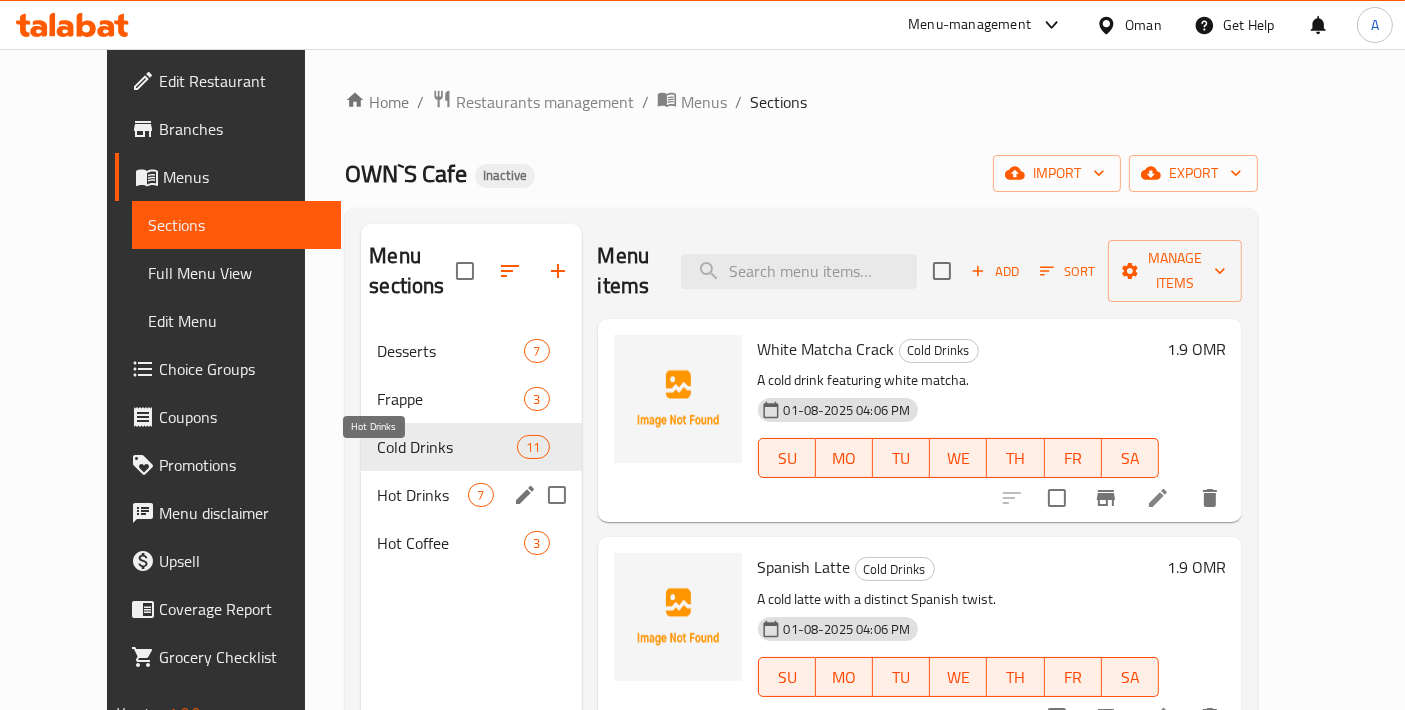 click on "Hot Drinks" at bounding box center (422, 495) 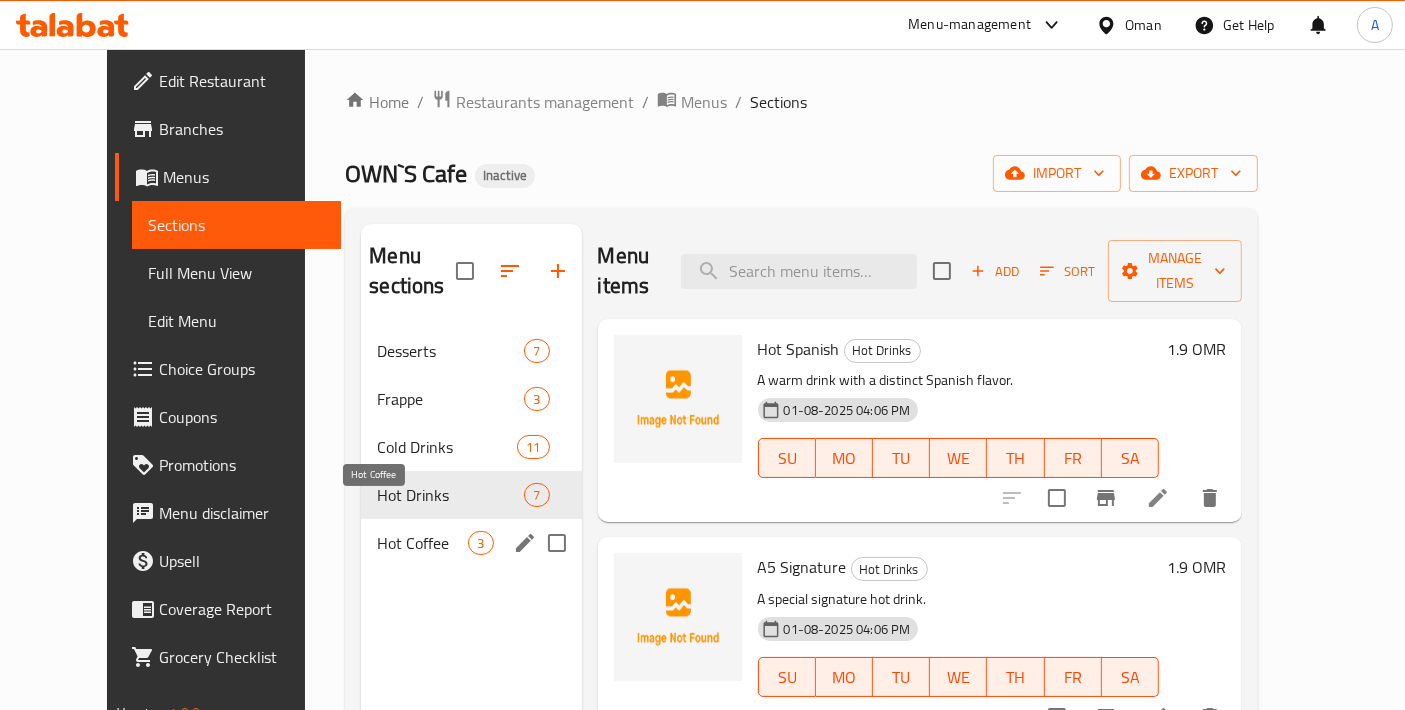 click on "Hot Coffee" at bounding box center (422, 543) 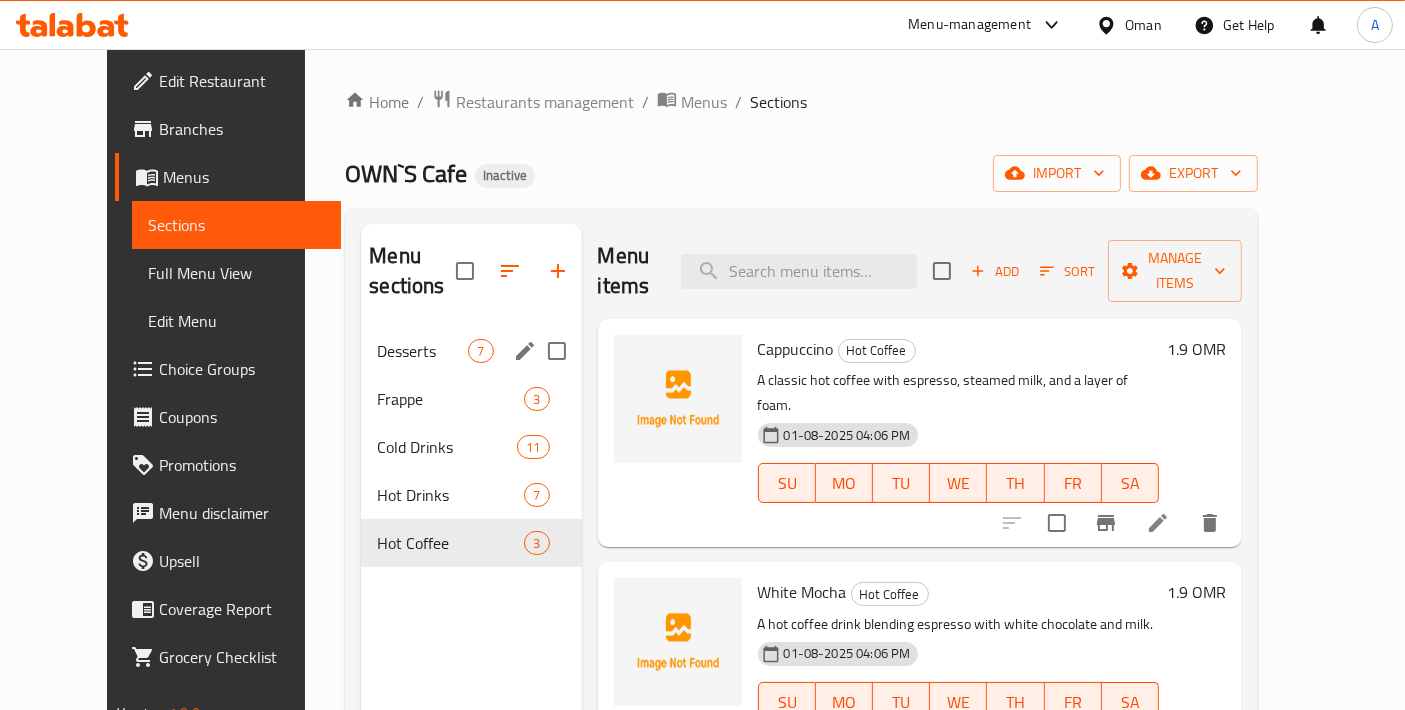 click on "Desserts" at bounding box center (422, 351) 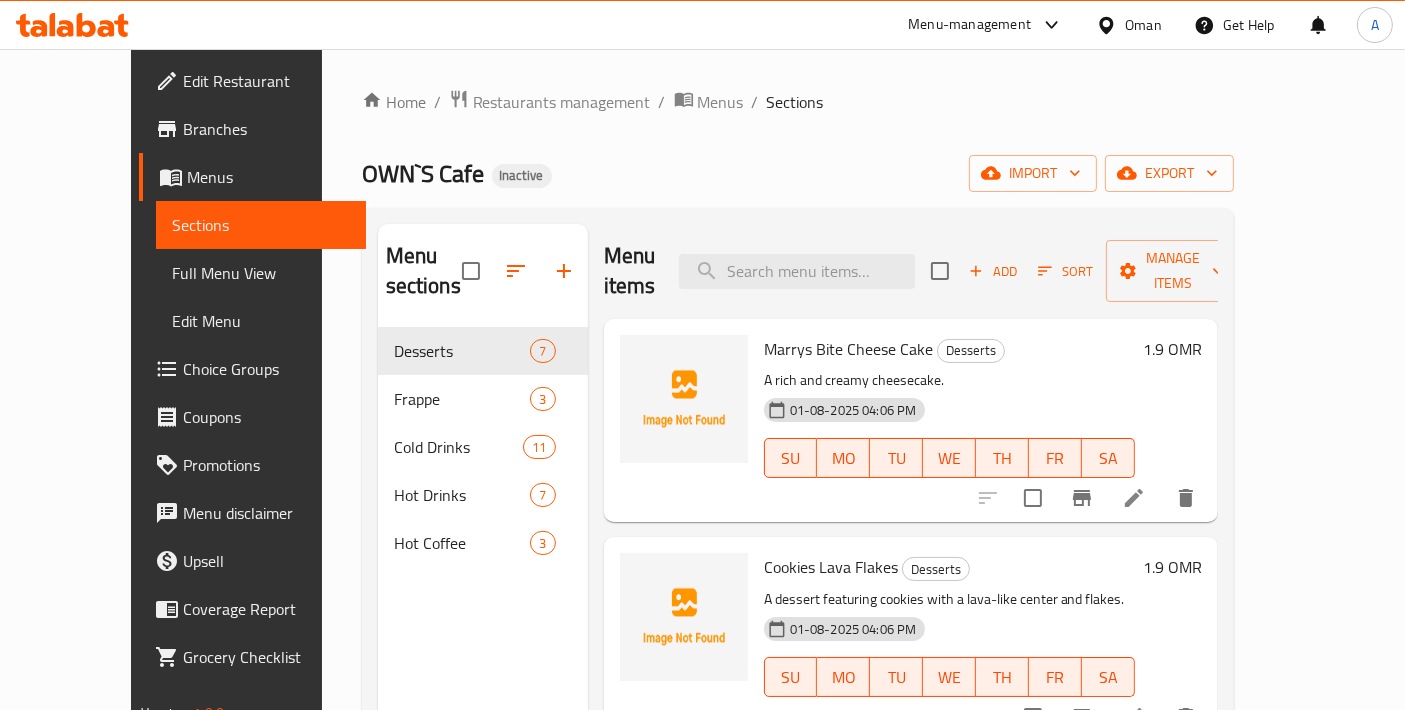 click at bounding box center (1134, 498) 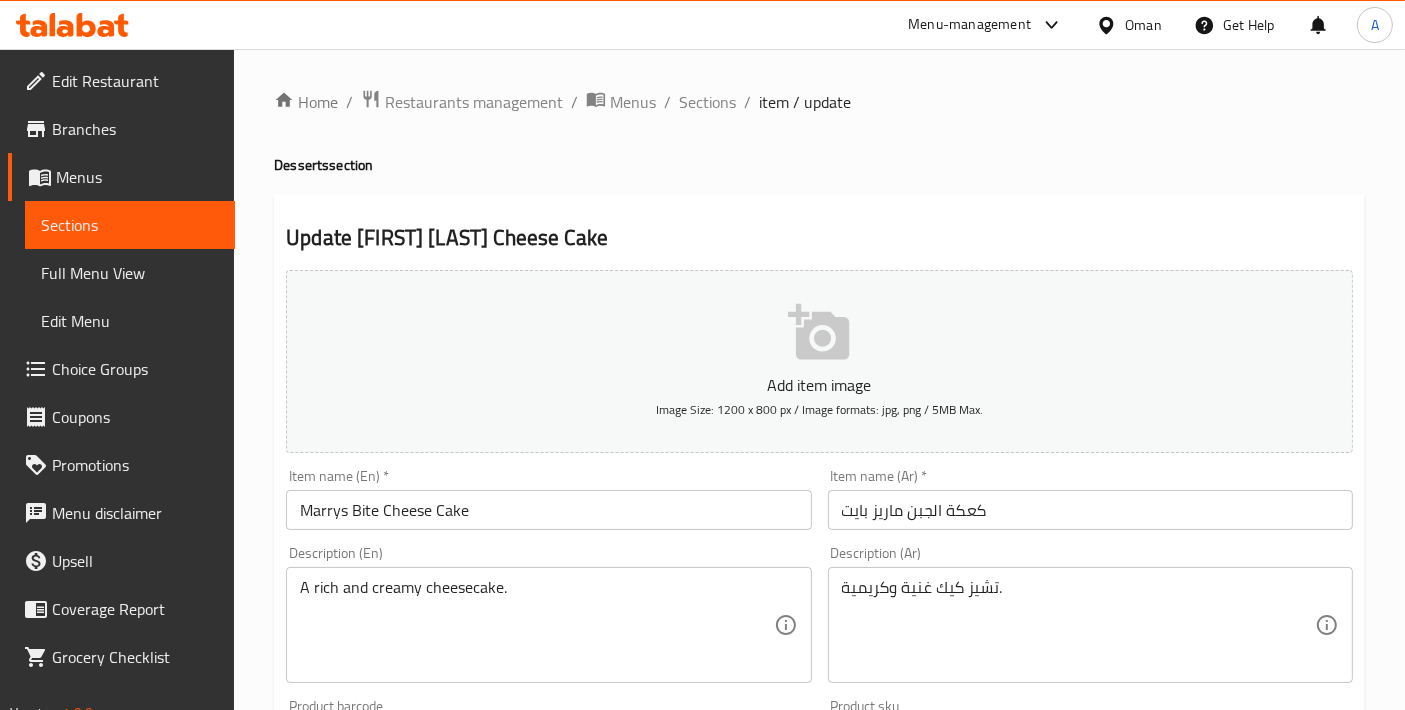 click on "Marrys Bite Cheese Cake" at bounding box center (548, 510) 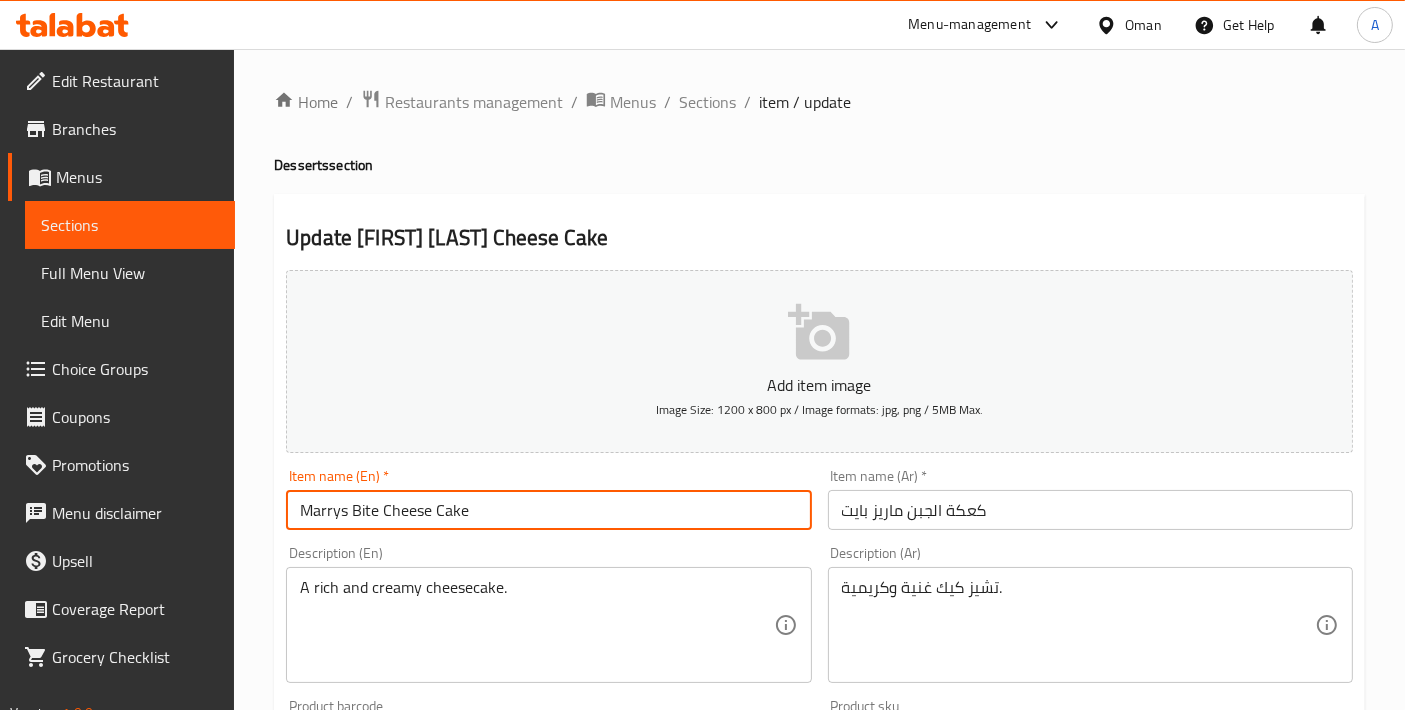 drag, startPoint x: 440, startPoint y: 510, endPoint x: 428, endPoint y: 512, distance: 12.165525 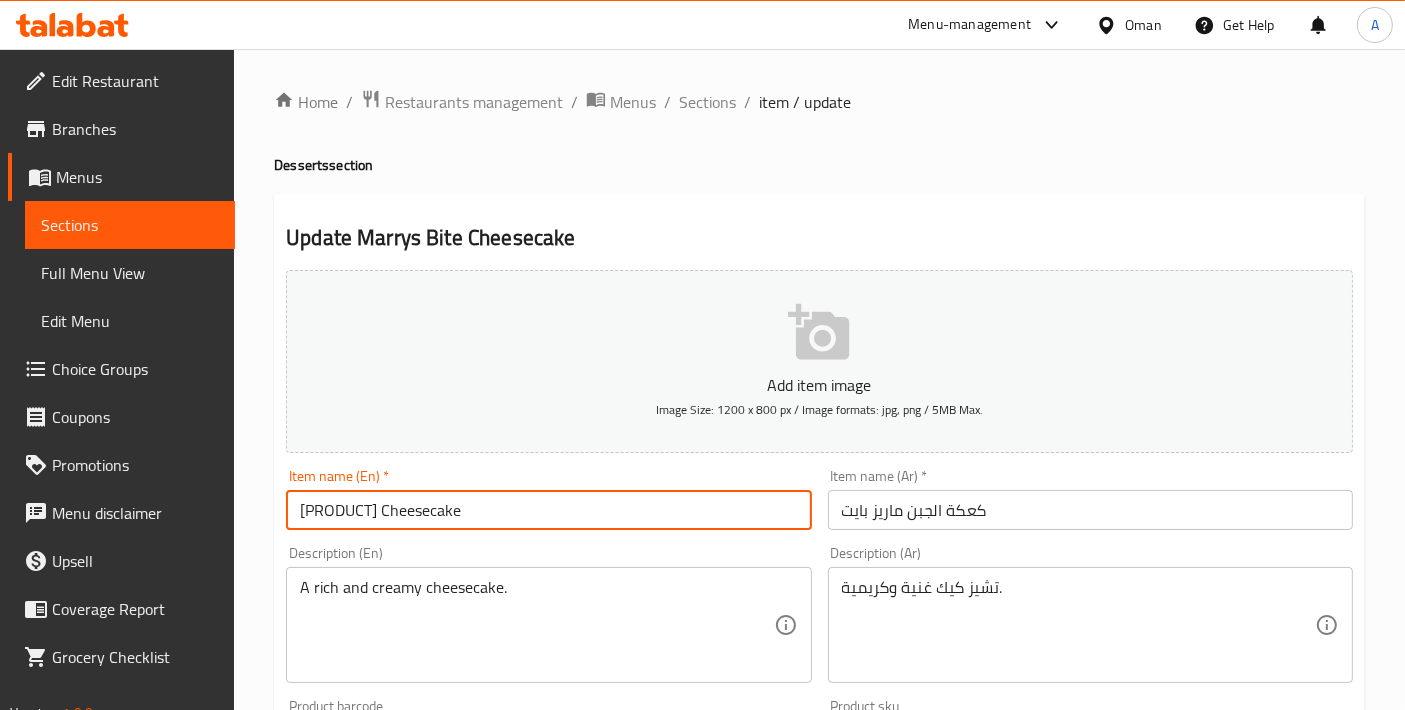 type on "Marrys Bite Cheesecake" 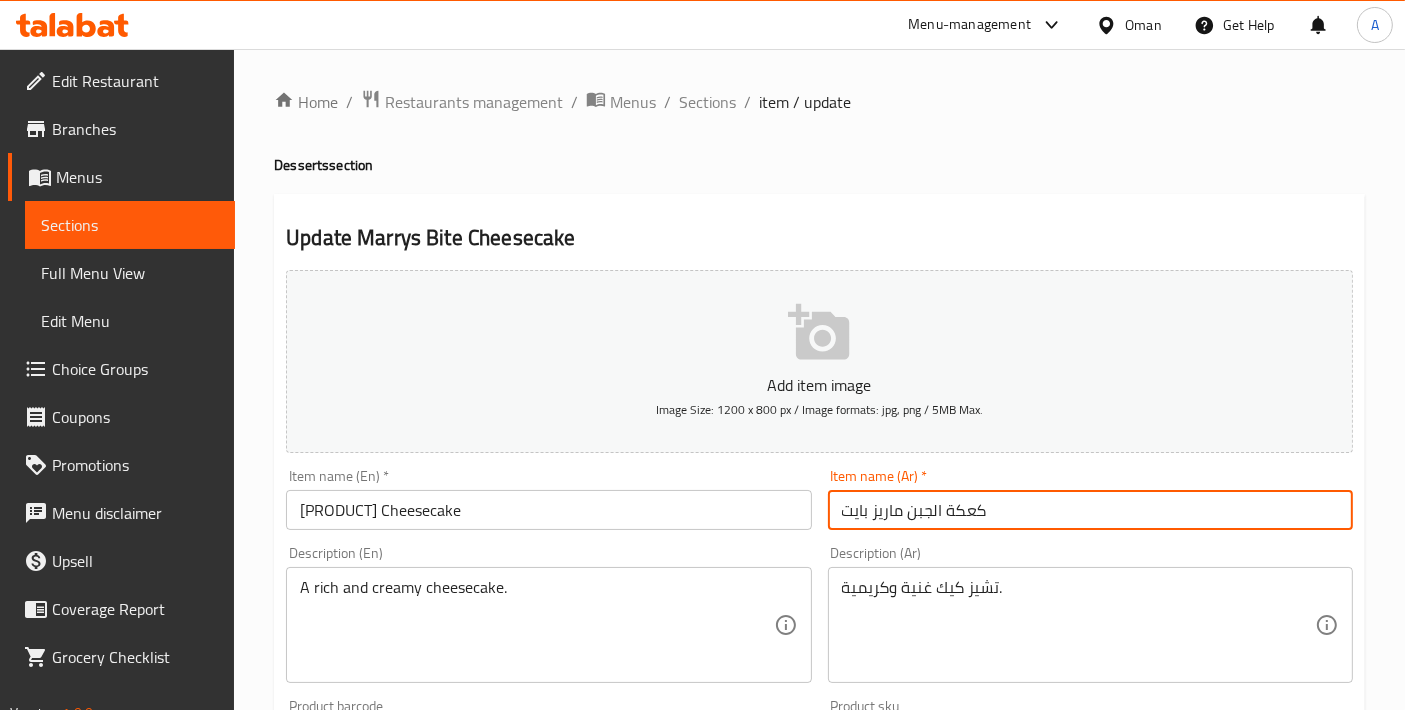 drag, startPoint x: 906, startPoint y: 513, endPoint x: 1017, endPoint y: 513, distance: 111 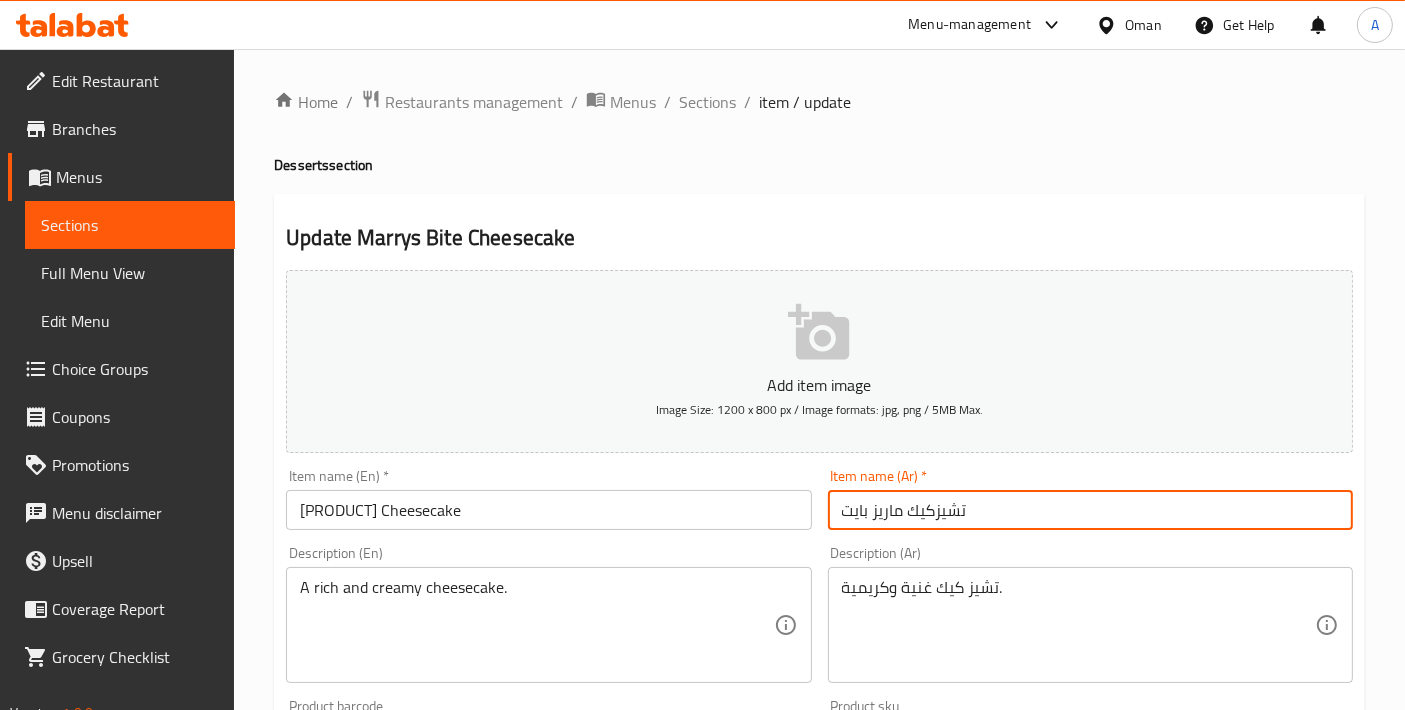 click on "تشيزكيك ماريز بايت" at bounding box center [1090, 510] 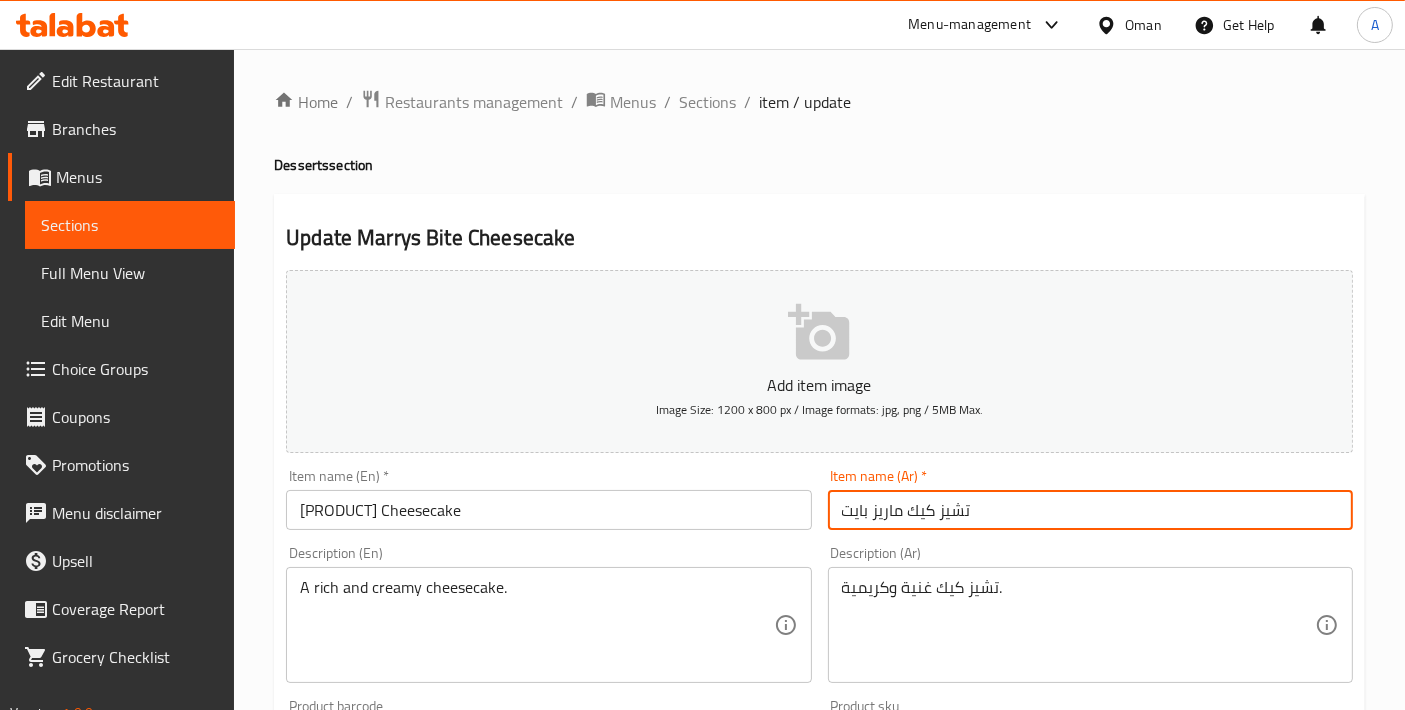 type on "تشيز كيك ماريز بايت" 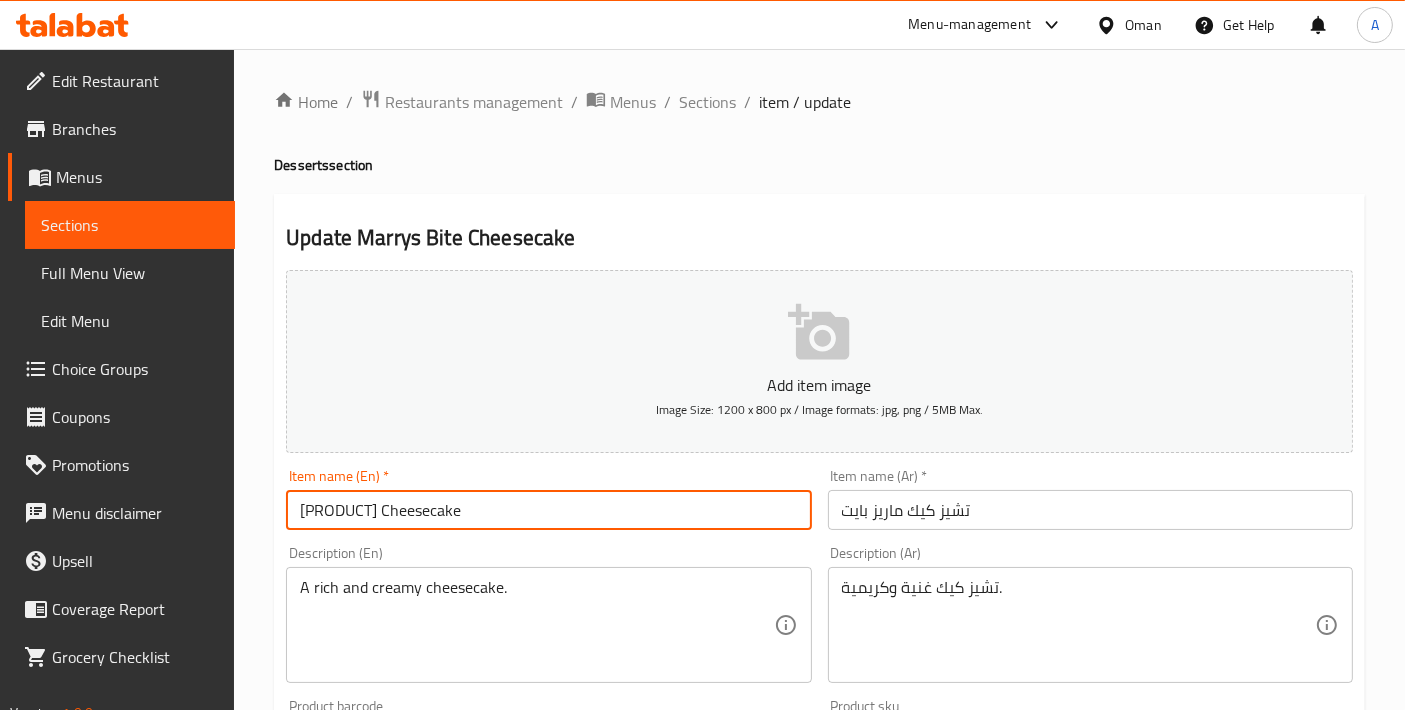click on "Marrys Bite Cheesecake" at bounding box center (548, 510) 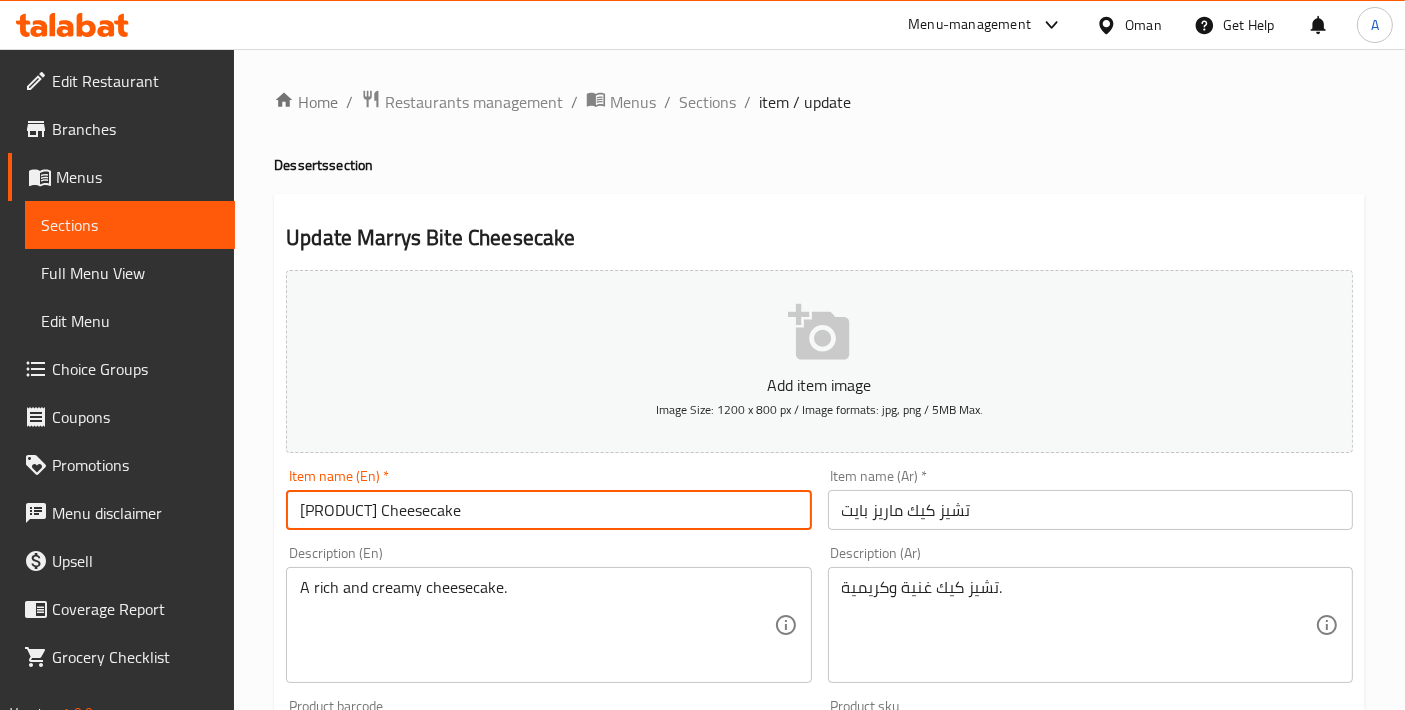 click on "Marrys Bite Cheesecake" at bounding box center [548, 510] 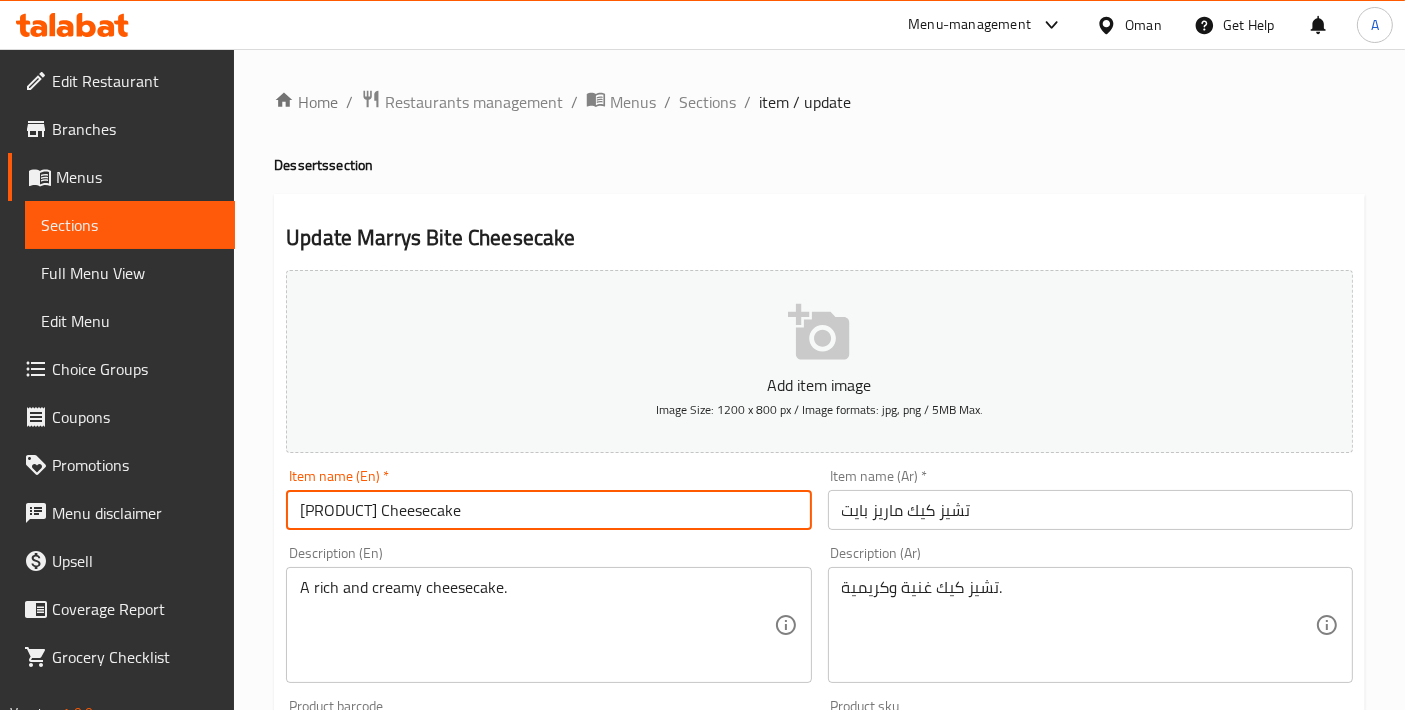 click on "Marrys Bite Cheesecake" at bounding box center (548, 510) 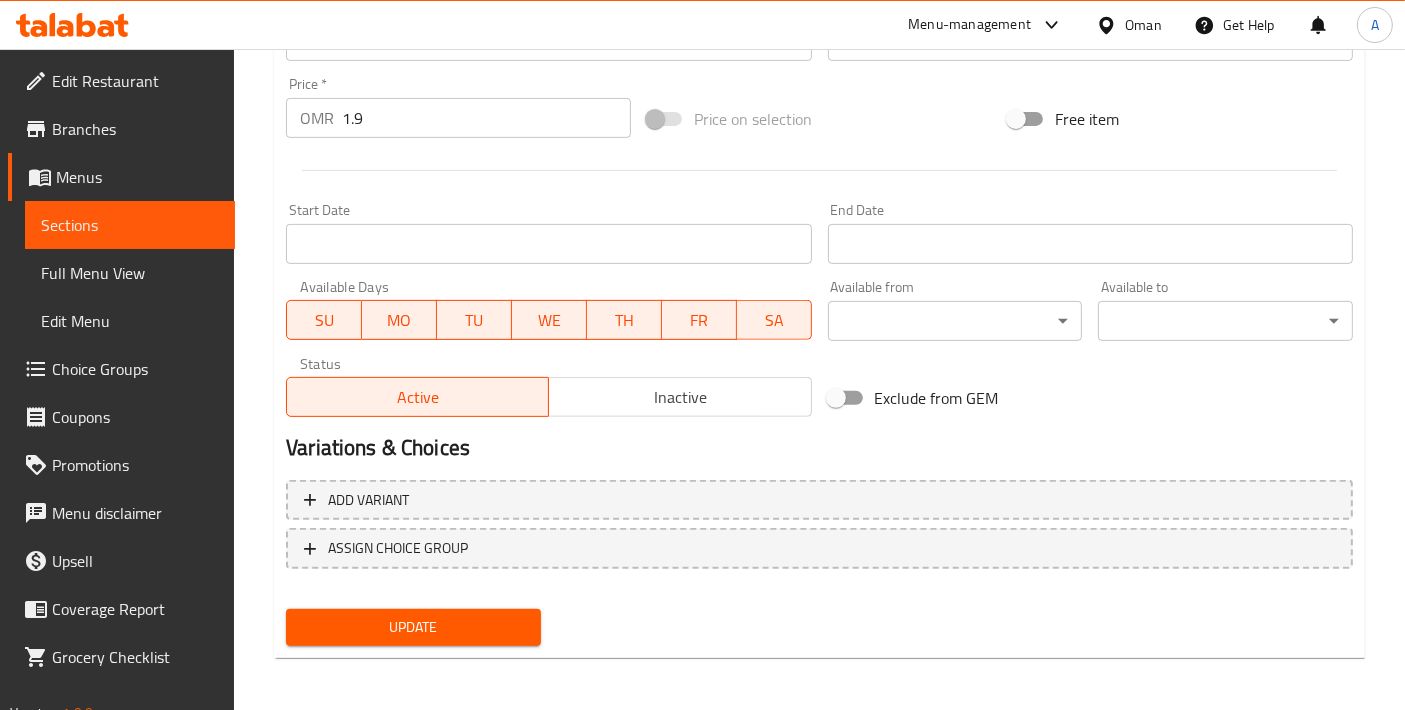type on "Mary's Bite Cheesecake" 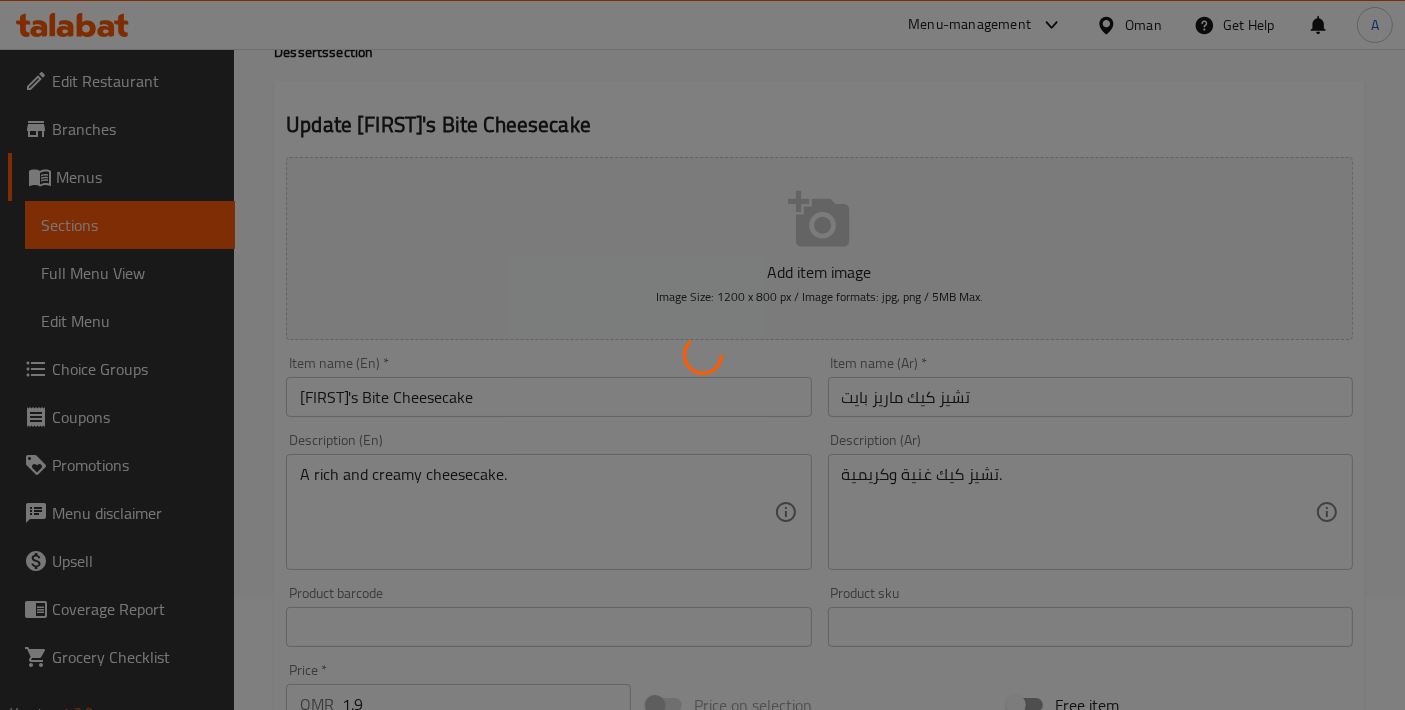 scroll, scrollTop: 32, scrollLeft: 0, axis: vertical 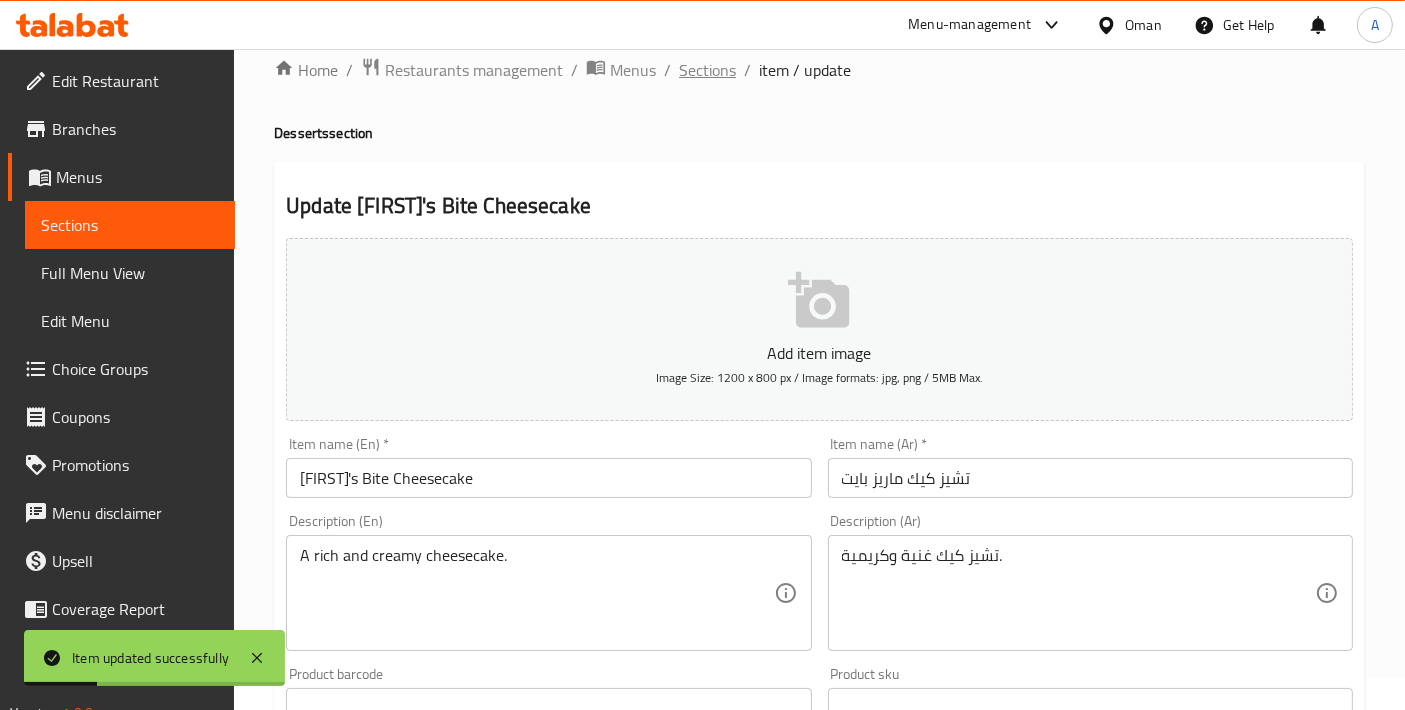 click on "Sections" at bounding box center [707, 70] 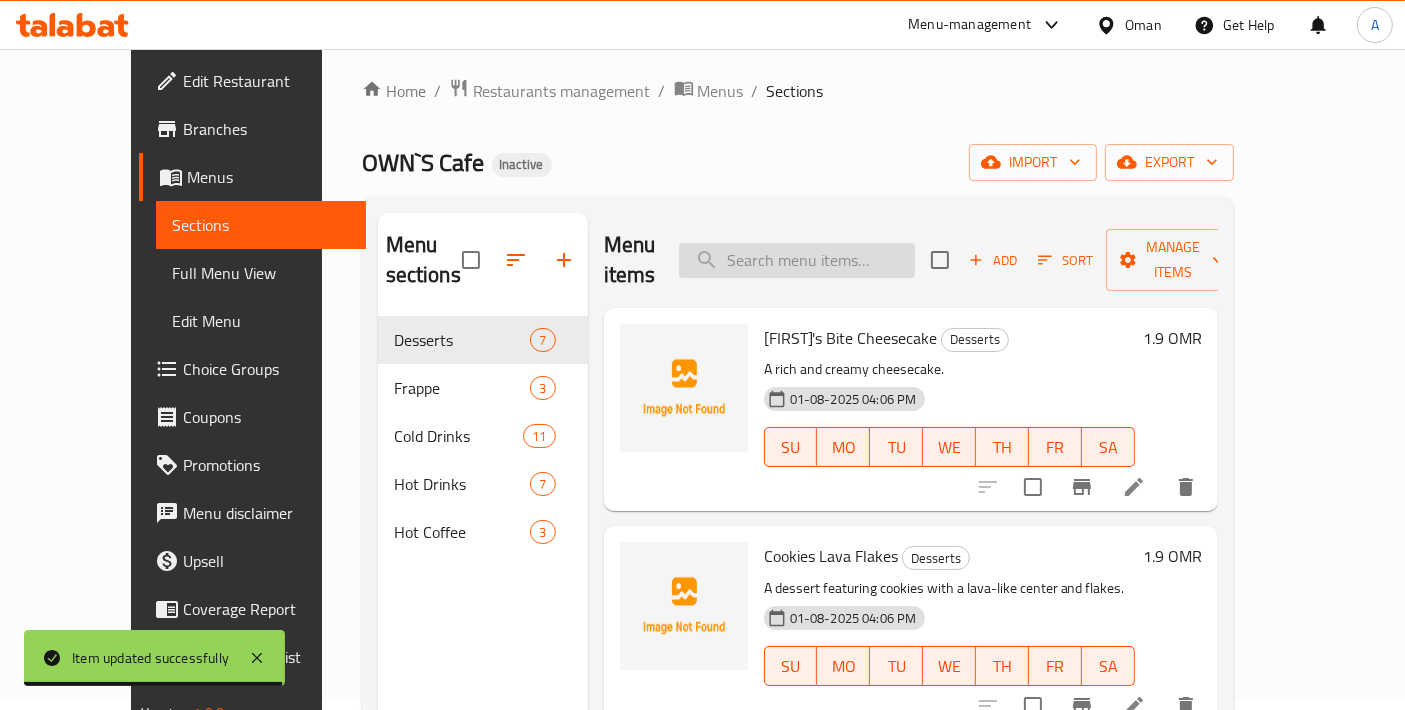 scroll, scrollTop: 0, scrollLeft: 0, axis: both 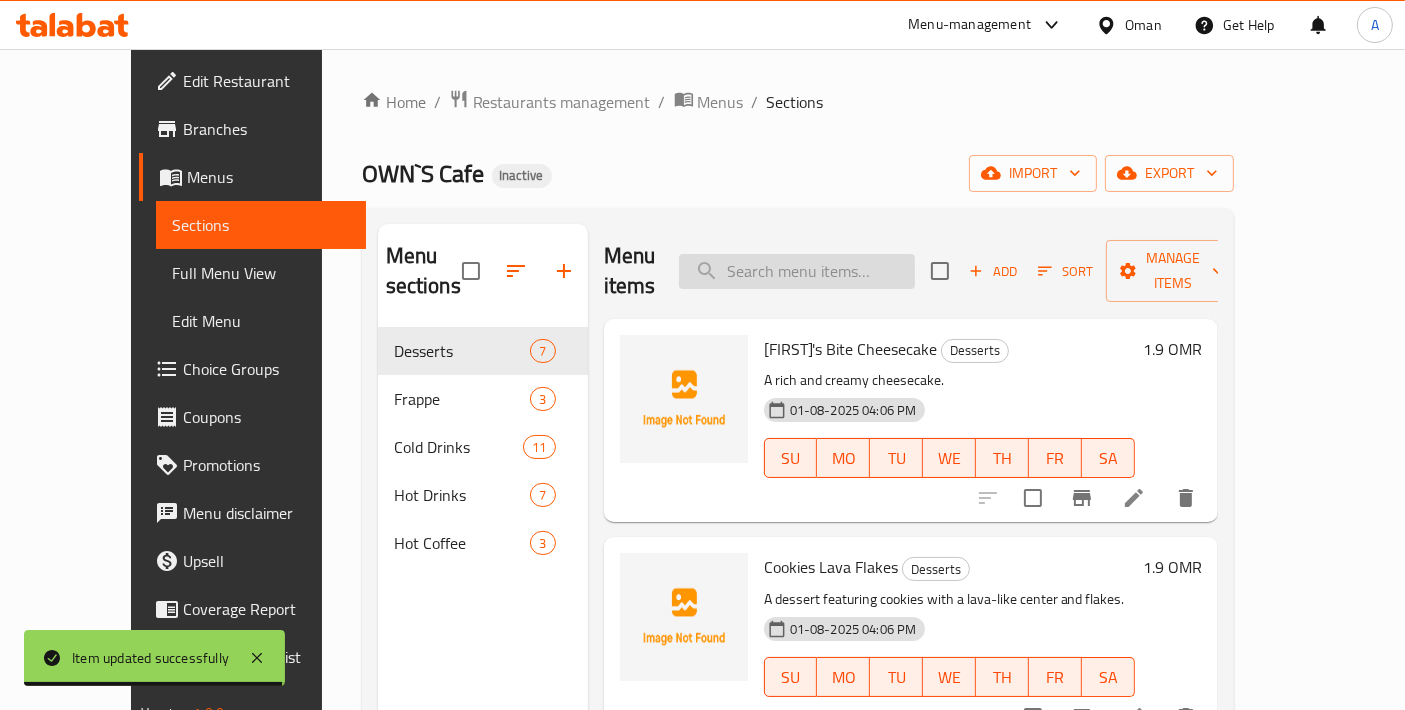 click at bounding box center (797, 271) 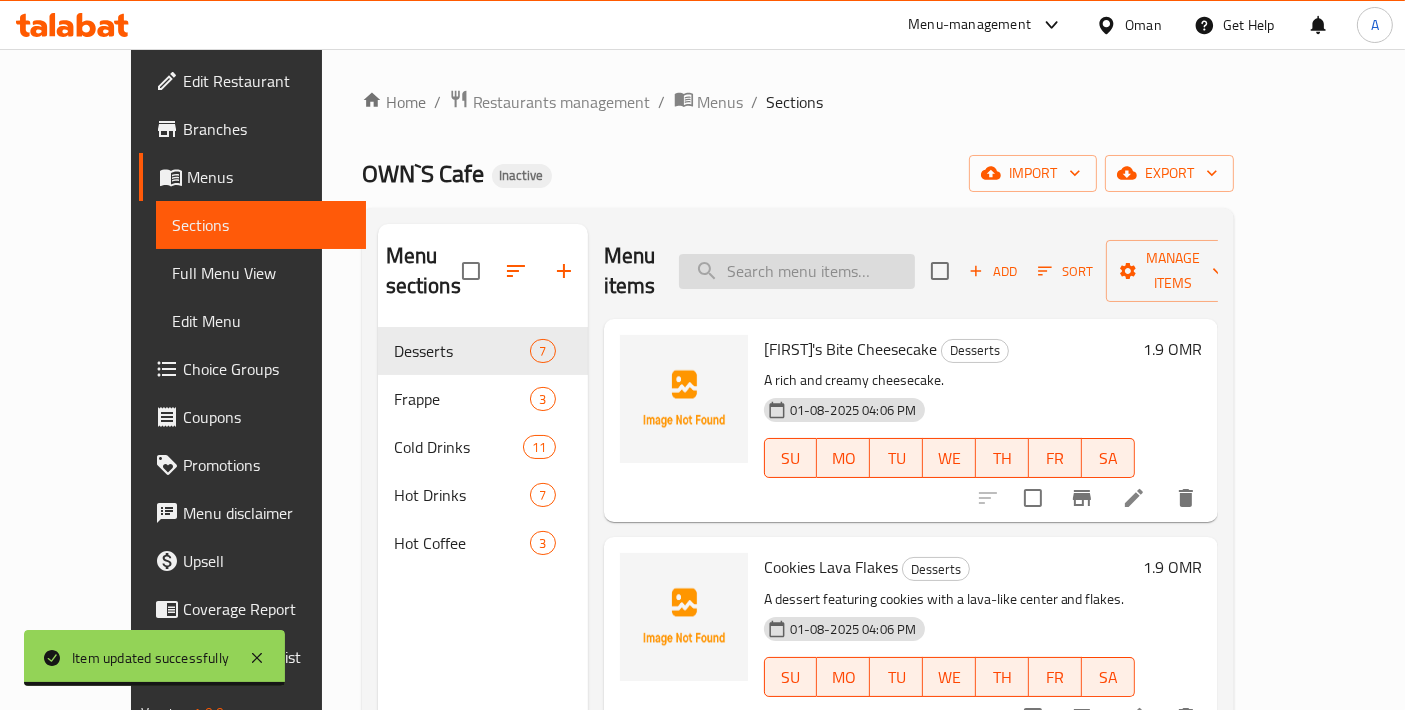 paste on "Cookies Lava Flakes" 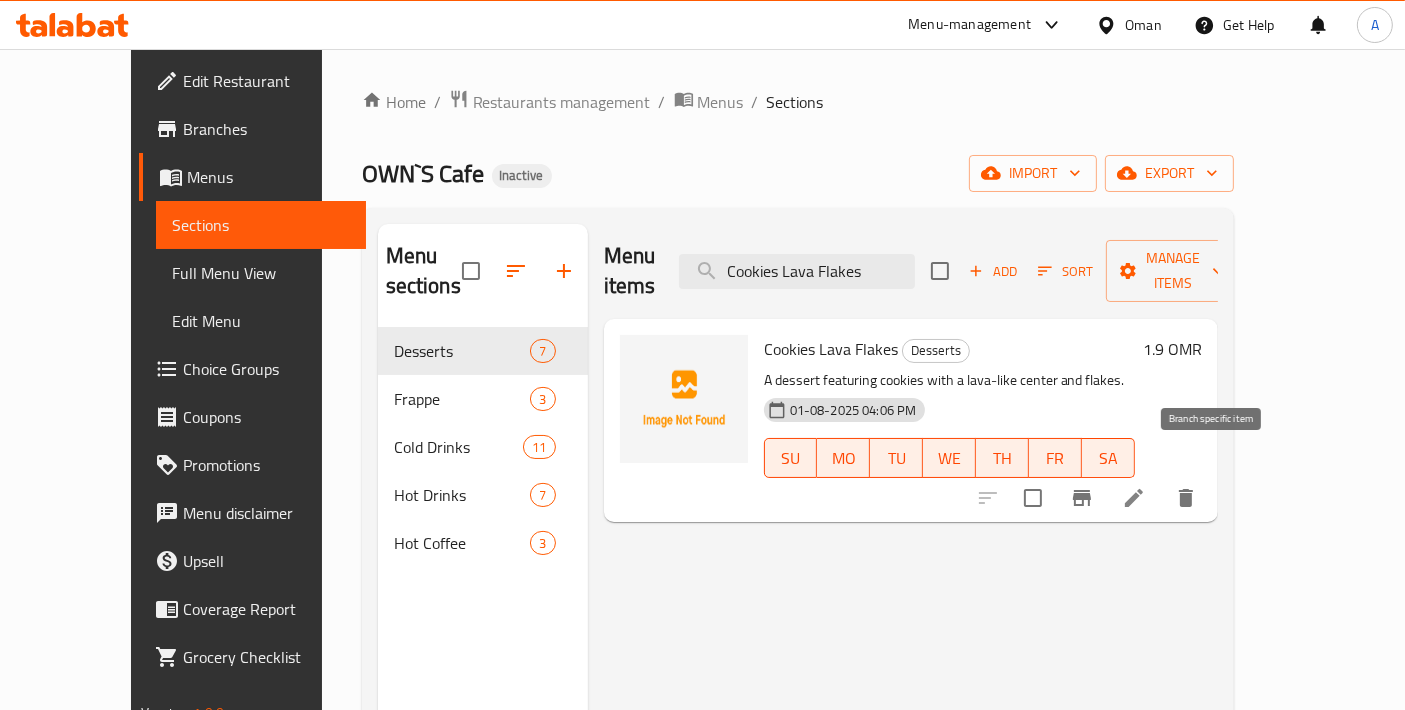 type on "Cookies Lava Flakes" 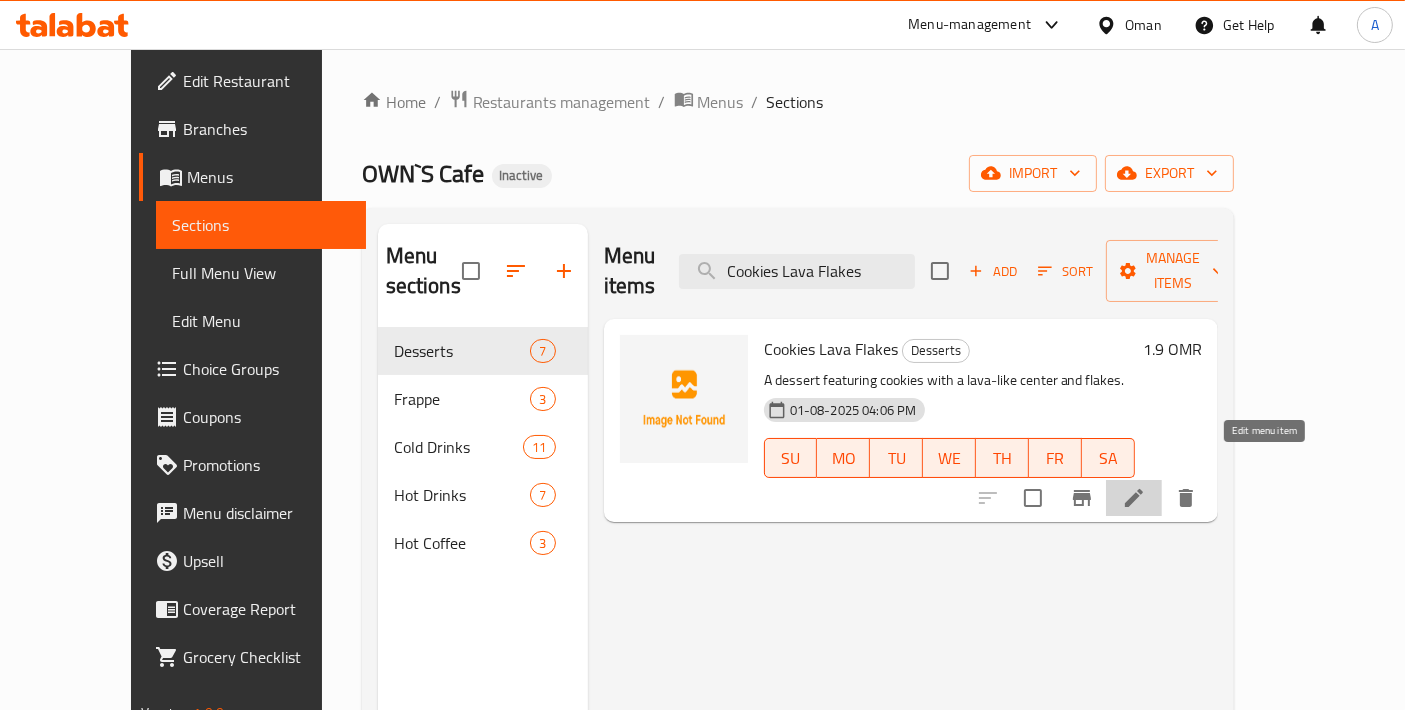 click 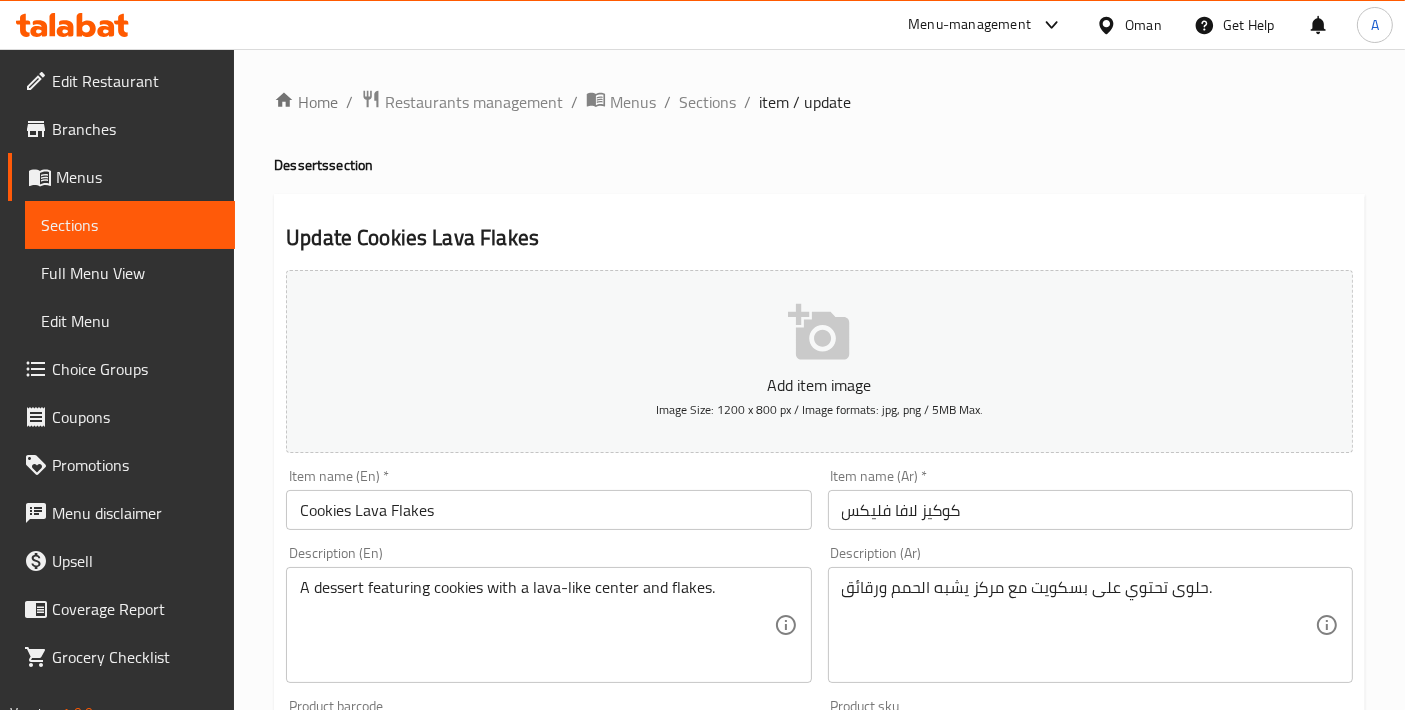click on "حلوى تحتوي على بسكويت مع مركز يشبه الحمم ورقائق." at bounding box center [1078, 625] 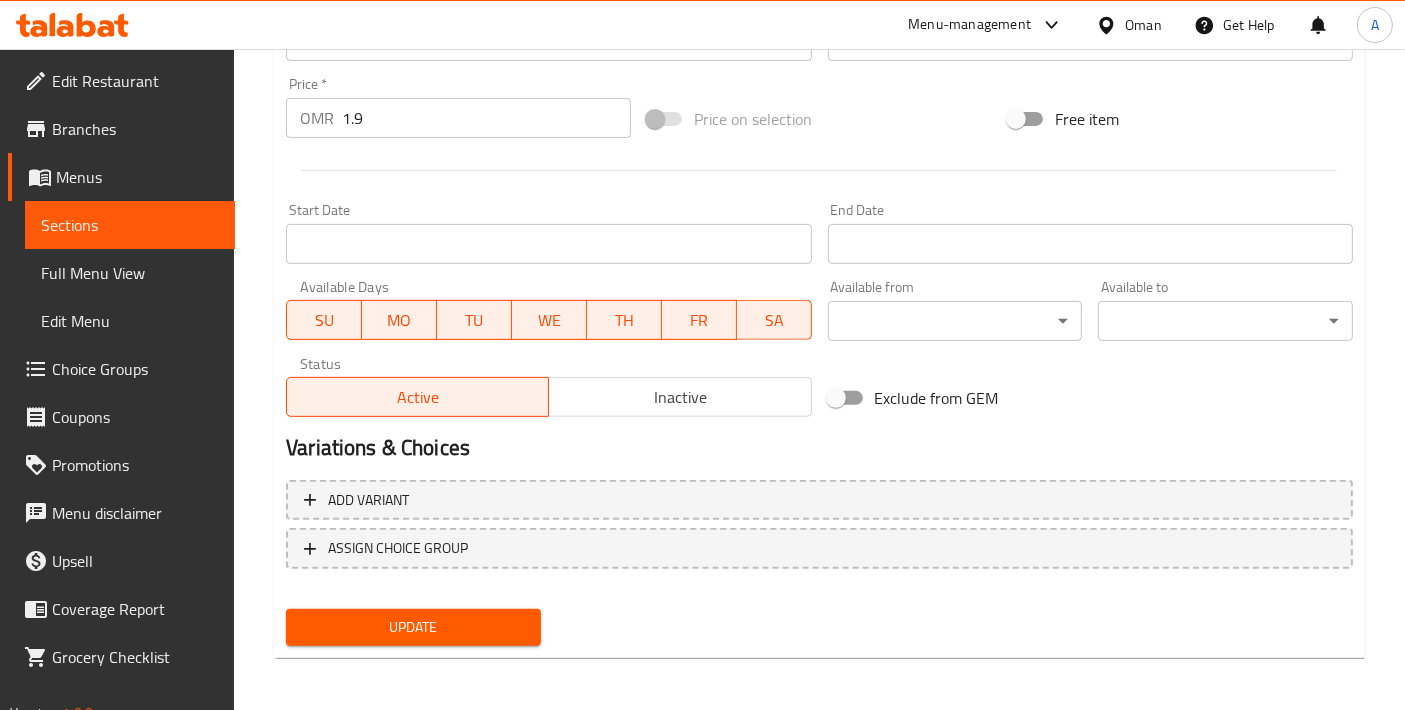type on "حلوى تحتوي على كوكيز مع مركز يشبه الحمم ورقائق." 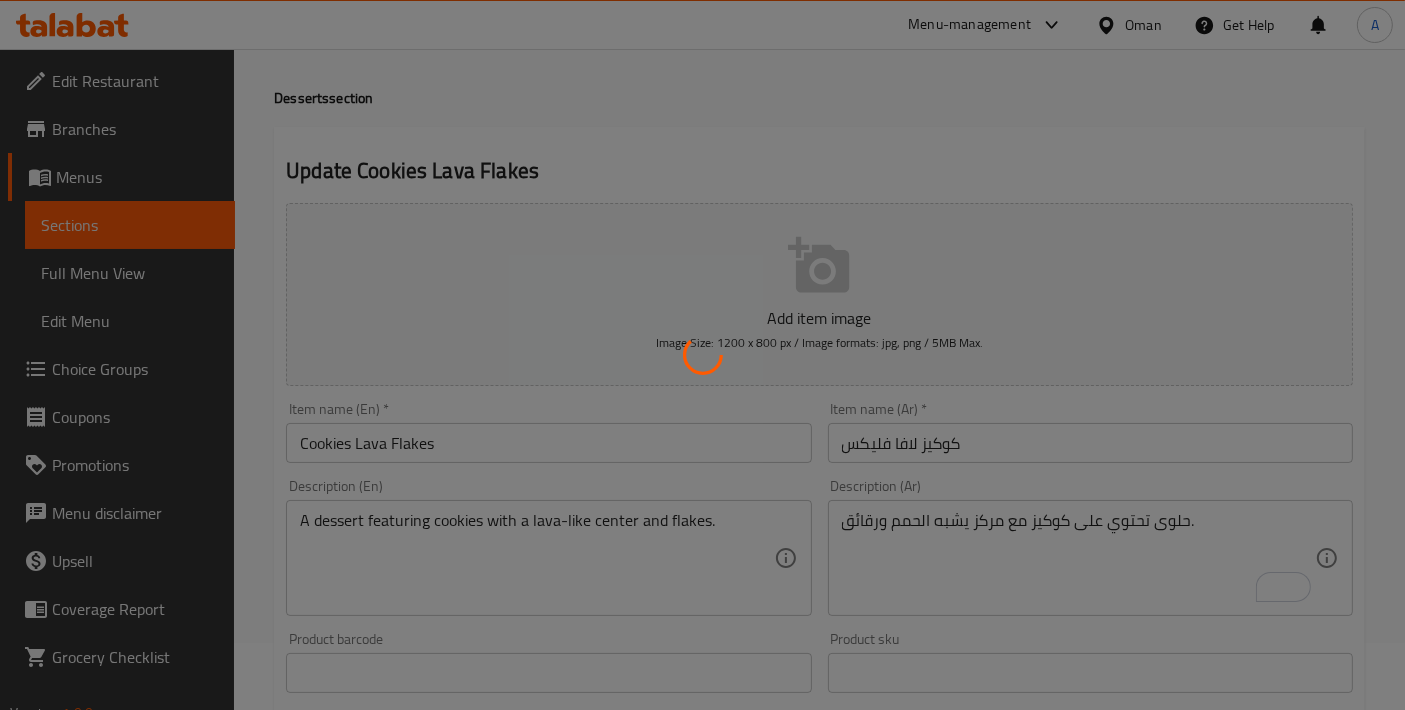 scroll, scrollTop: 32, scrollLeft: 0, axis: vertical 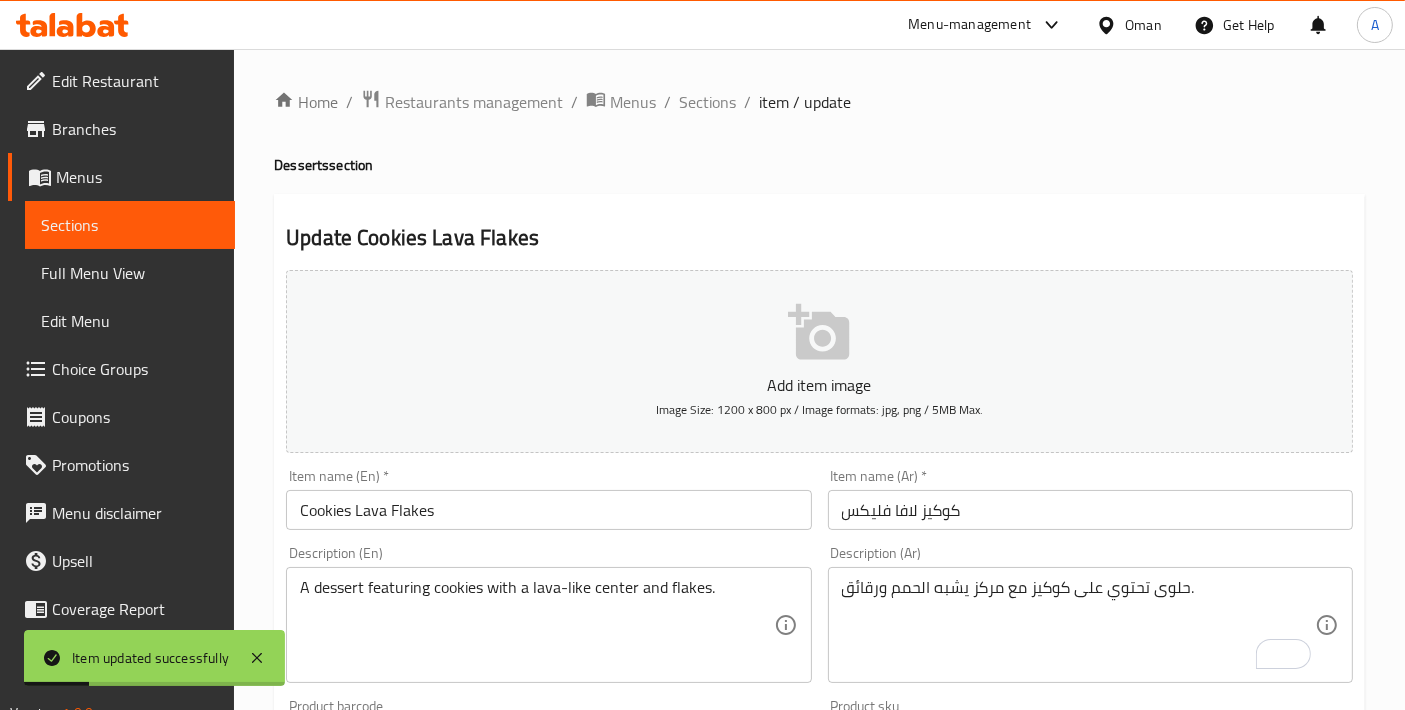 click on "Home / Restaurants management / Menus / Sections / item / update Desserts  section Update Cookies Lava Flakes Add item image Image Size: 1200 x 800 px / Image formats: jpg, png / 5MB Max. Item name (En)   * Cookies Lava Flakes Item name (En)  * Item name (Ar)   * كوكيز لافا فليكس Item name (Ar)  * Description (En) A dessert featuring cookies with a lava-like center and flakes. Description (En) Description (Ar) حلوى تحتوي على كوكيز مع مركز يشبه الحمم ورقائق. Description (Ar) Product barcode Product barcode Product sku Product sku Price   * OMR 1.9 Price  * Price on selection Free item Start Date Start Date End Date End Date Available Days SU MO TU WE TH FR SA Available from ​ ​ Available to ​ ​ Status Active Inactive Exclude from GEM Variations & Choices Add variant ASSIGN CHOICE GROUP Update" at bounding box center [819, 731] 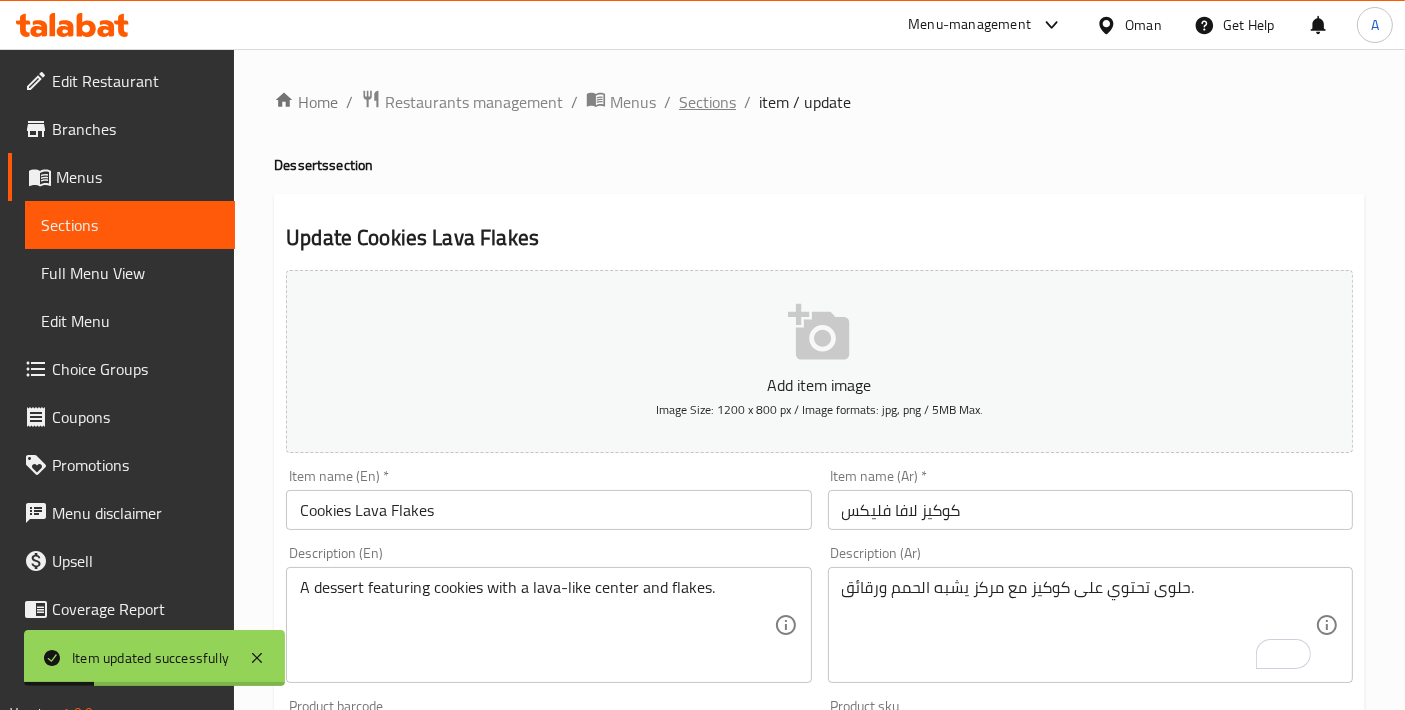 click on "Sections" at bounding box center (707, 102) 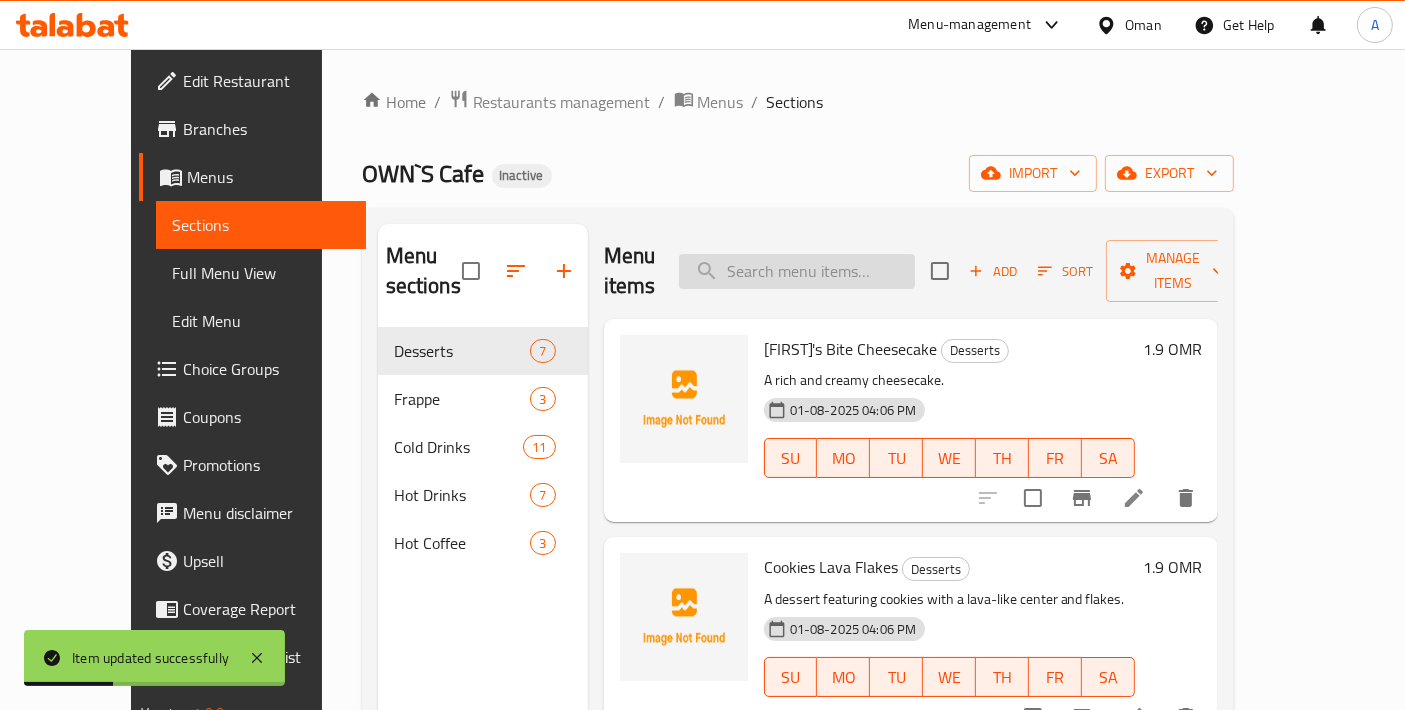 drag, startPoint x: 852, startPoint y: 225, endPoint x: 844, endPoint y: 258, distance: 33.955853 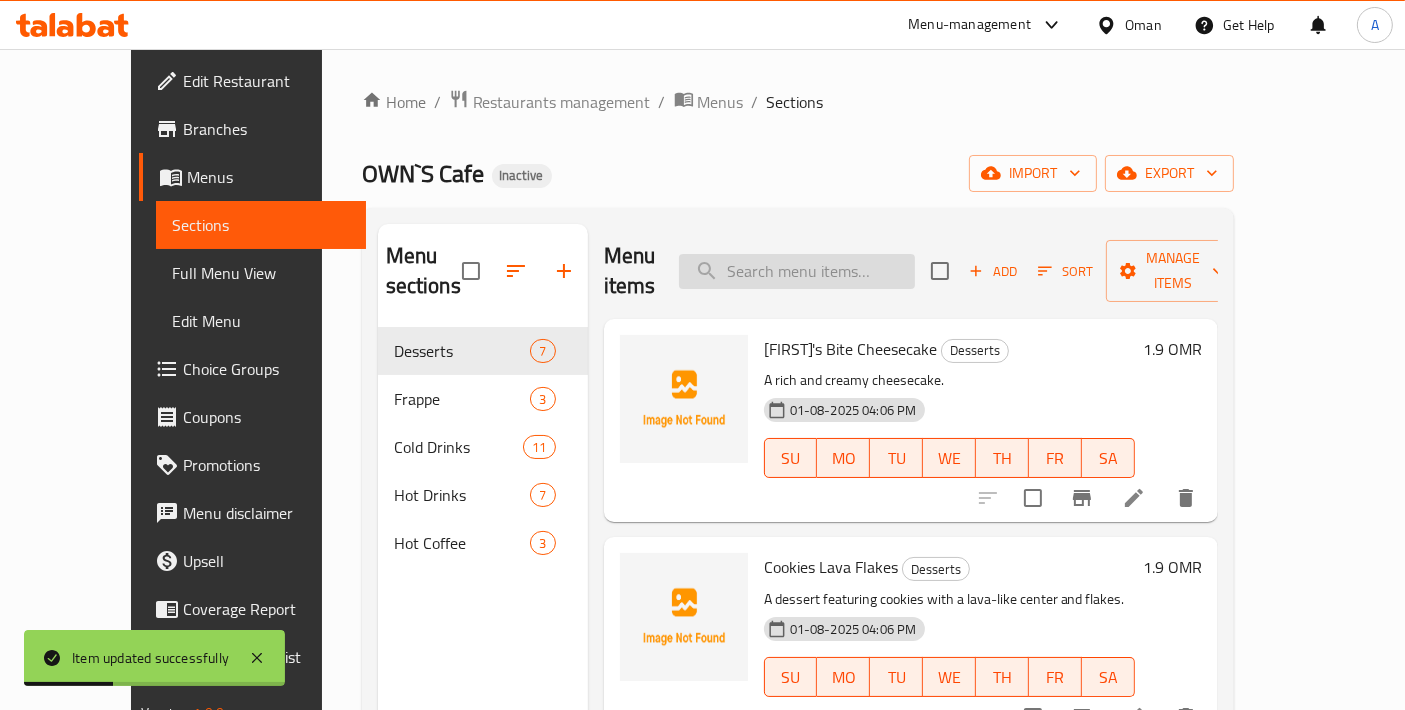 click on "Menu items Add Sort Manage items" at bounding box center [911, 271] 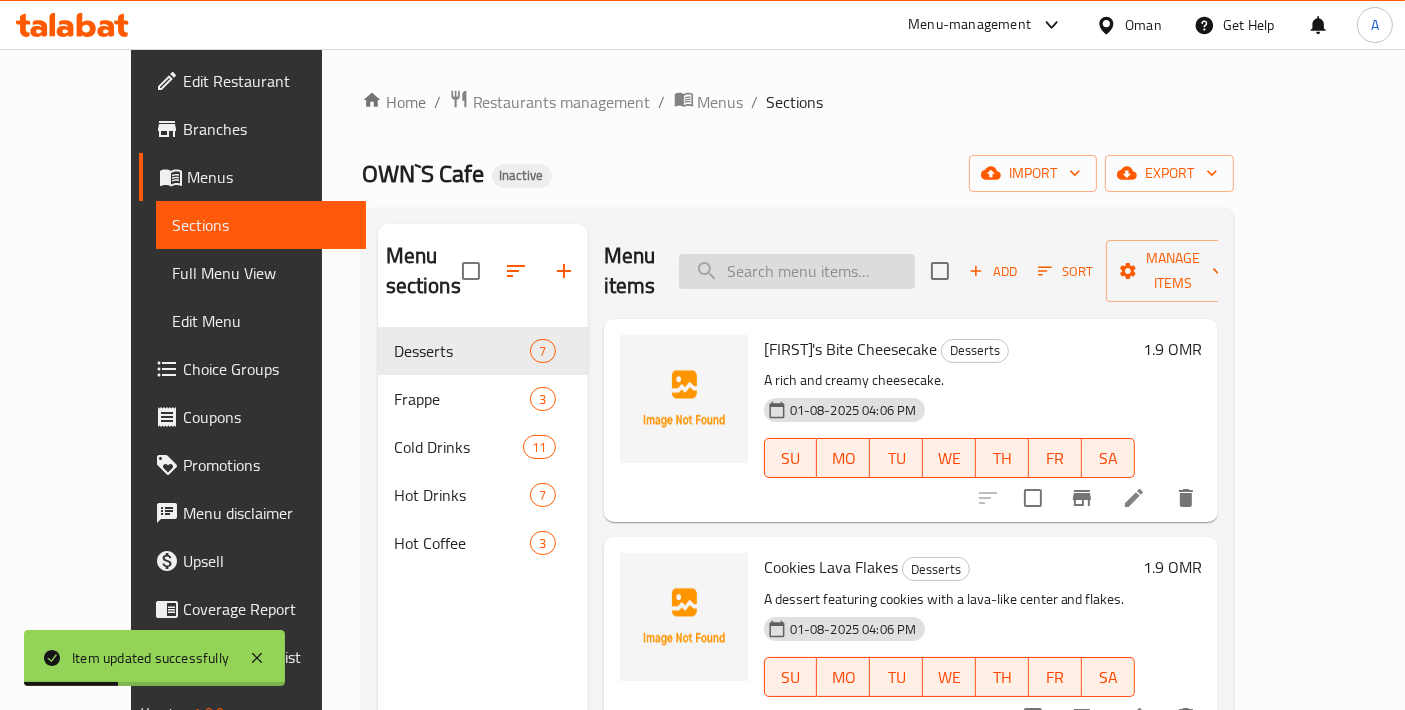 click at bounding box center (797, 271) 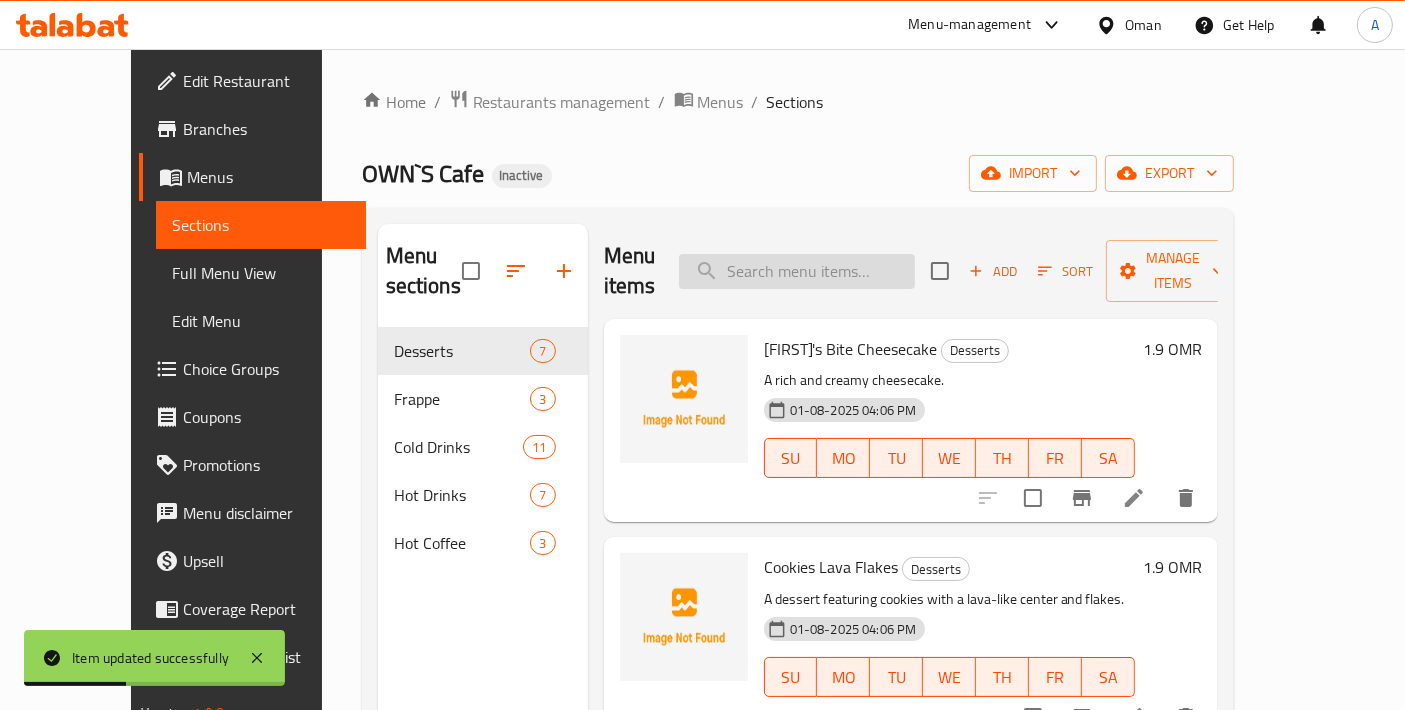 paste on "Acai" 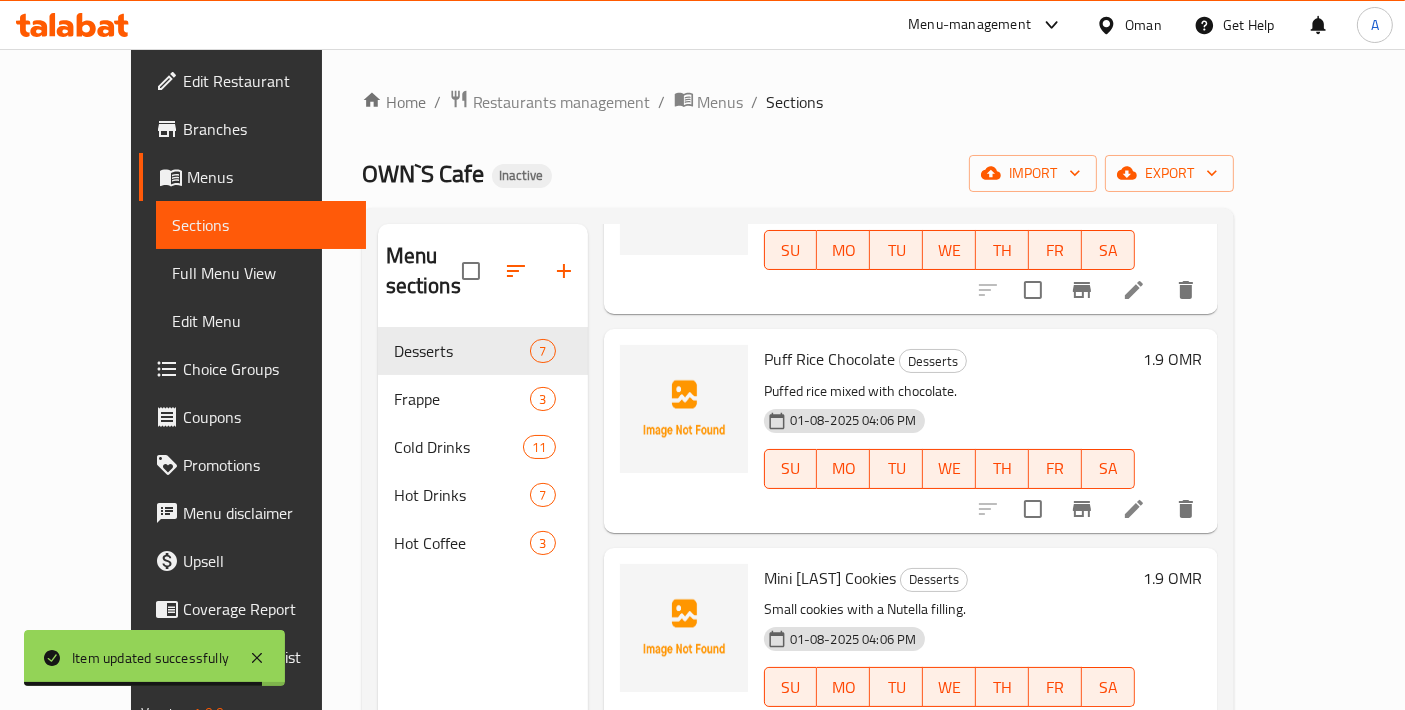 scroll, scrollTop: 423, scrollLeft: 0, axis: vertical 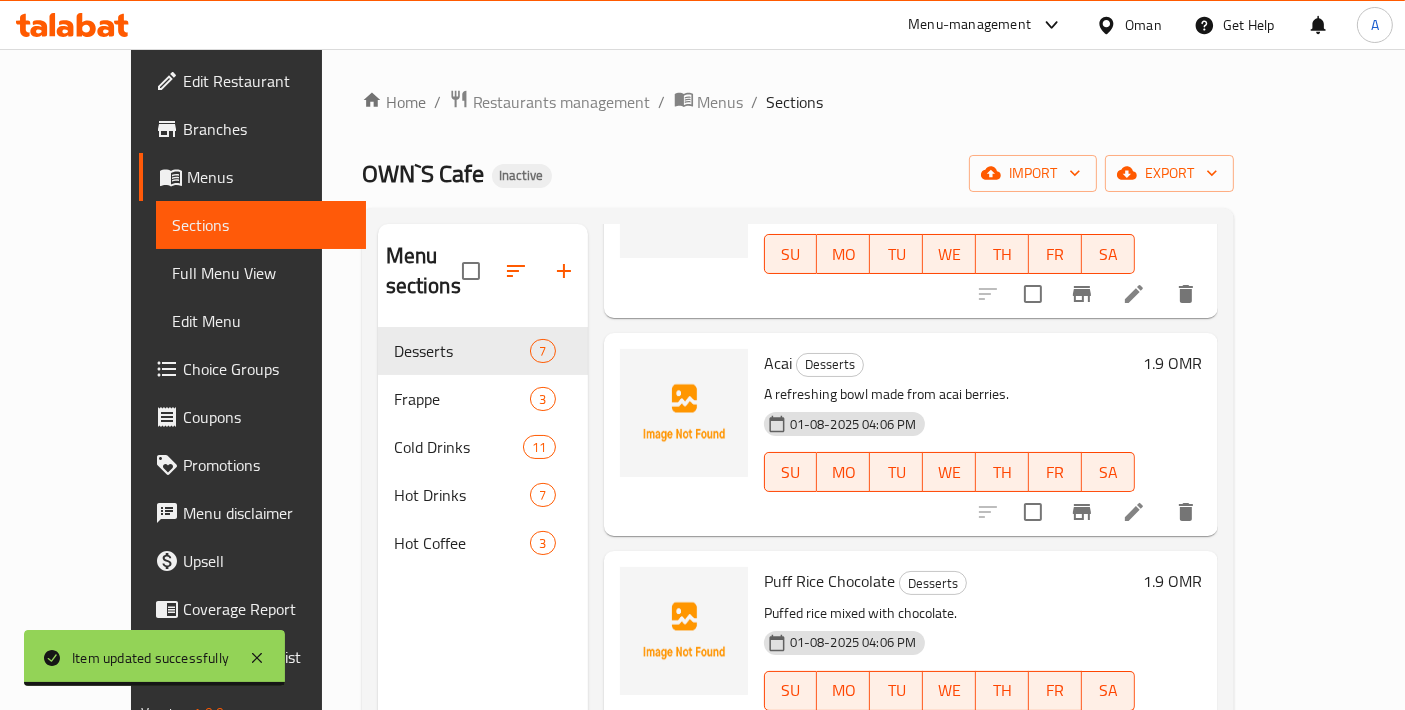 type on "Acai" 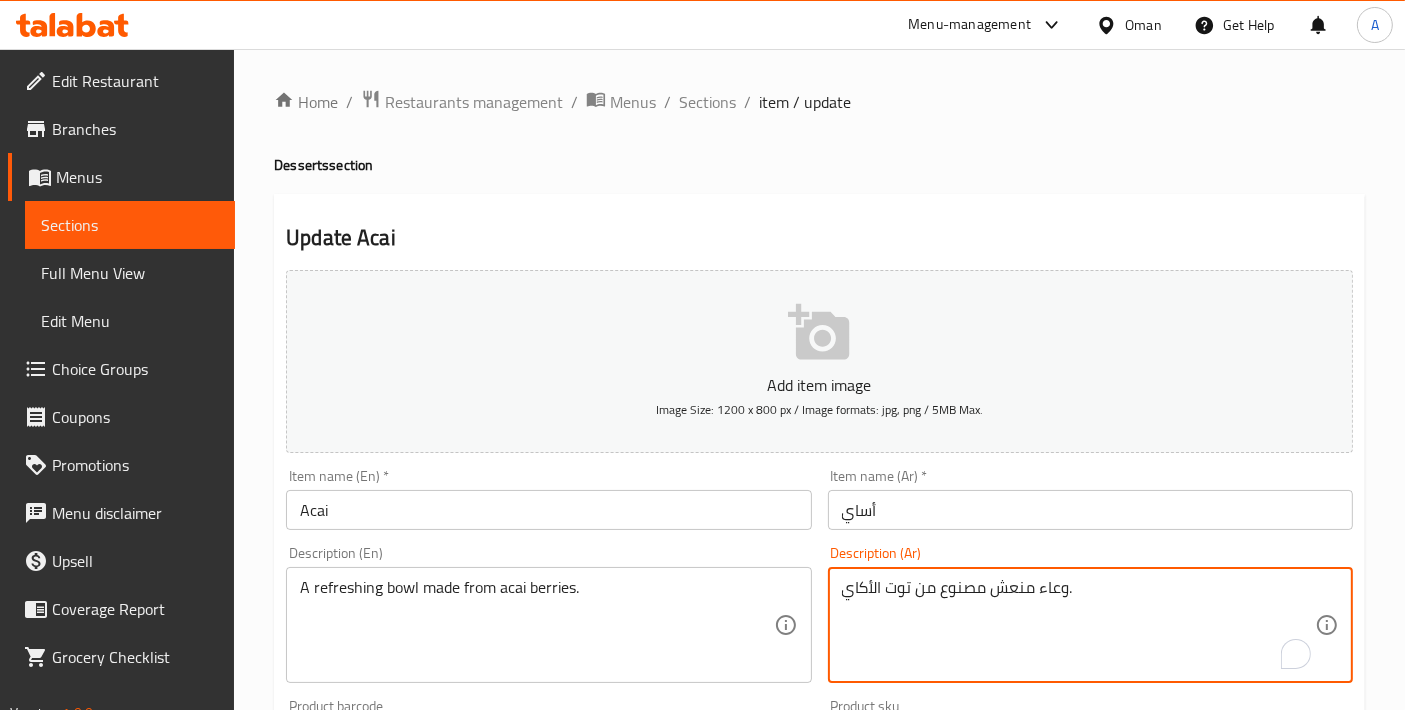 click on "وعاء منعش مصنوع من توت الأكاي." at bounding box center (1078, 625) 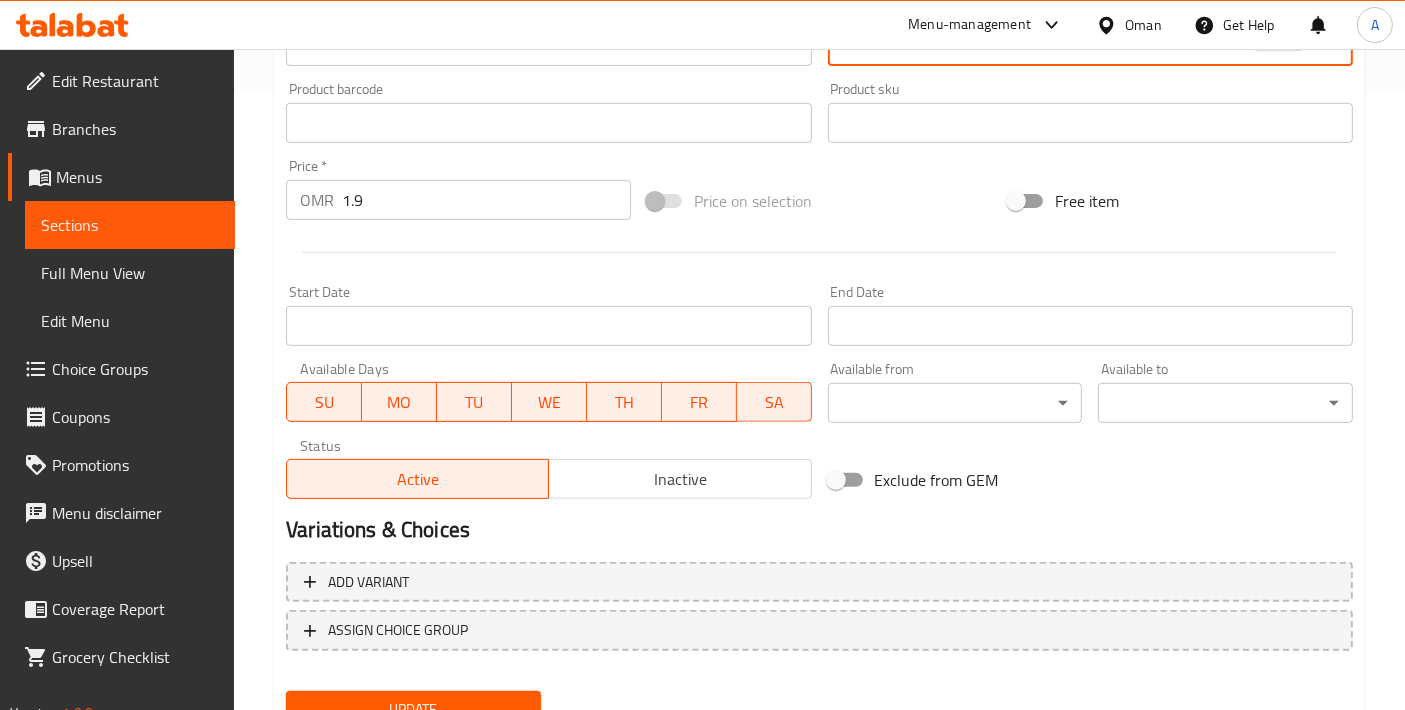 scroll, scrollTop: 699, scrollLeft: 0, axis: vertical 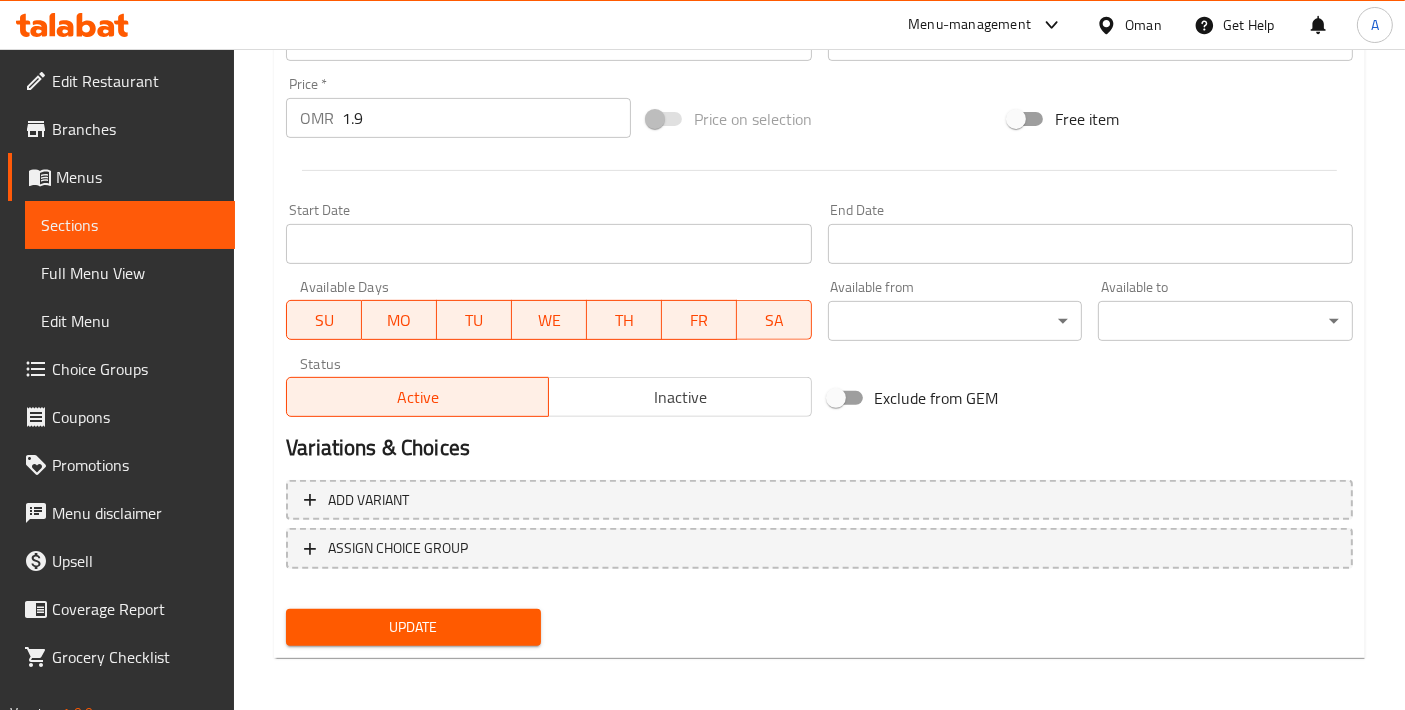 type on "جاط منعش مصنوع من توت الأكاي." 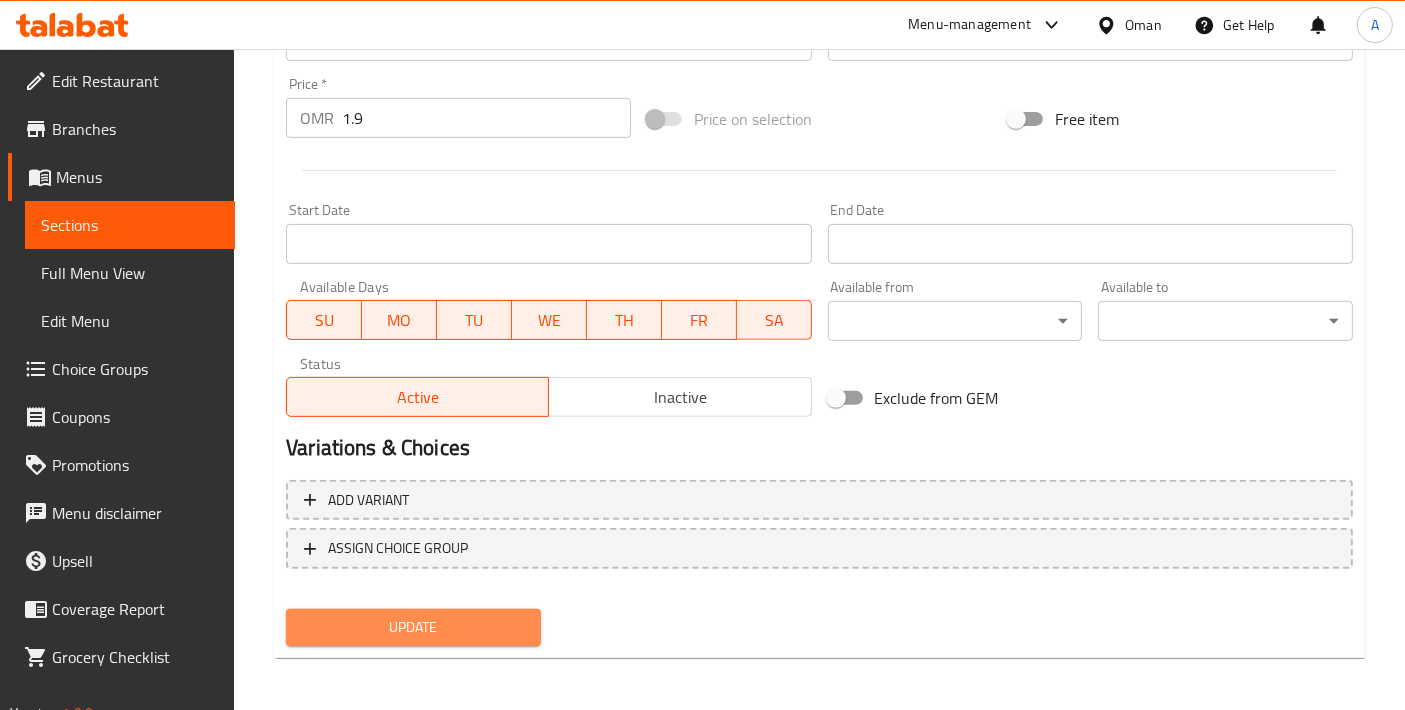 click on "Update" at bounding box center [413, 627] 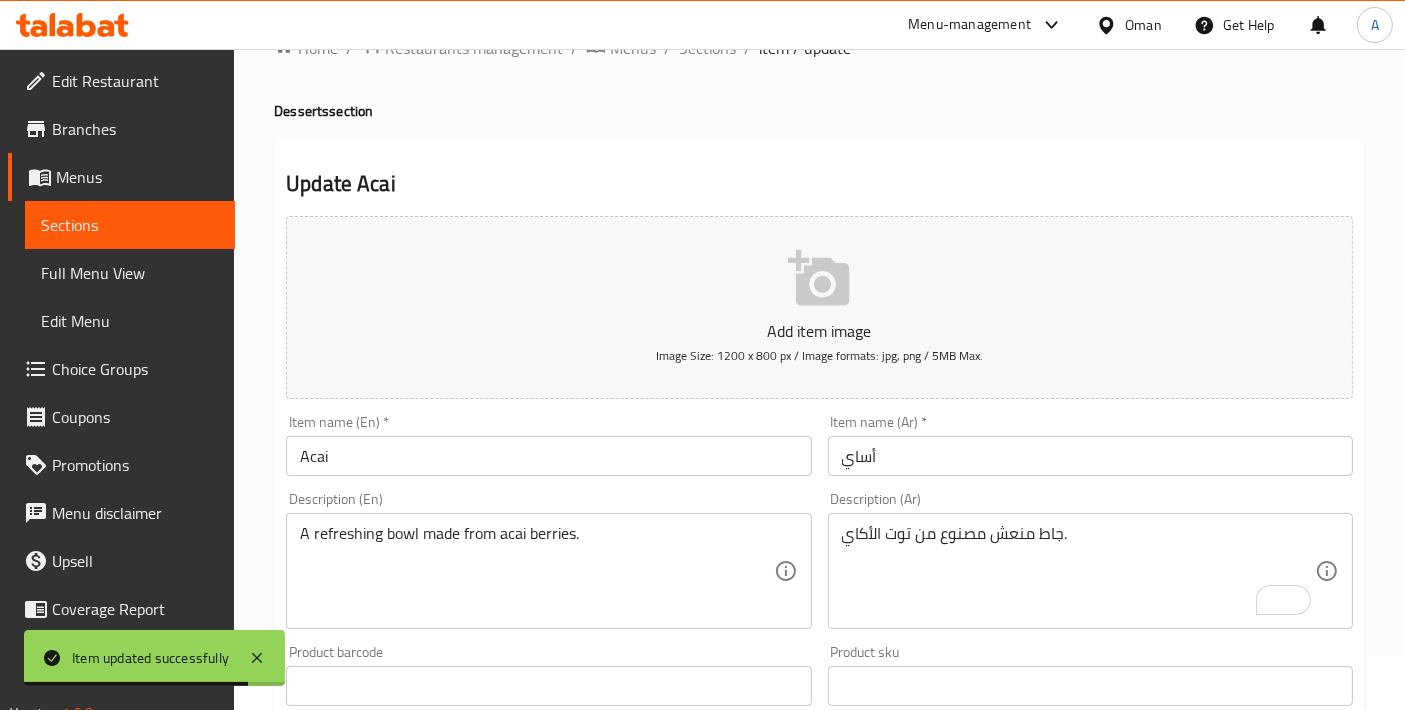 scroll, scrollTop: 0, scrollLeft: 0, axis: both 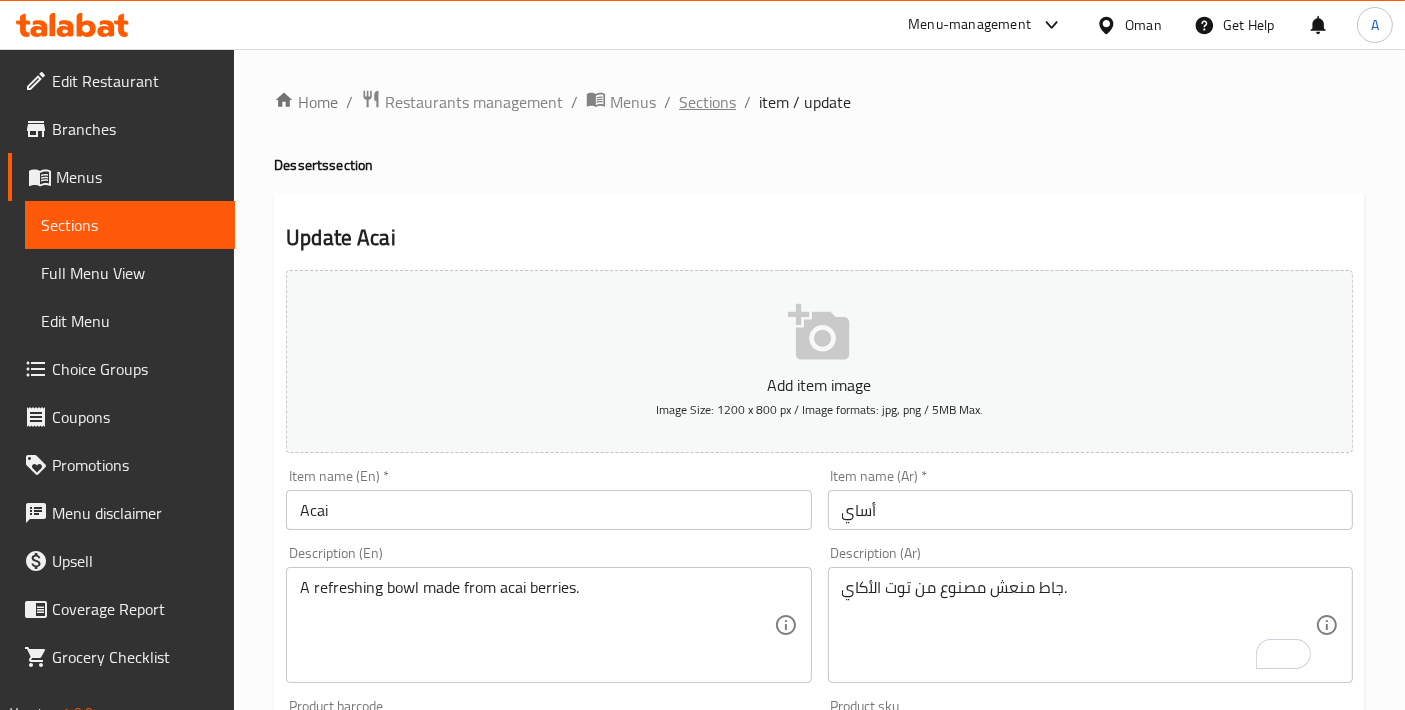 click on "Sections" at bounding box center (707, 102) 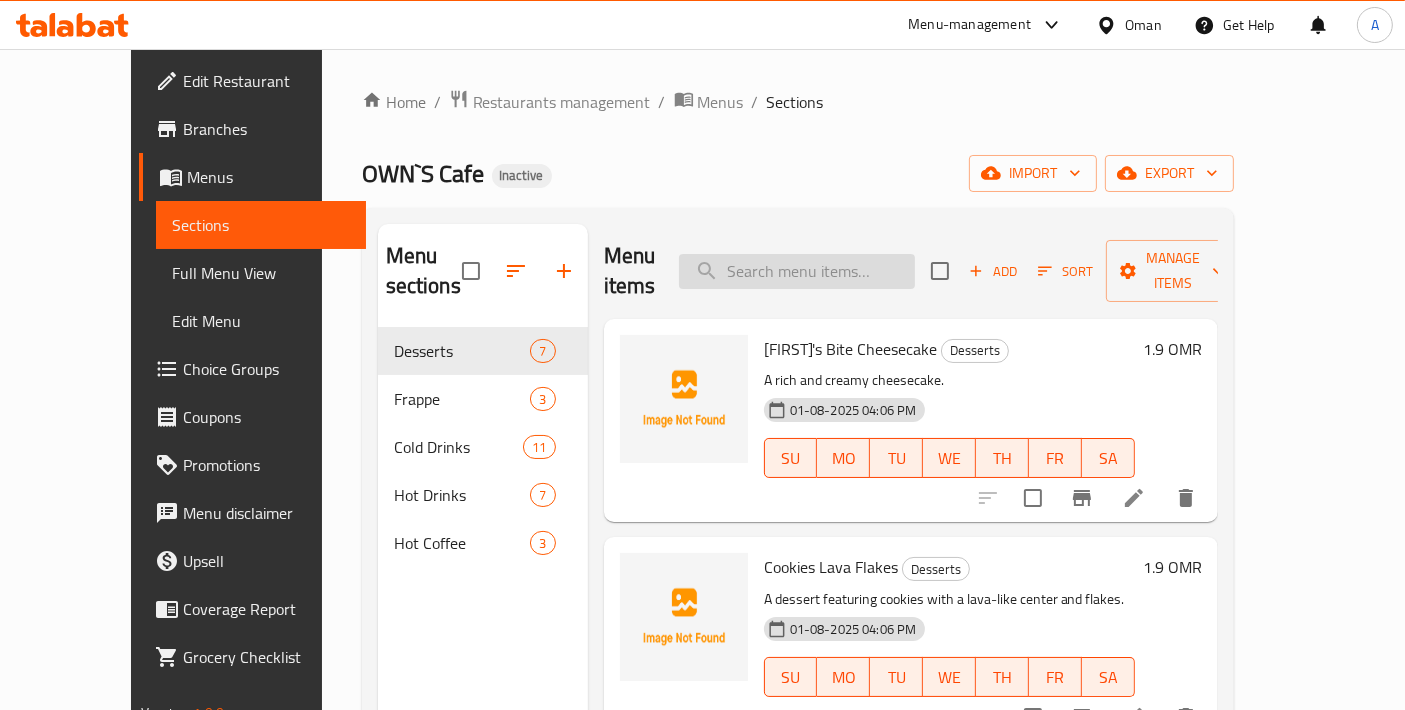 click at bounding box center (797, 271) 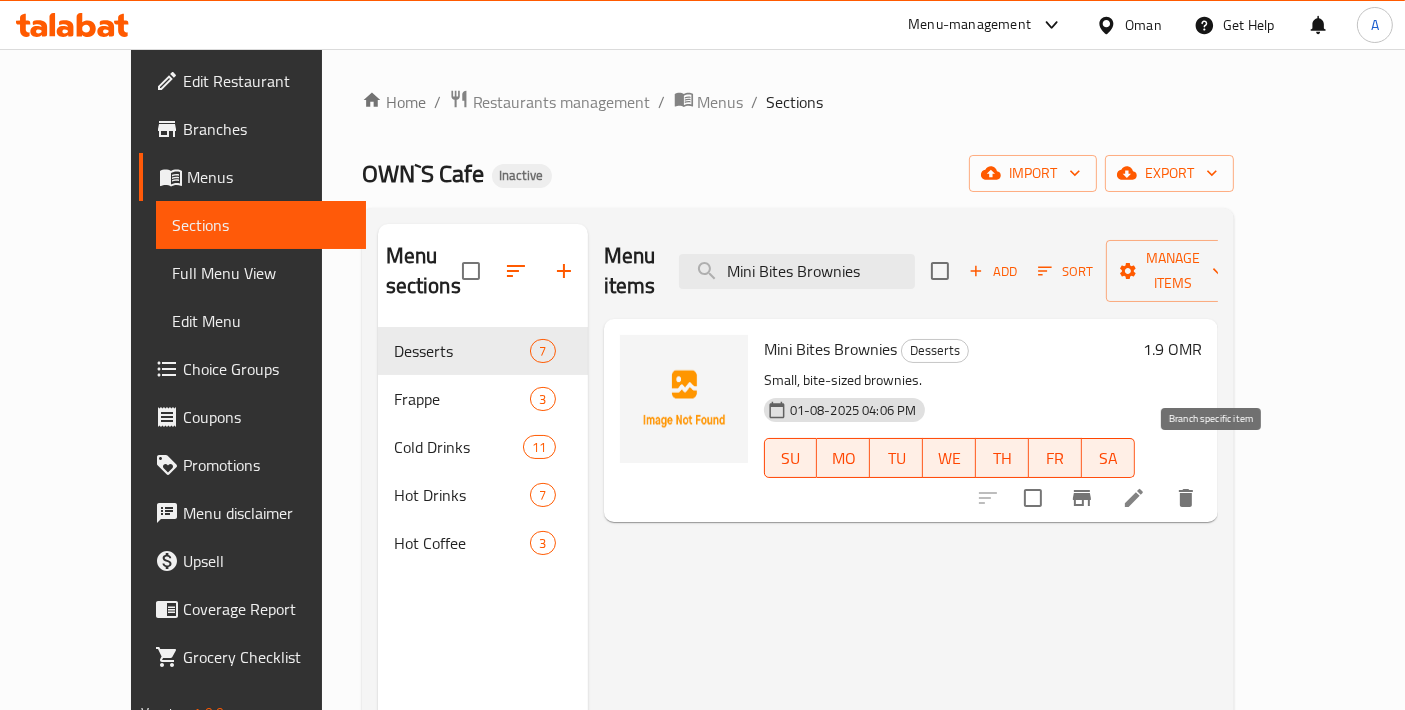 type on "Mini Bites Brownies" 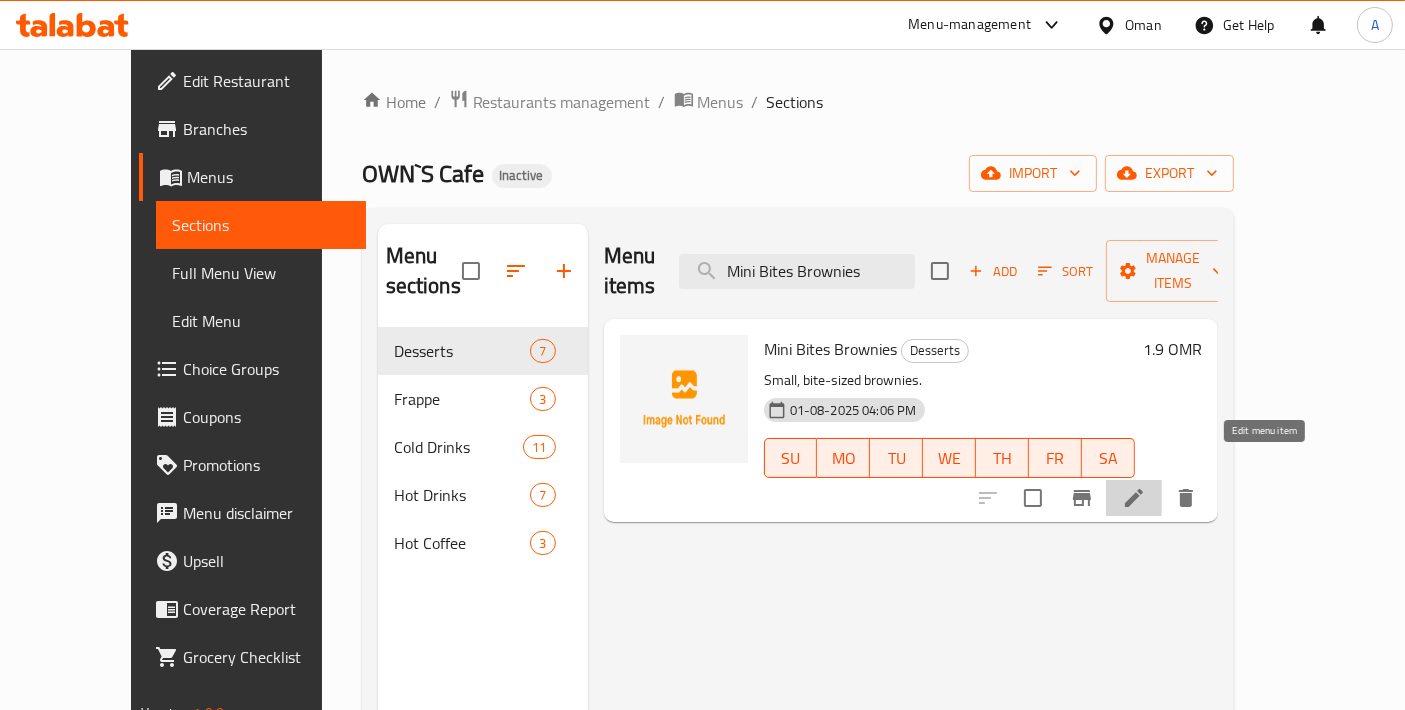 click 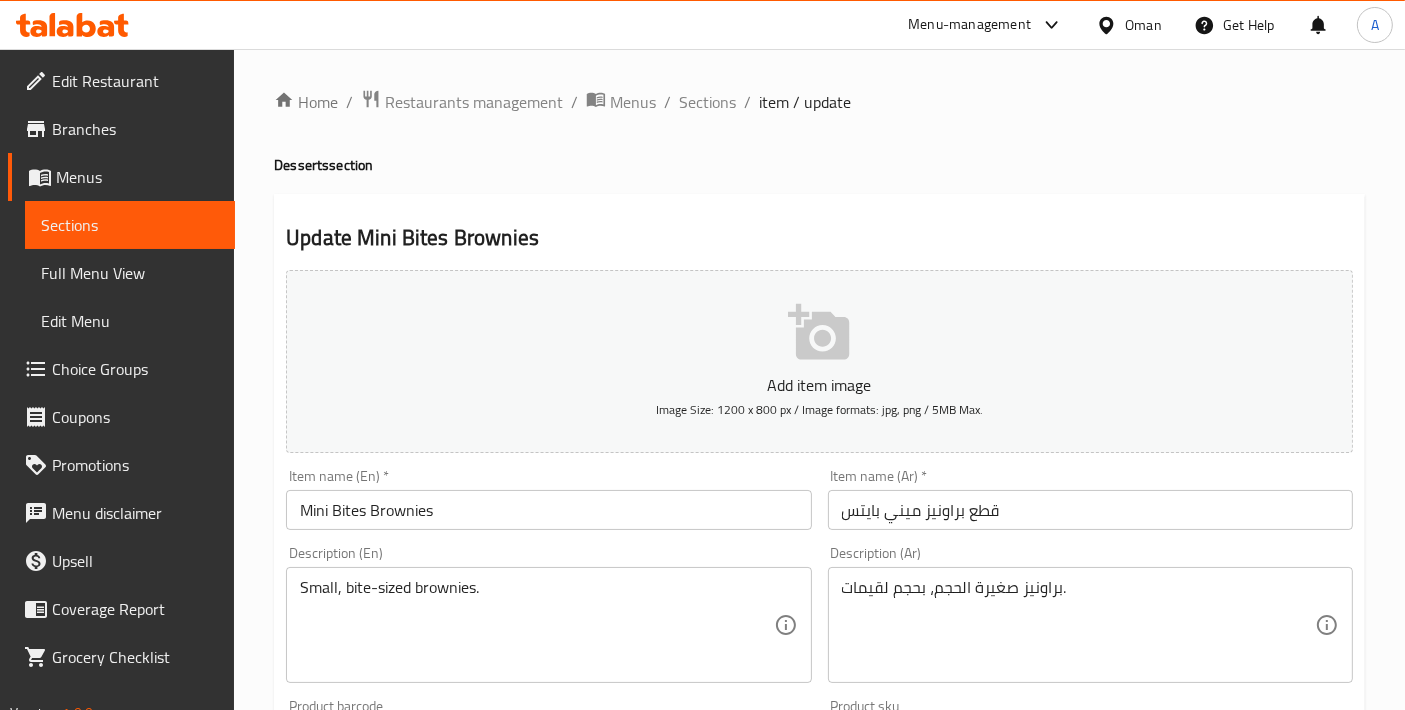 click on "قطع براونيز ميني بايتس" at bounding box center [1090, 510] 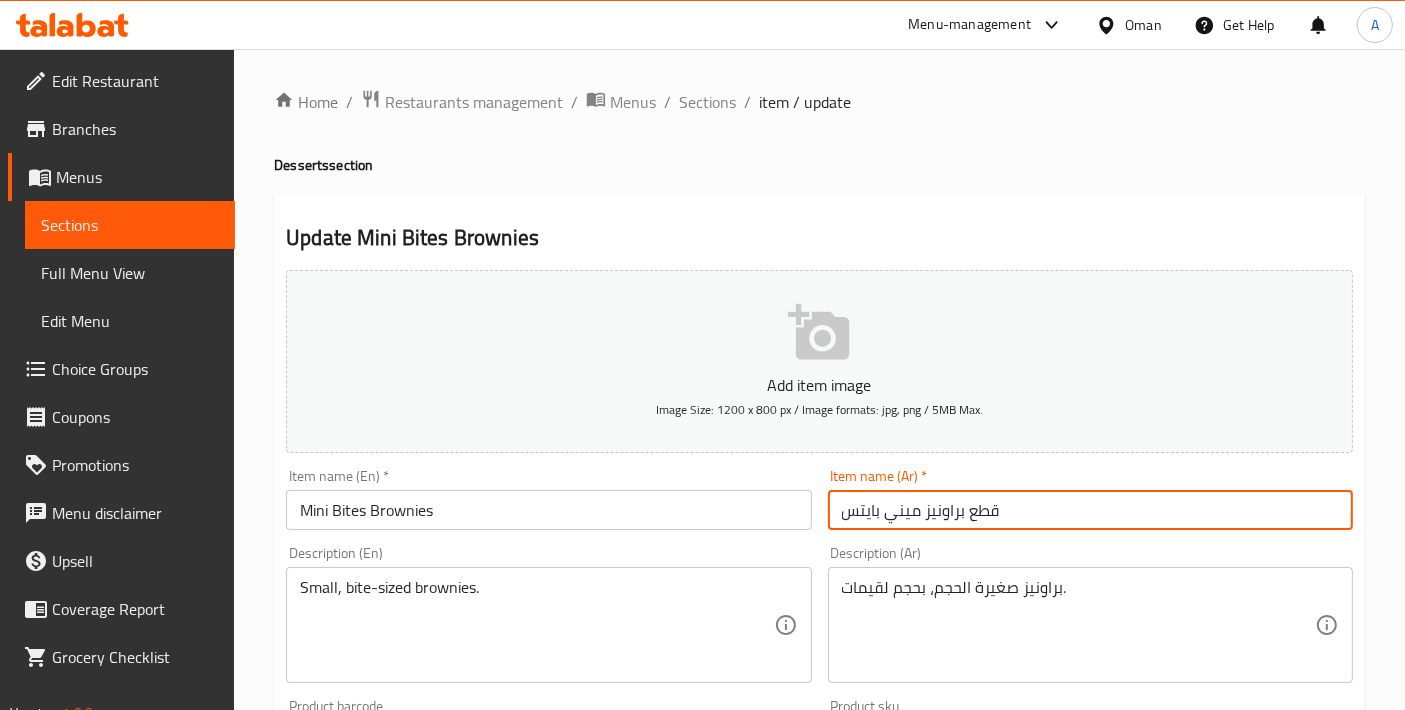 click on "قطع براونيز ميني بايتس" at bounding box center [1090, 510] 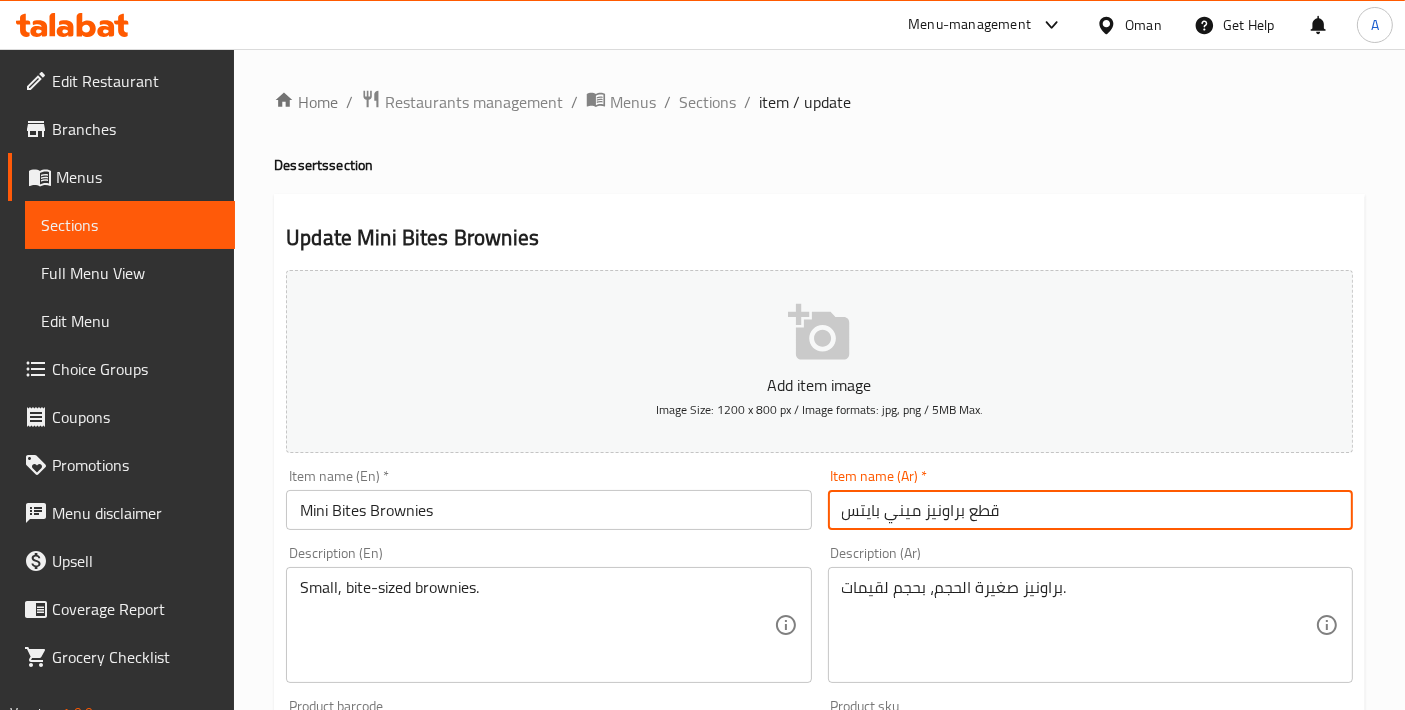 click on "قطع براونيز ميني بايتس" at bounding box center (1090, 510) 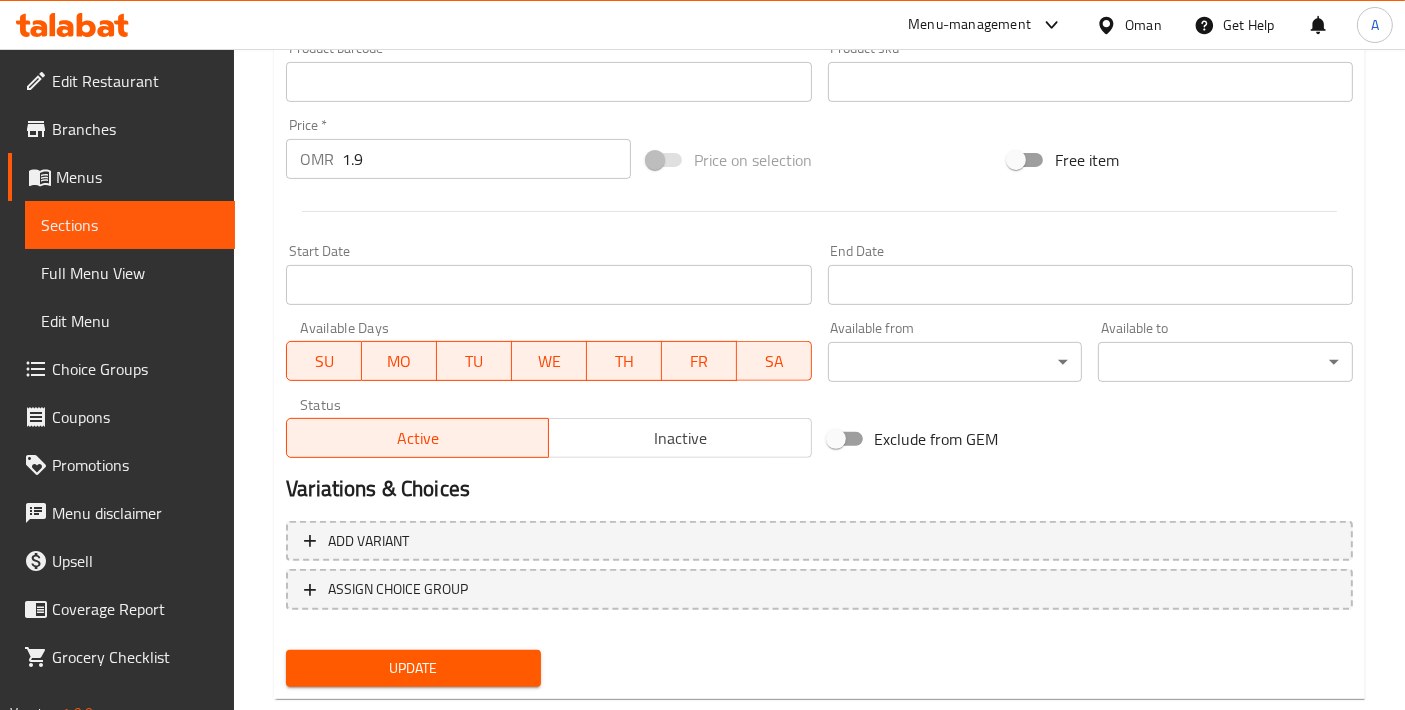 scroll, scrollTop: 699, scrollLeft: 0, axis: vertical 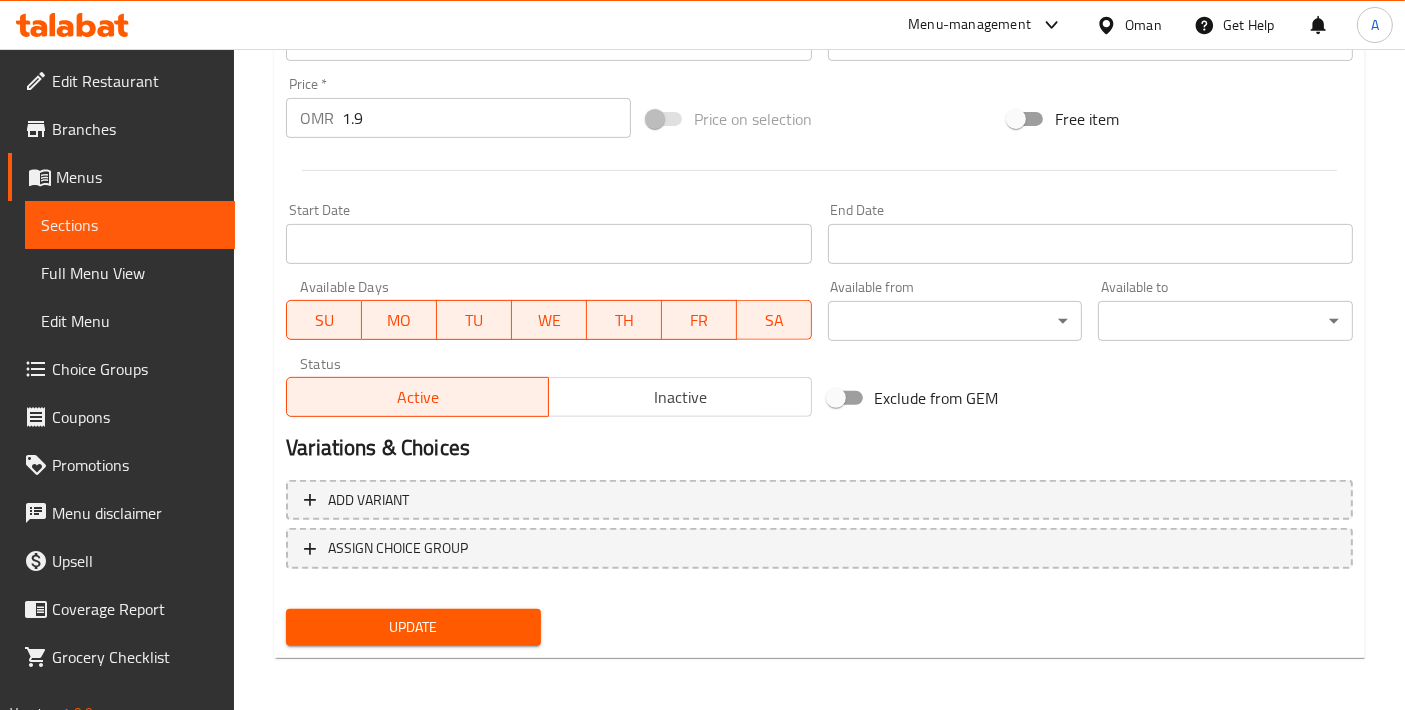 type on "براونيز ميني بايتس" 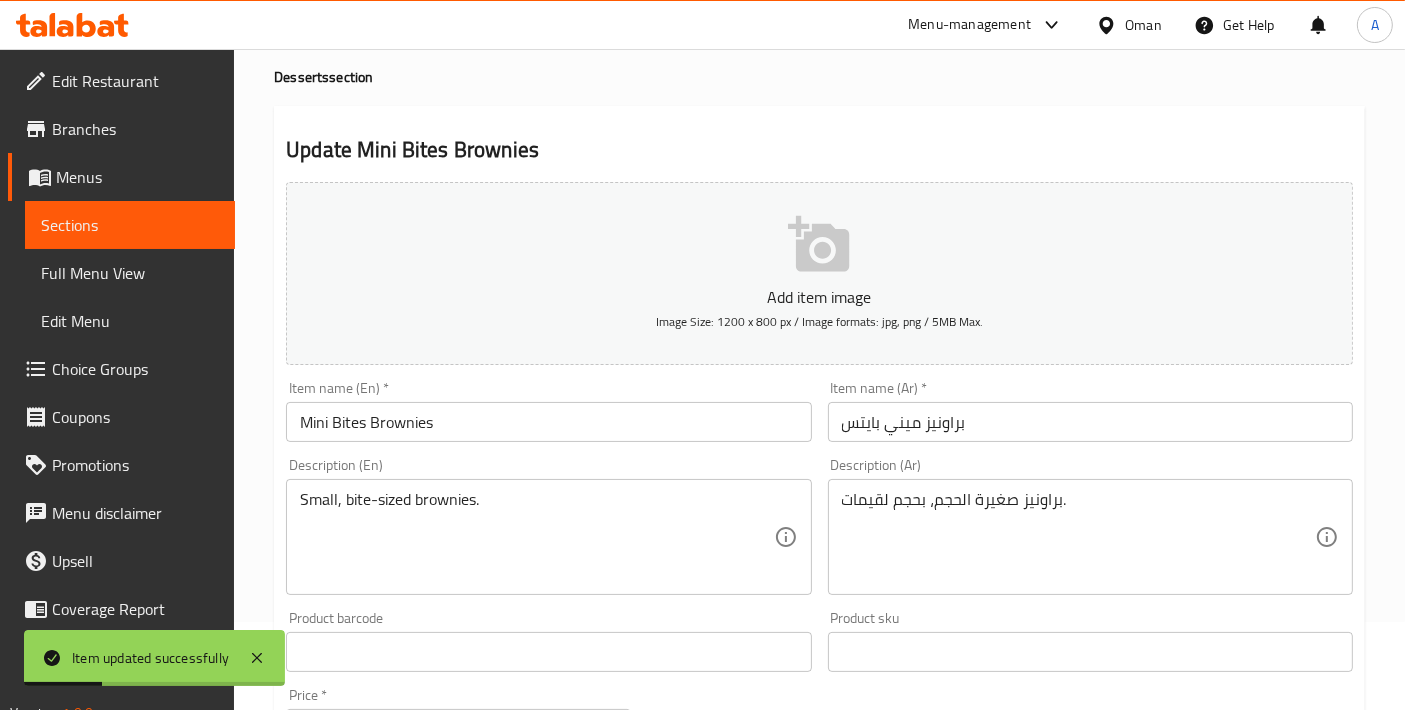 scroll, scrollTop: 0, scrollLeft: 0, axis: both 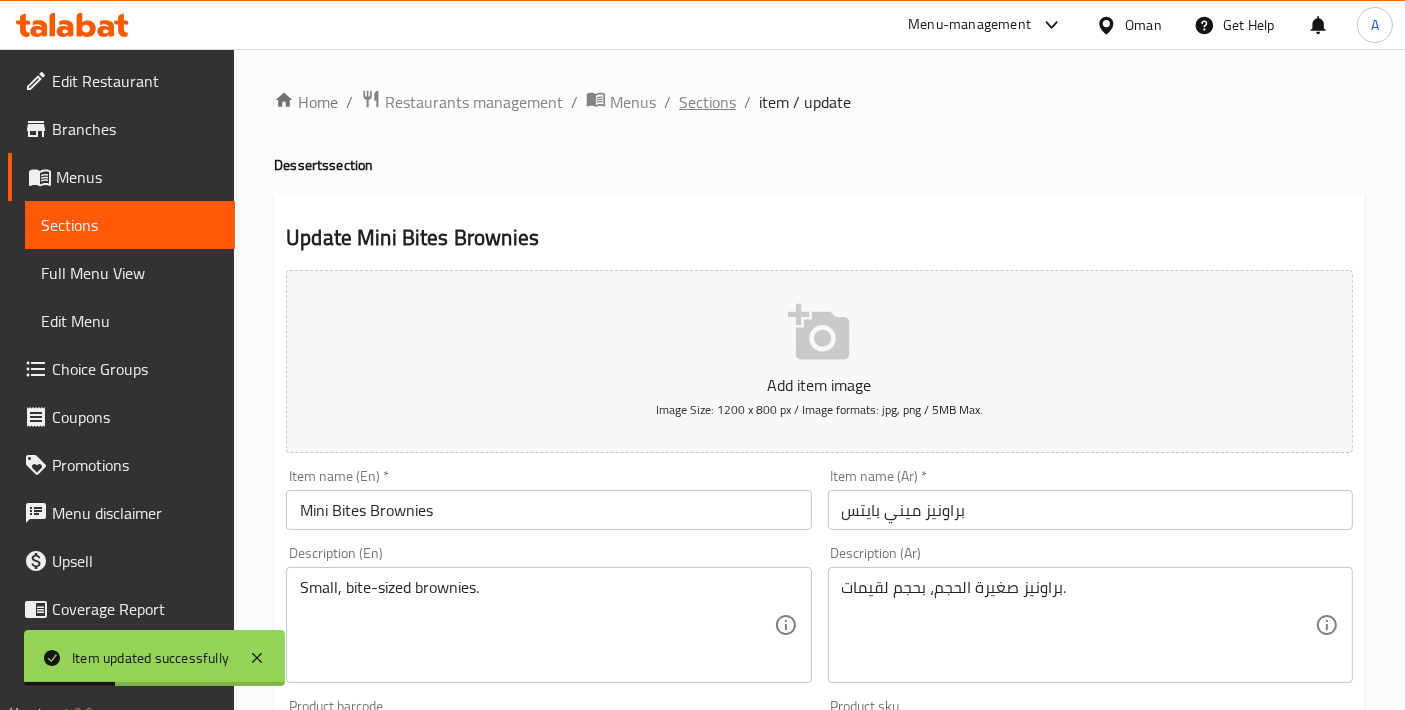 click on "Sections" at bounding box center [707, 102] 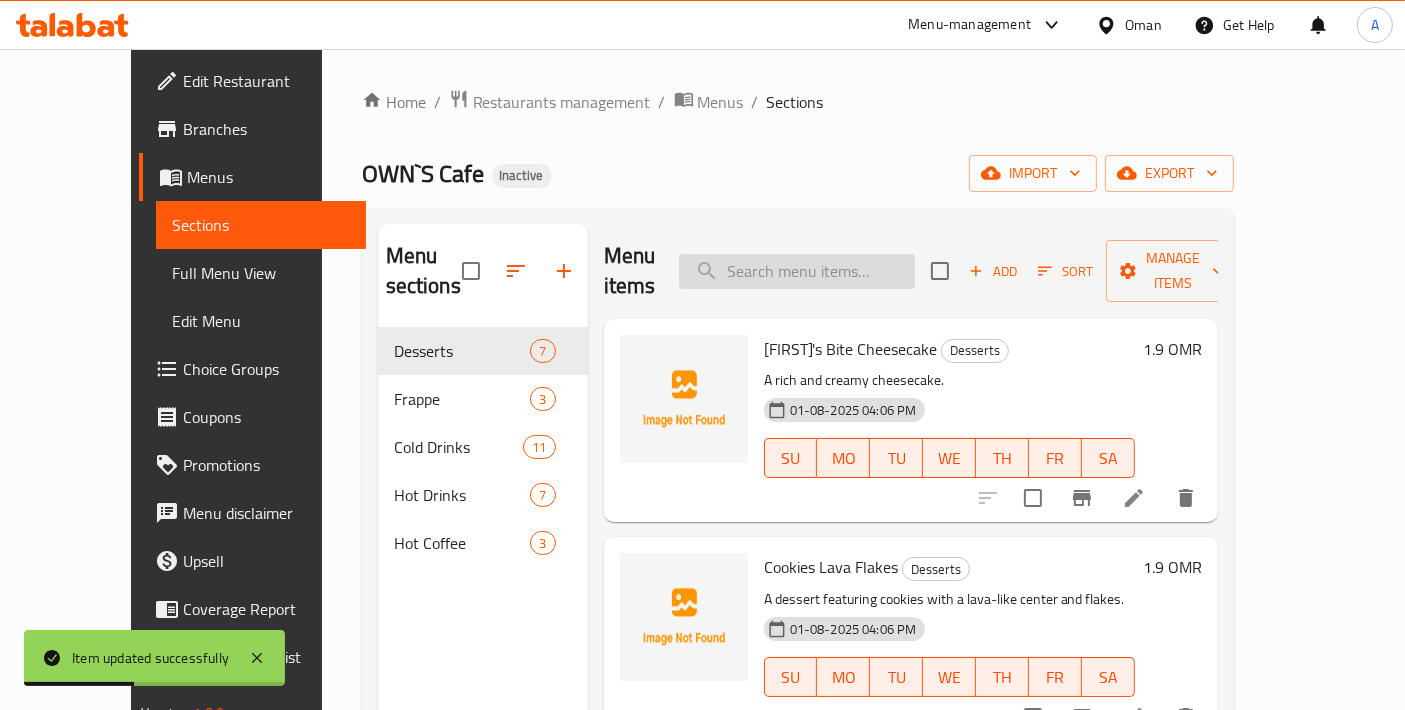 click at bounding box center [797, 271] 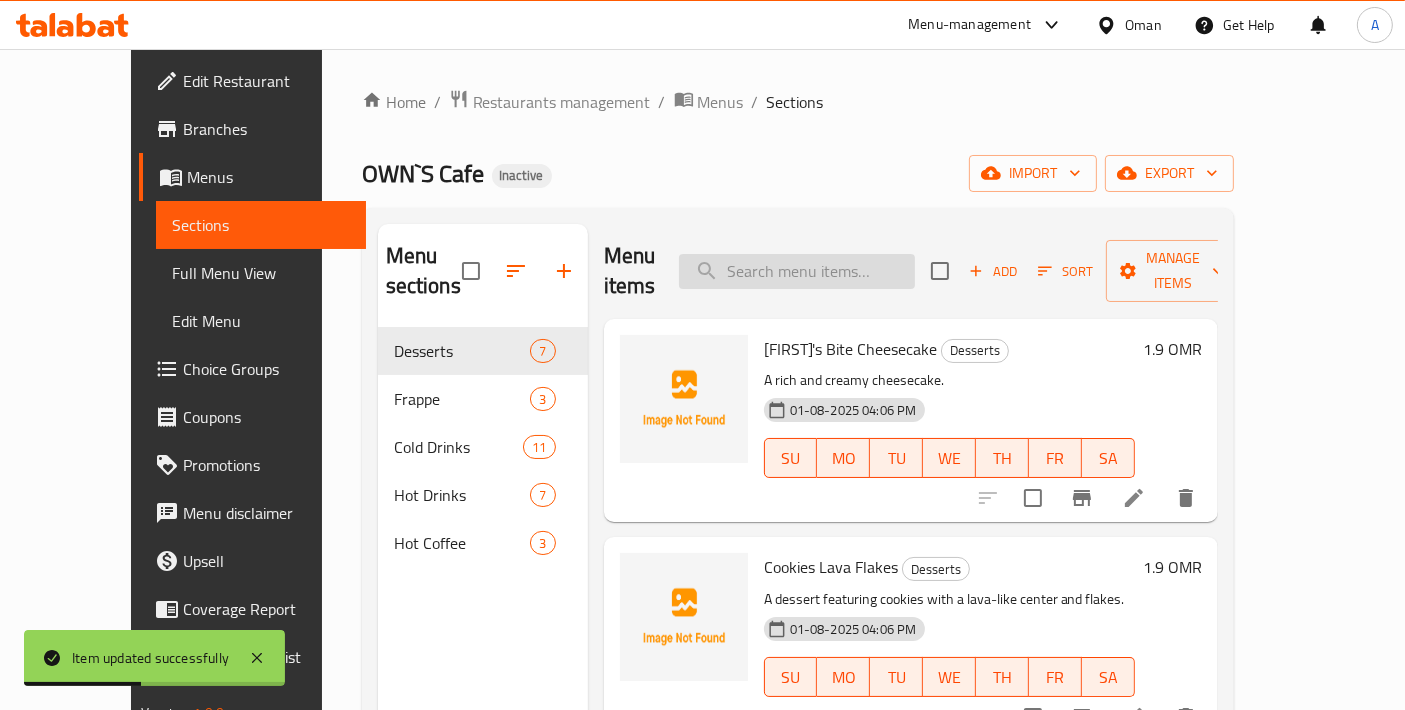 paste on "OWN'S Frappe" 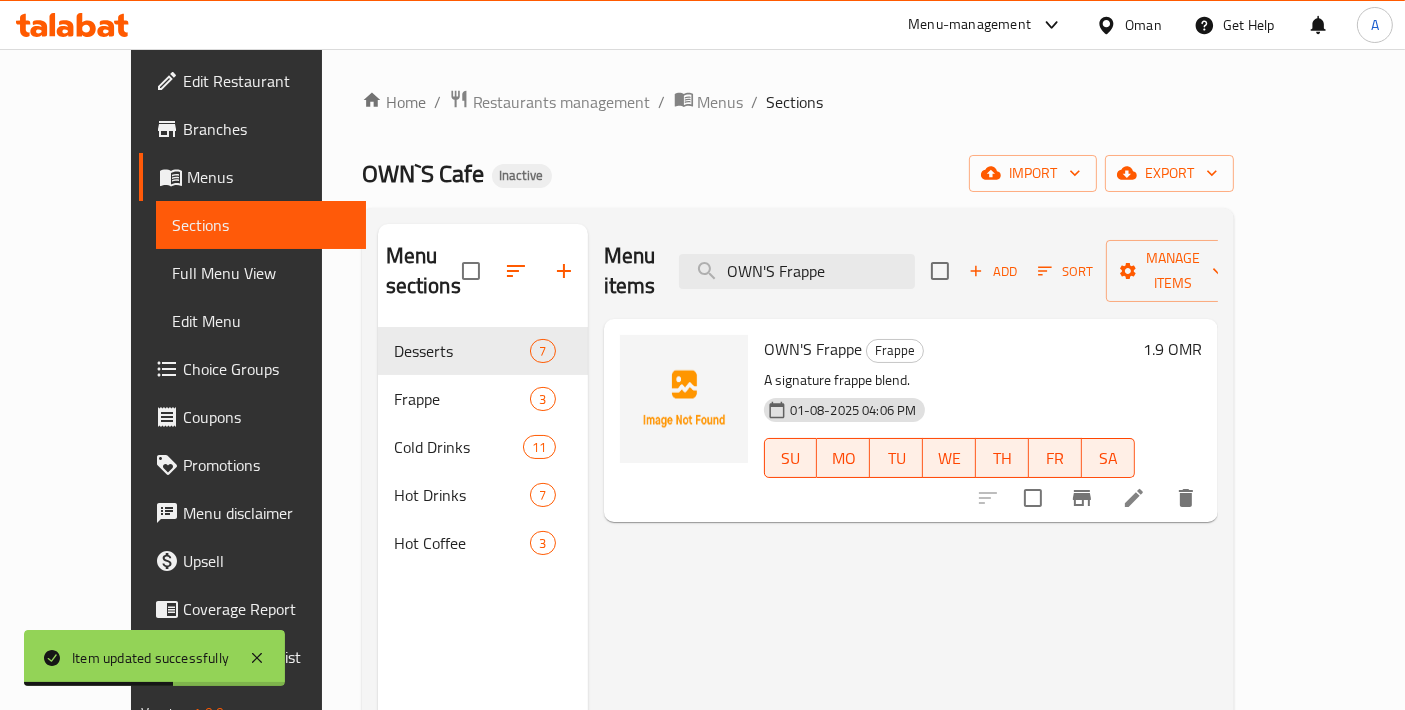 type on "OWN'S Frappe" 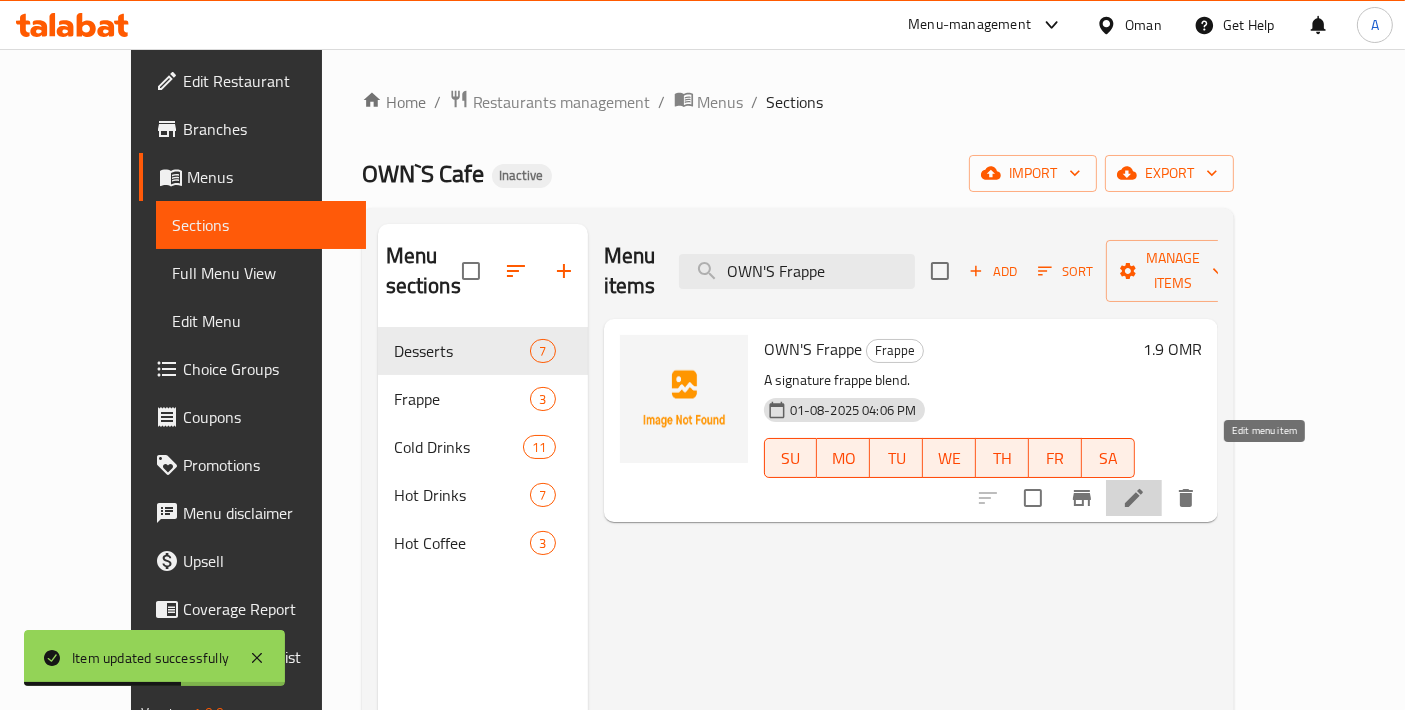 click 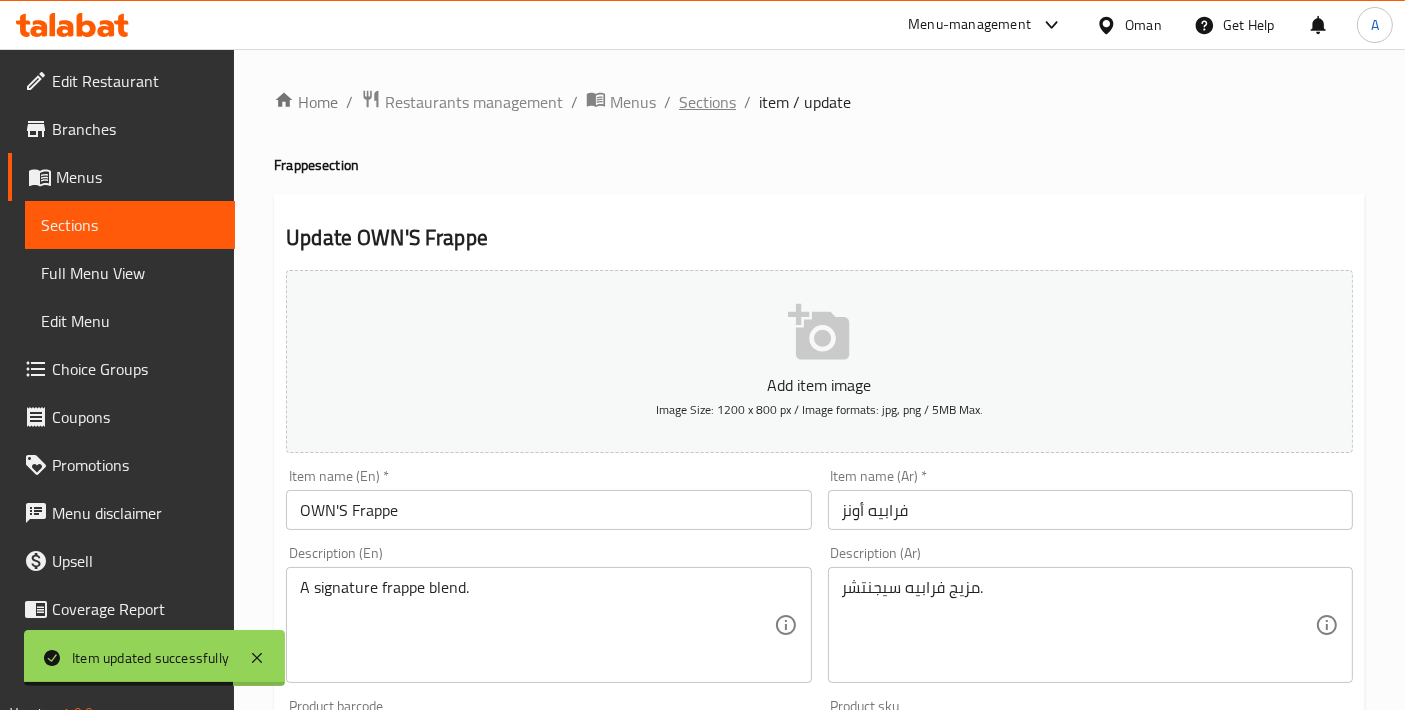 click on "Sections" at bounding box center [707, 102] 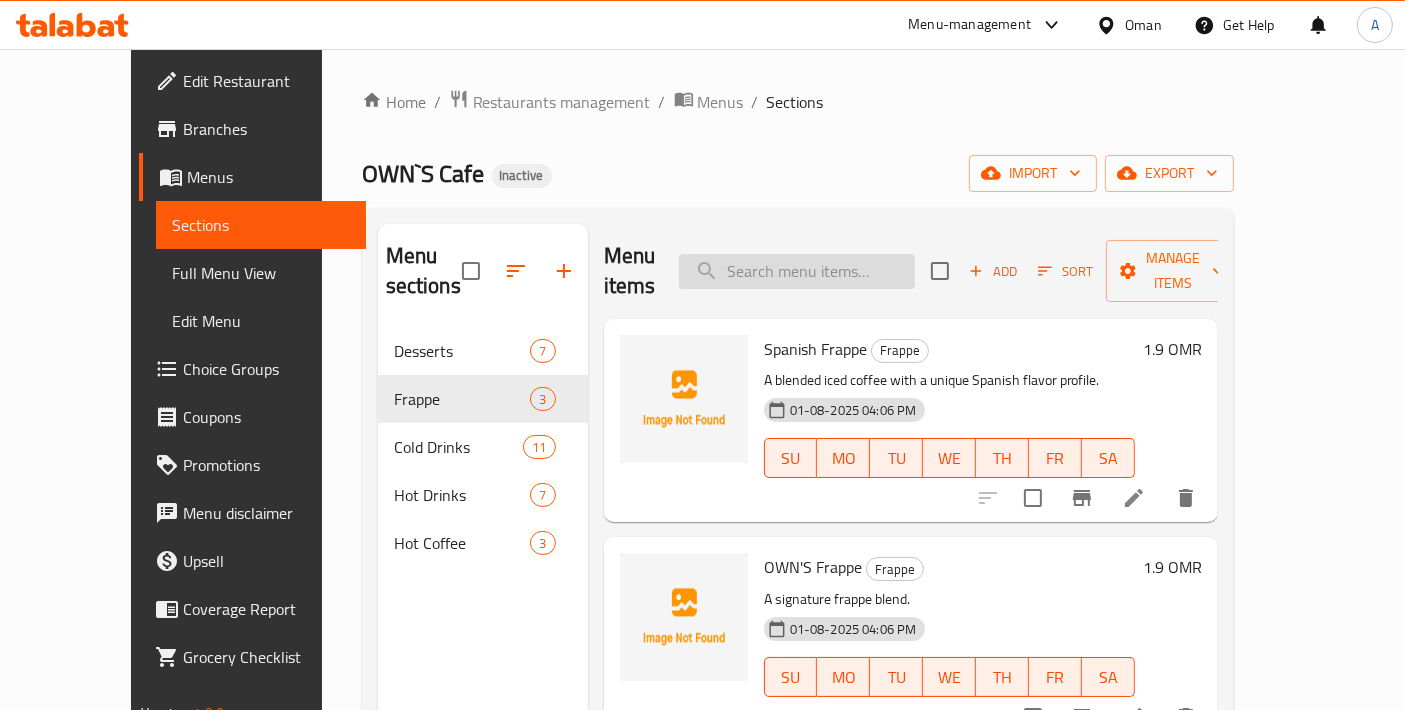 click at bounding box center [797, 271] 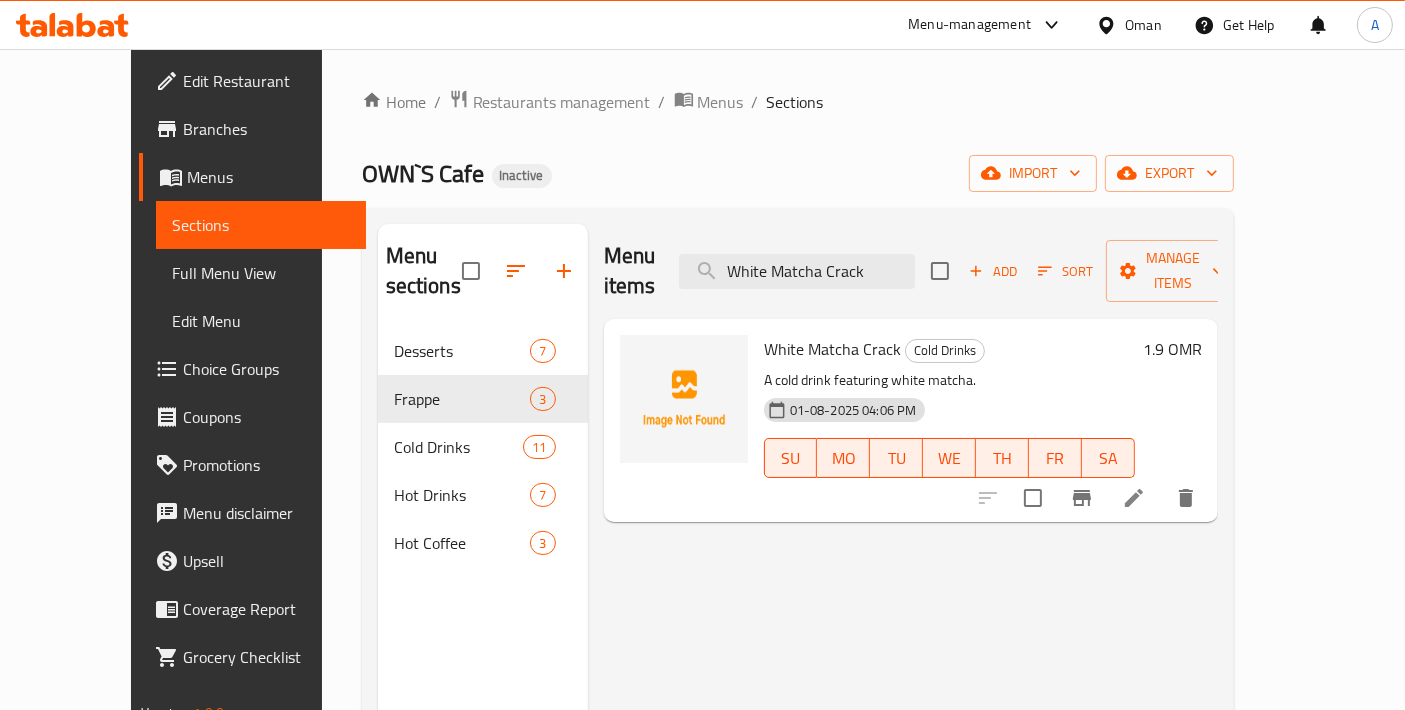 type on "White Matcha Crack" 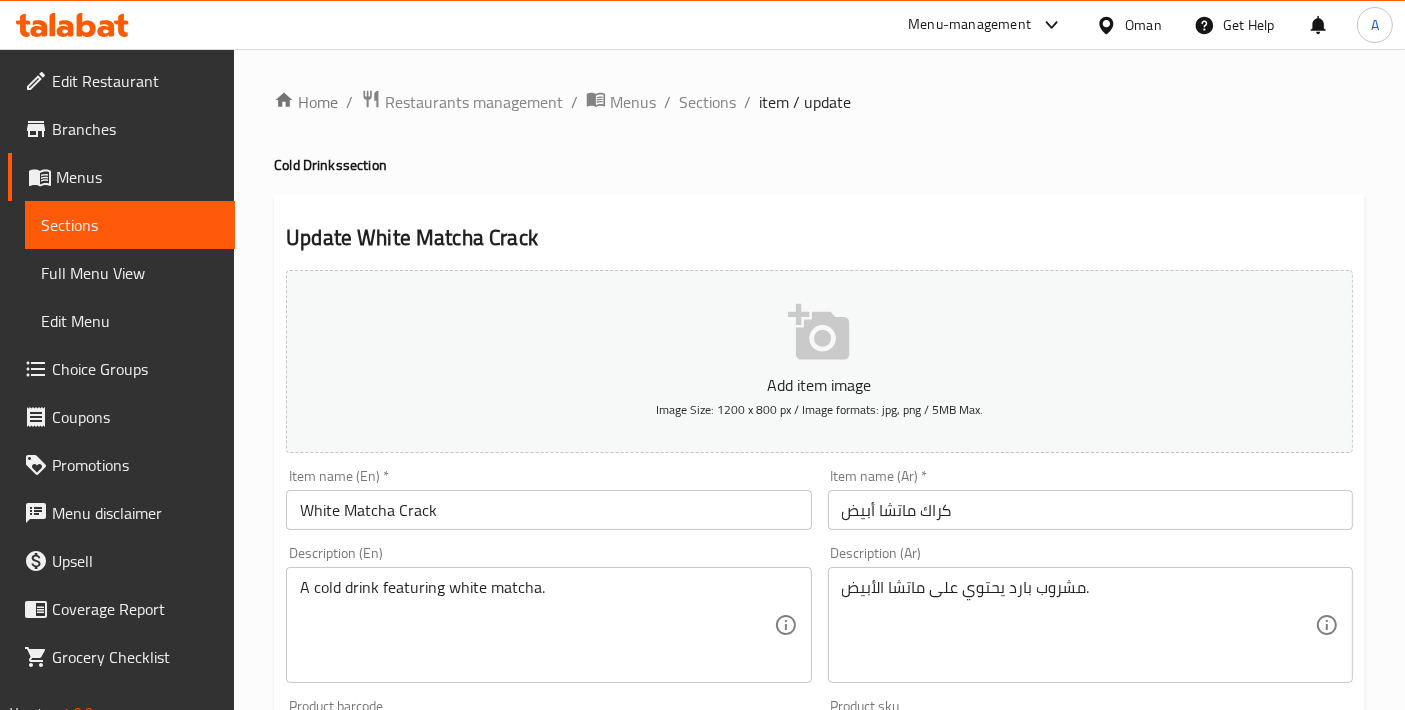 click on "كراك ماتشا الأبيض" at bounding box center [1090, 510] 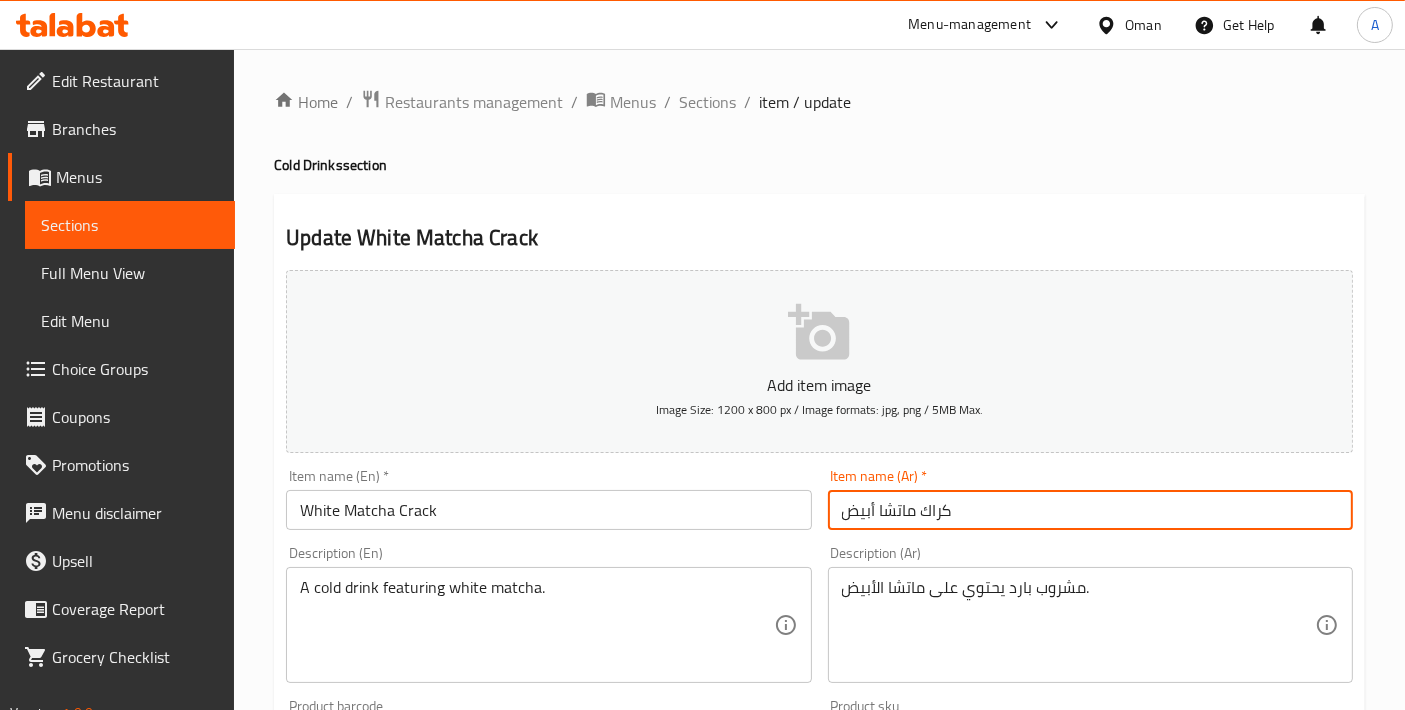 type on "كراك ماتشا أبيض" 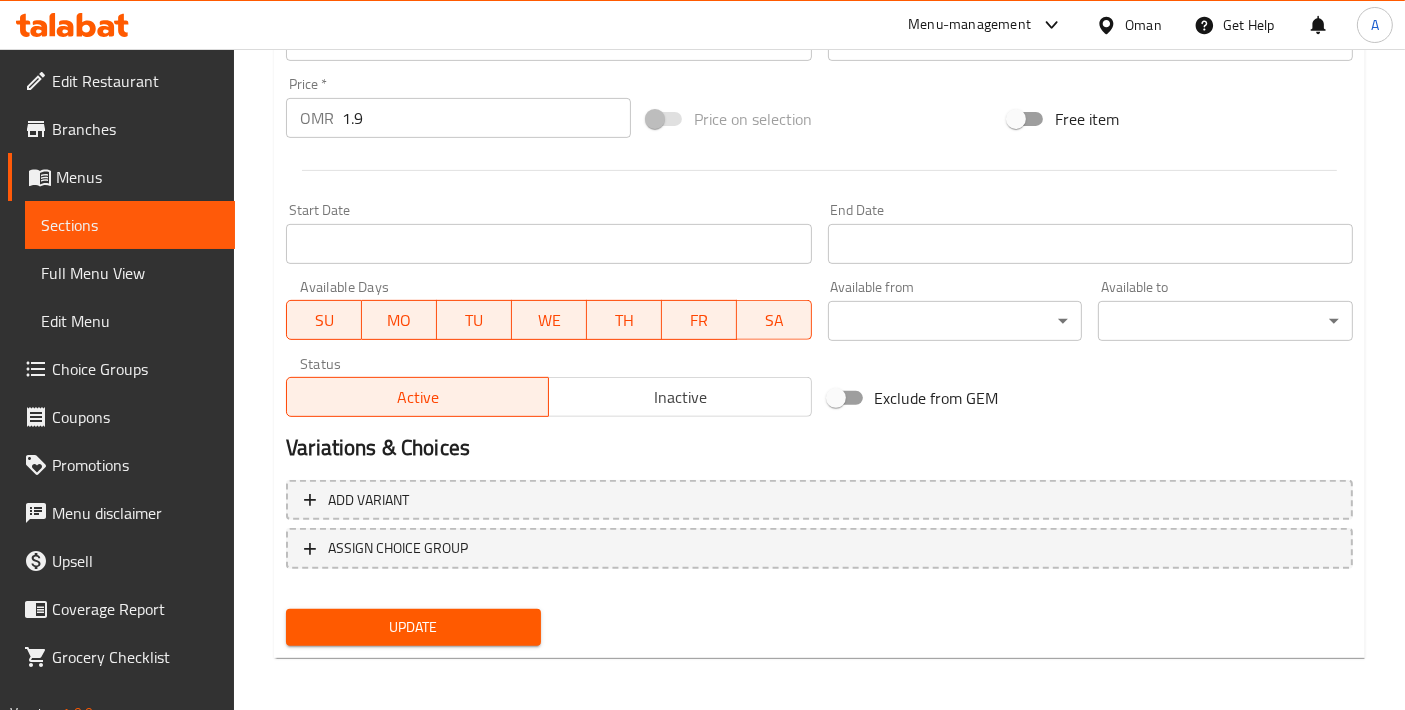 type on "مشروب بارد يحتوي على ماتشا أبيض." 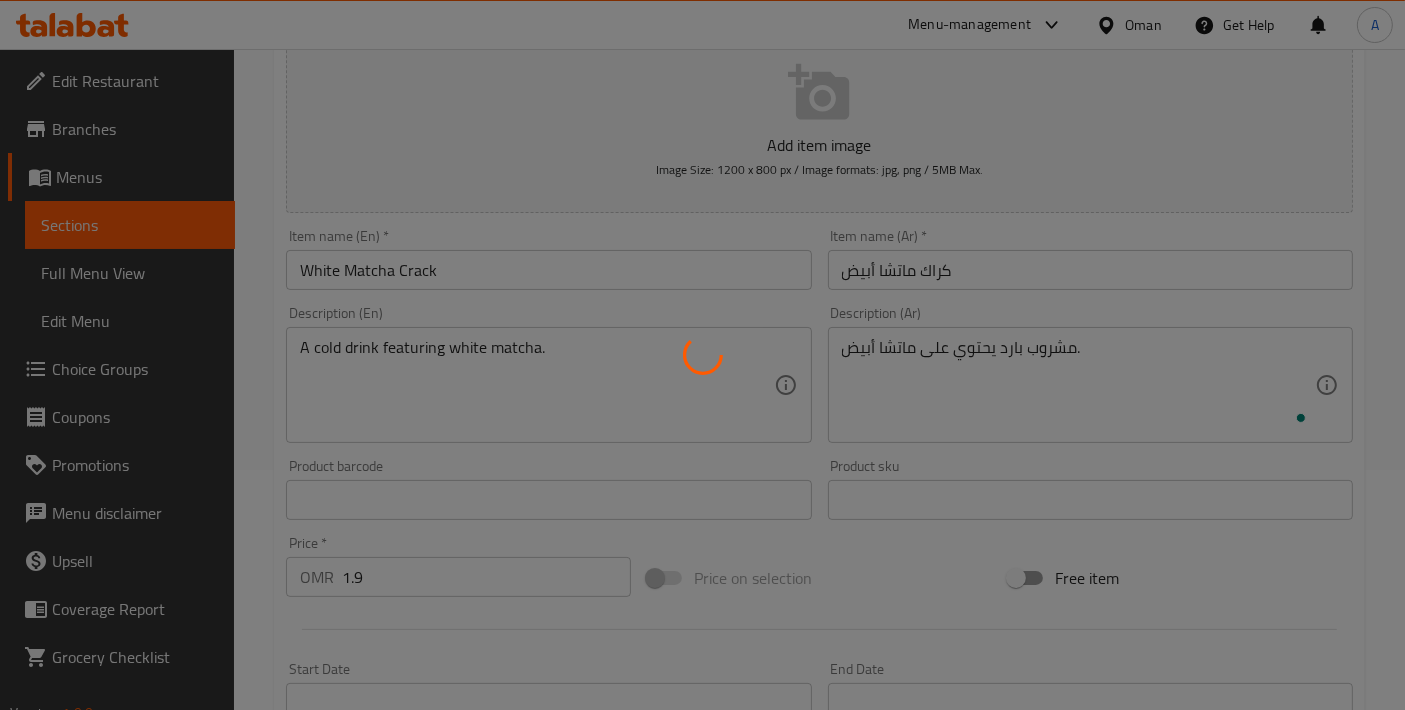 scroll, scrollTop: 0, scrollLeft: 0, axis: both 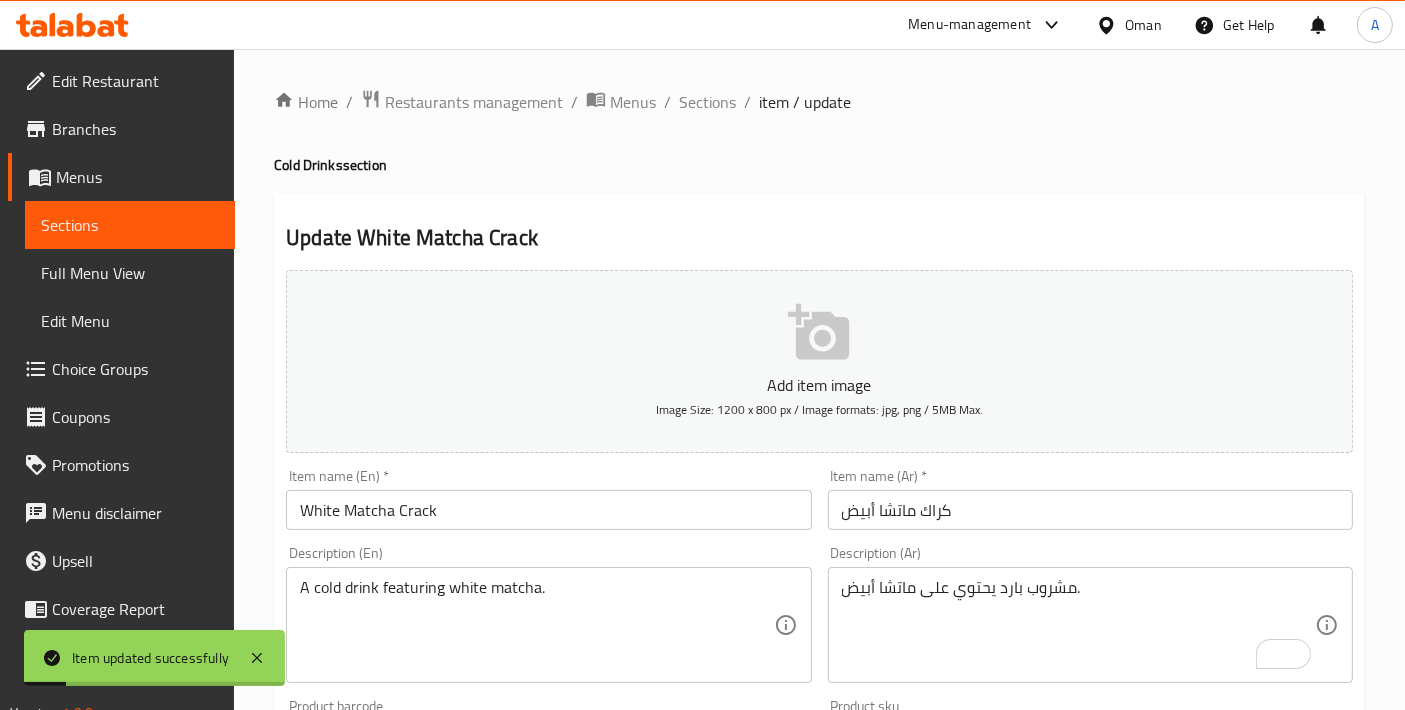 click on "Sections" at bounding box center [707, 102] 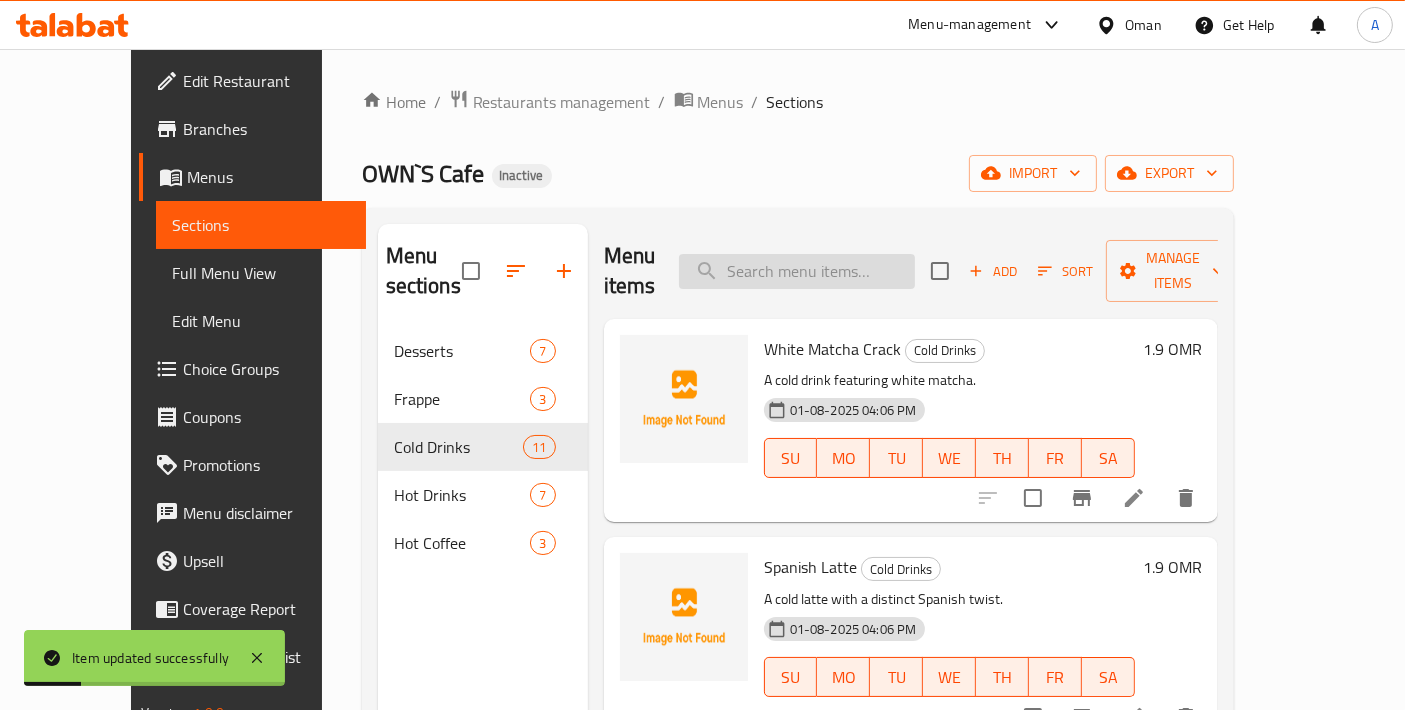click at bounding box center [797, 271] 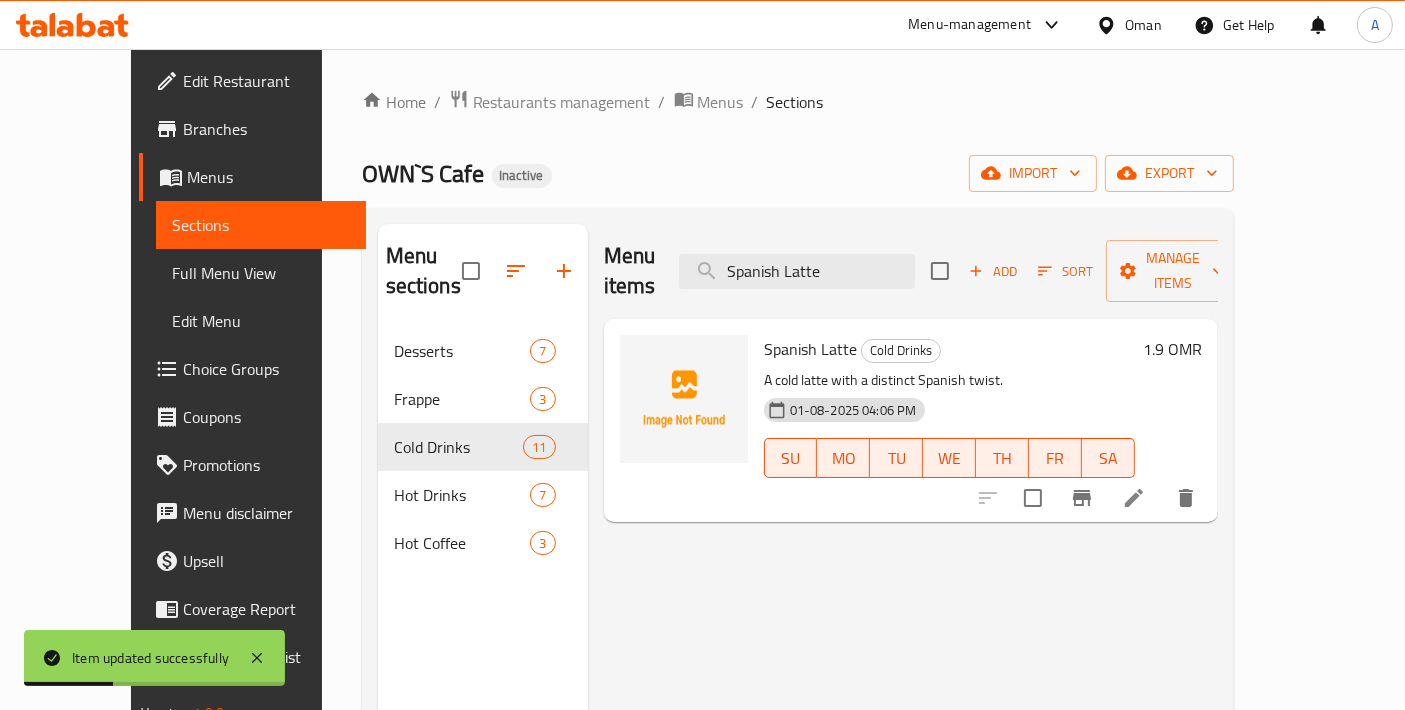 type on "Spanish Latte" 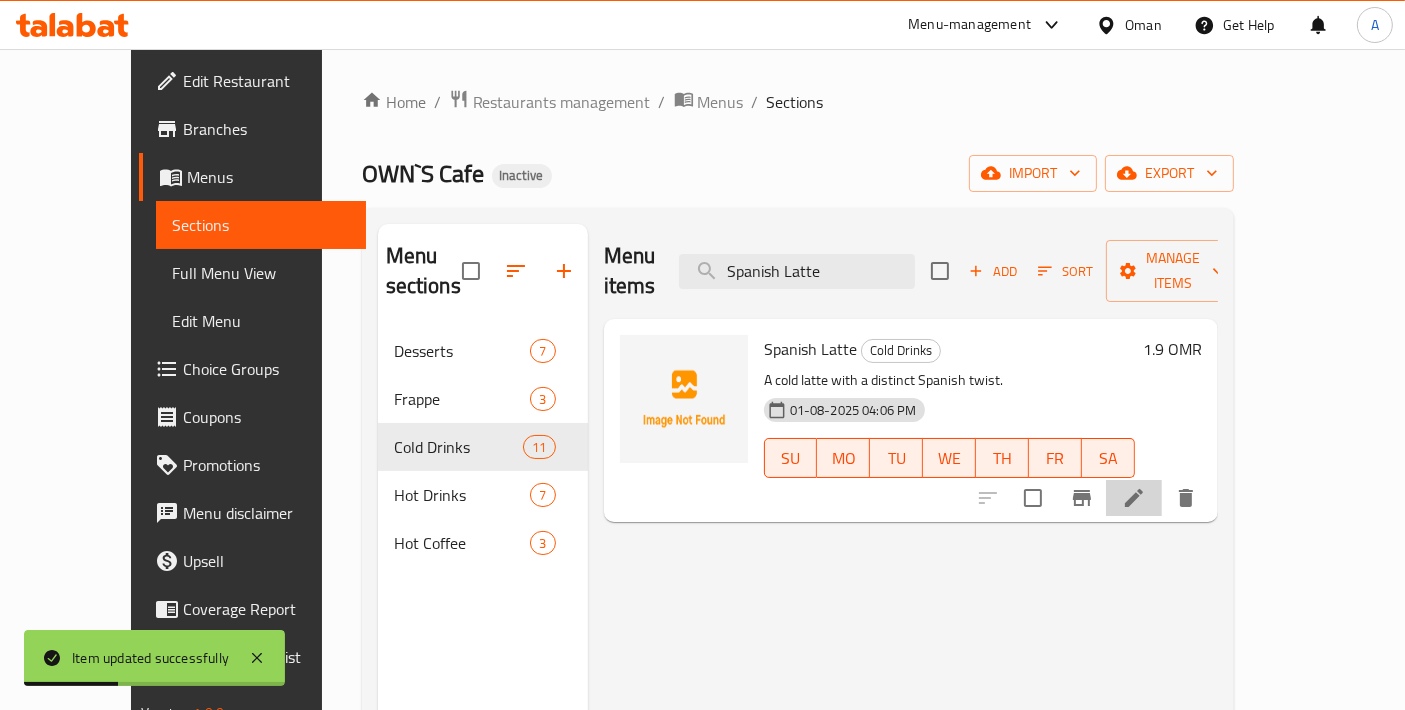 click at bounding box center (1134, 498) 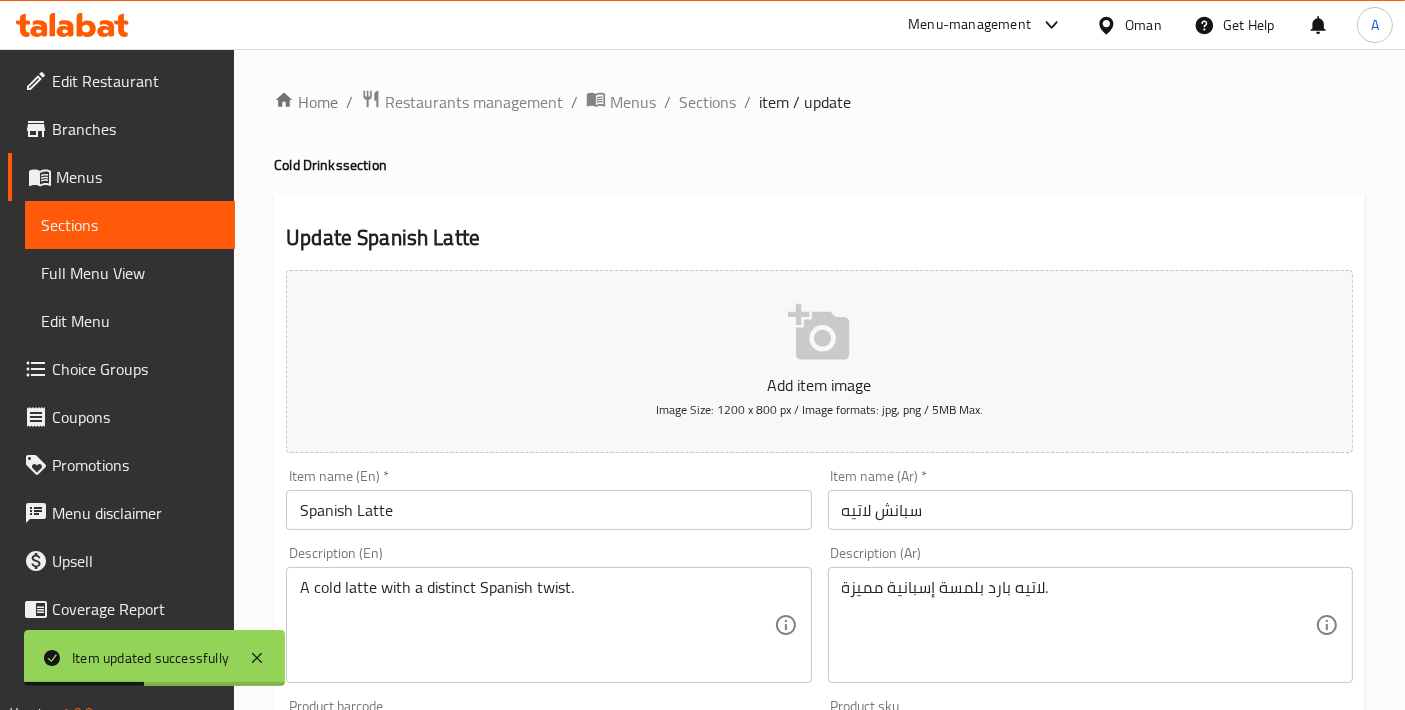 drag, startPoint x: 1011, startPoint y: 513, endPoint x: 548, endPoint y: 520, distance: 463.05292 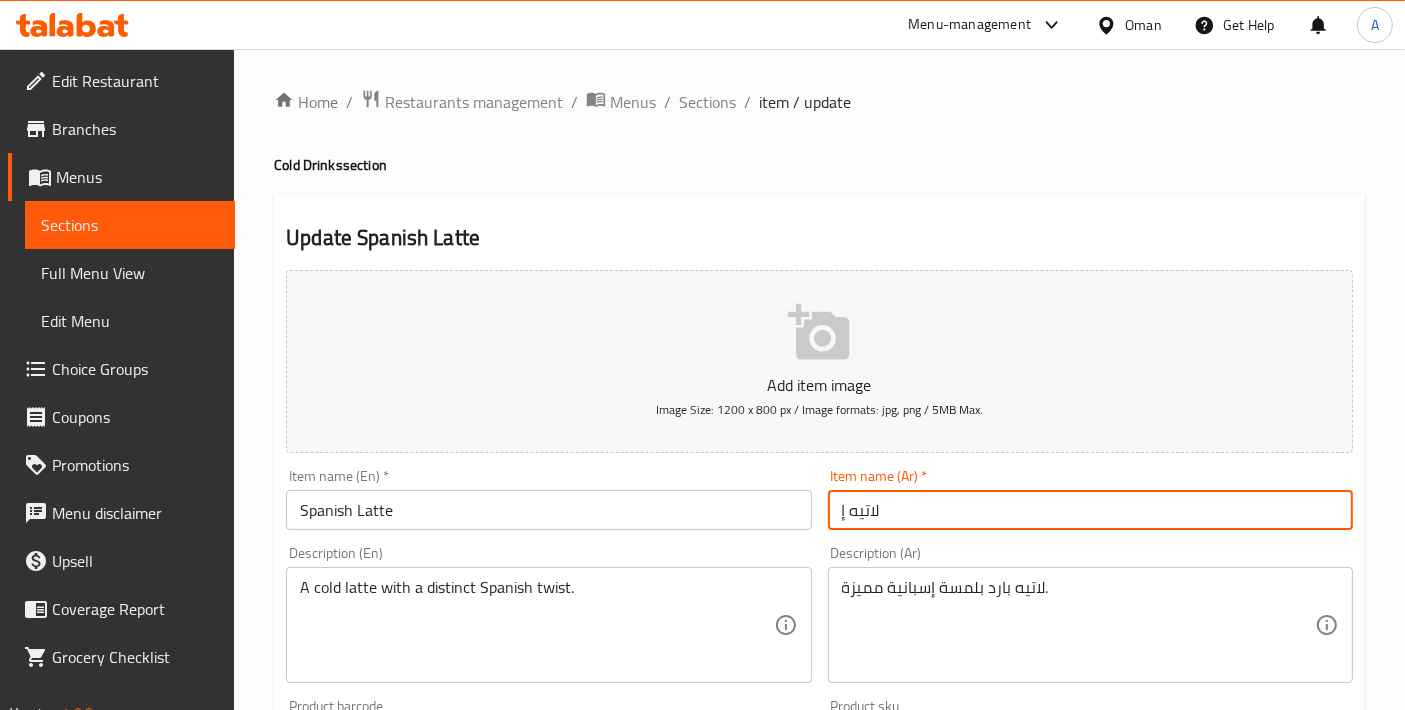 type on "لاتيه إسباني" 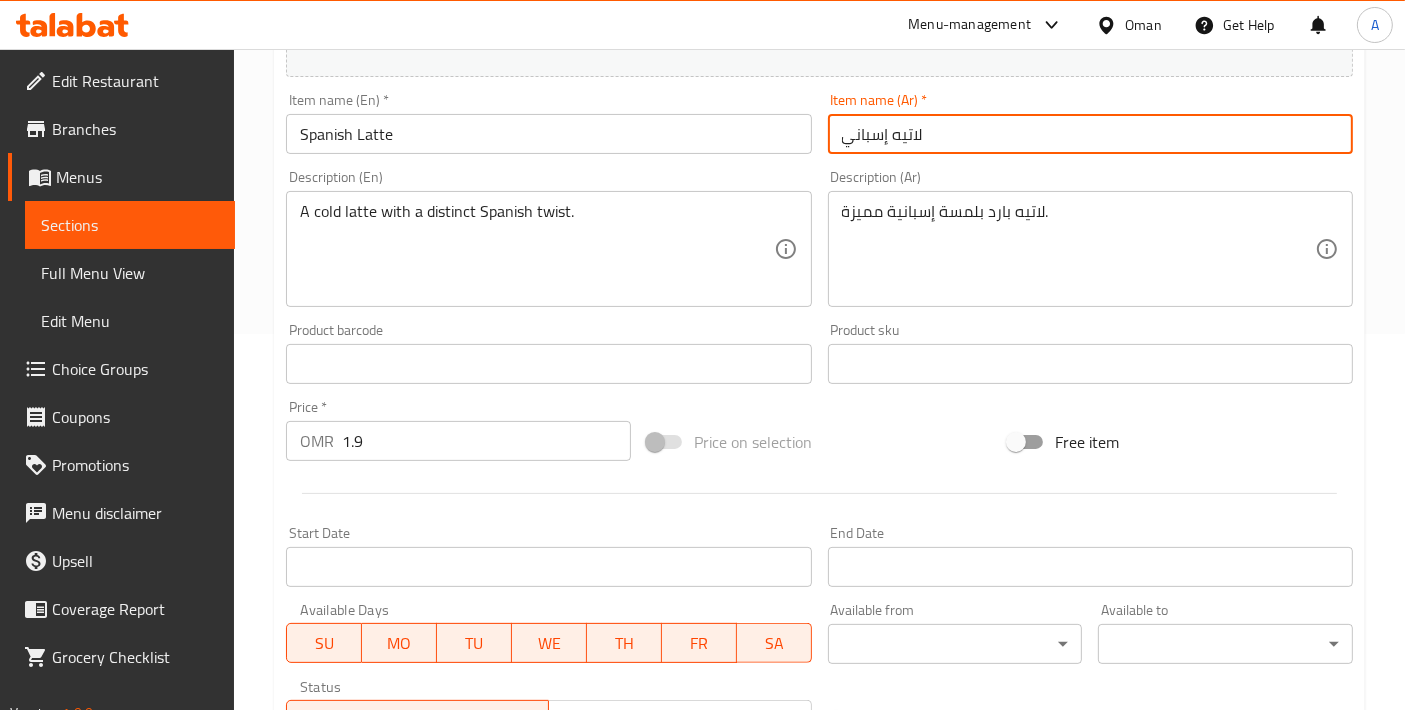 scroll, scrollTop: 699, scrollLeft: 0, axis: vertical 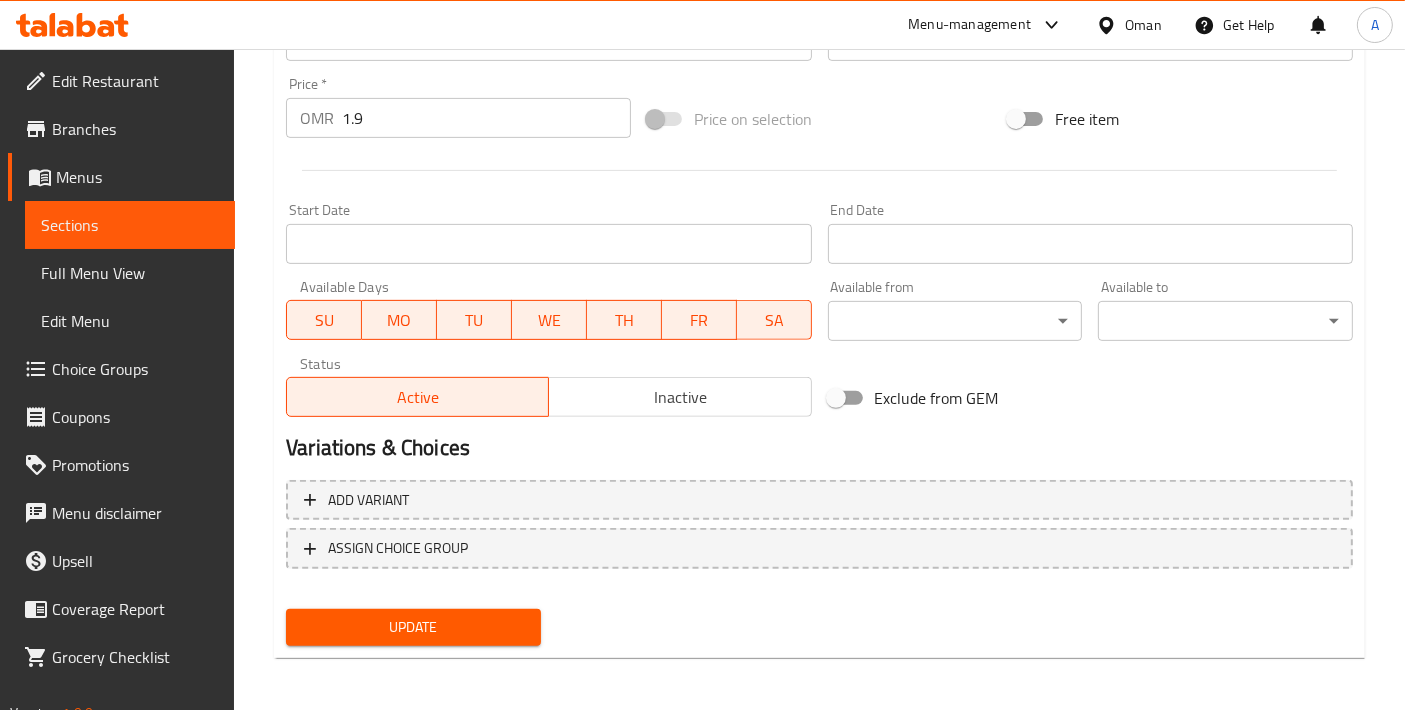 click on "Update" at bounding box center [413, 627] 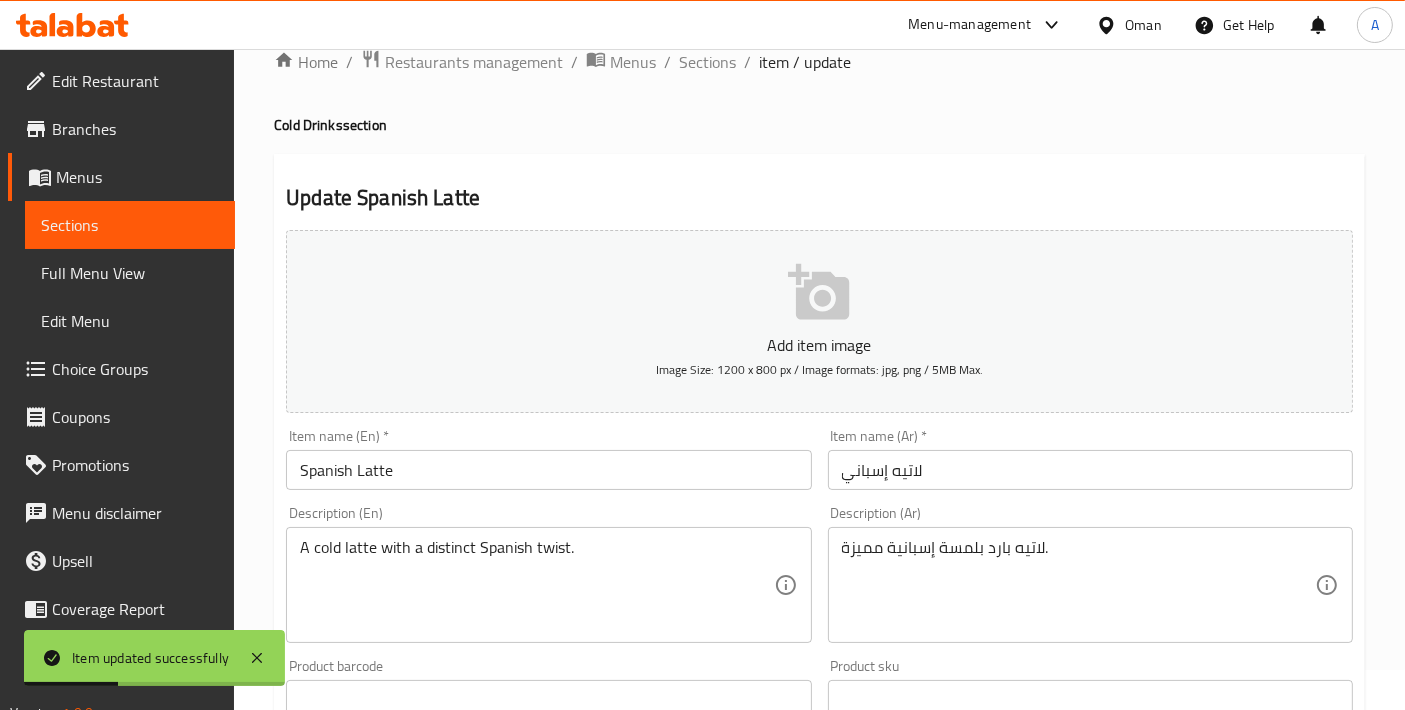 scroll, scrollTop: 0, scrollLeft: 0, axis: both 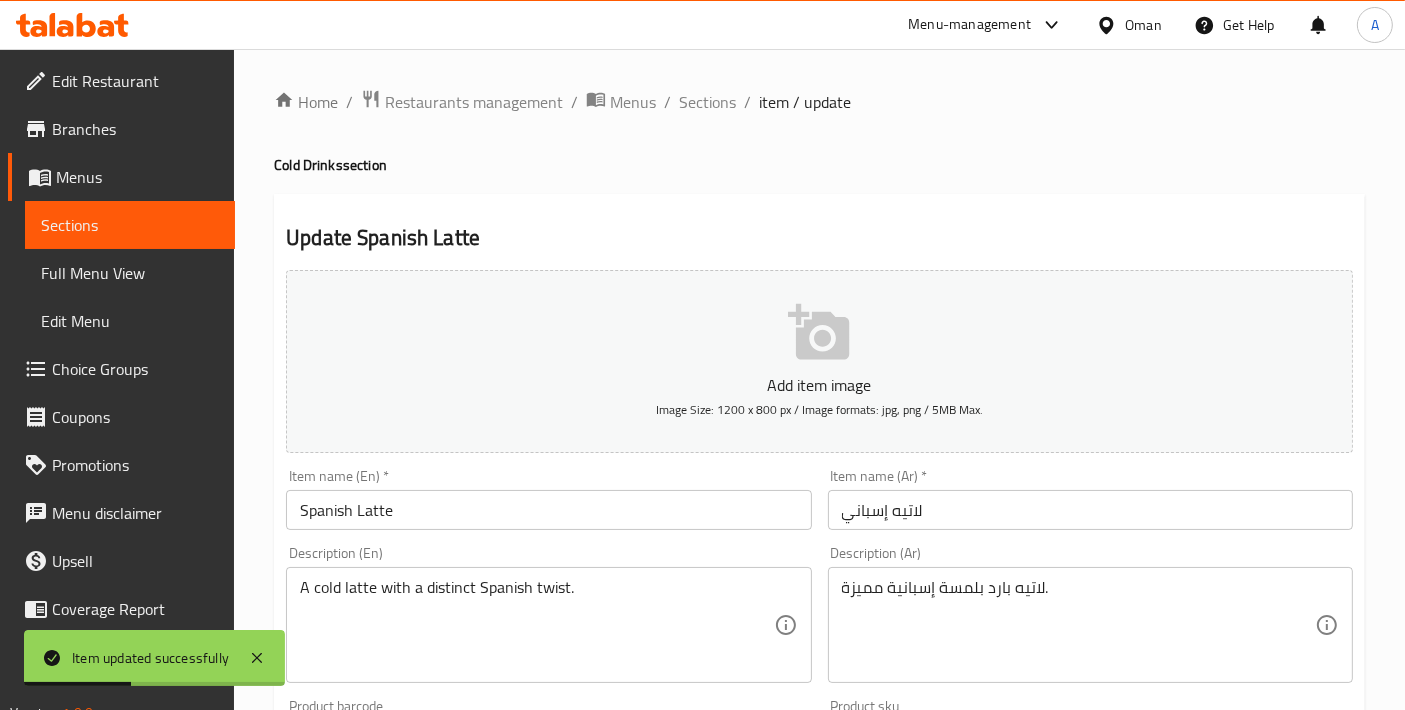 click on "Home / Restaurants management / Menus / Sections / item / update" at bounding box center [819, 102] 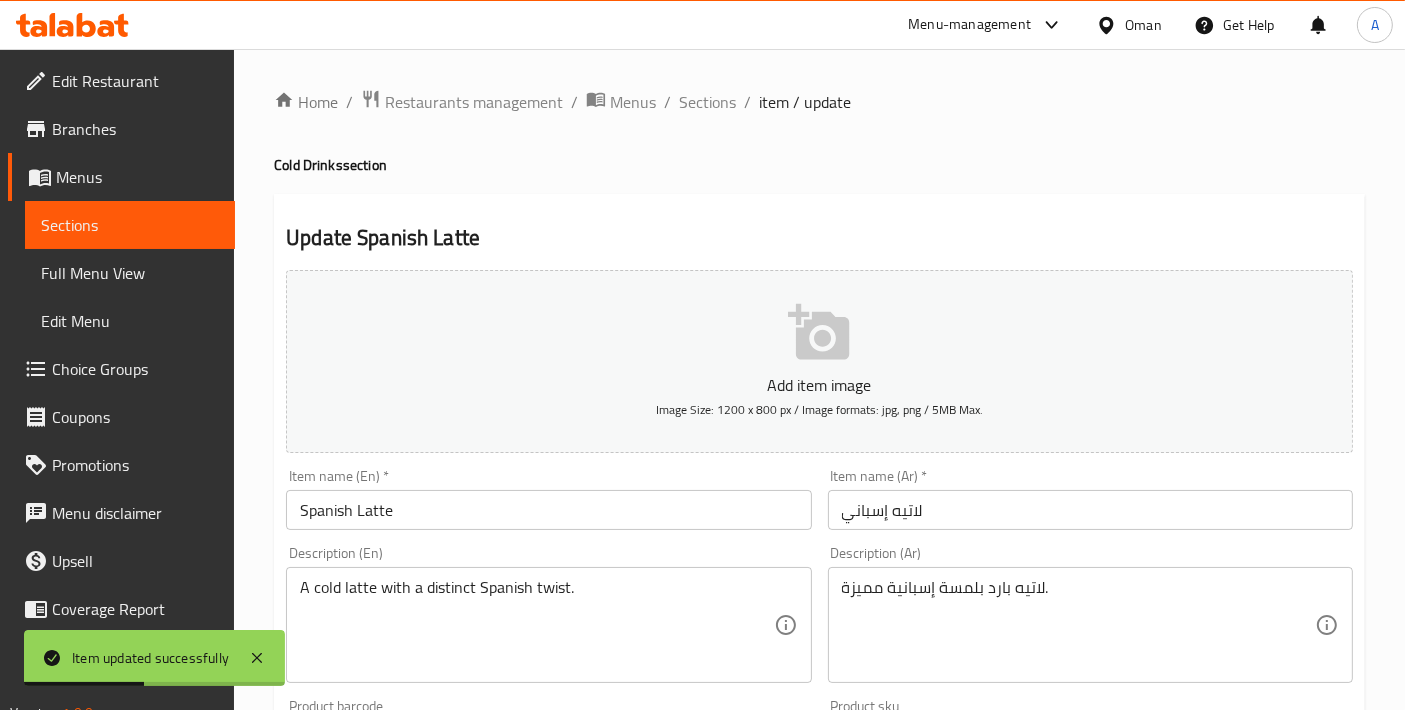 drag, startPoint x: 737, startPoint y: 111, endPoint x: 723, endPoint y: 105, distance: 15.231546 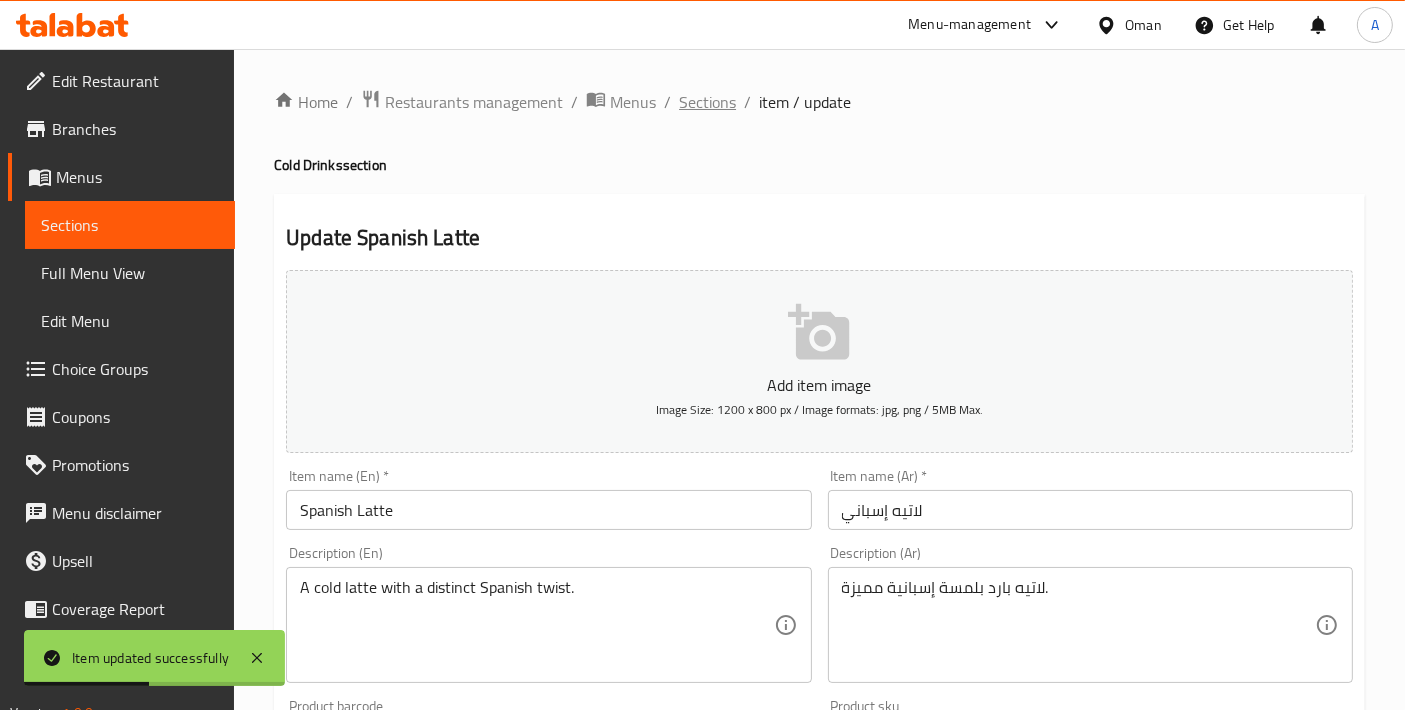 click on "Sections" at bounding box center [707, 102] 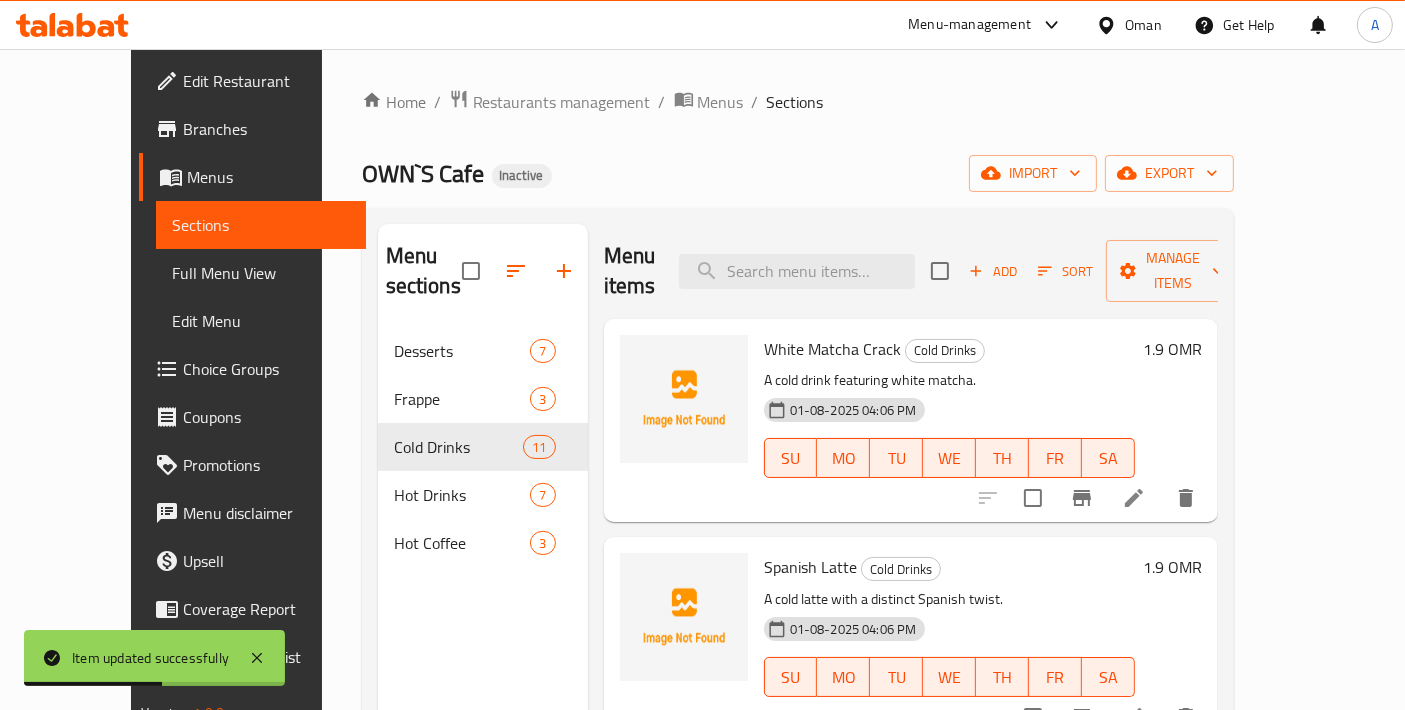 click on "Menu items Add Sort Manage items" at bounding box center (911, 271) 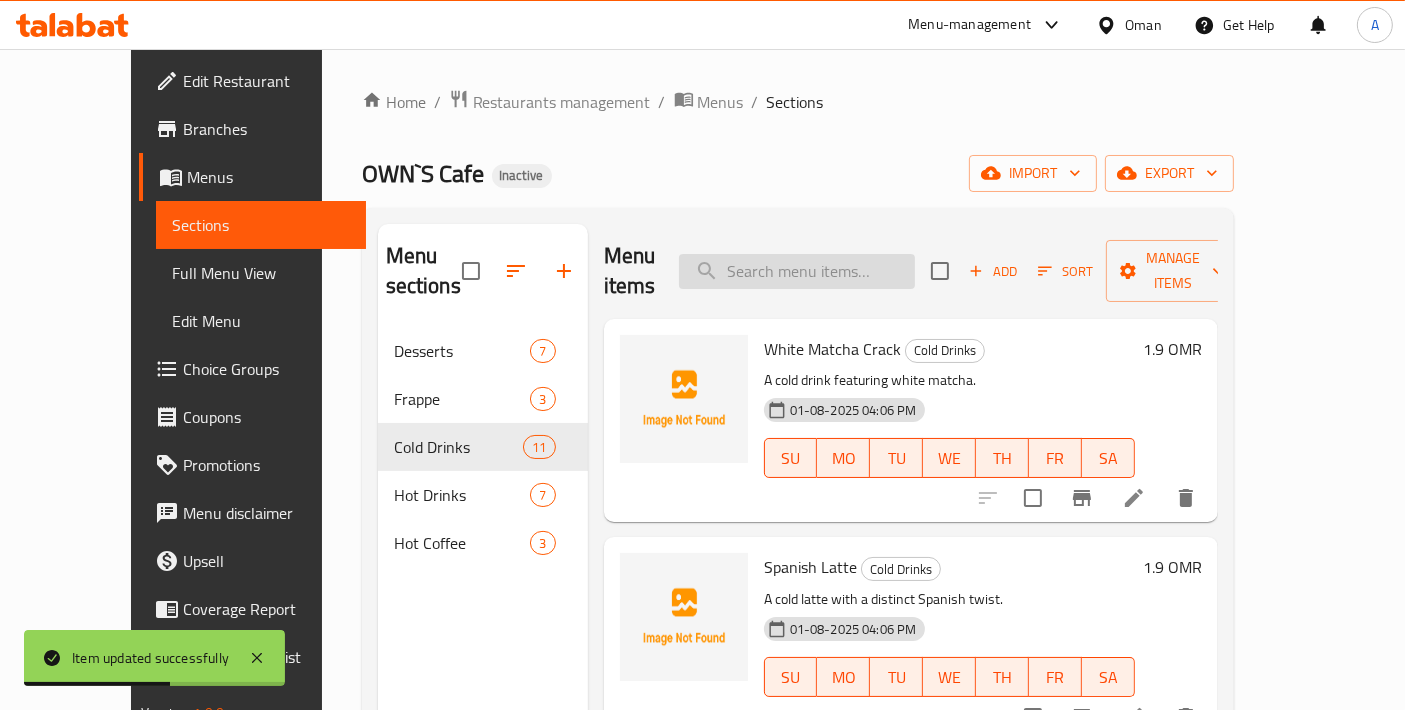 click at bounding box center [797, 271] 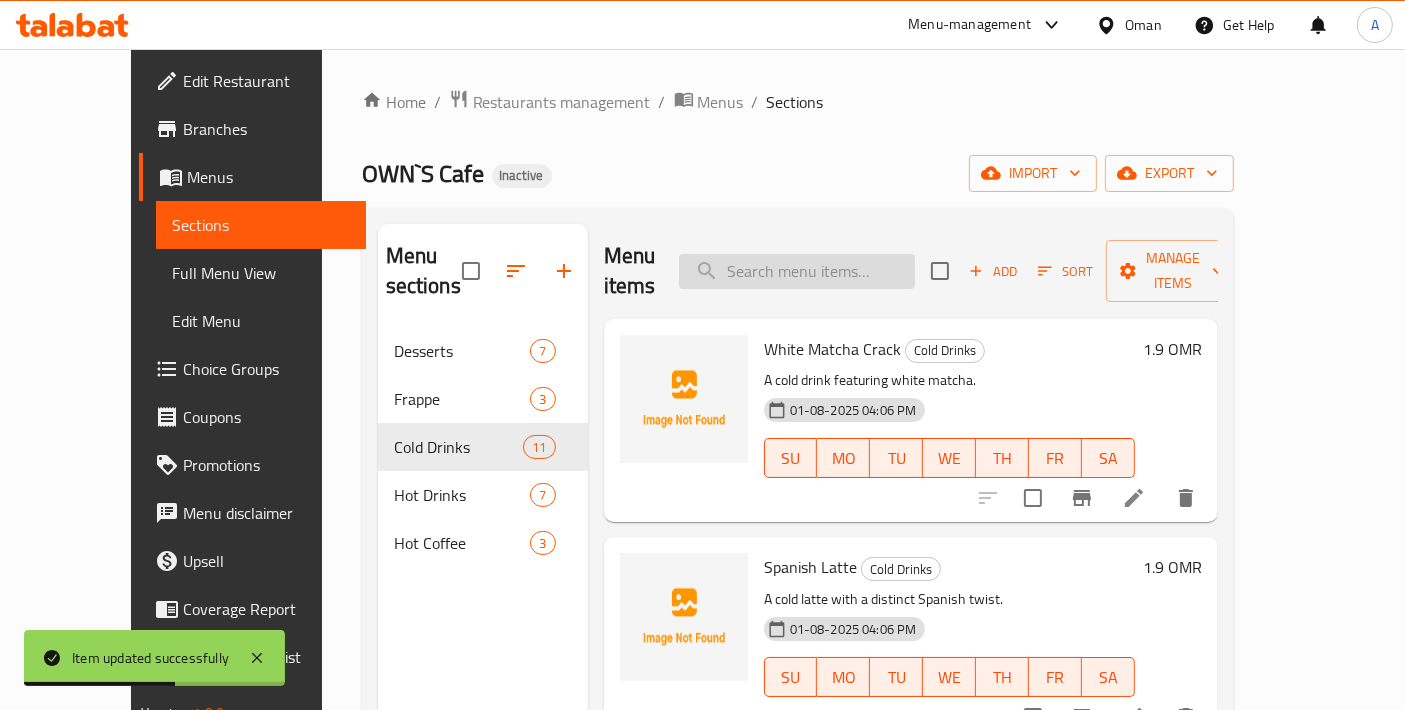 paste on "Hazelnut Latte" 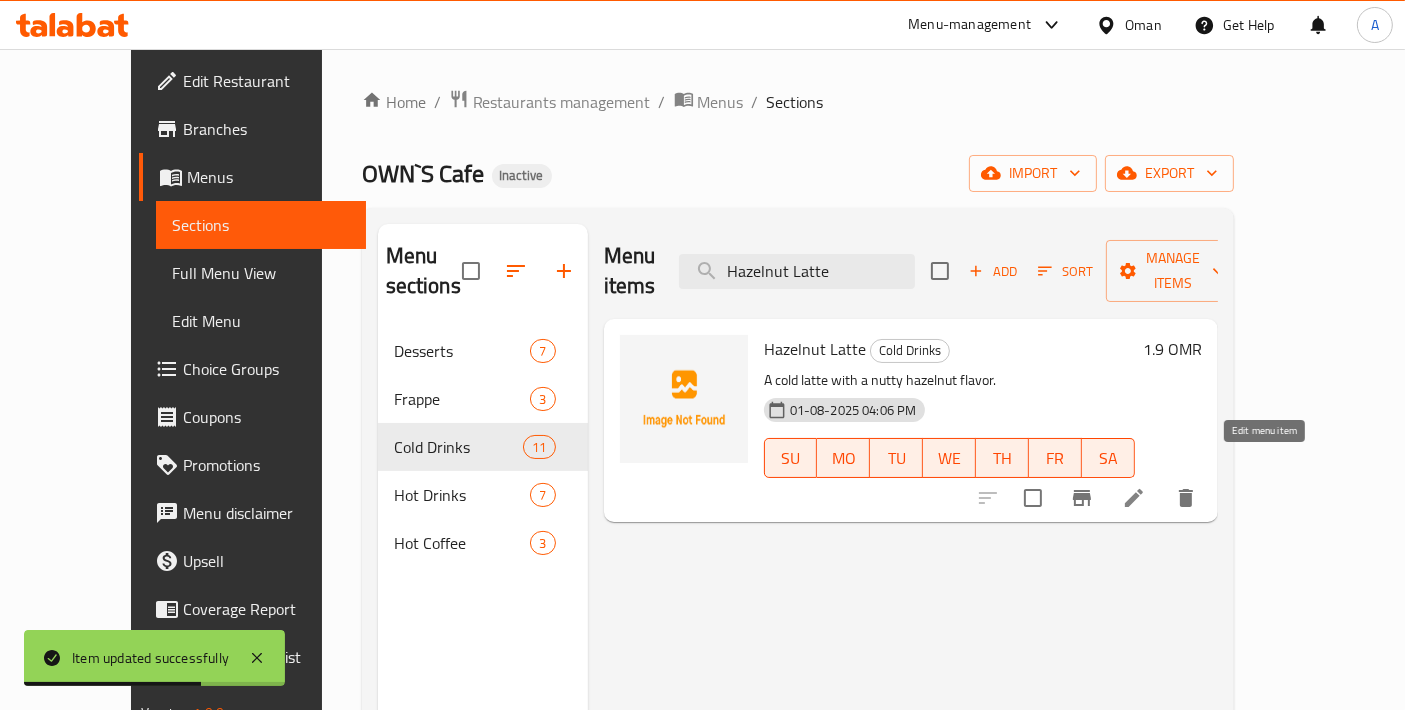 type on "Hazelnut Latte" 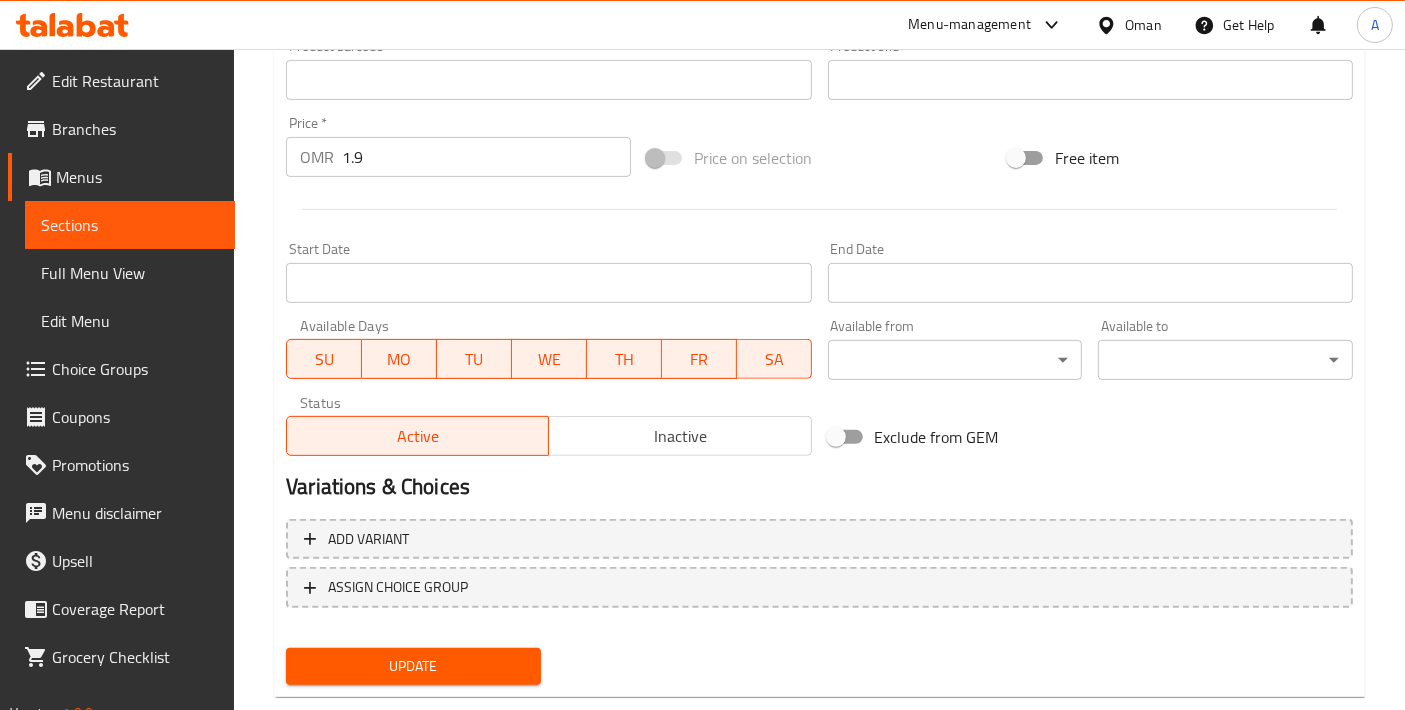 scroll, scrollTop: 699, scrollLeft: 0, axis: vertical 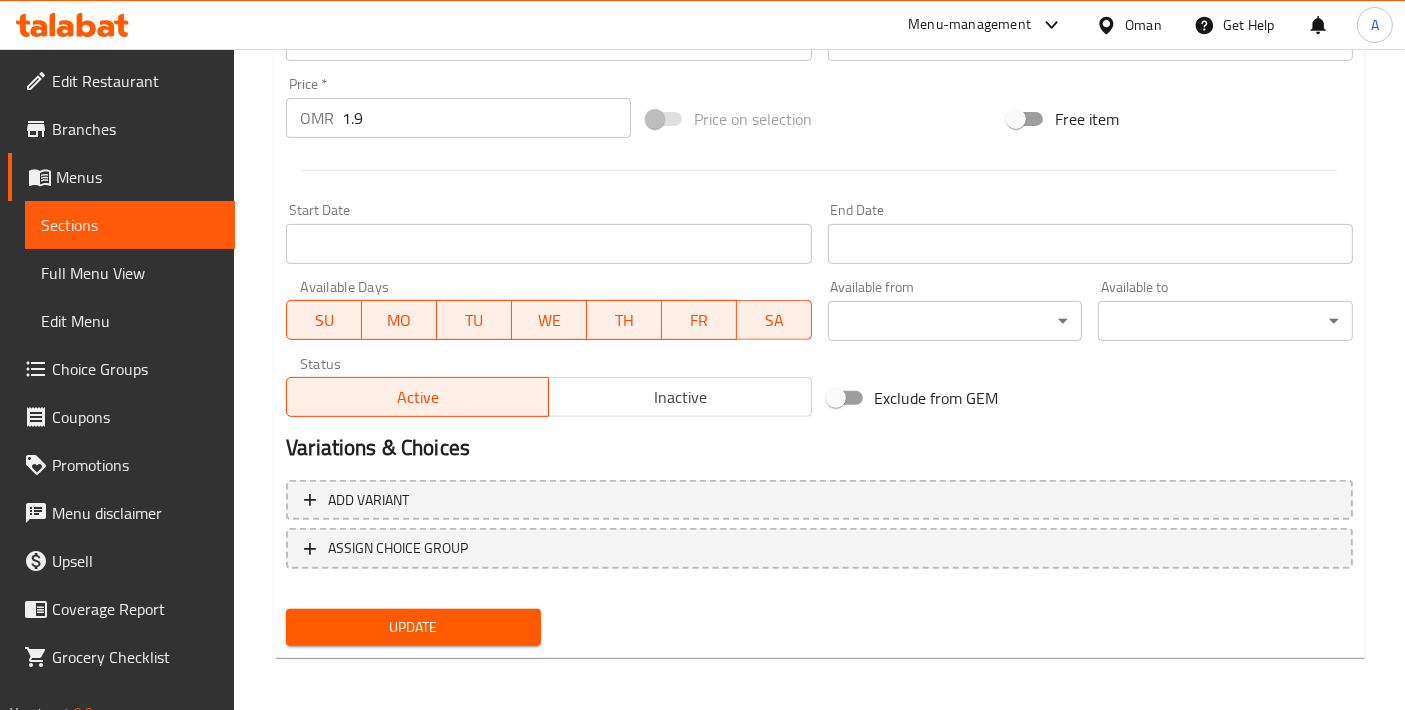 type on "لاتيه بارد بنكهة البندق الجوزية." 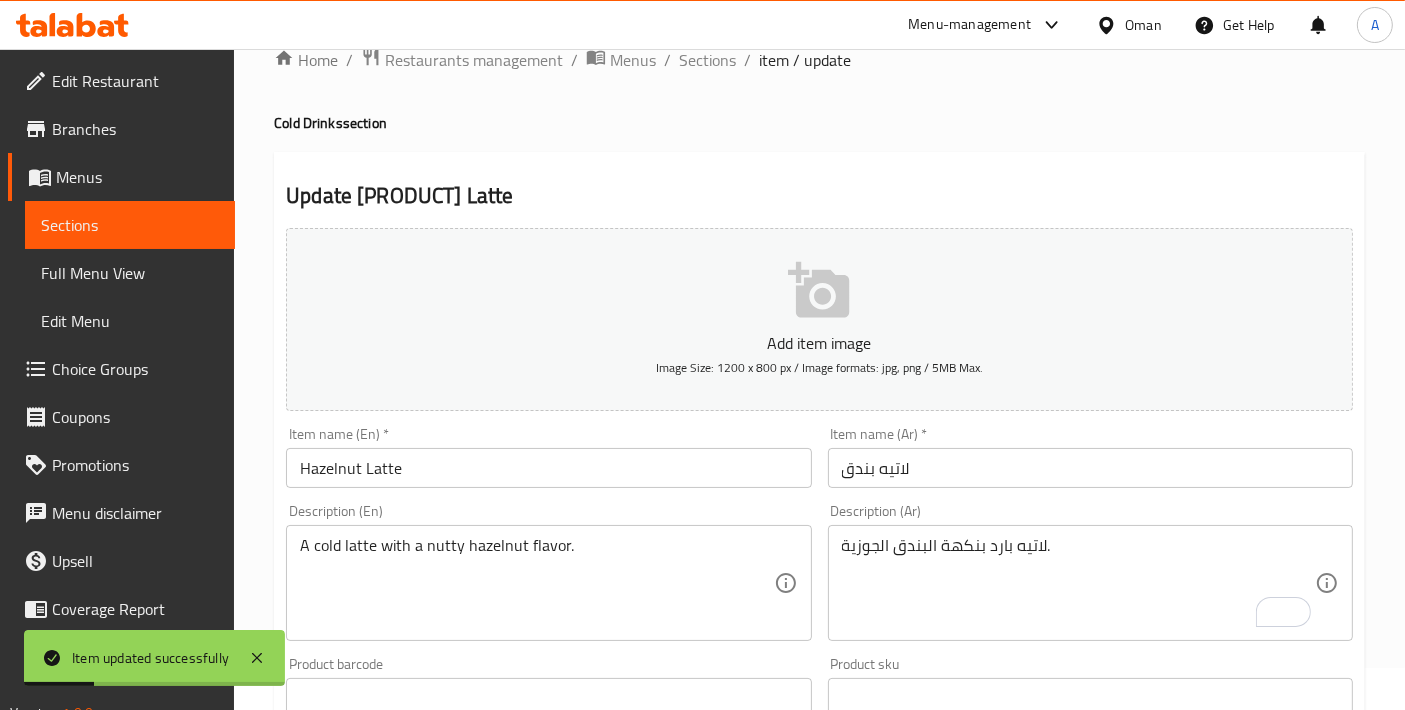 scroll, scrollTop: 0, scrollLeft: 0, axis: both 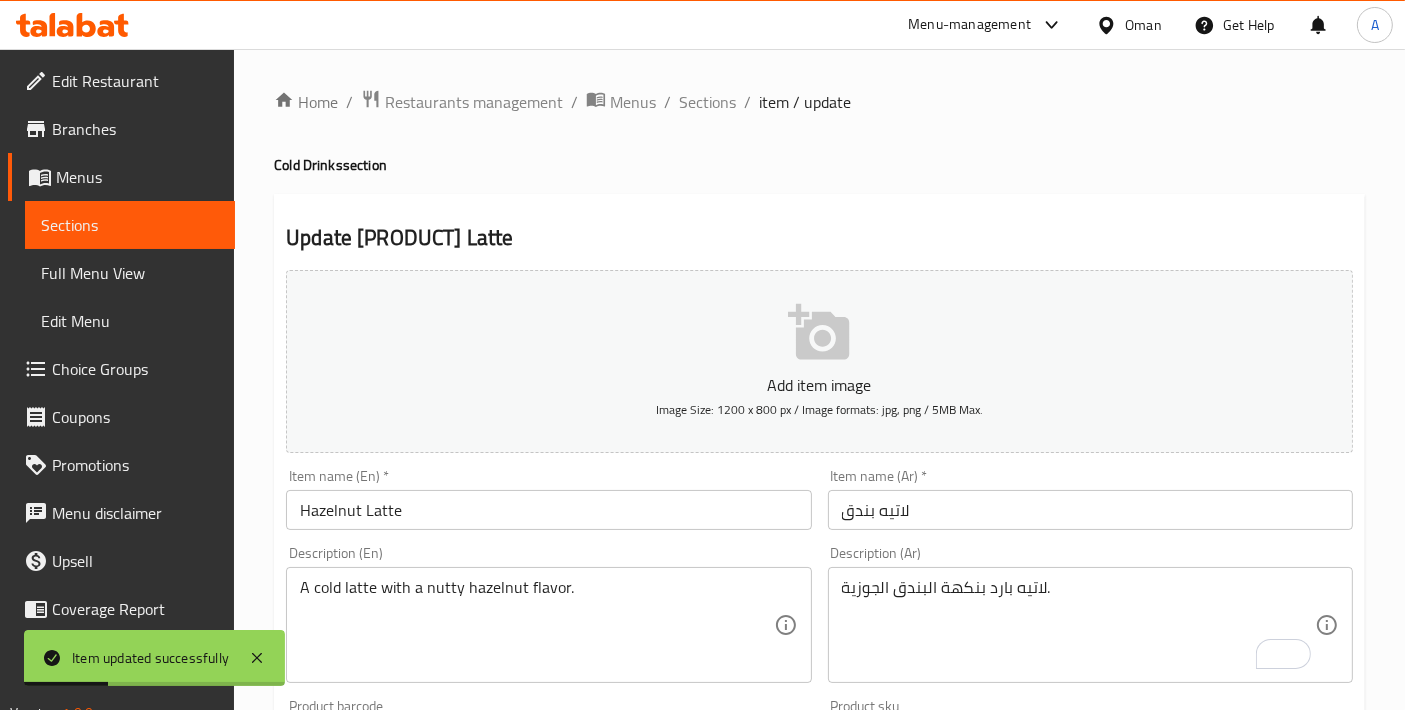 click on "Home / Restaurants management / Menus / Sections / item / update Cold Drinks  section Update Hazelnut Latte Add item image Image Size: 1200 x 800 px / Image formats: jpg, png / 5MB Max. Item name (En)   * Hazelnut Latte Item name (En)  * Item name (Ar)   * لاتيه بندق Item name (Ar)  * Description (En) A cold latte with a nutty hazelnut flavor. Description (En) Description (Ar) لاتيه بارد بنكهة البندق الجوزية. Description (Ar) Product barcode Product barcode Product sku Product sku Price   * OMR 1.9 Price  * Price on selection Free item Start Date Start Date End Date End Date Available Days SU MO TU WE TH FR SA Available from ​ ​ Available to ​ ​ Status Active Inactive Exclude from GEM Variations & Choices Add variant ASSIGN CHOICE GROUP Update" at bounding box center [819, 731] 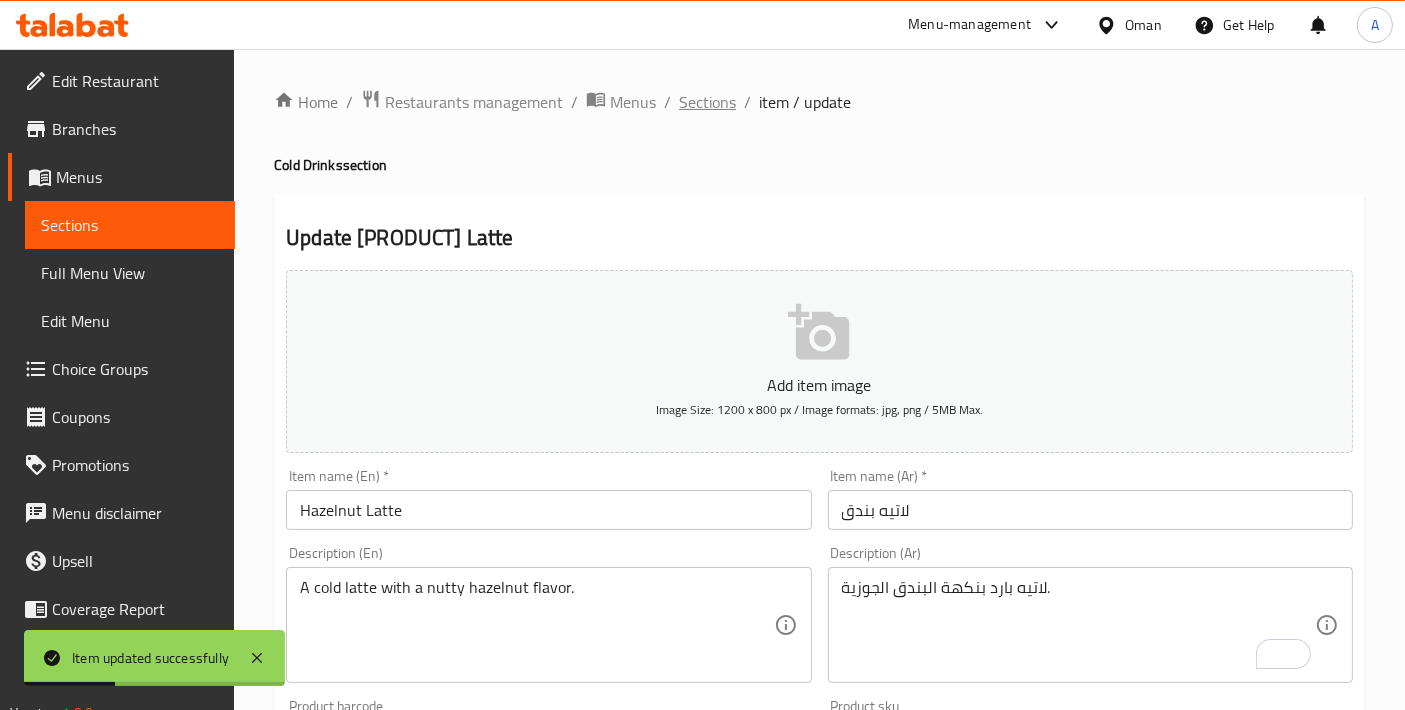 click on "Sections" at bounding box center (707, 102) 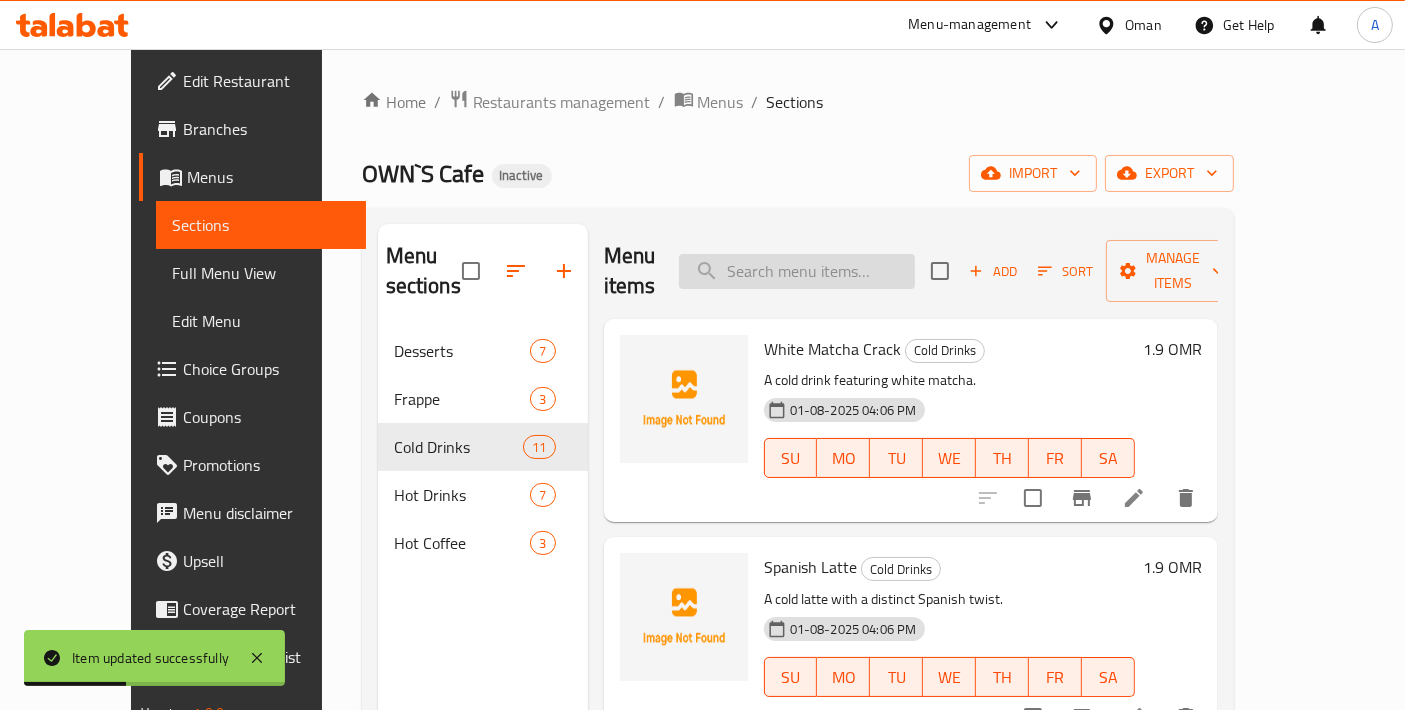 click on "Menu items Add Sort Manage items" at bounding box center [911, 271] 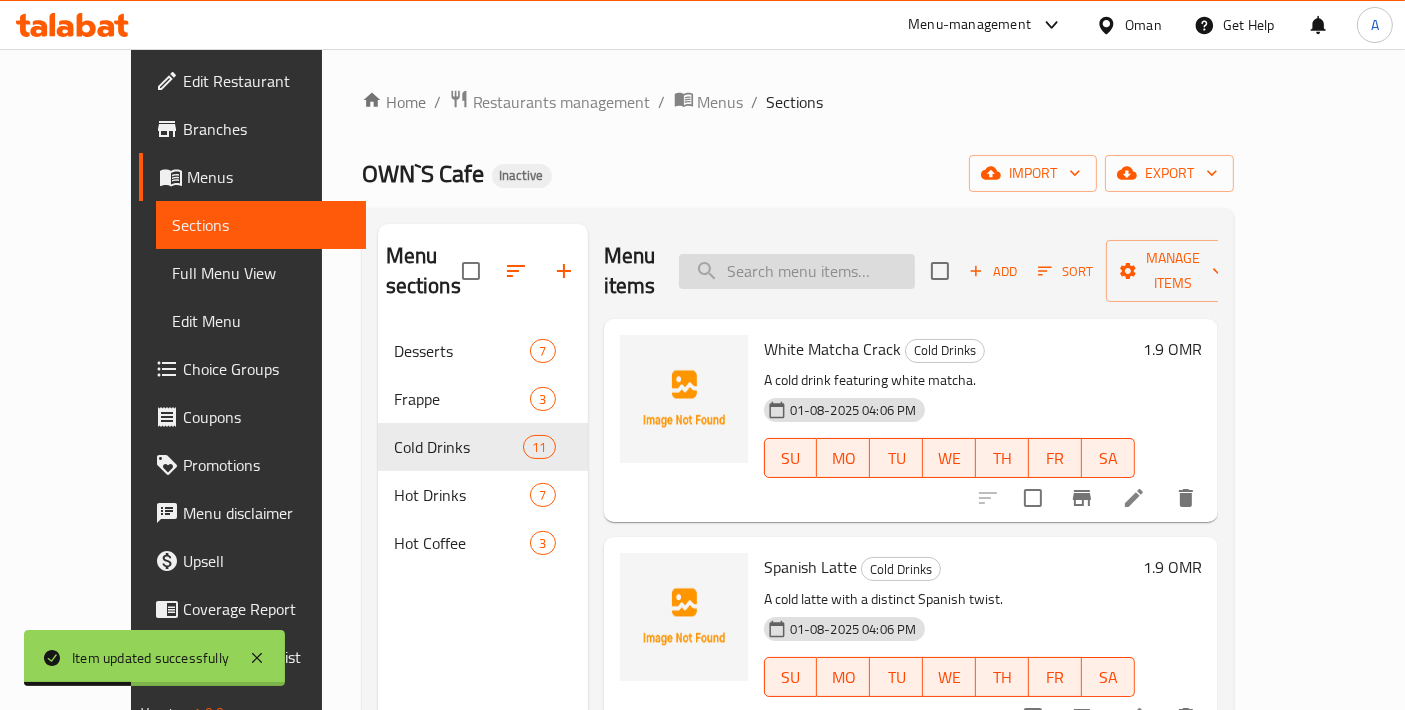click at bounding box center (797, 271) 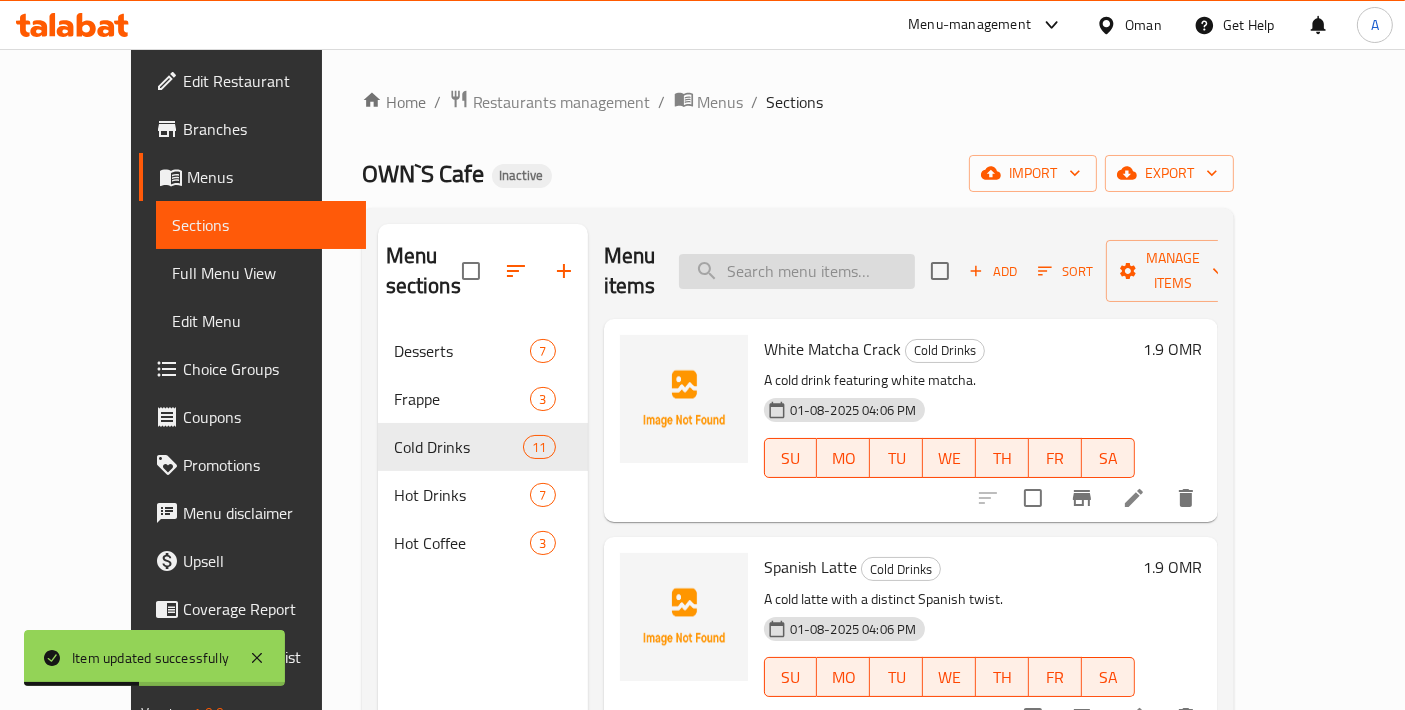 paste on "Caramel Brulee Latte" 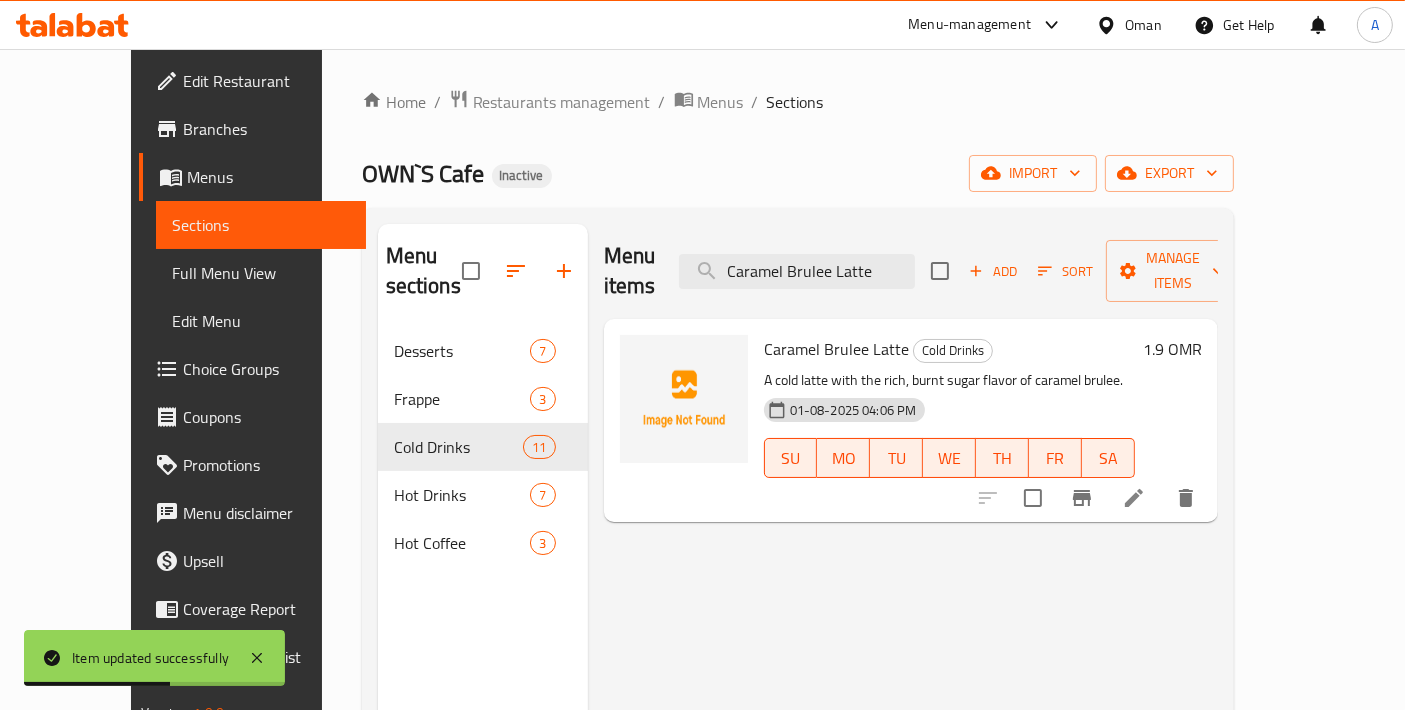 type on "Caramel Brulee Latte" 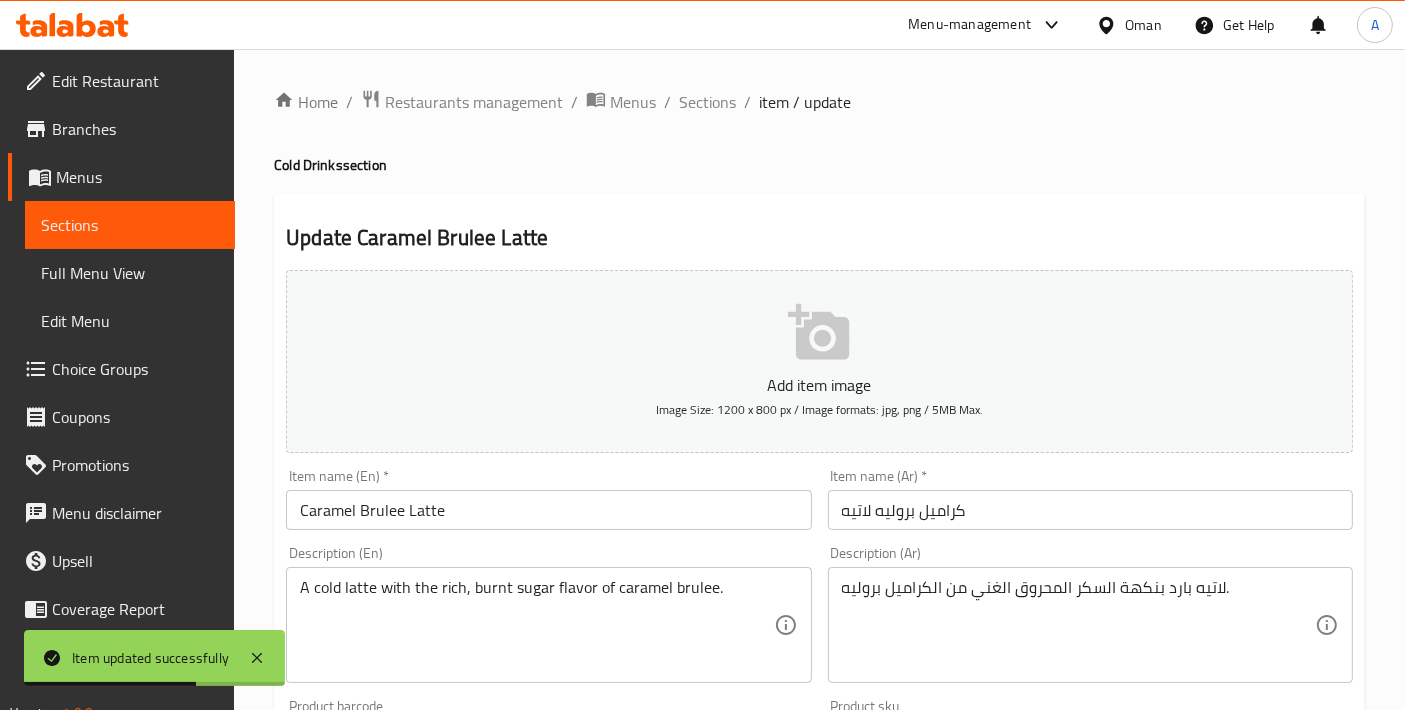 click on "Caramel Brulee Latte" at bounding box center (548, 510) 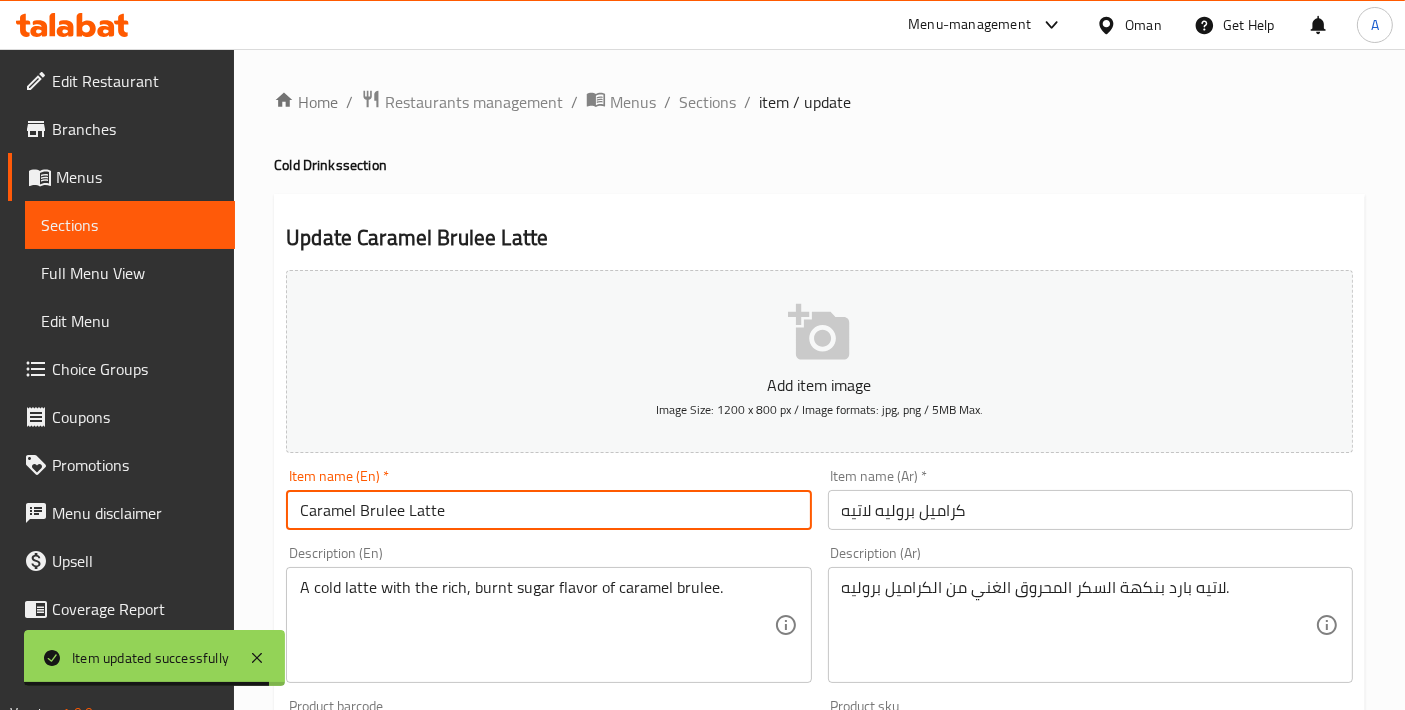 drag, startPoint x: 385, startPoint y: 510, endPoint x: 318, endPoint y: 501, distance: 67.601776 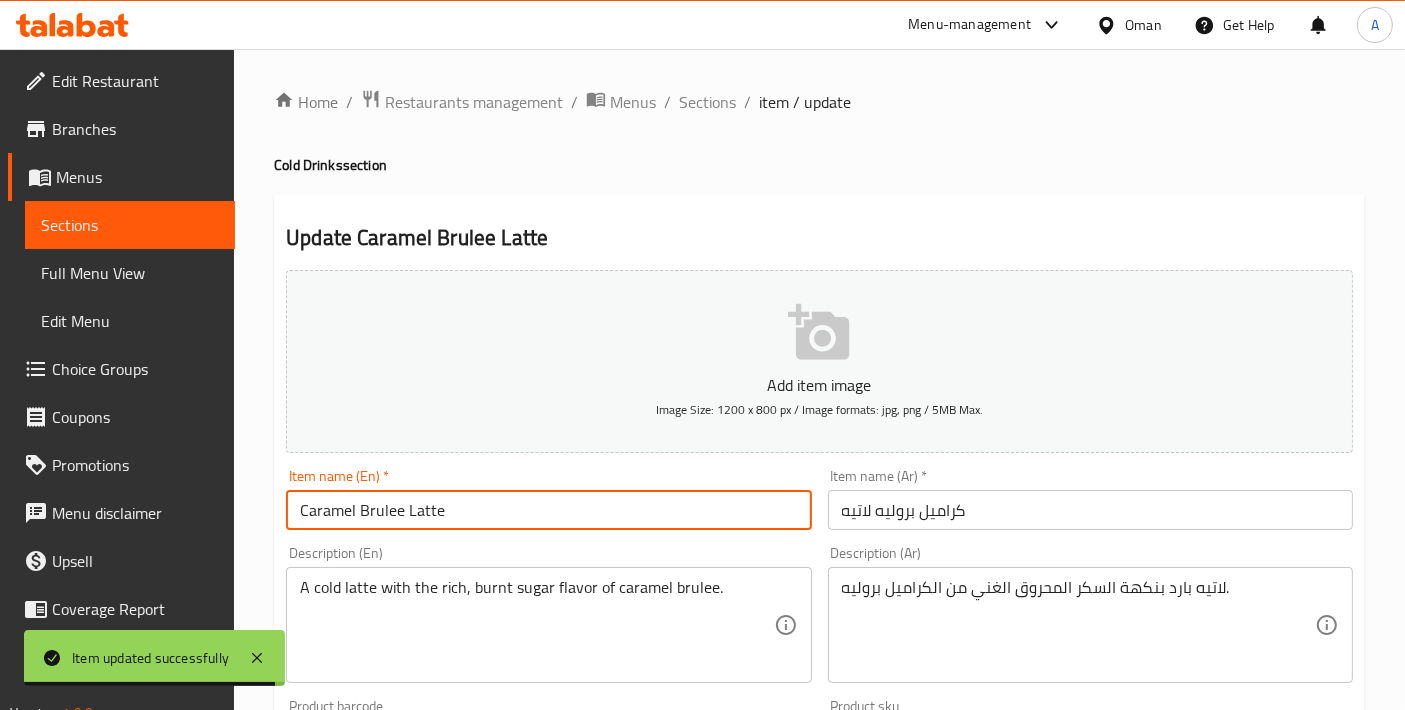 click on "Caramel Brulee Latte" at bounding box center (548, 510) 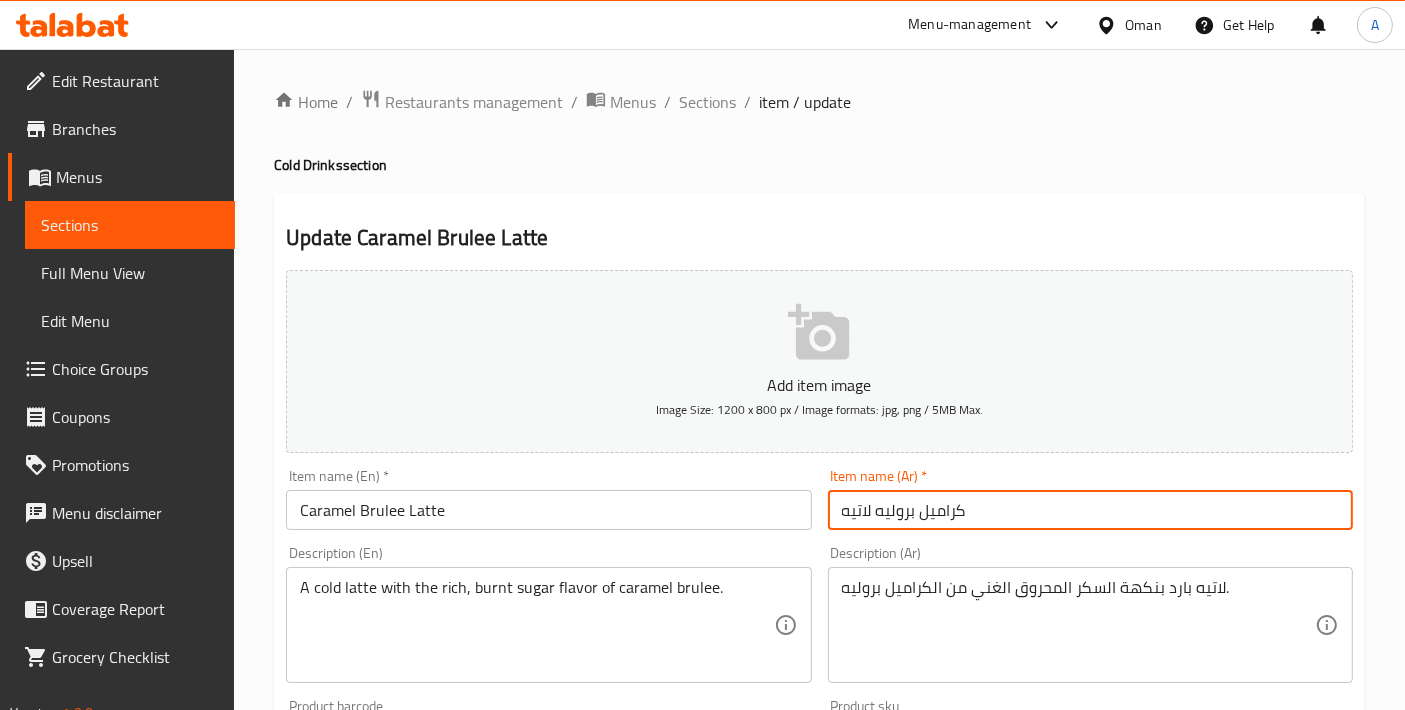 drag, startPoint x: 1051, startPoint y: 513, endPoint x: 567, endPoint y: 450, distance: 488.08298 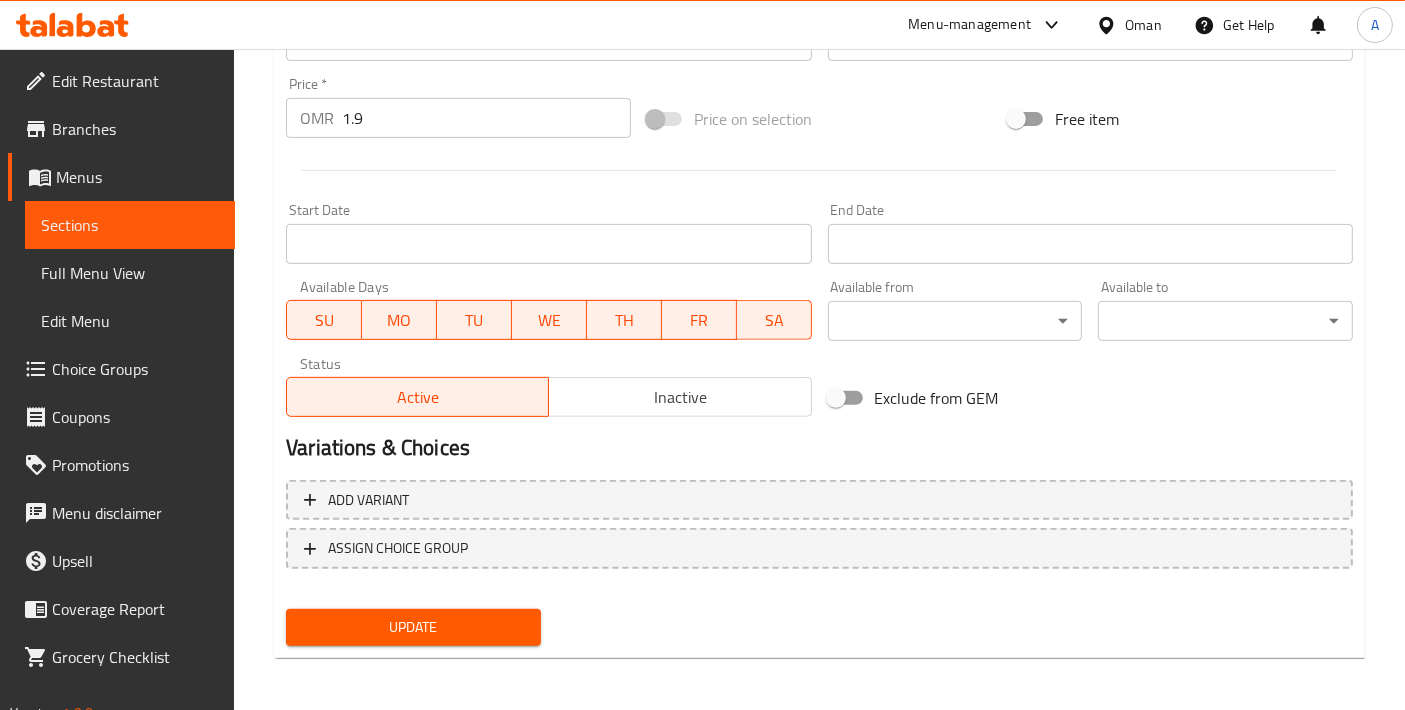 type on "لاتيه كراميل بروليه" 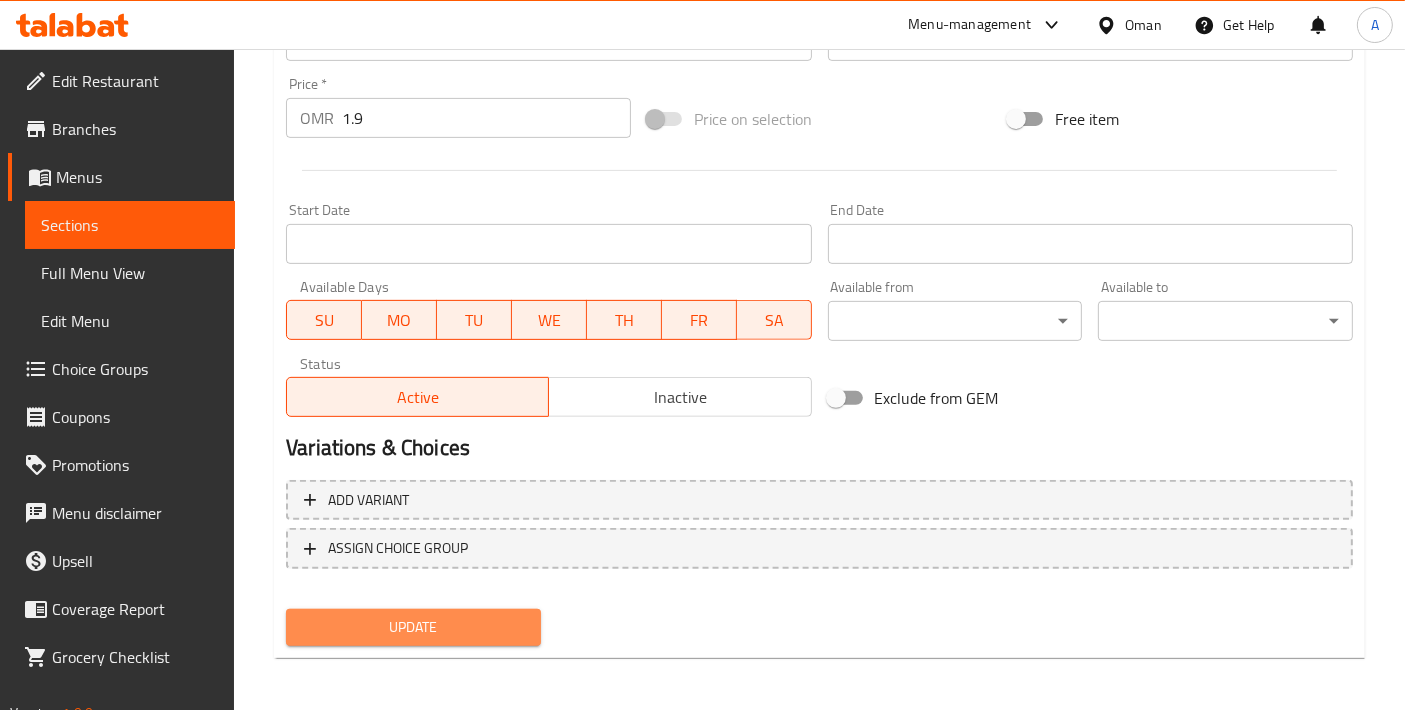 click on "Update" at bounding box center [413, 627] 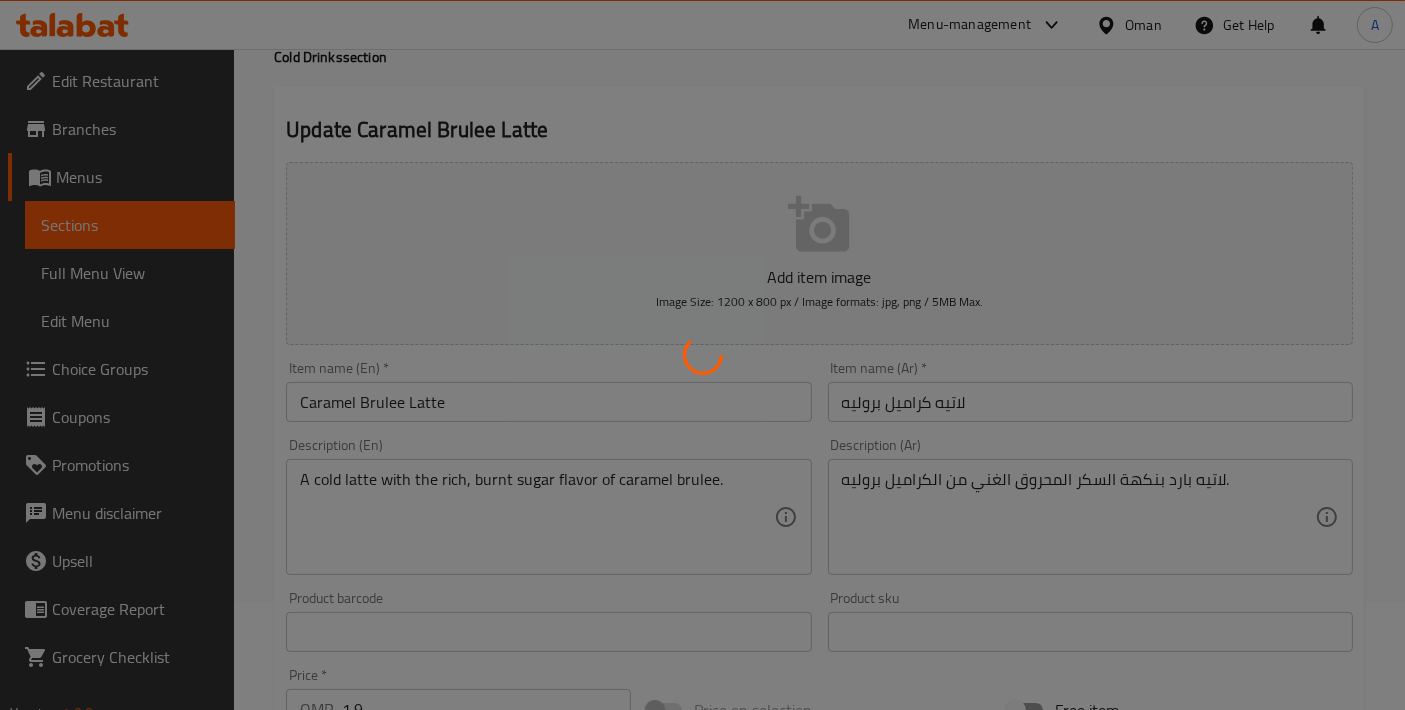 scroll, scrollTop: 32, scrollLeft: 0, axis: vertical 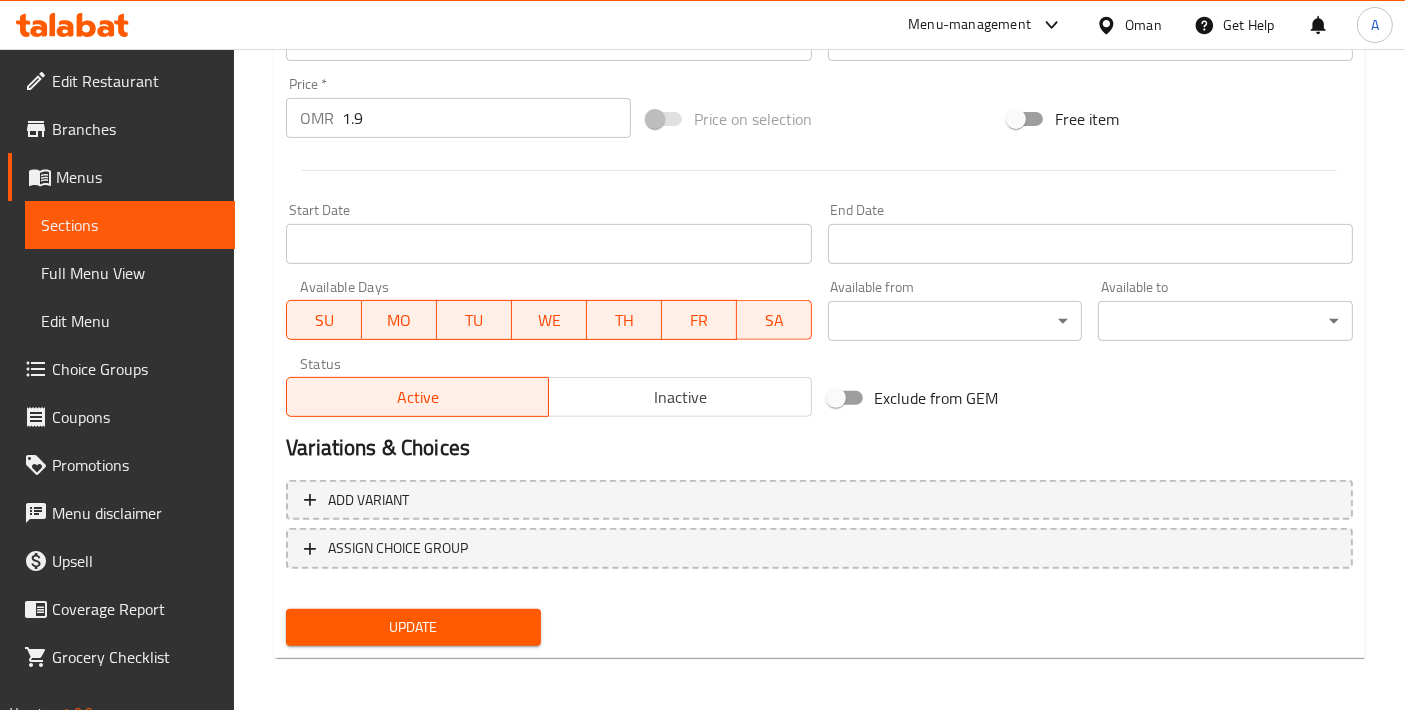 type on "لاتيه بارد بنكهة السكر المحروق الغنية من الكراميل بروليه." 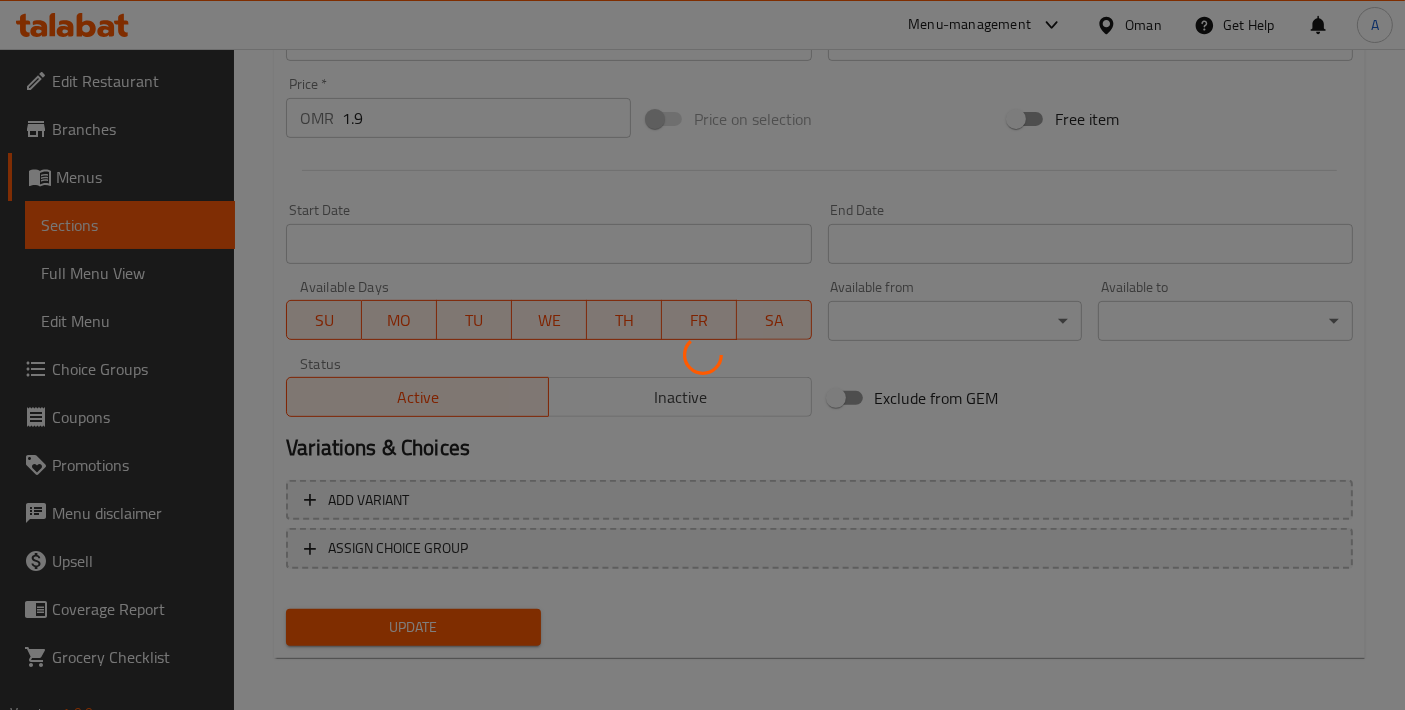 scroll, scrollTop: 32, scrollLeft: 0, axis: vertical 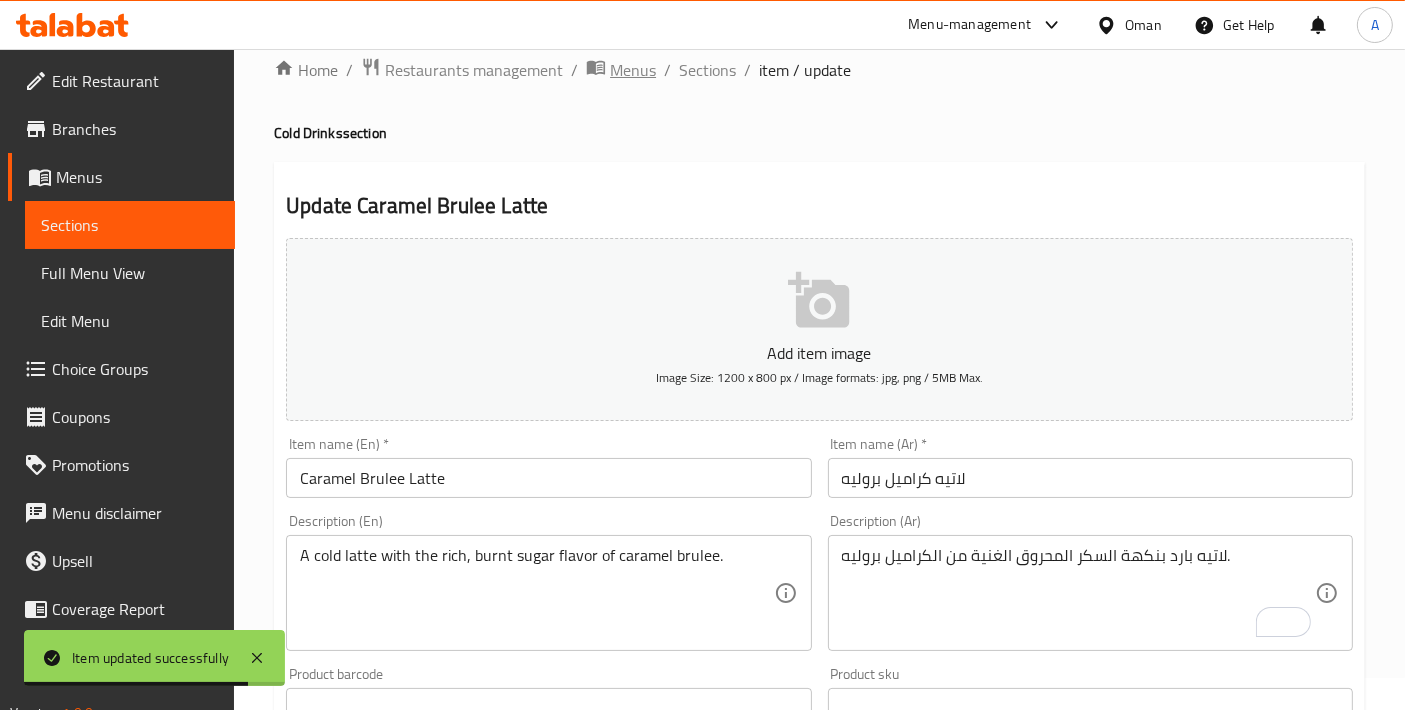 click on "Menus" at bounding box center (633, 70) 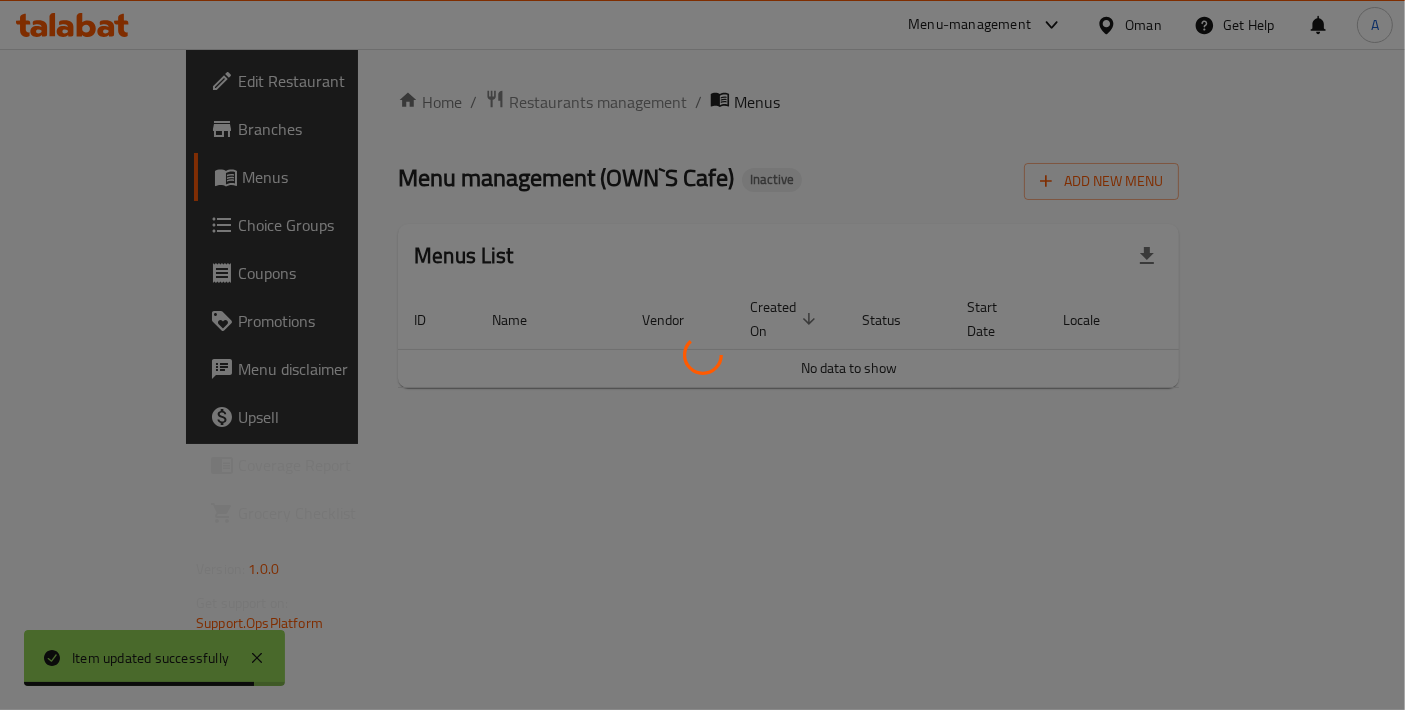 scroll, scrollTop: 0, scrollLeft: 0, axis: both 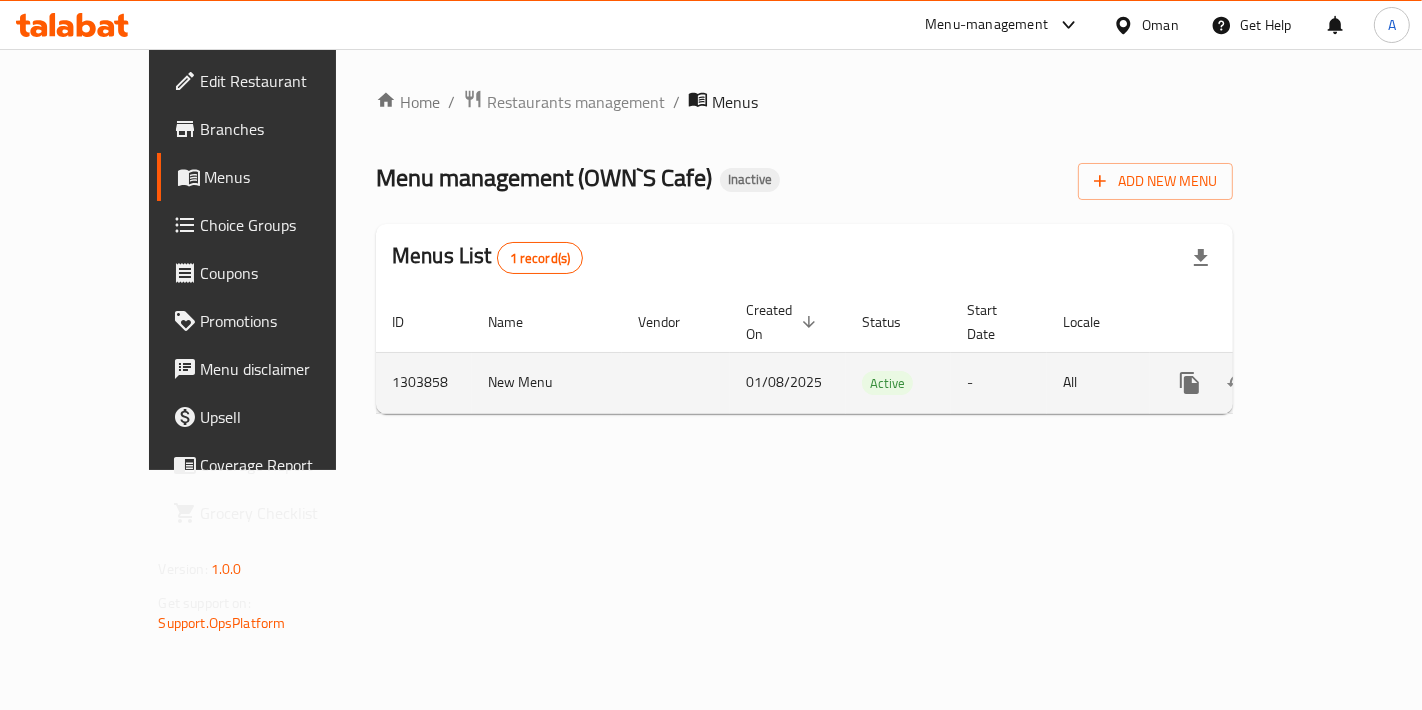 click at bounding box center (1334, 383) 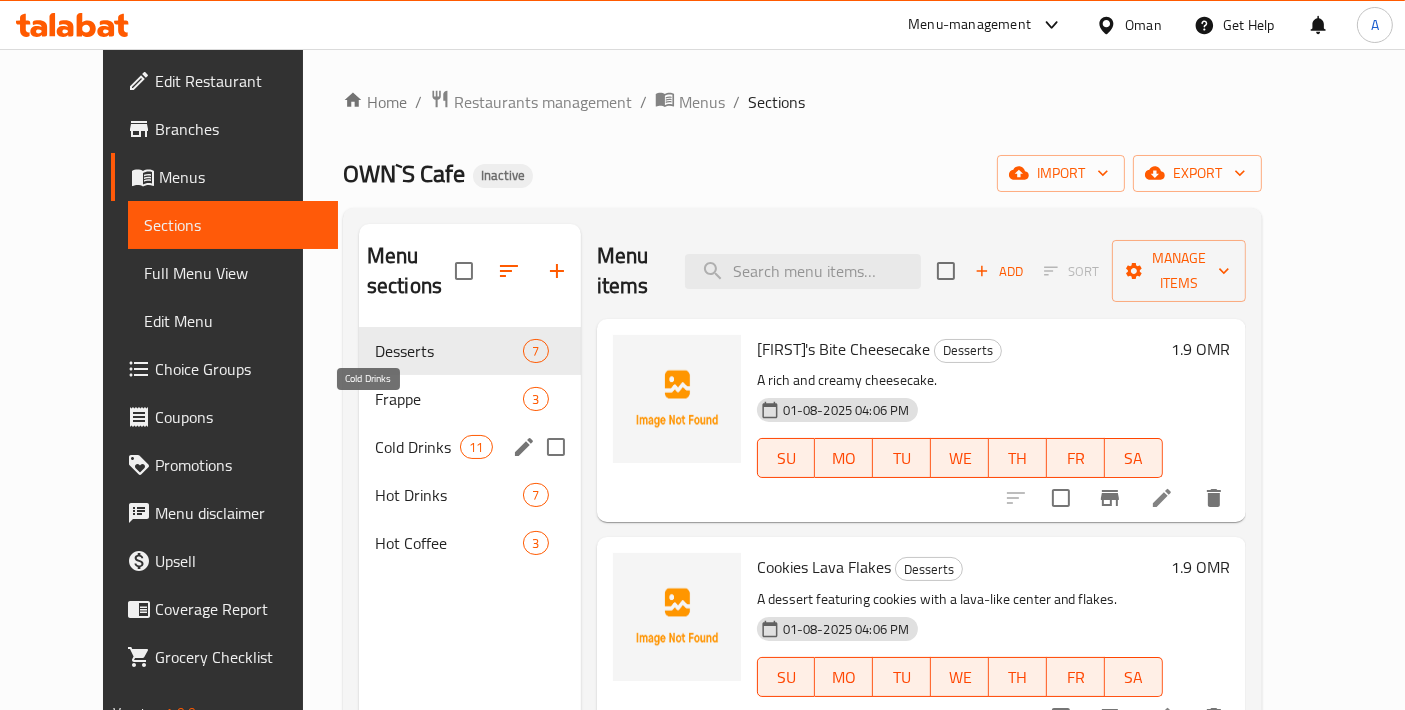 click on "Cold Drinks" at bounding box center (417, 447) 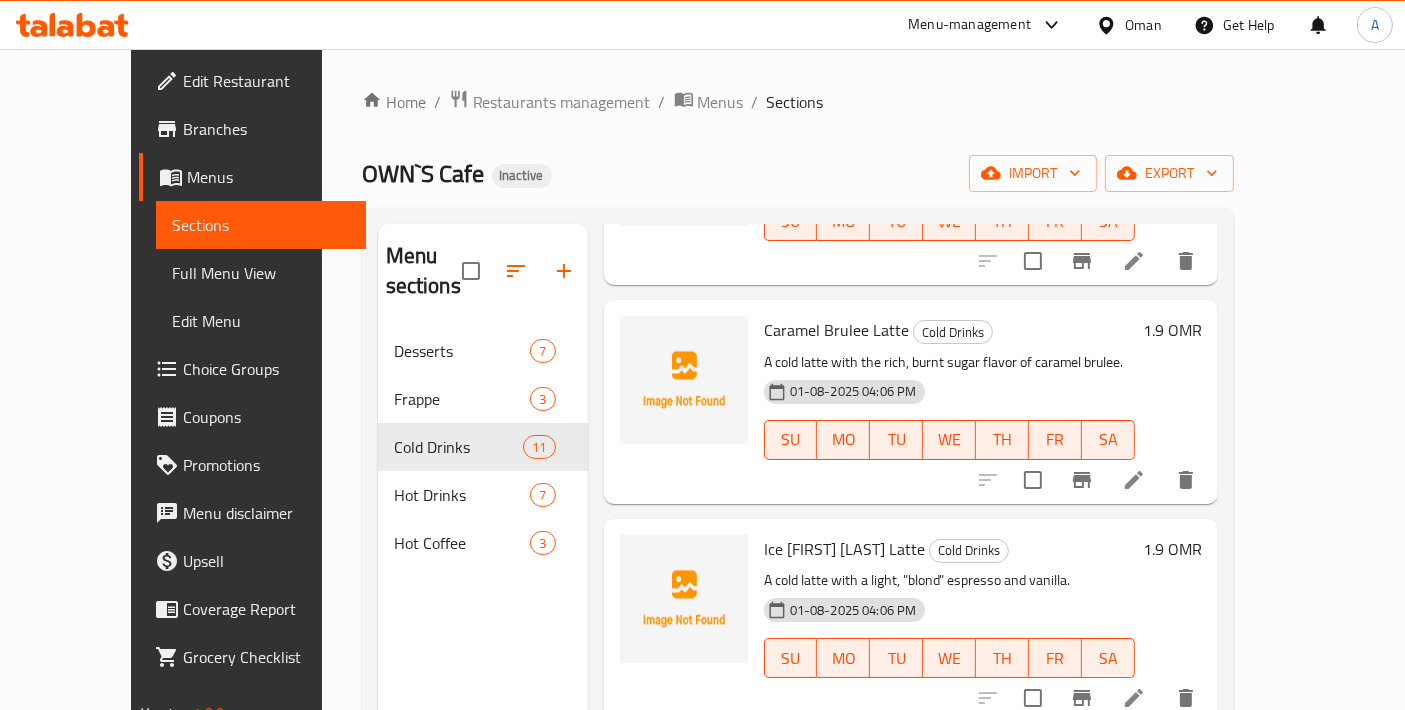 scroll, scrollTop: 1333, scrollLeft: 0, axis: vertical 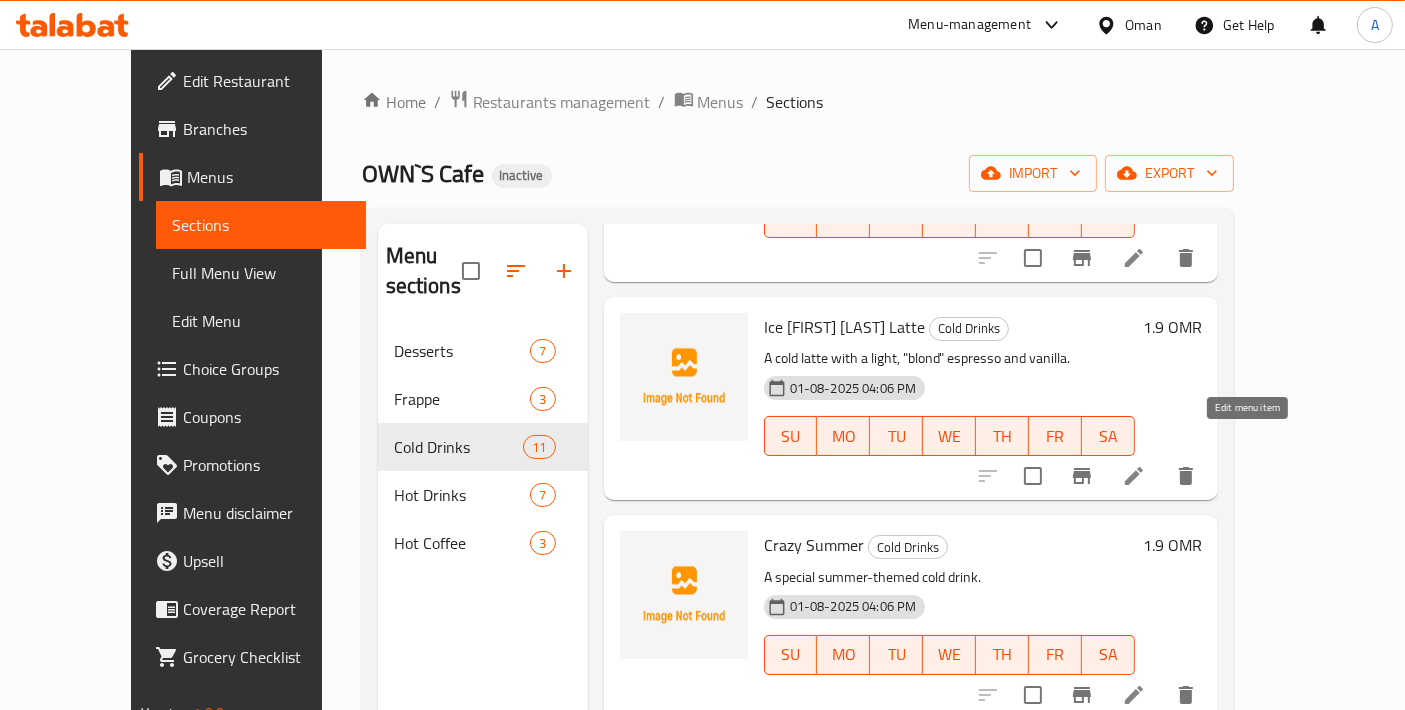click 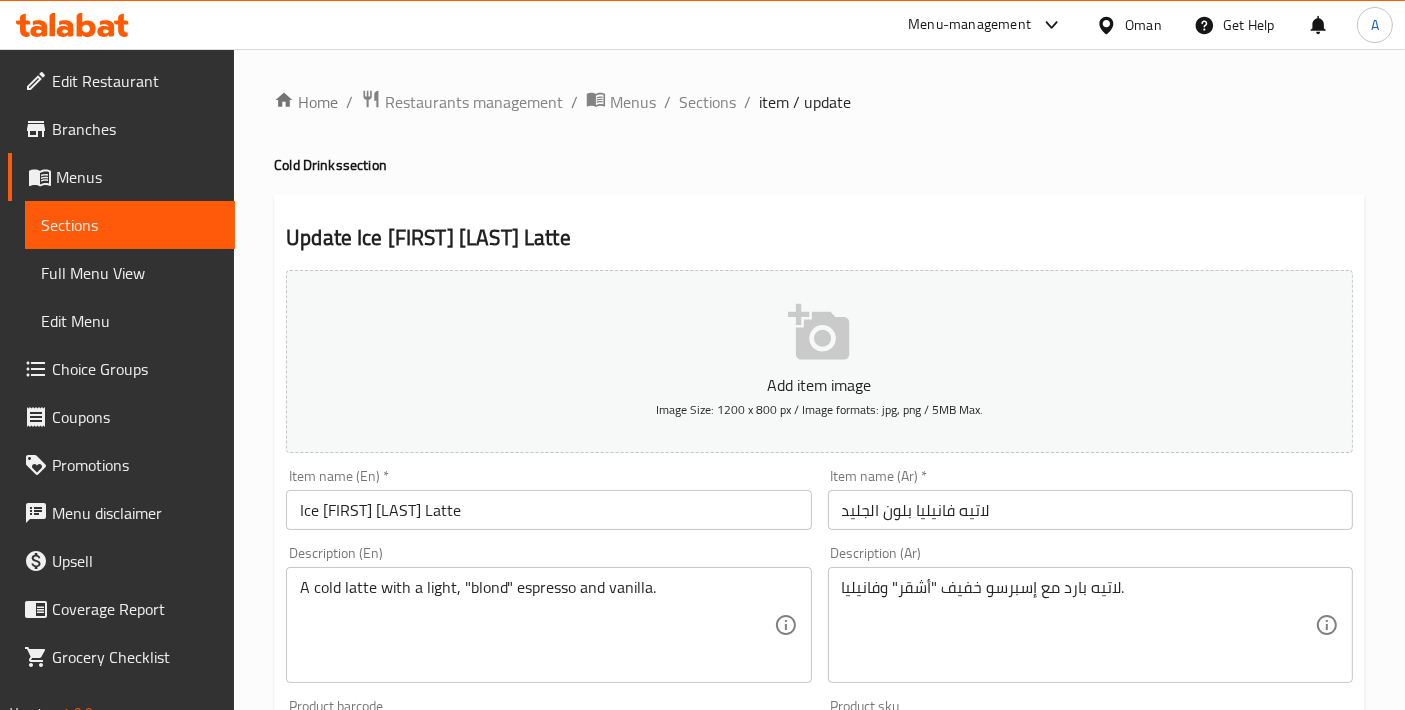 click on "Ice Blond Vanilla Latte" at bounding box center [548, 510] 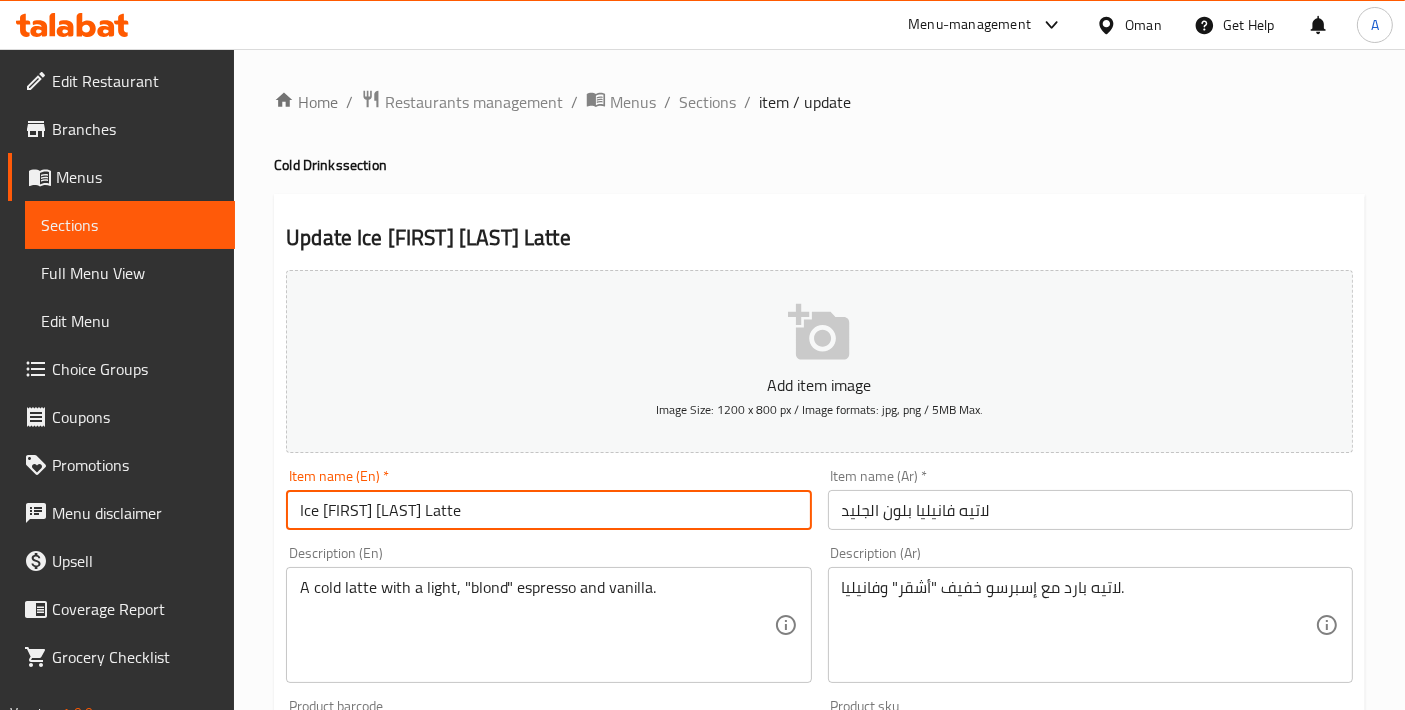 click on "Ice Blond Vanilla Latte" at bounding box center [548, 510] 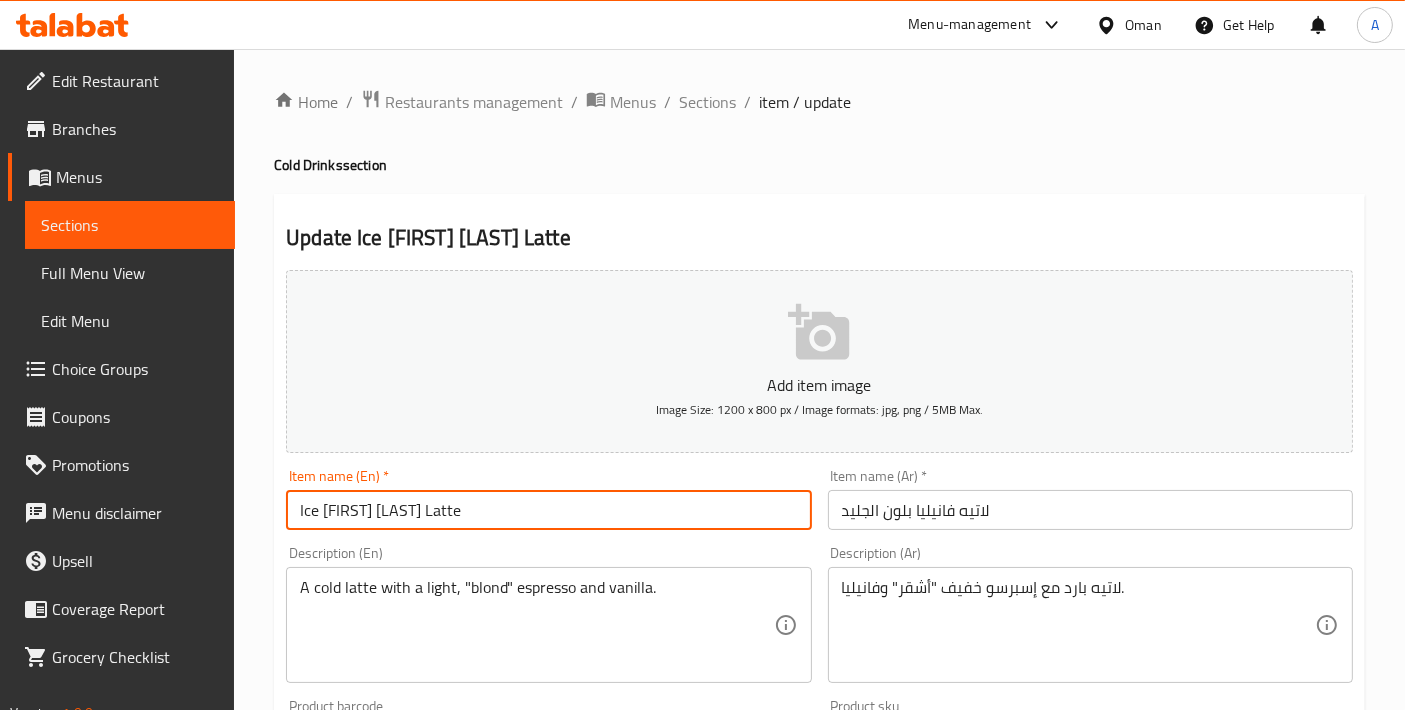 click on "Ice Blonde Vanilla Latte" at bounding box center (548, 510) 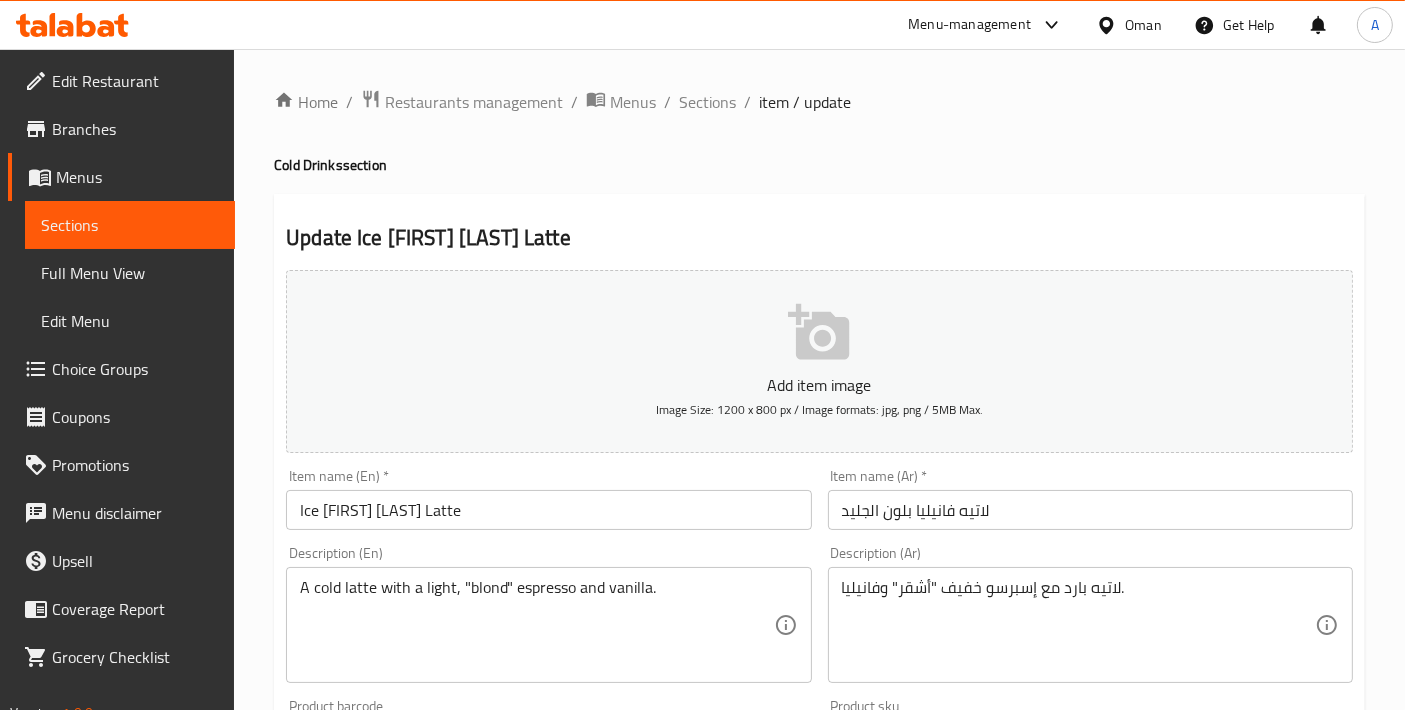 click on "Ice Blonde Vanilla Latte" at bounding box center (548, 510) 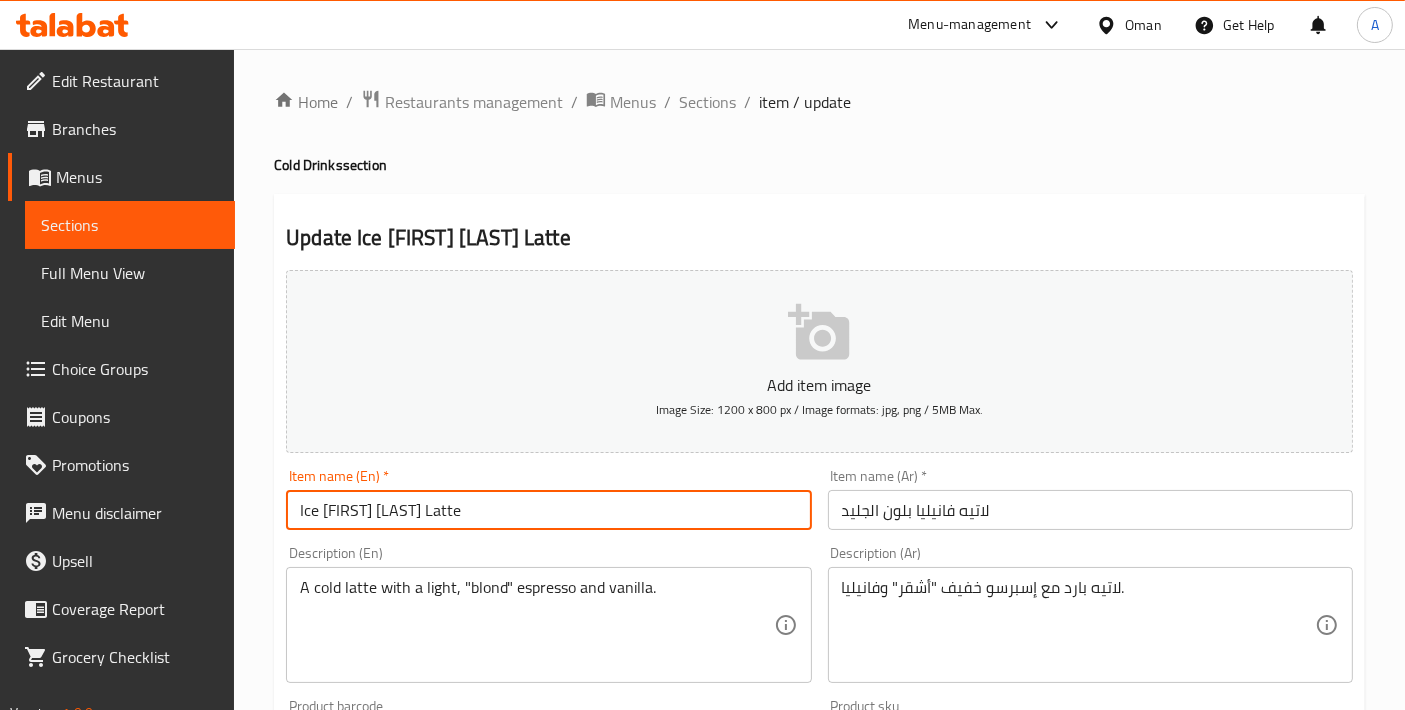 click on "Ice Blonde Vanilla Latte" at bounding box center (548, 510) 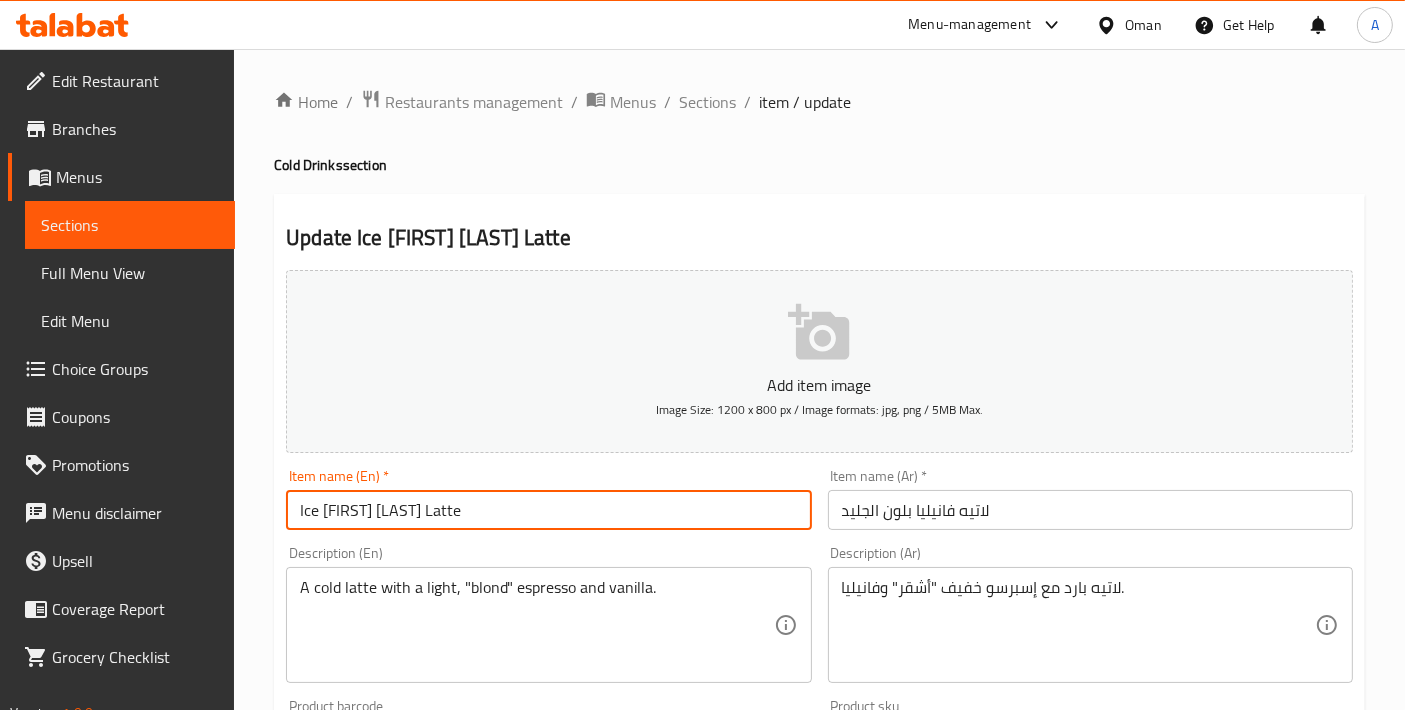 click on "Ice Blonde Vanilla Latte" at bounding box center [548, 510] 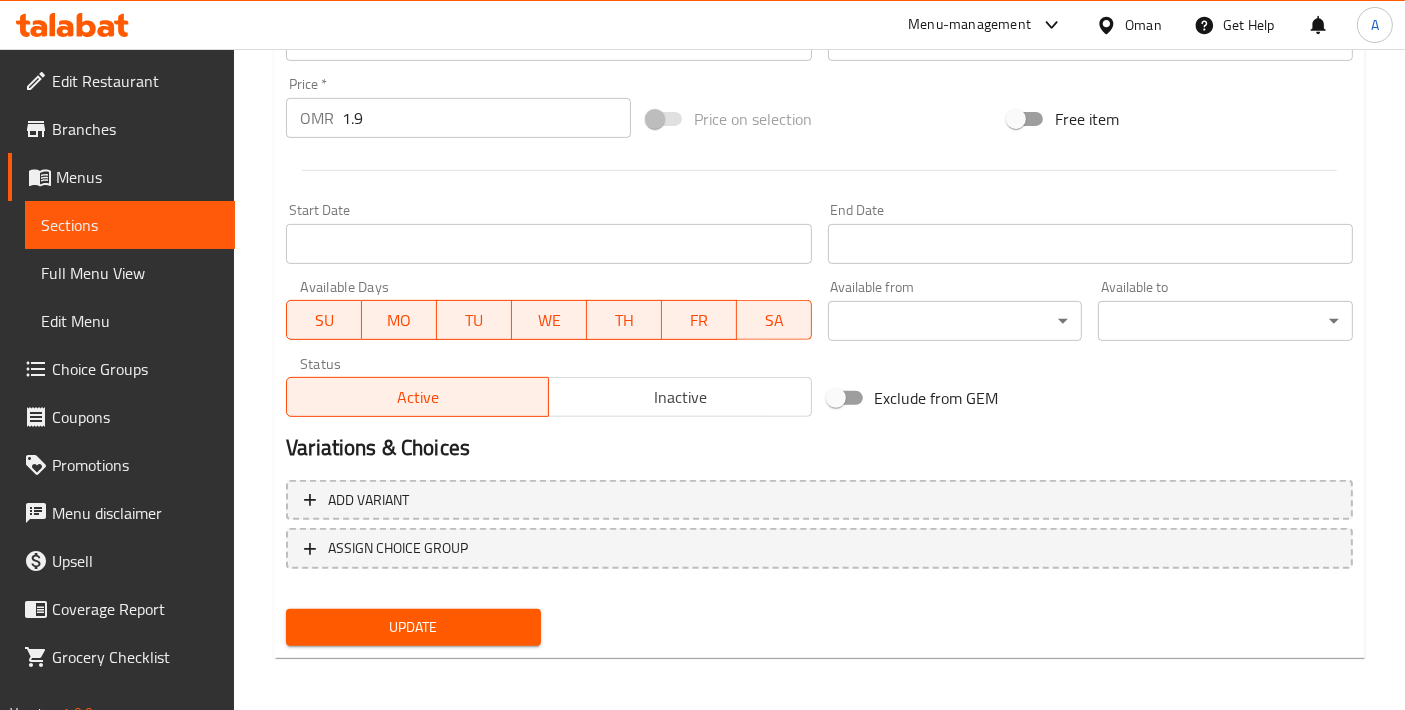 type on "Ice Blond Vanilla Latte" 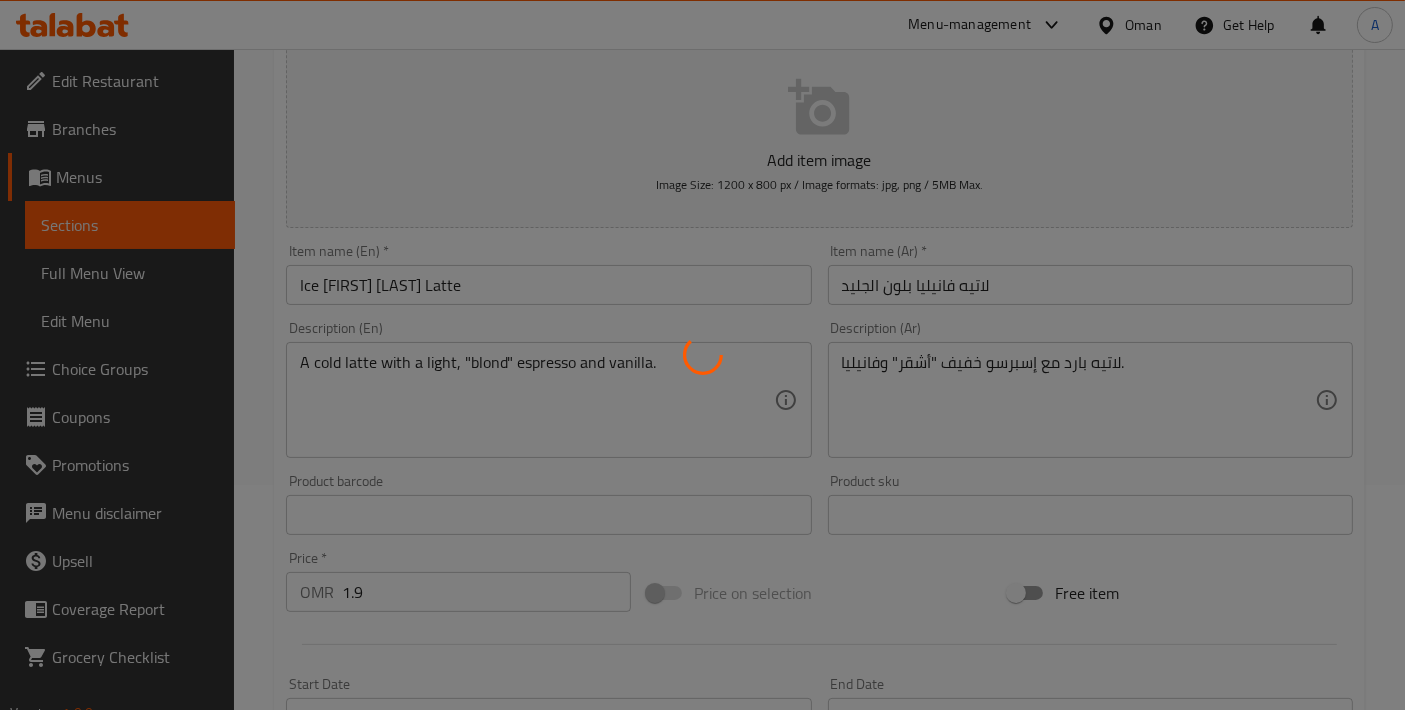 scroll, scrollTop: 32, scrollLeft: 0, axis: vertical 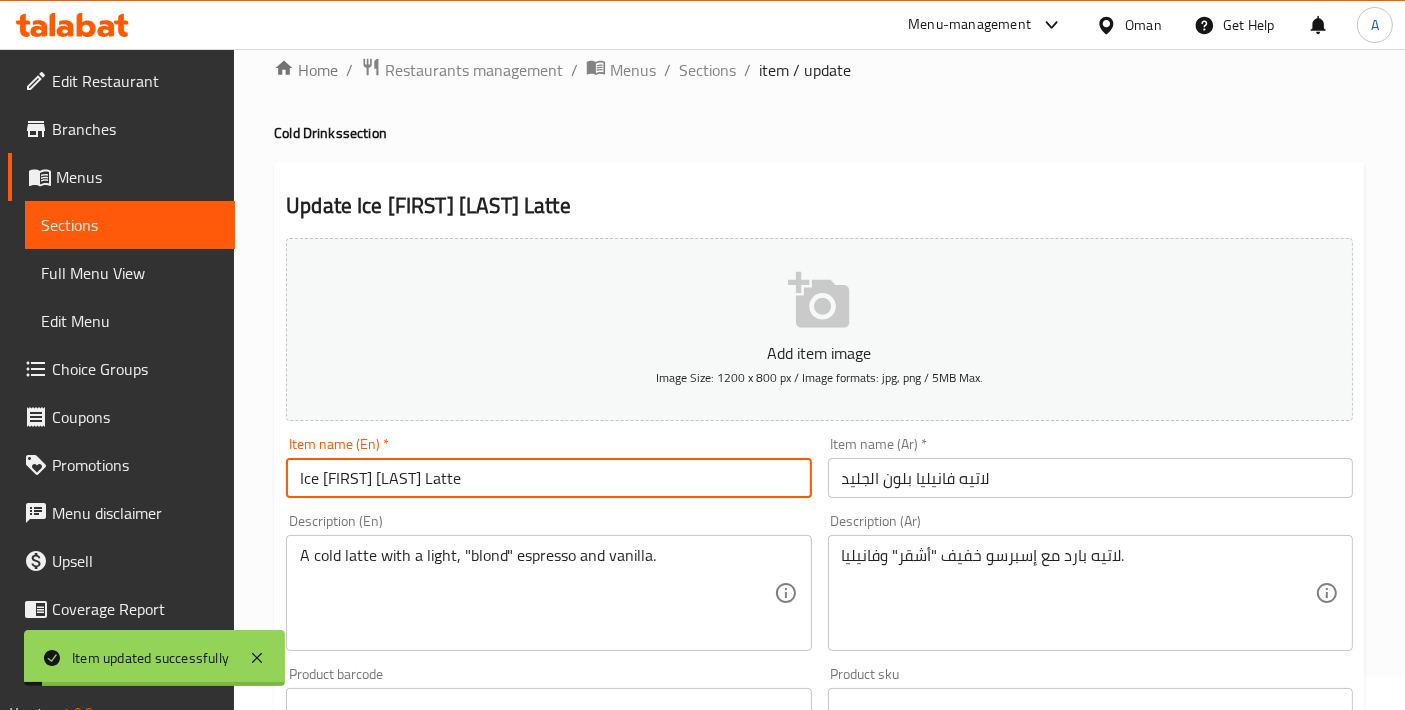 click on "Ice Blond Vanilla Latte" at bounding box center [548, 478] 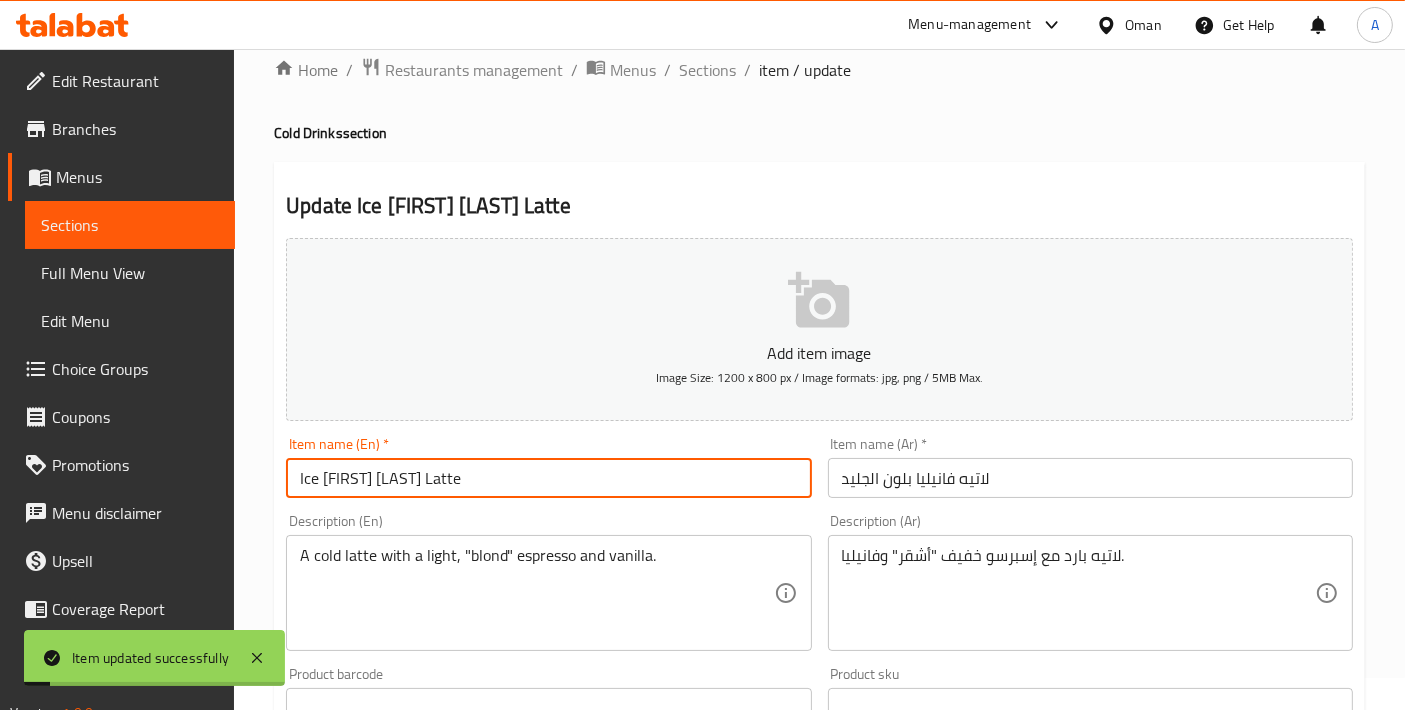 click on "Ice Blond Vanilla Latte" at bounding box center (548, 478) 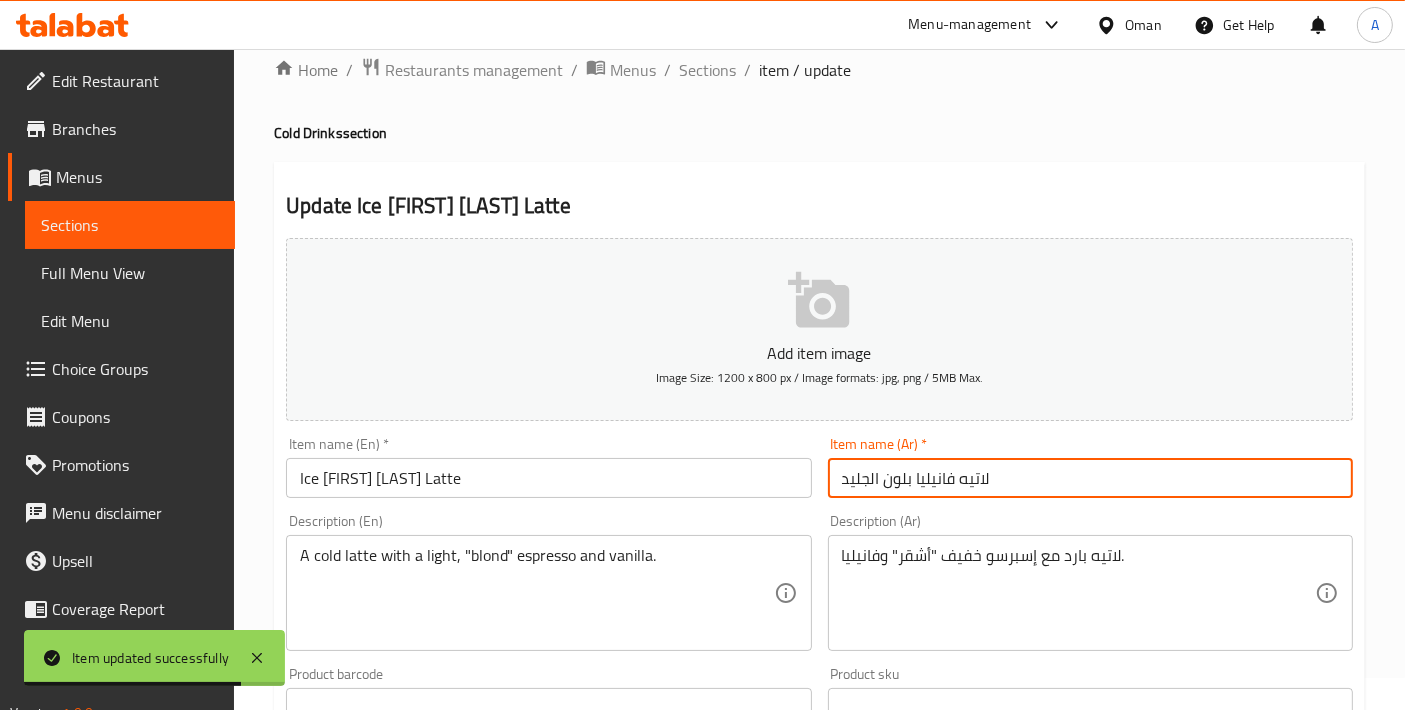 click on "لاتيه فانيليا بلون الجليد" at bounding box center (1090, 478) 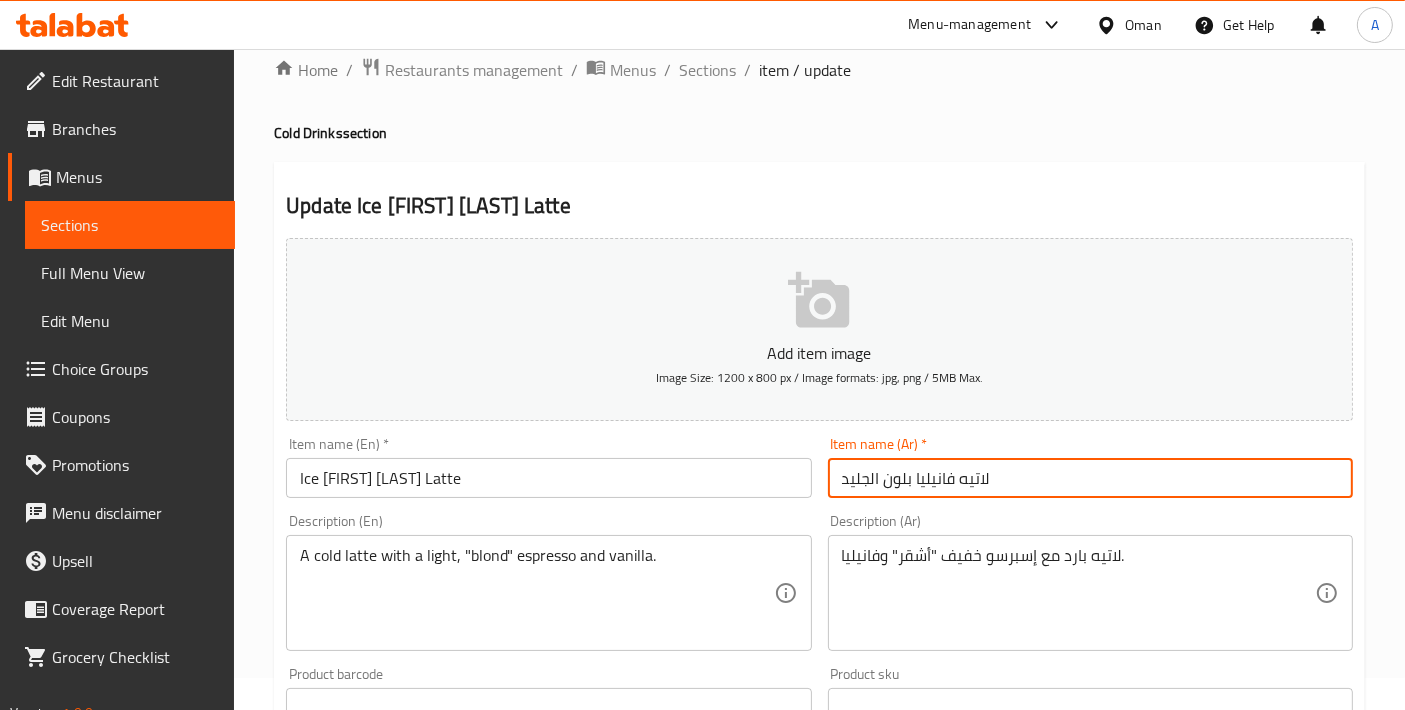 click on "لاتيه فانيليا بلون الجليد" at bounding box center [1090, 478] 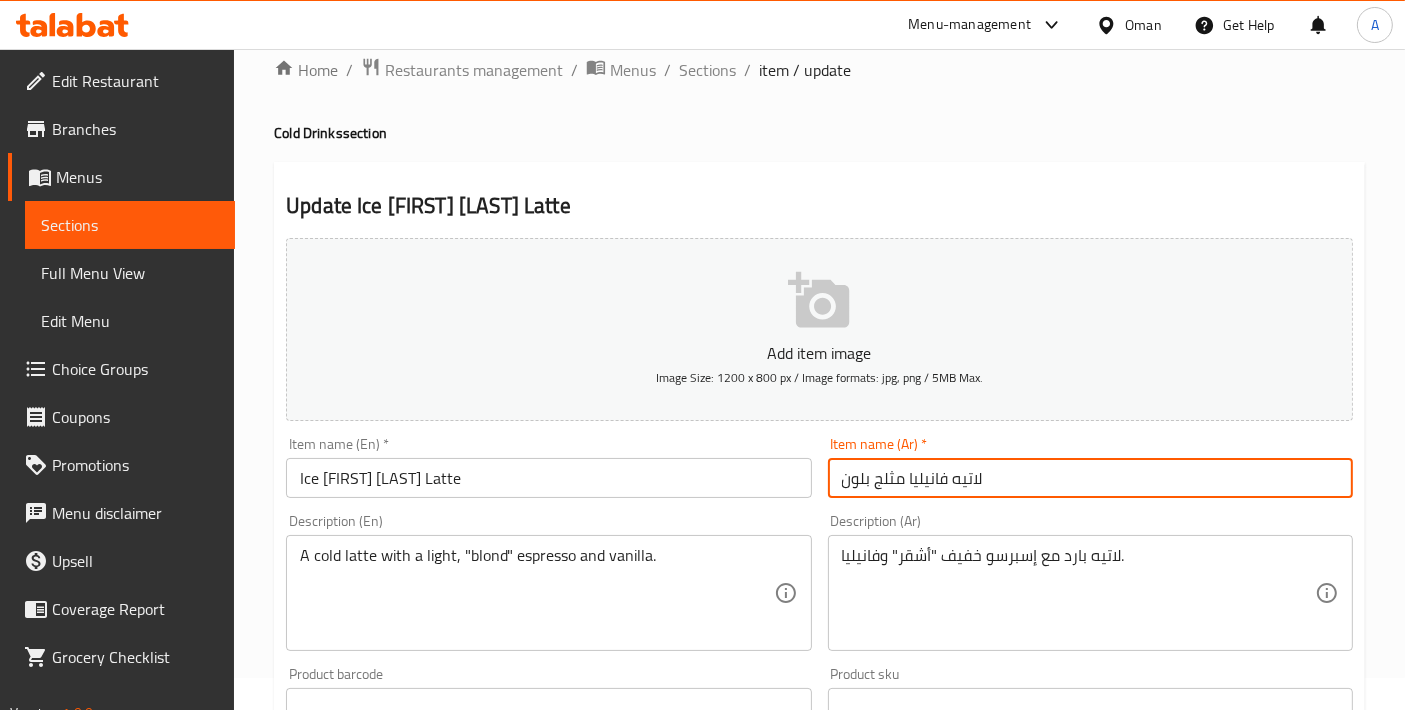 type on "لاتيه فانيليا مثلج بلوند" 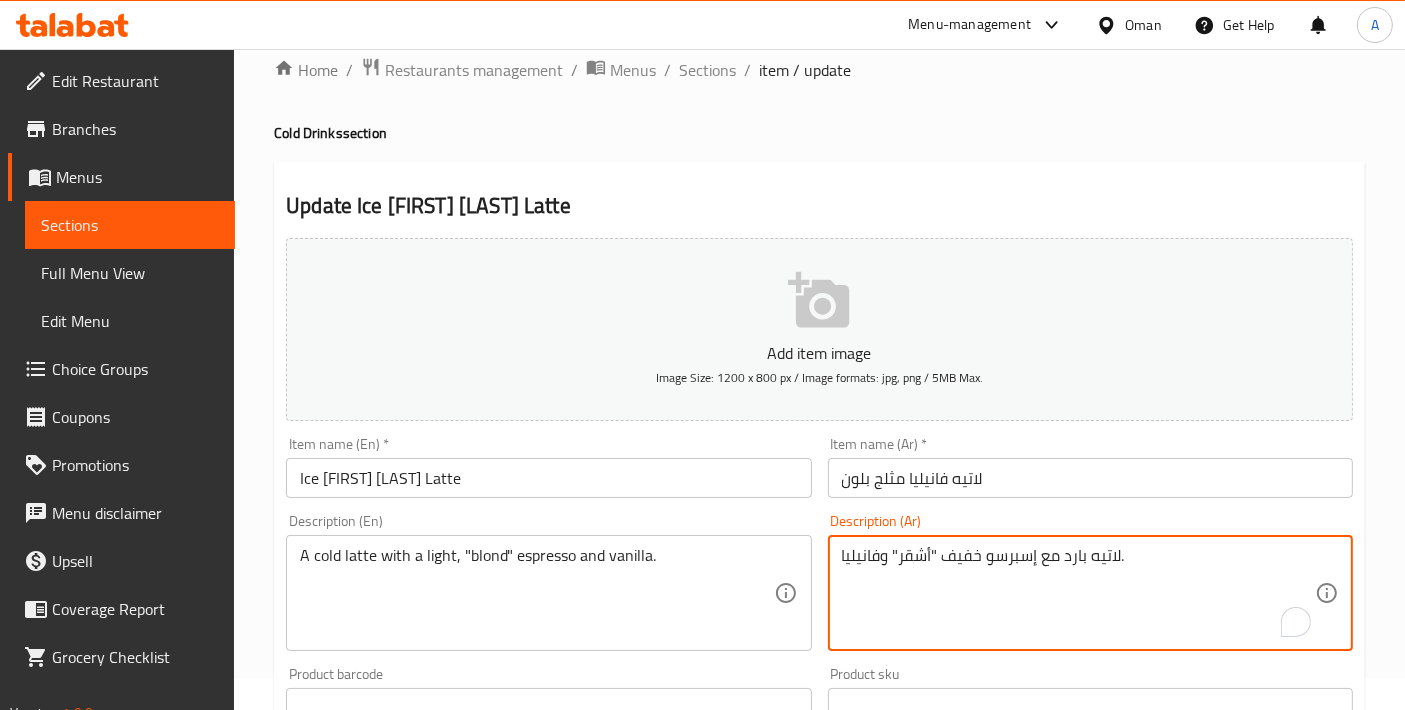 click on "لاتيه بارد مع إسبرسو خفيف "أشقر" وفانيليا." at bounding box center (1078, 593) 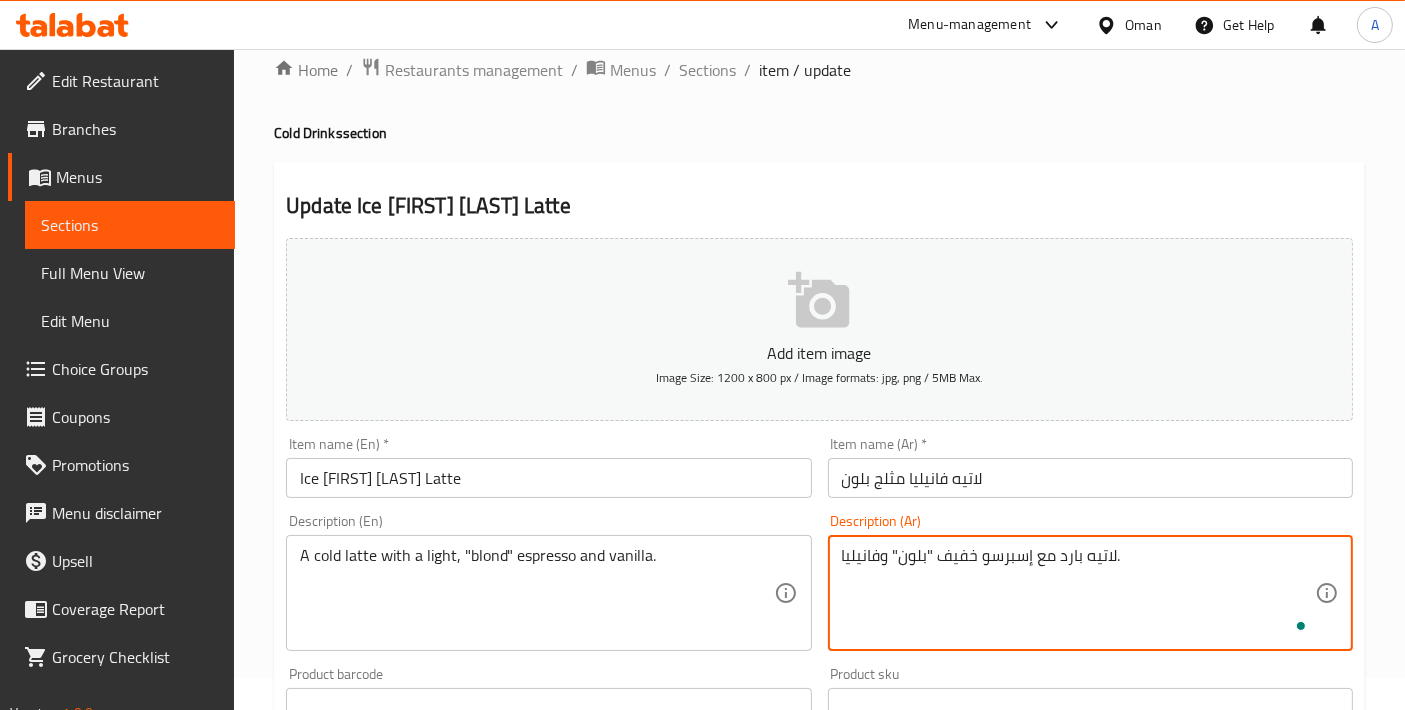 type on "لاتيه بارد مع إسبرسو خفيف "بلوند" وفانيليا." 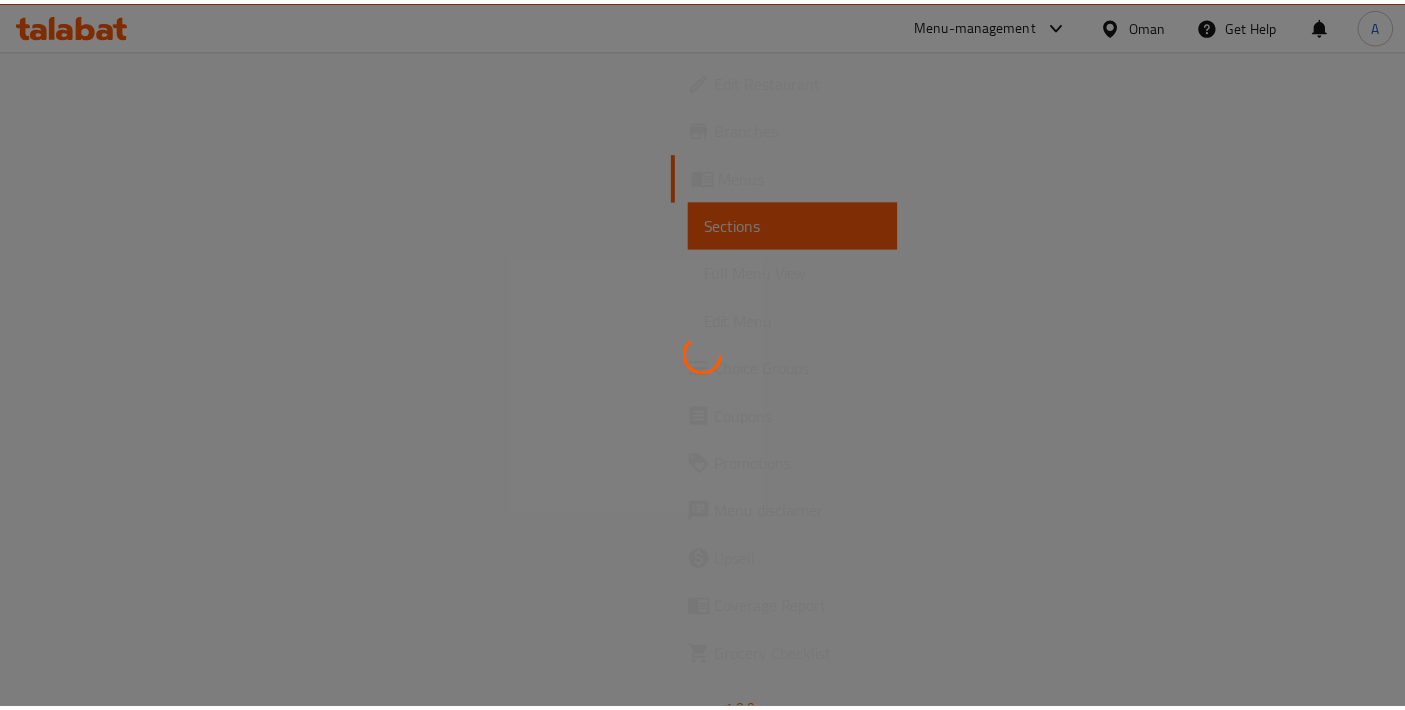 scroll, scrollTop: 0, scrollLeft: 0, axis: both 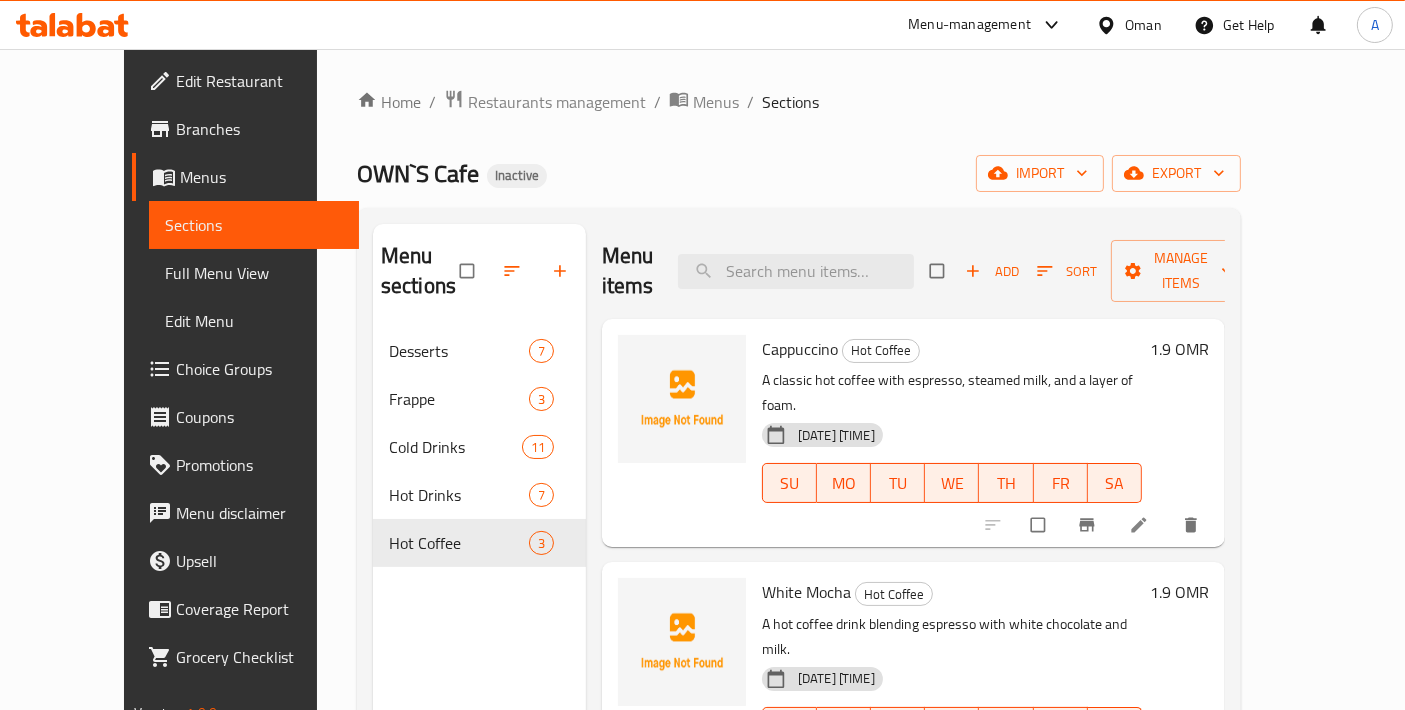 click on "Full Menu View" at bounding box center [254, 273] 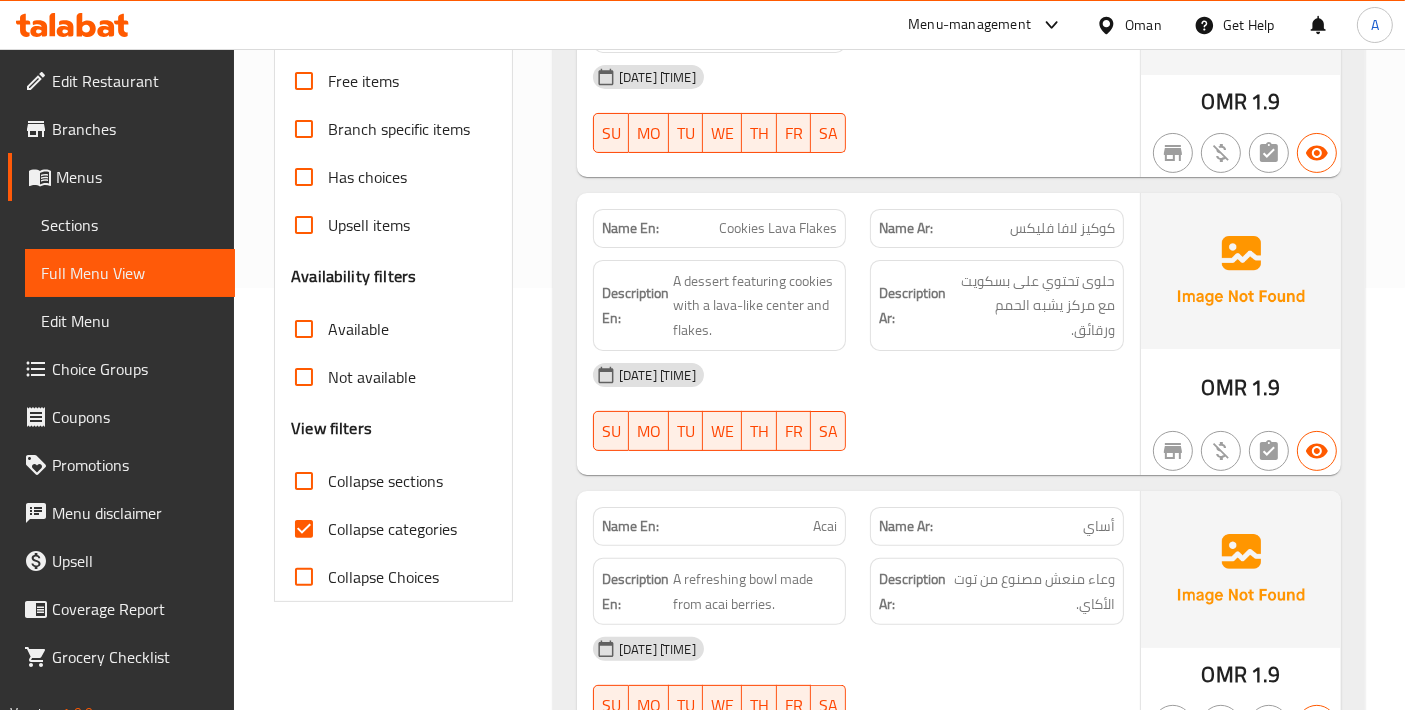 scroll, scrollTop: 444, scrollLeft: 0, axis: vertical 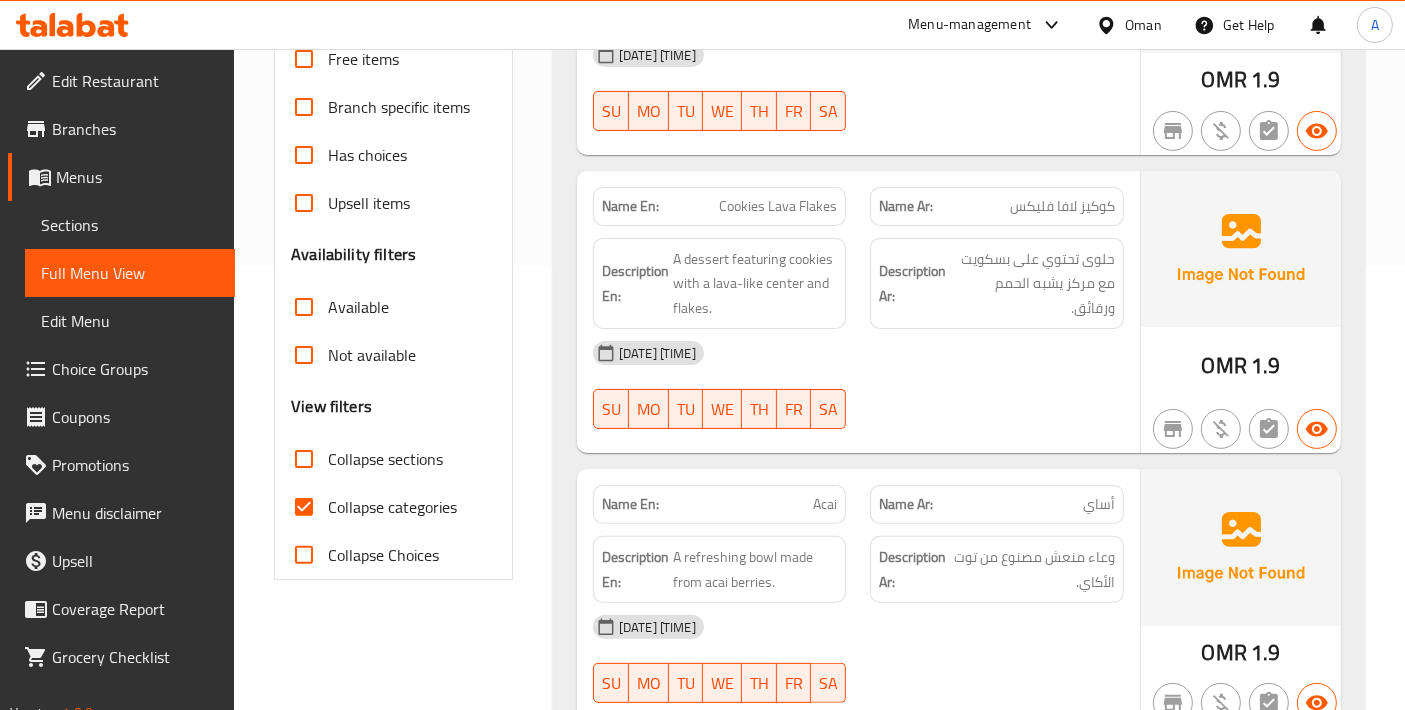 click on "Collapse categories" at bounding box center (304, 507) 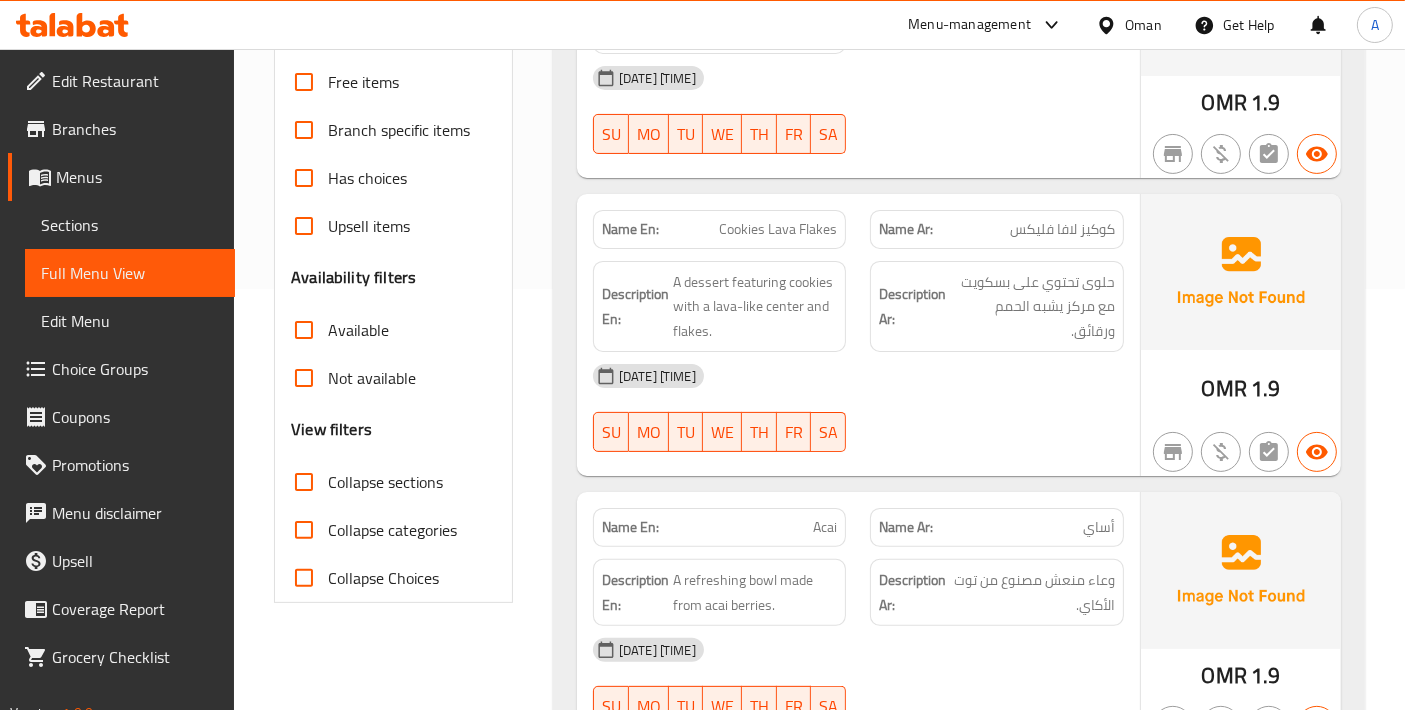 scroll, scrollTop: 0, scrollLeft: 0, axis: both 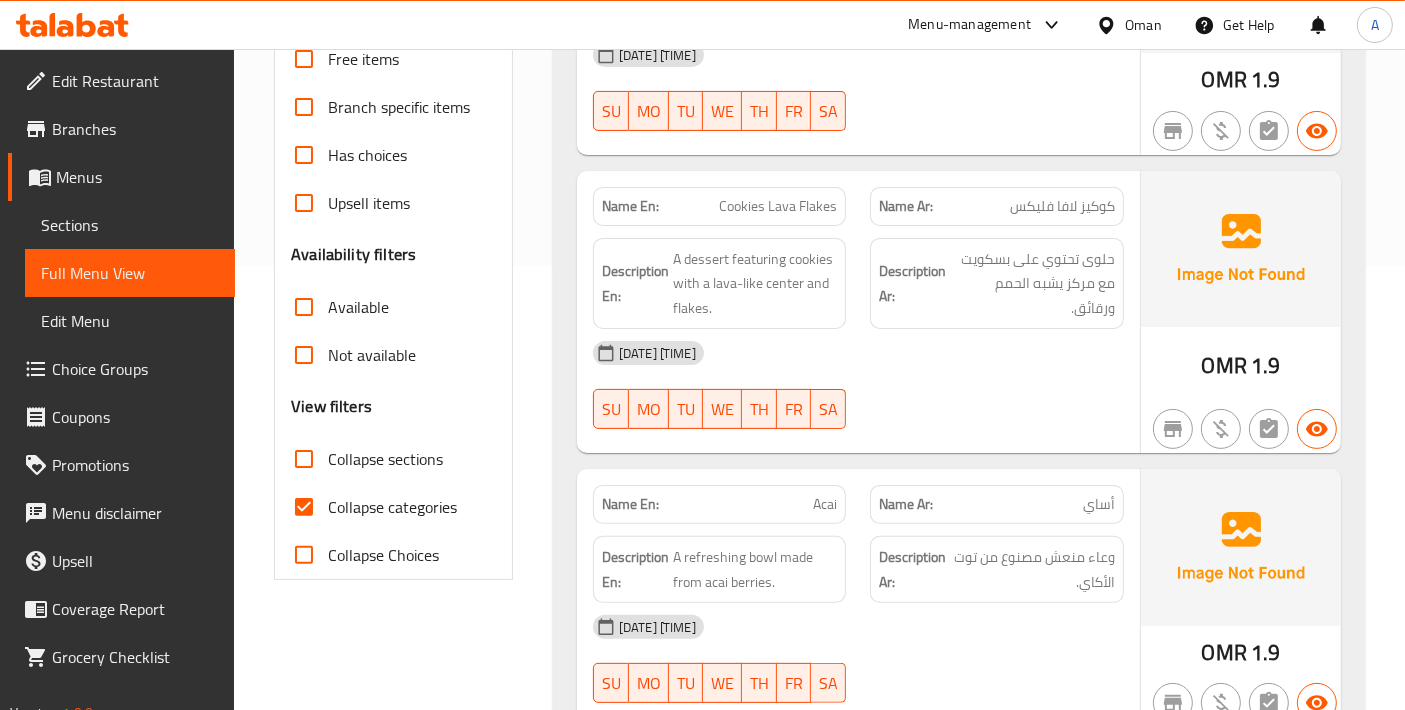 click on "Collapse categories" at bounding box center [304, 507] 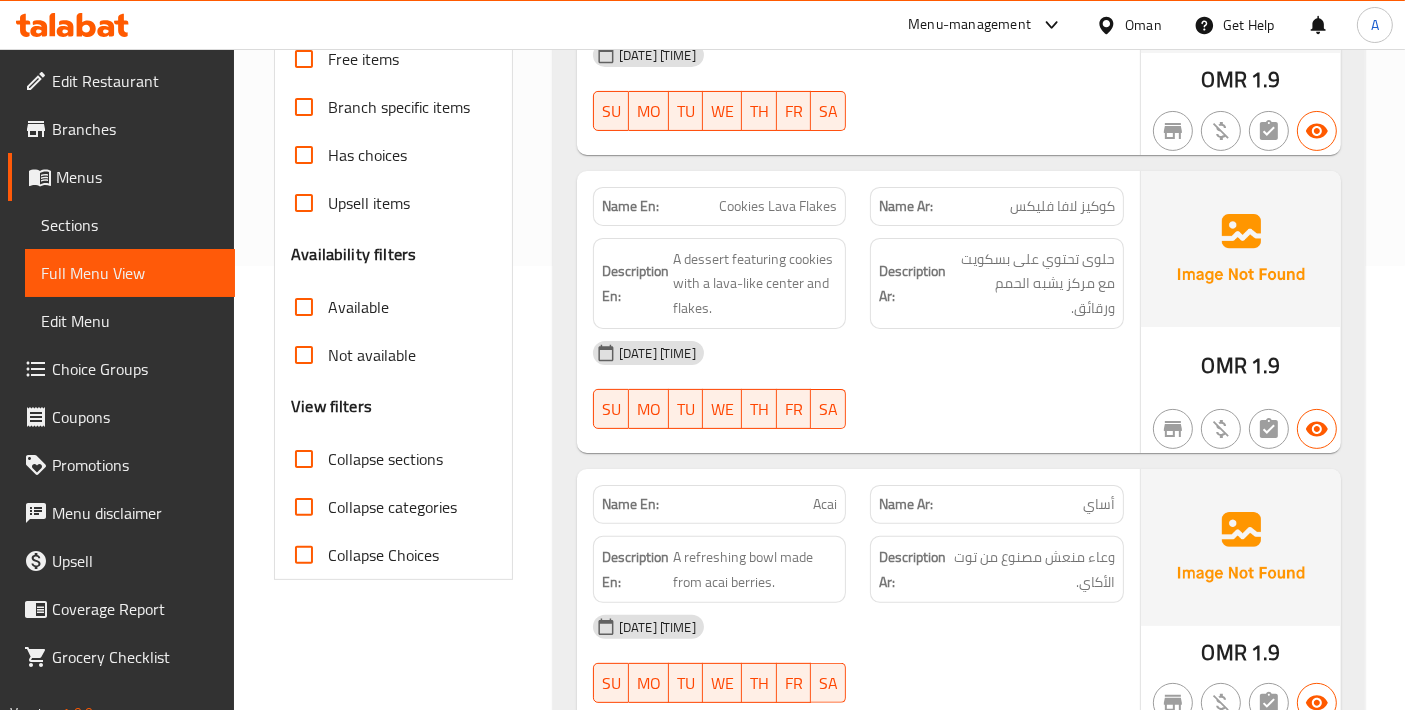 click on "Cookies Lava Flakes" at bounding box center [778, 206] 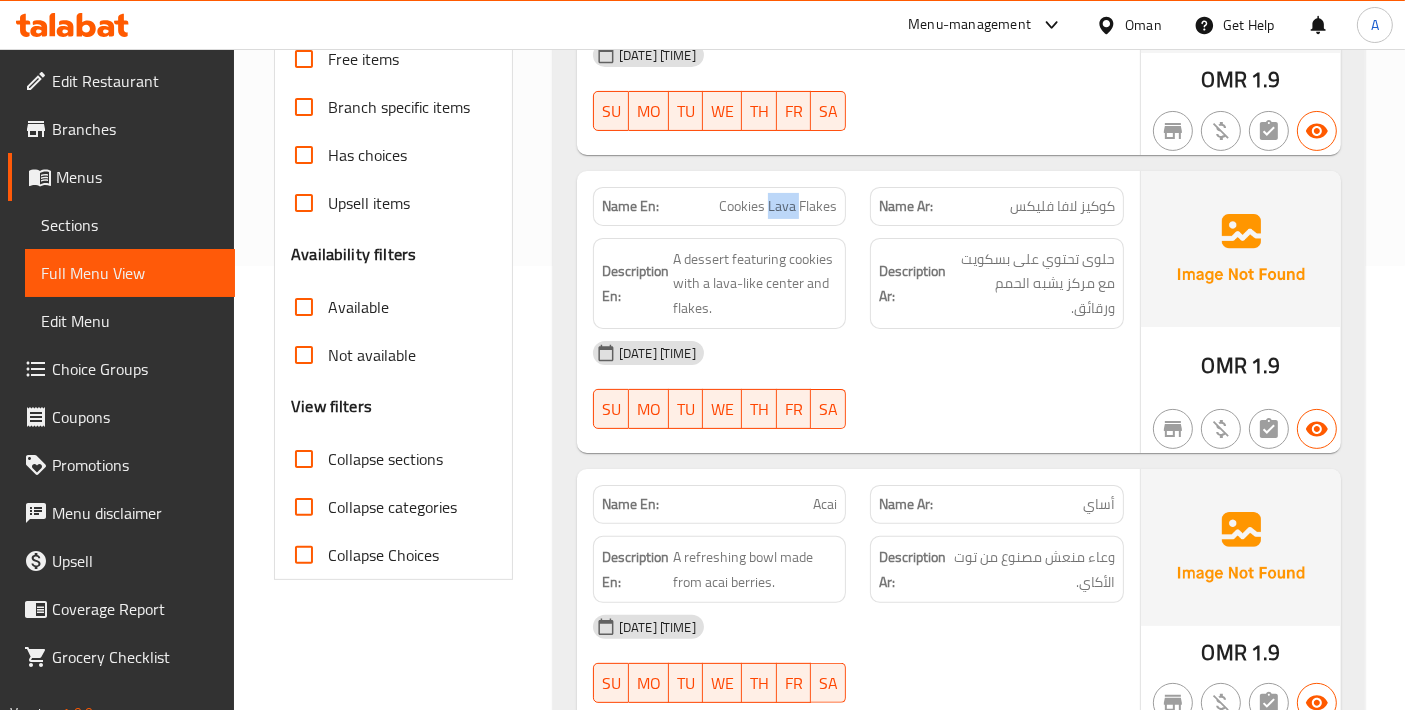 click on "Cookies Lava Flakes" at bounding box center (778, 206) 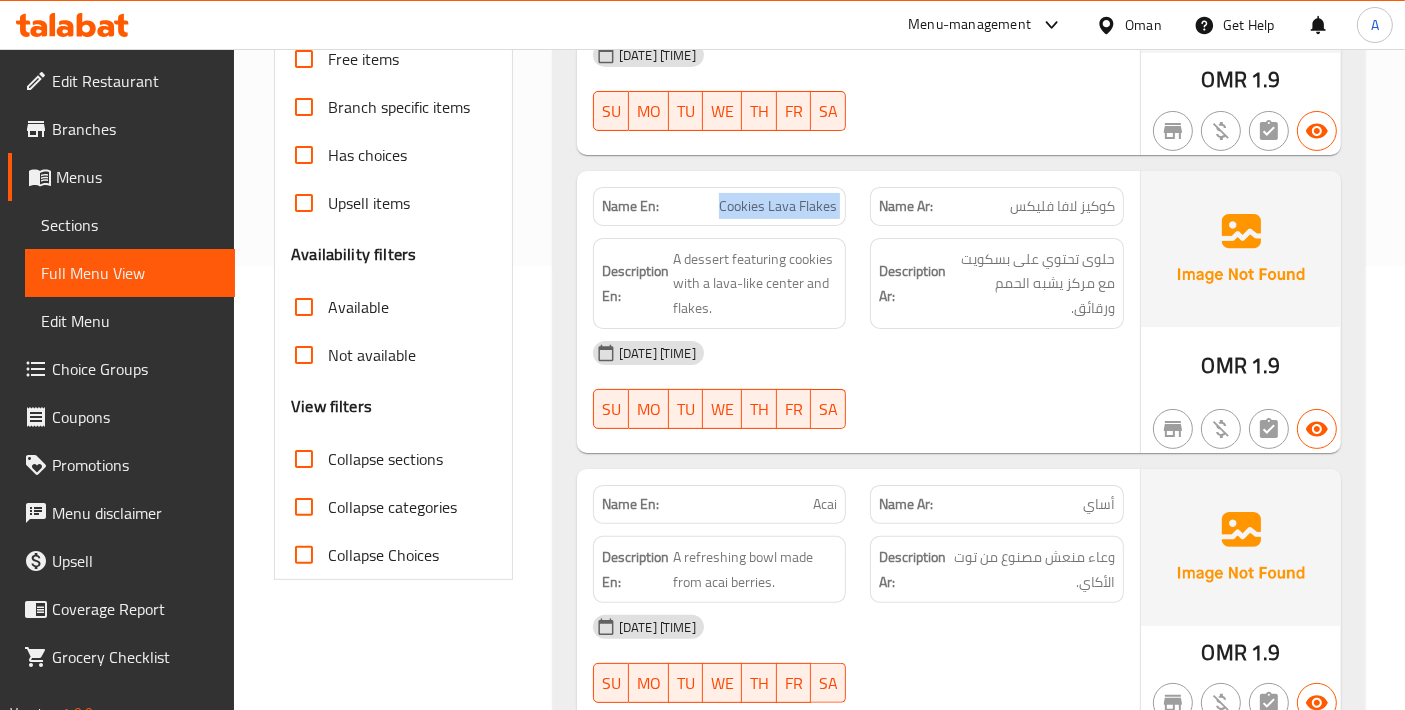 click on "Cookies Lava Flakes" at bounding box center (778, 206) 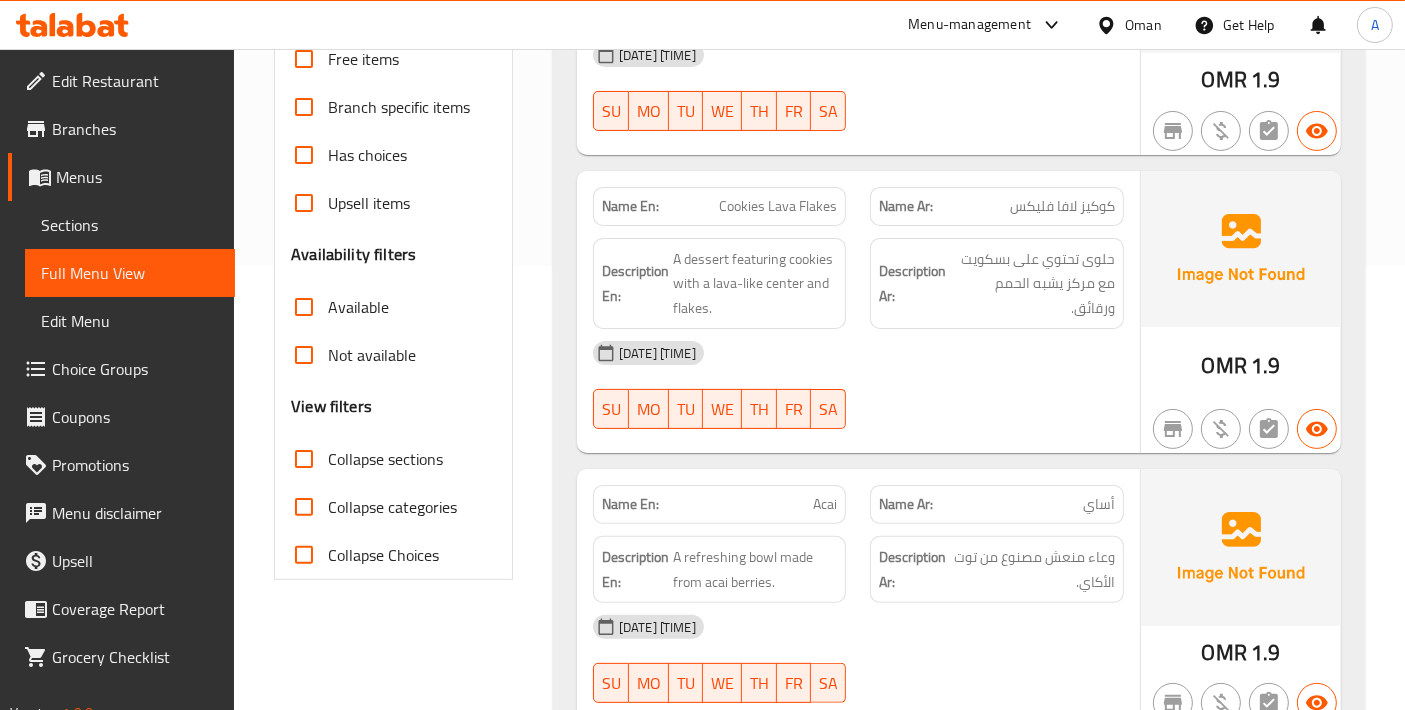 click on "Cookies Lava Flakes" at bounding box center (778, 206) 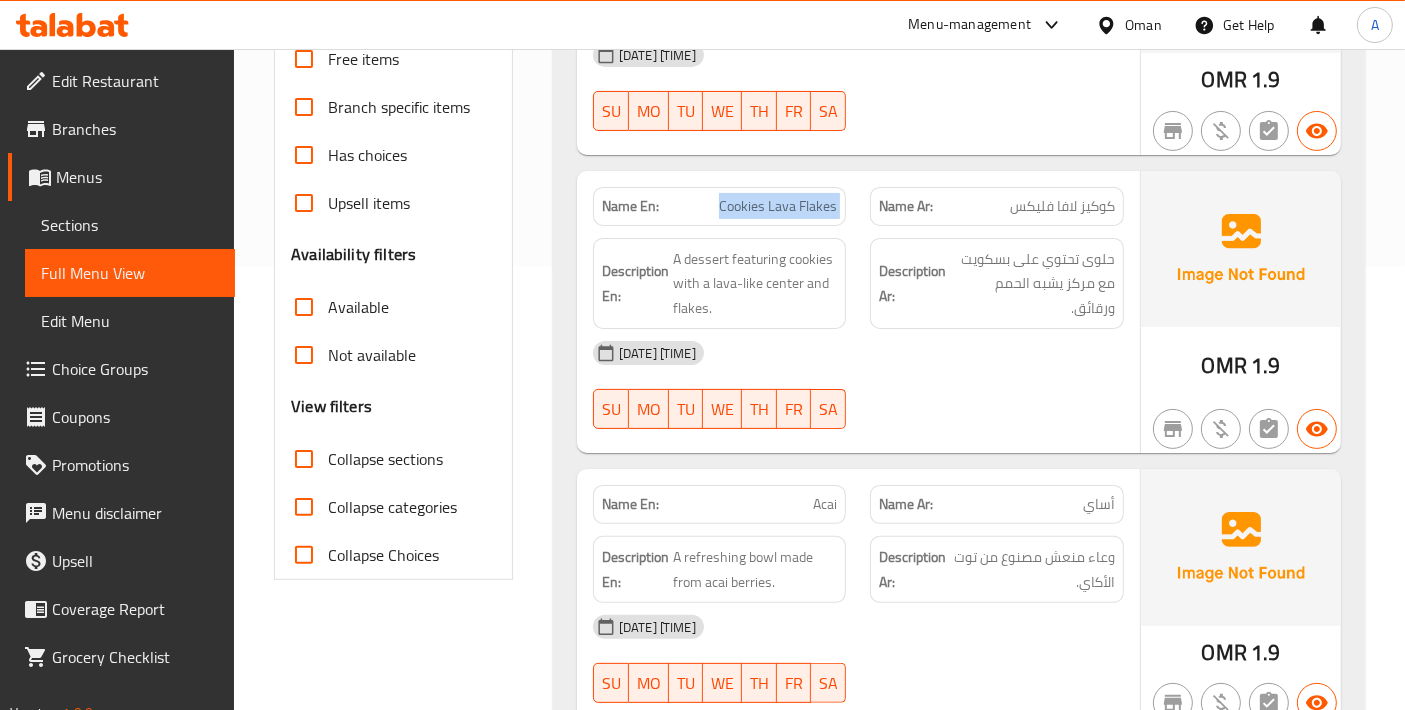 click on "Cookies Lava Flakes" at bounding box center (778, 206) 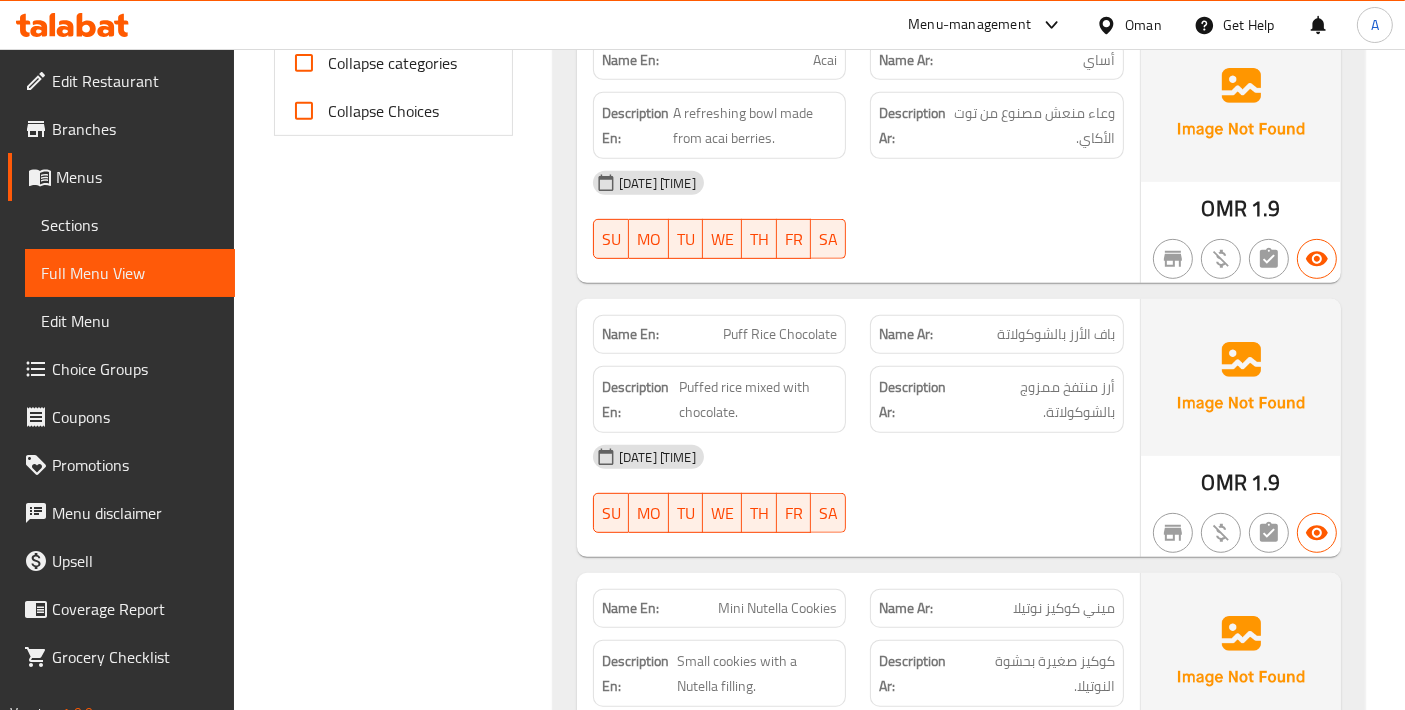 scroll, scrollTop: 666, scrollLeft: 0, axis: vertical 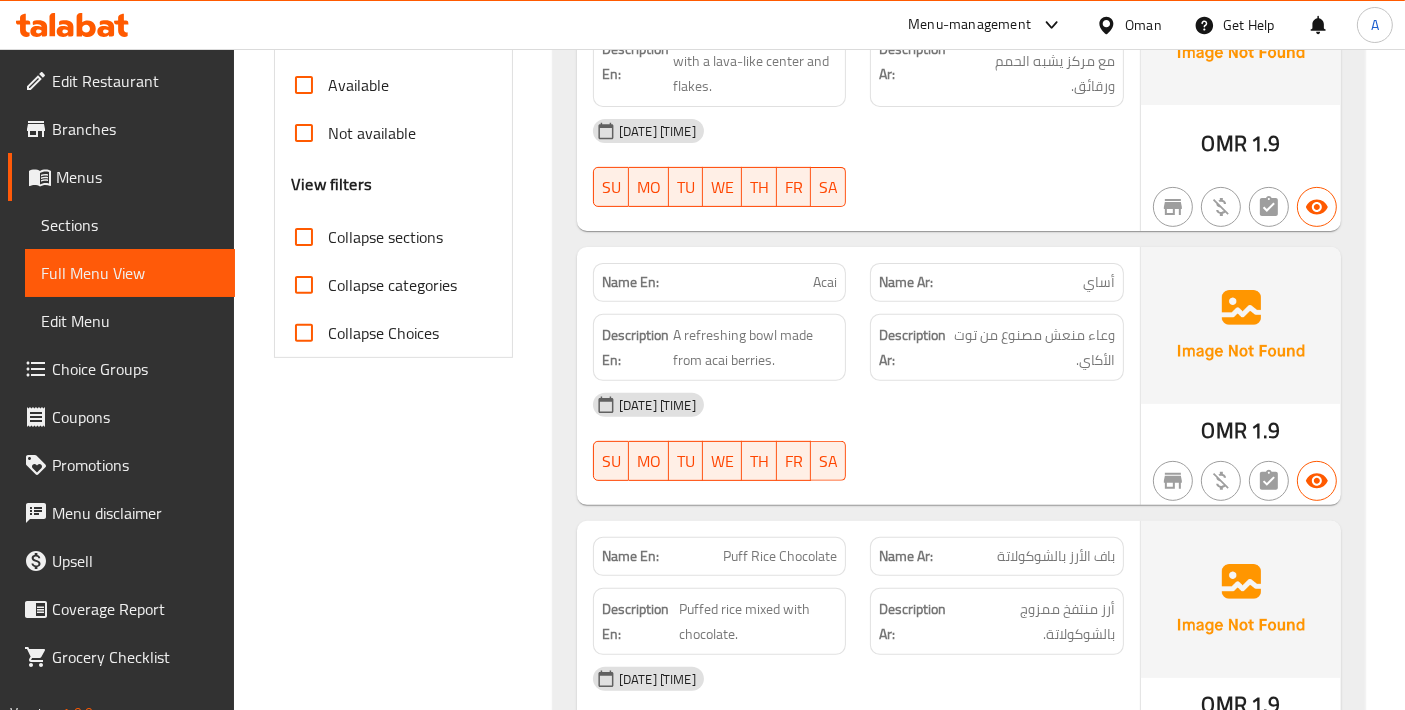 click on "Name En: Acai" at bounding box center (720, 282) 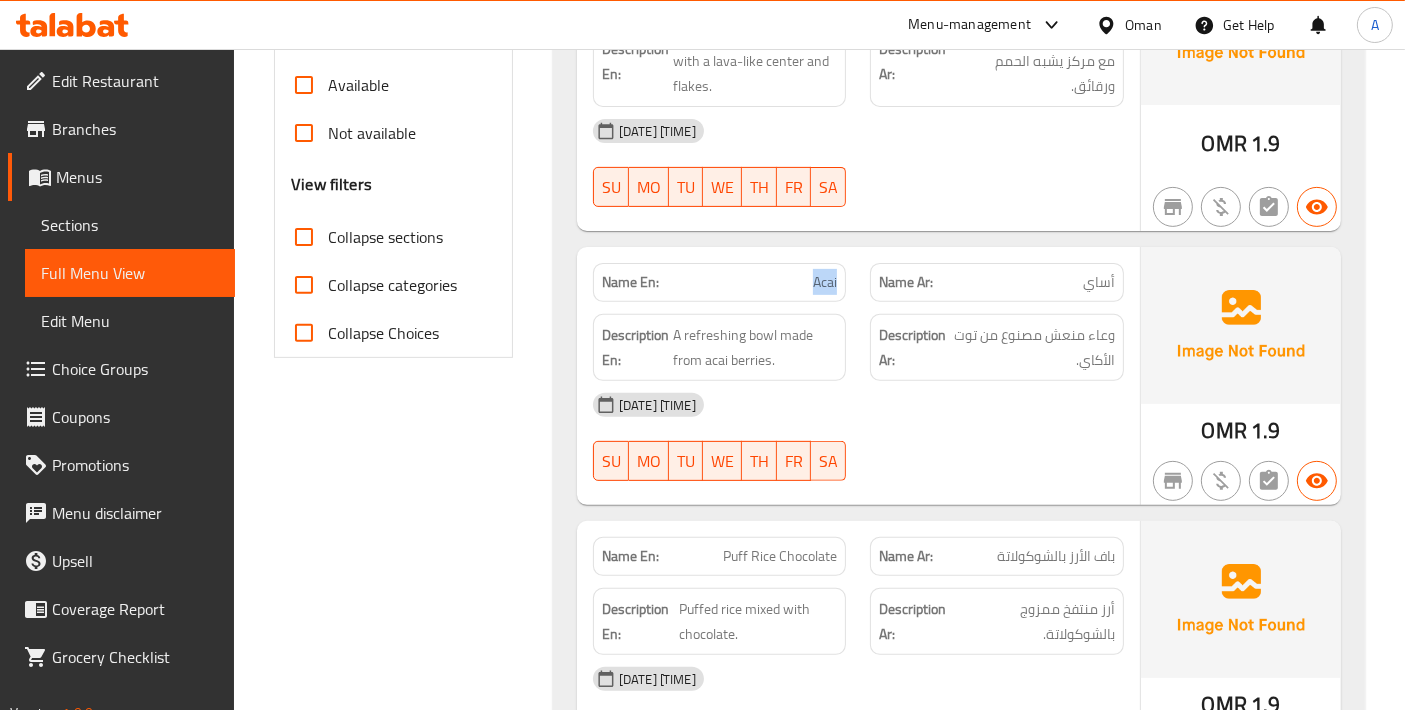 click on "Acai" at bounding box center (825, 282) 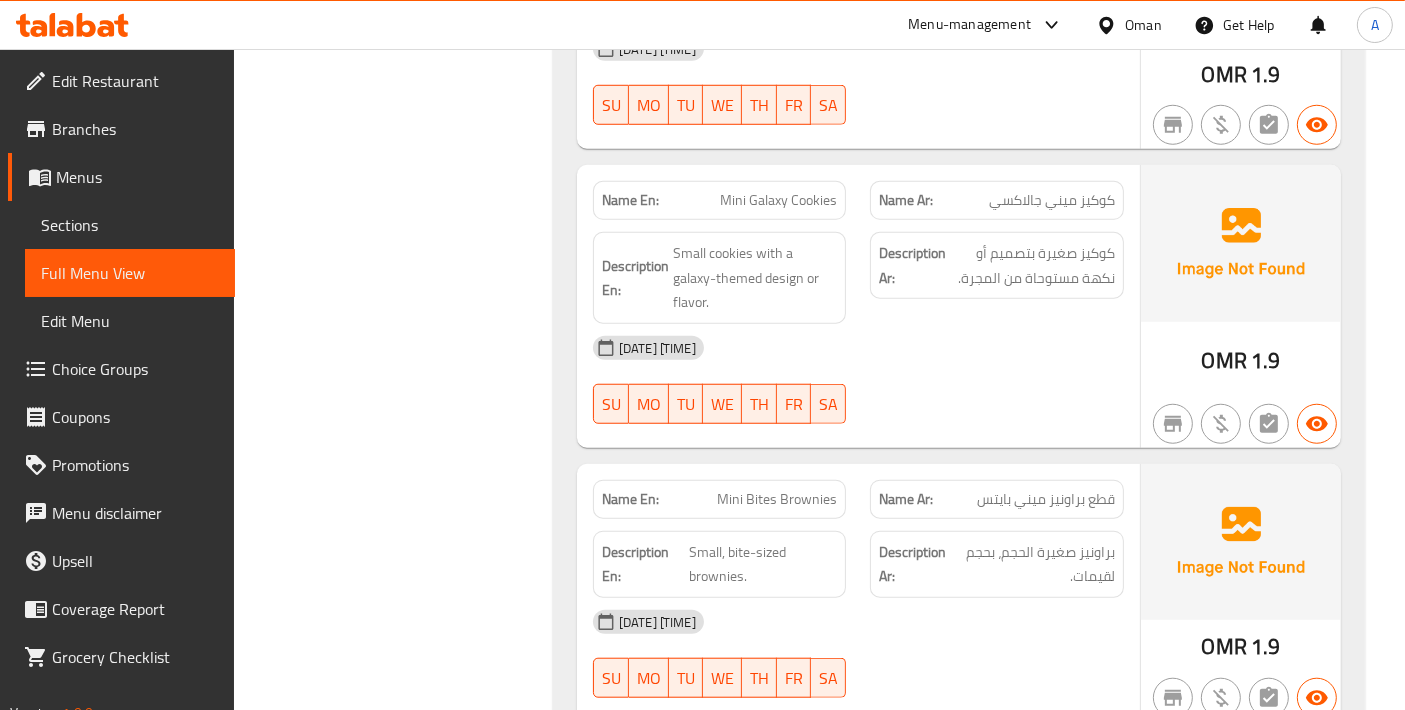 scroll, scrollTop: 1555, scrollLeft: 0, axis: vertical 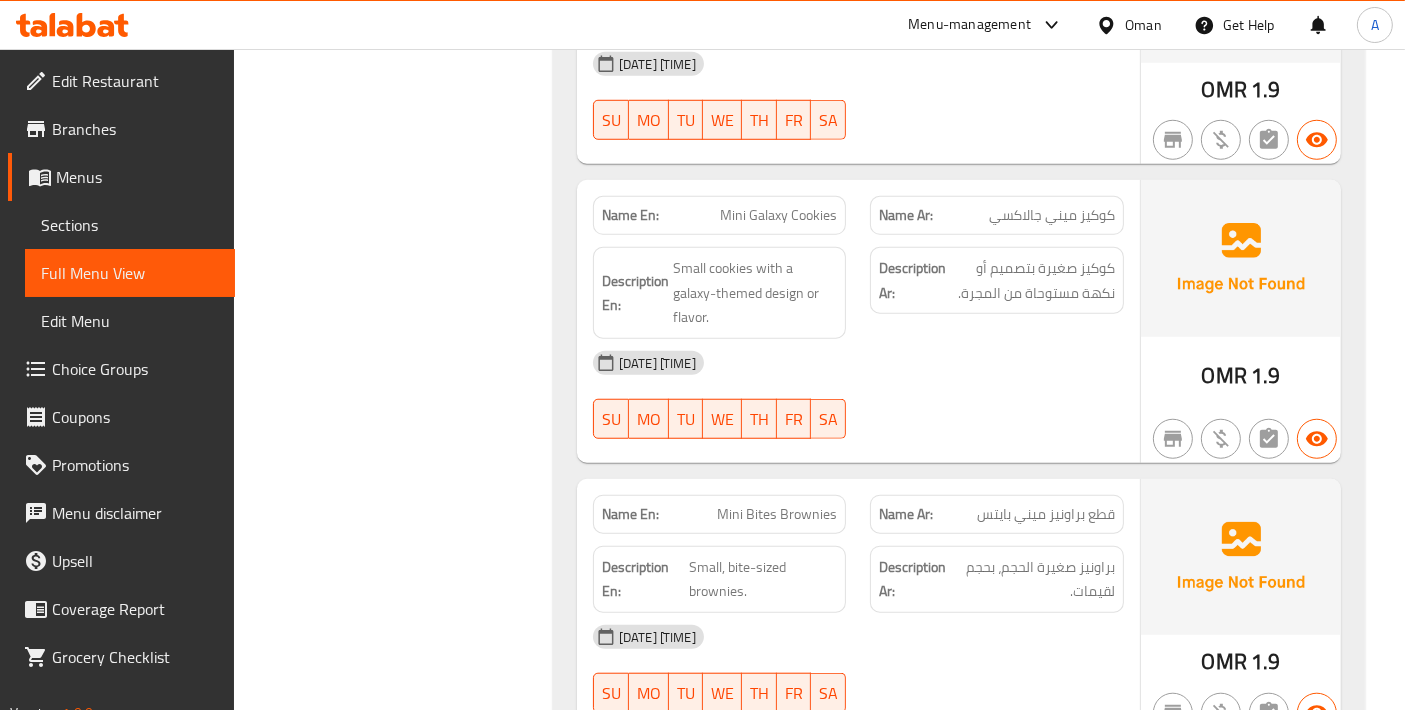 click on "Description En: Small, bite-sized brownies." at bounding box center (720, 579) 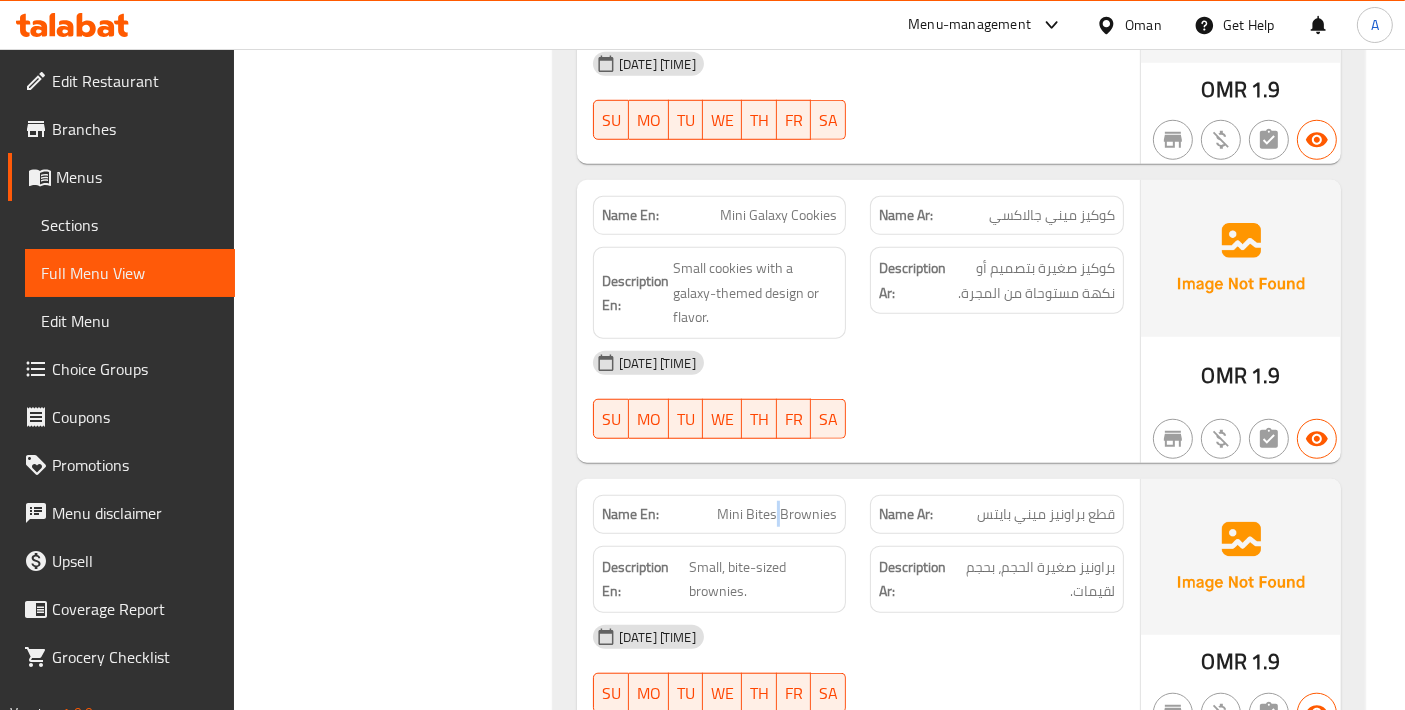 click on "Mini Bites Brownies" at bounding box center [777, 514] 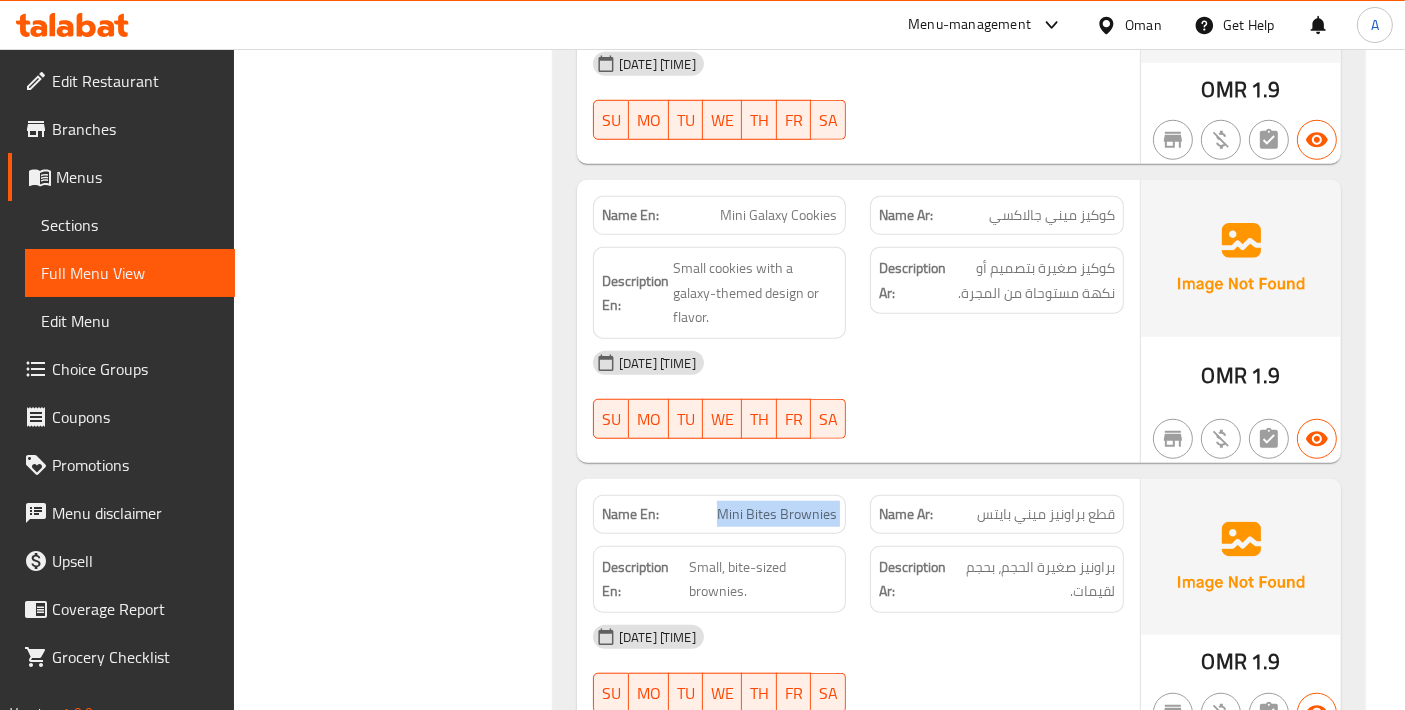 click on "Mini Bites Brownies" at bounding box center [777, 514] 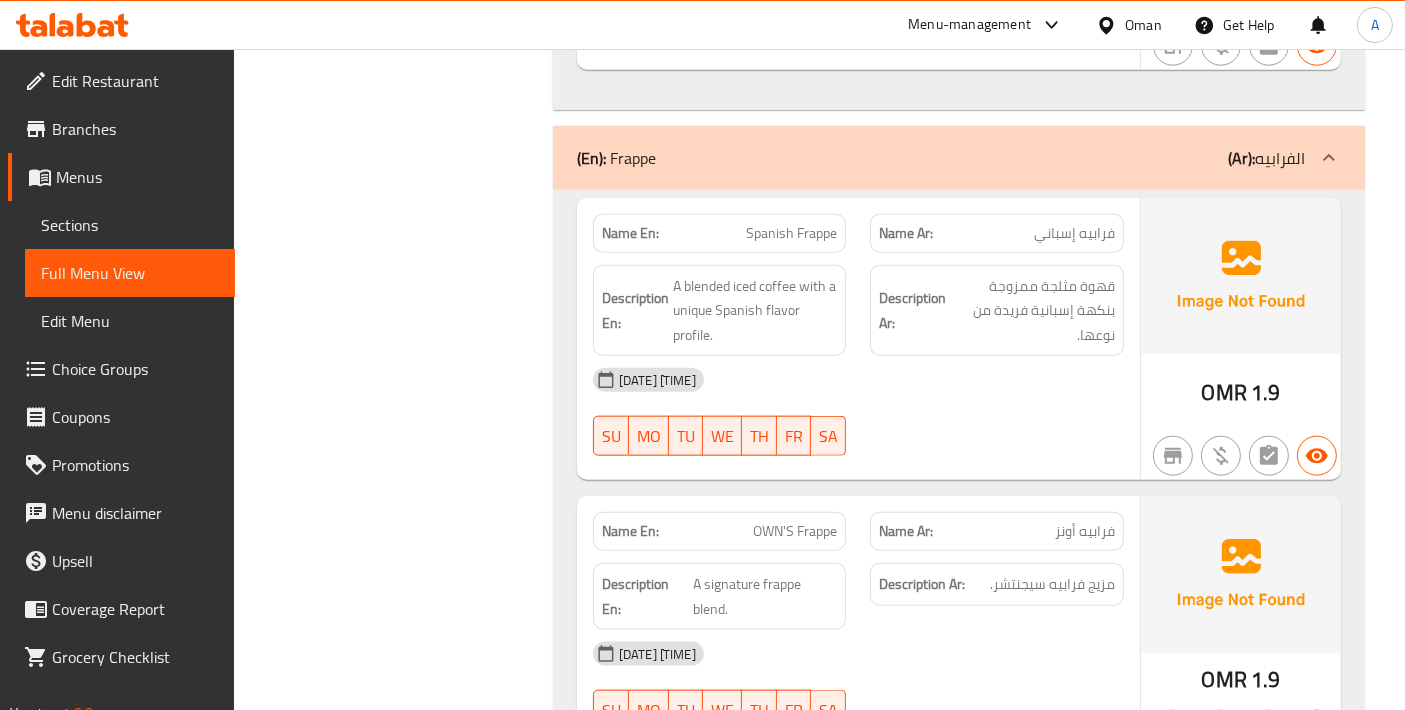 scroll, scrollTop: 2444, scrollLeft: 0, axis: vertical 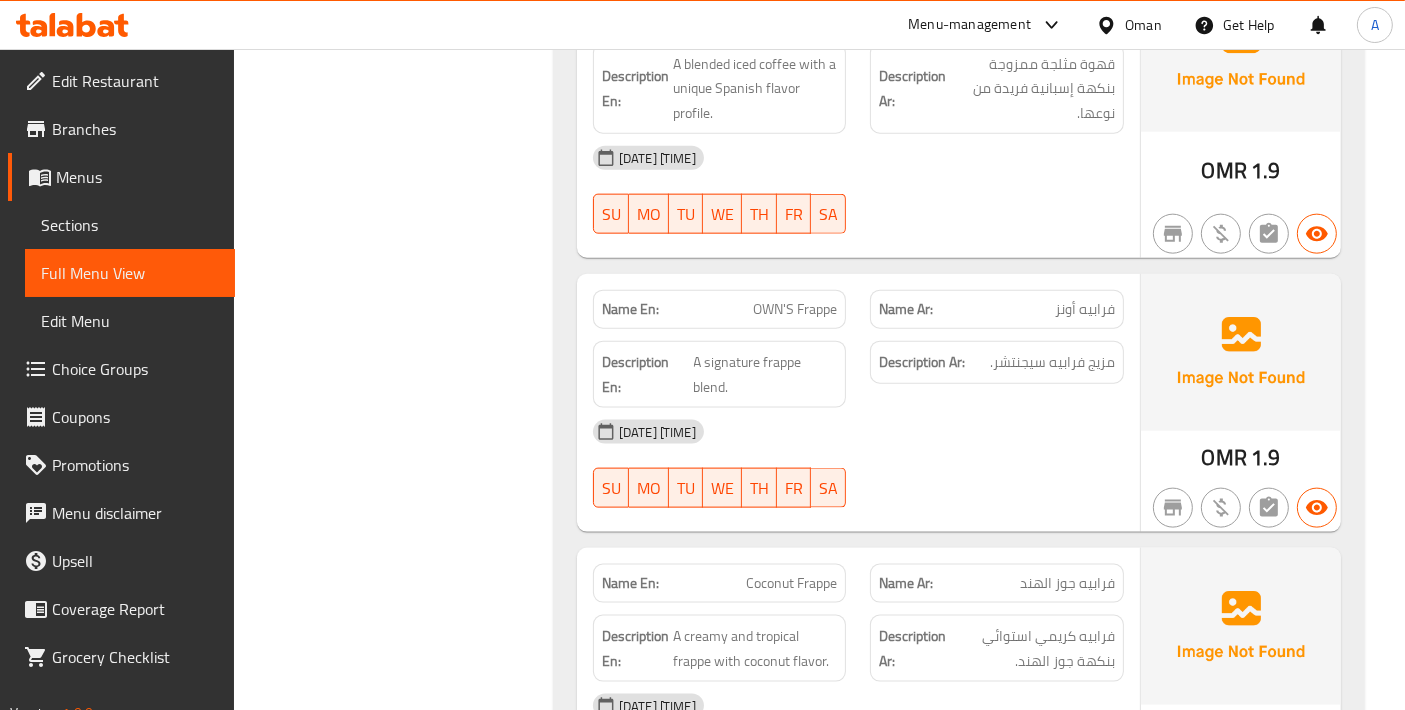 click on "OWN'S Frappe" at bounding box center (778, -1794) 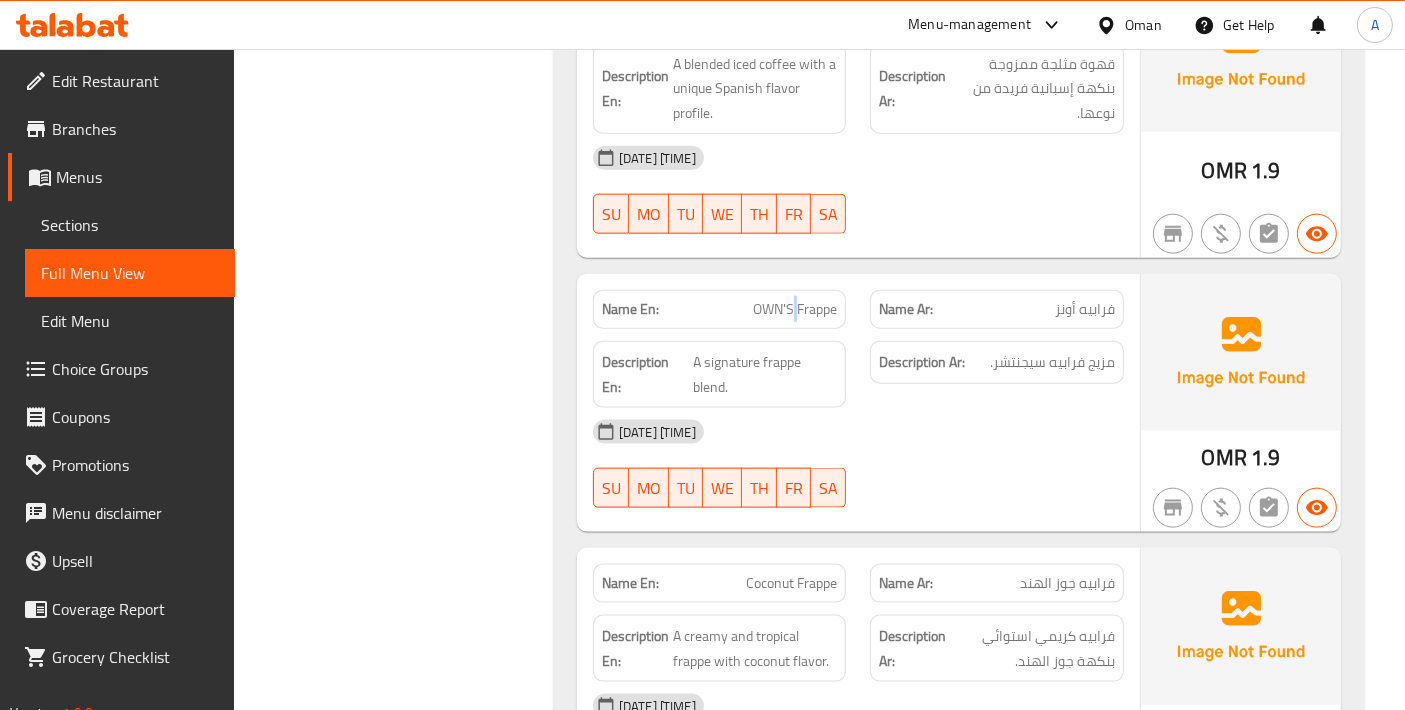 click on "OWN'S Frappe" at bounding box center (778, -1794) 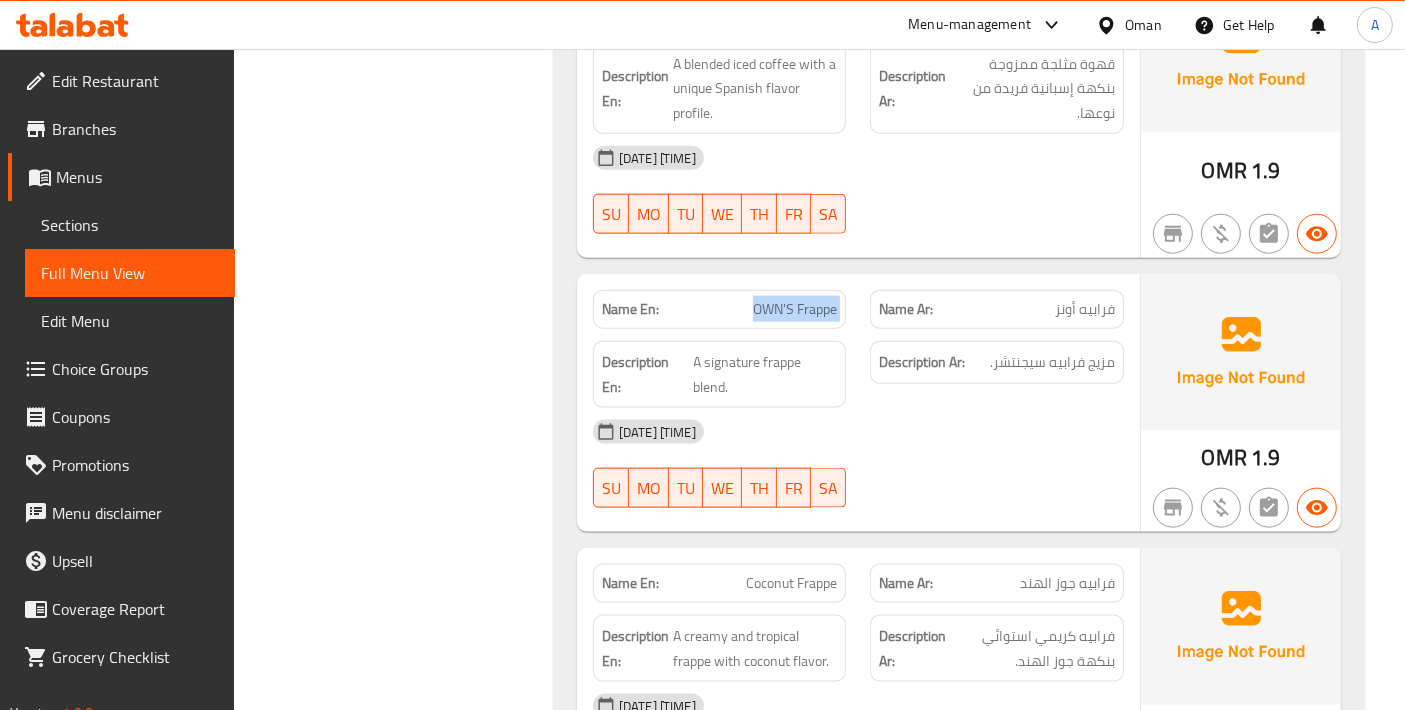 click on "OWN'S Frappe" at bounding box center (778, -1794) 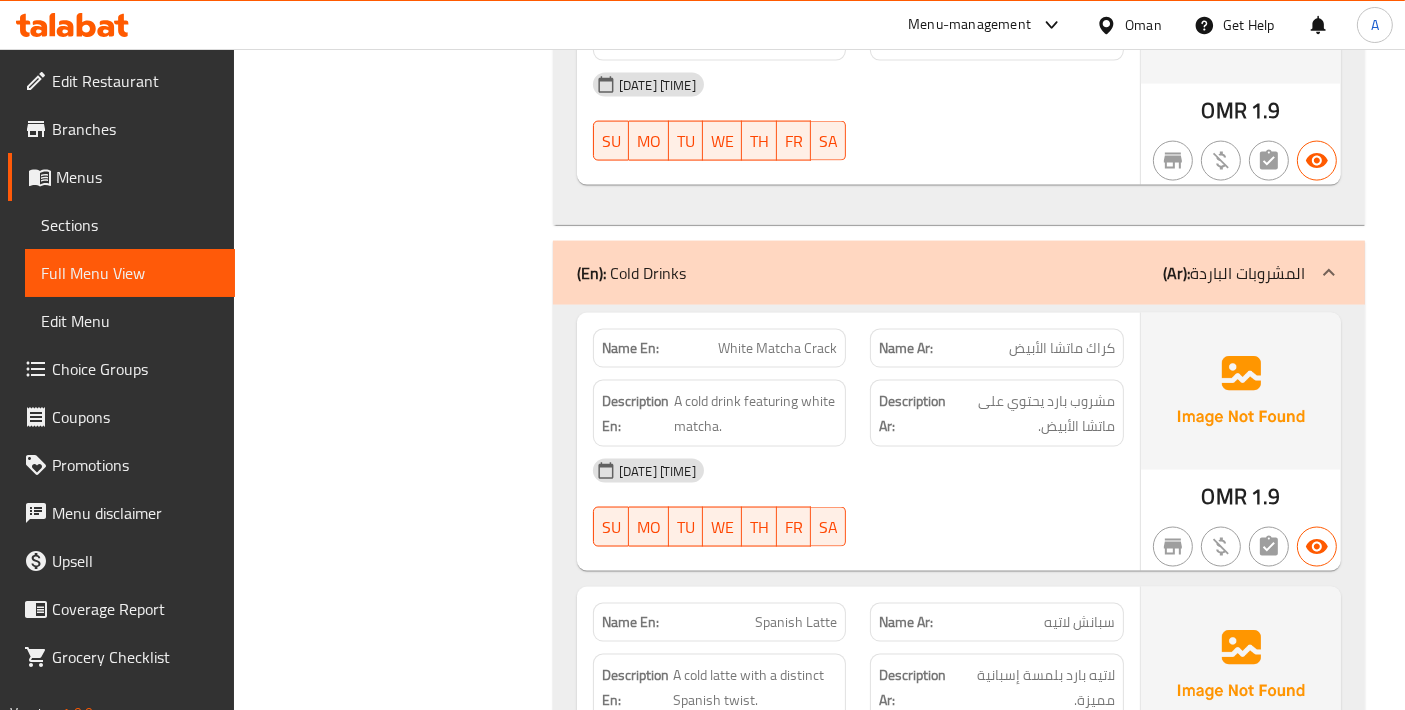 scroll, scrollTop: 3111, scrollLeft: 0, axis: vertical 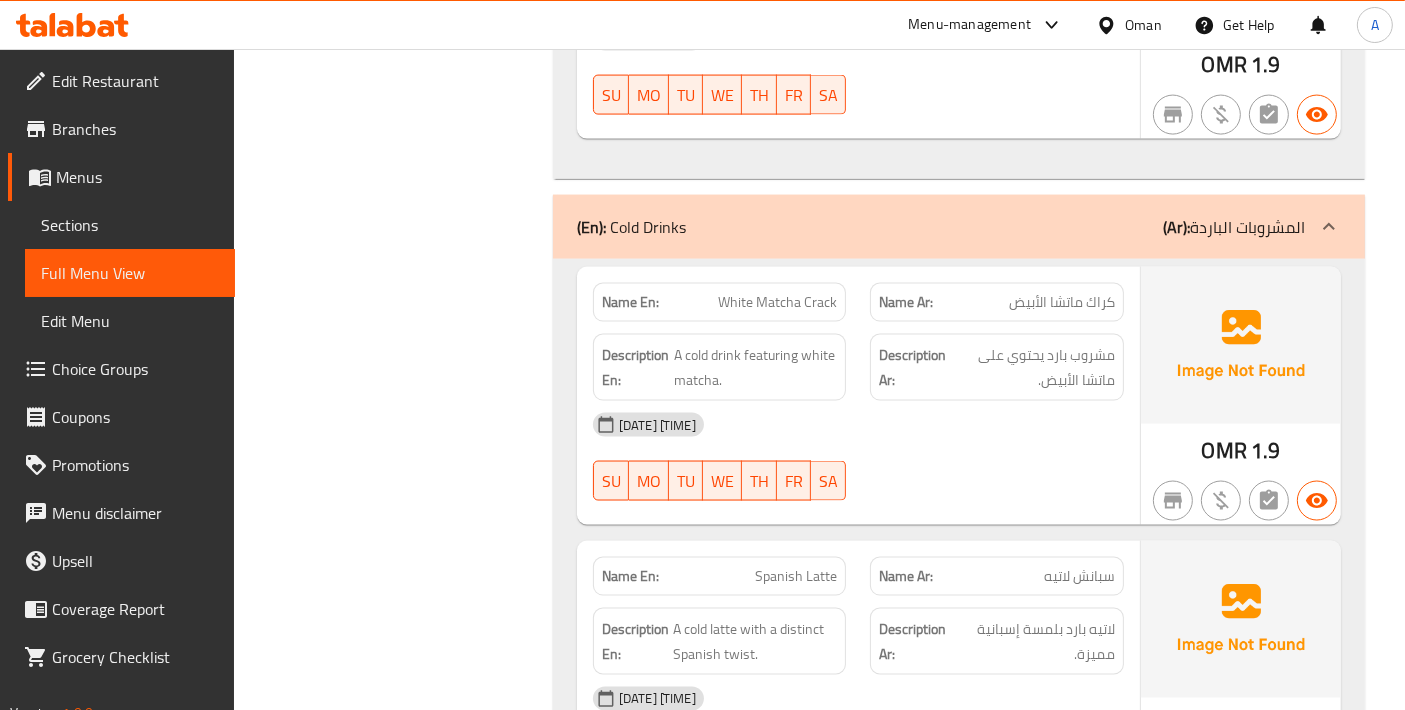 click on "White Matcha Crack" at bounding box center (751, -2735) 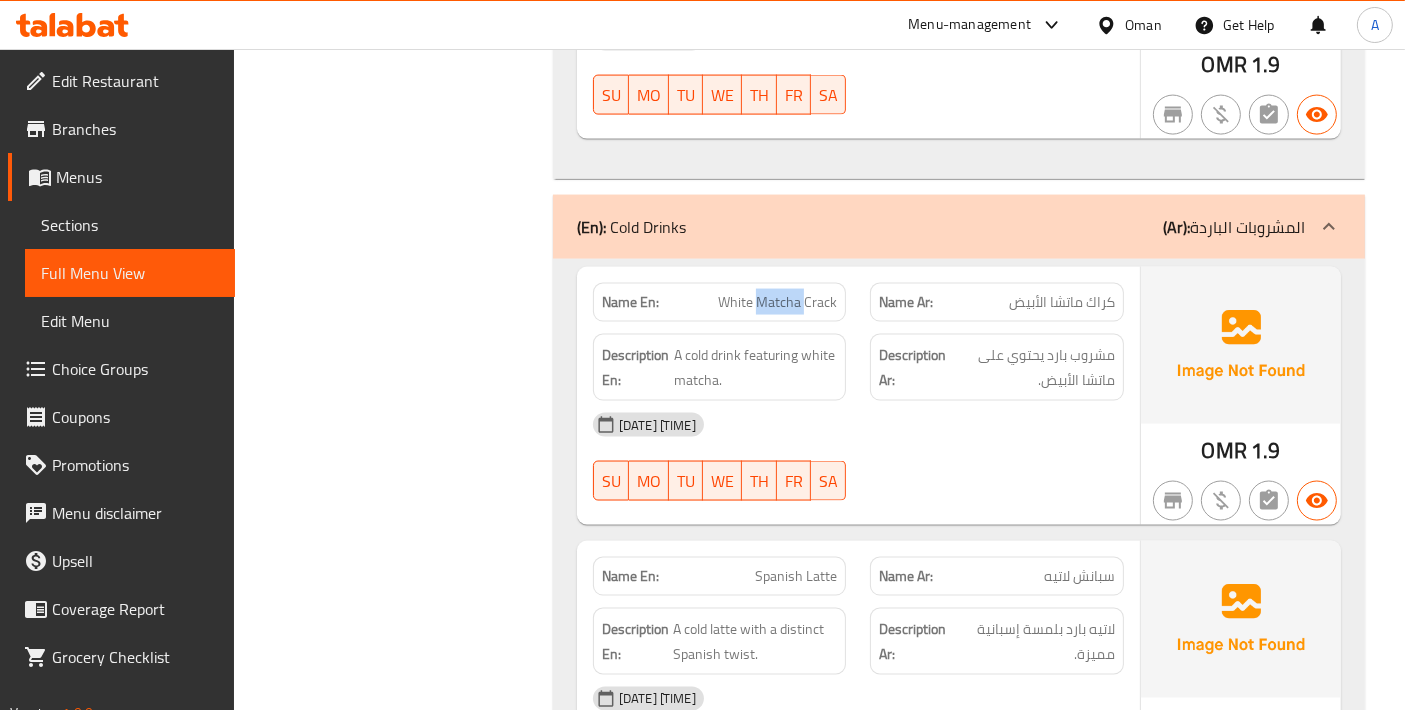 click on "White Matcha Crack" at bounding box center (751, -2735) 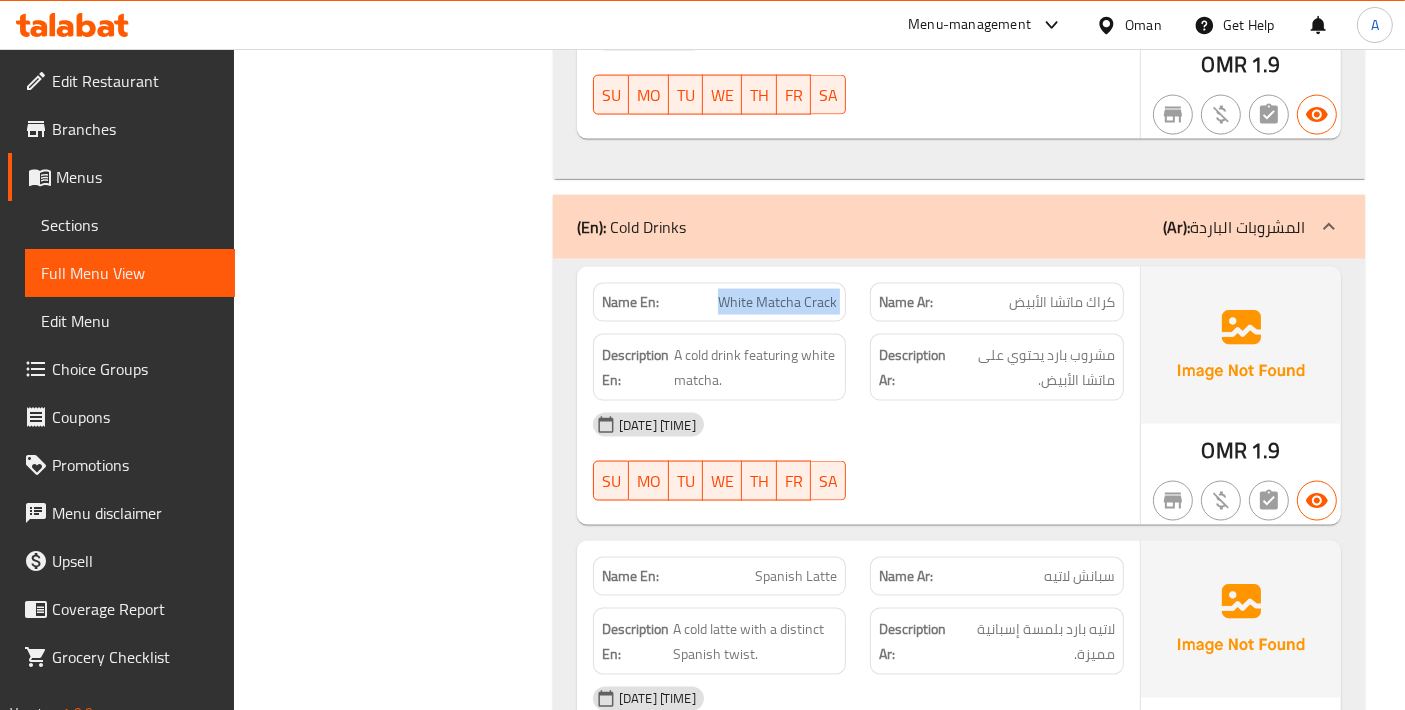 click on "White Matcha Crack" at bounding box center (751, -2735) 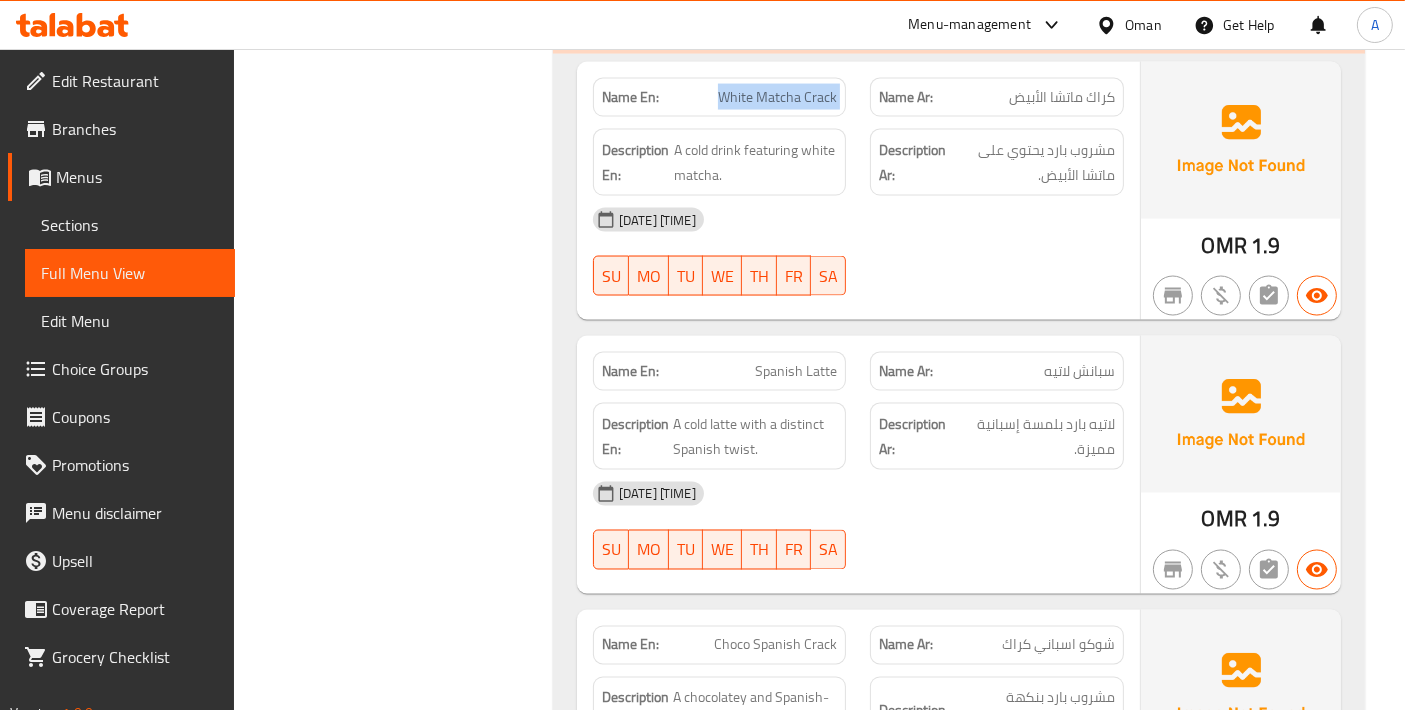 scroll, scrollTop: 3333, scrollLeft: 0, axis: vertical 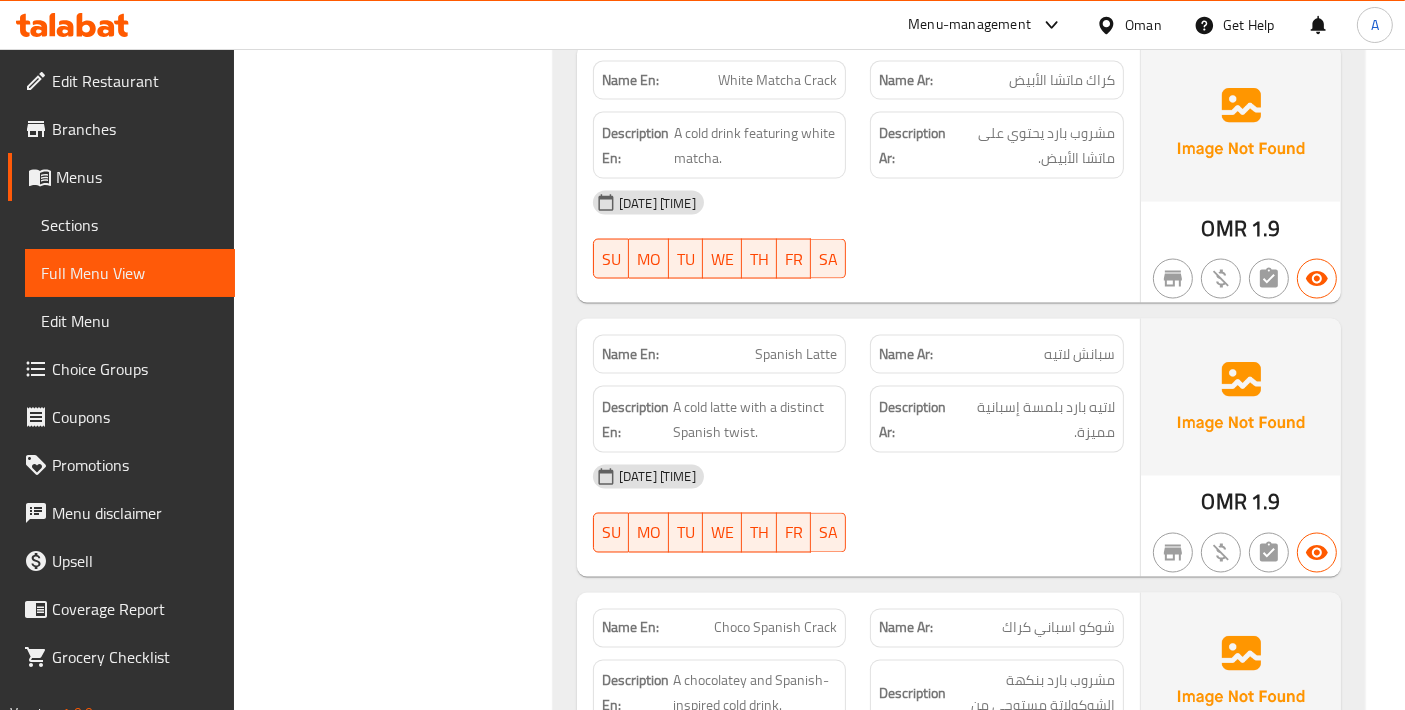 click on "Description En: A cold latte with a distinct Spanish twist." at bounding box center (720, -2605) 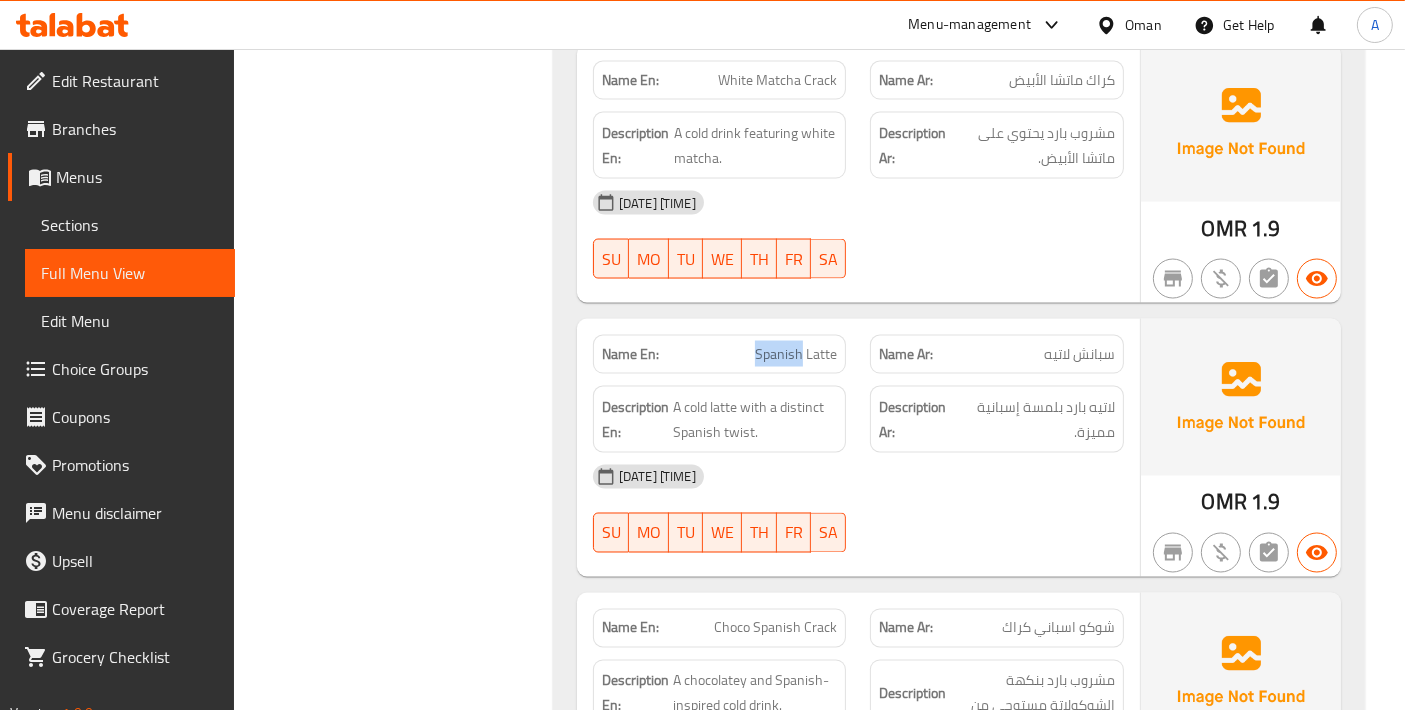 click on "Name En: Spanish Latte" at bounding box center [720, -2683] 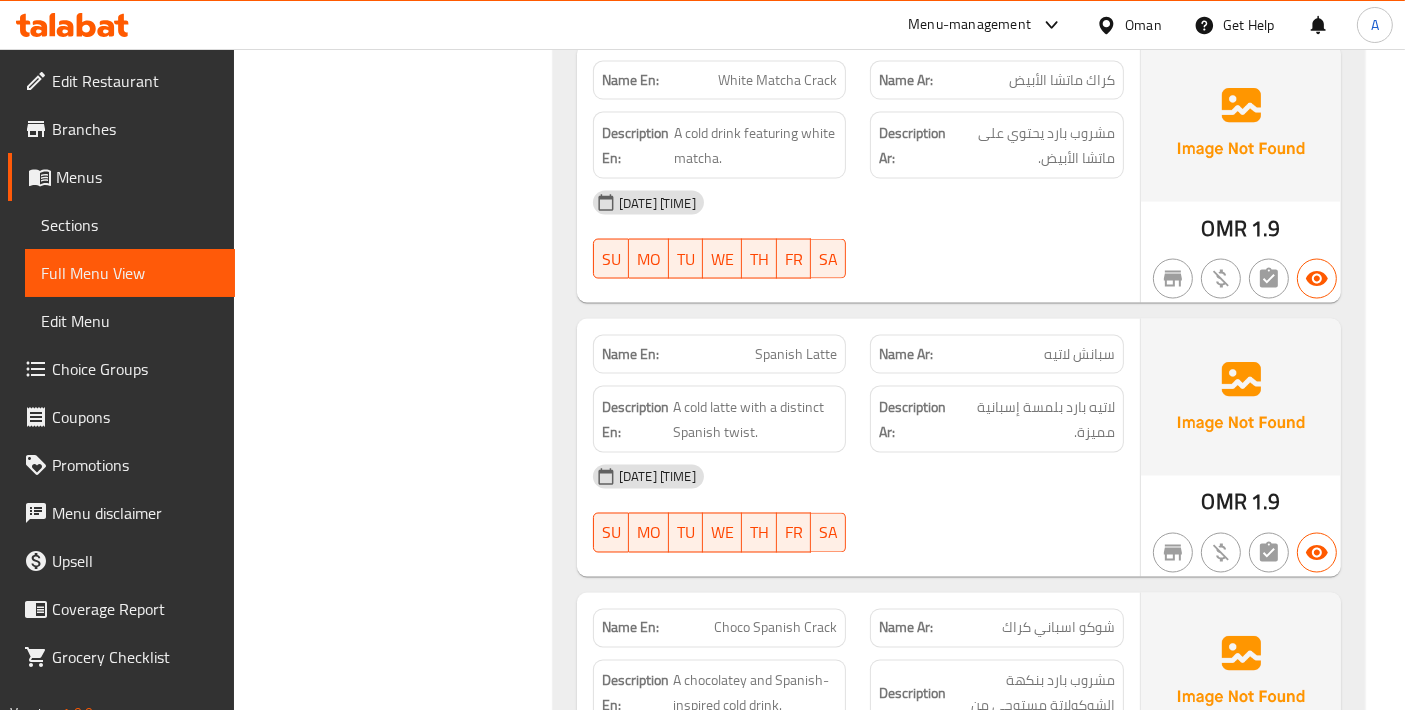 click on "Spanish Latte" at bounding box center [778, -2683] 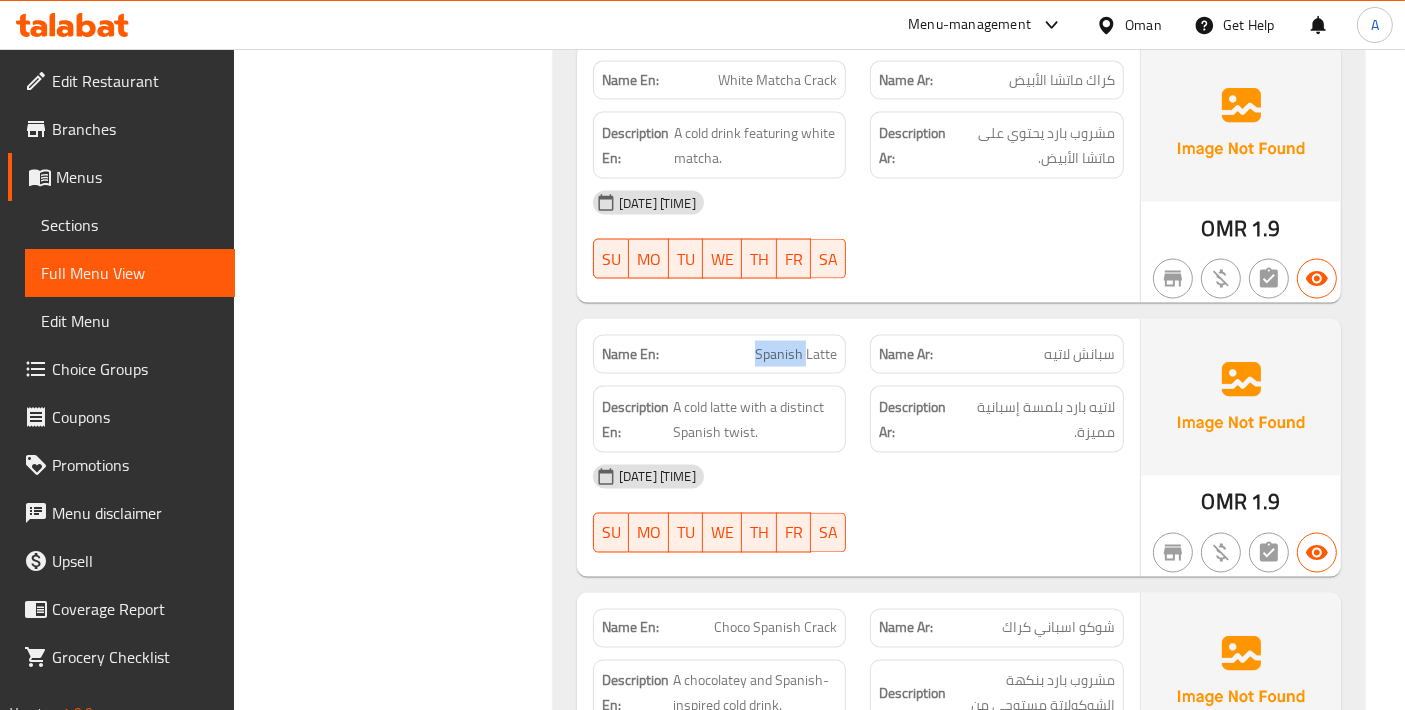 click on "Spanish Latte" at bounding box center (778, -2683) 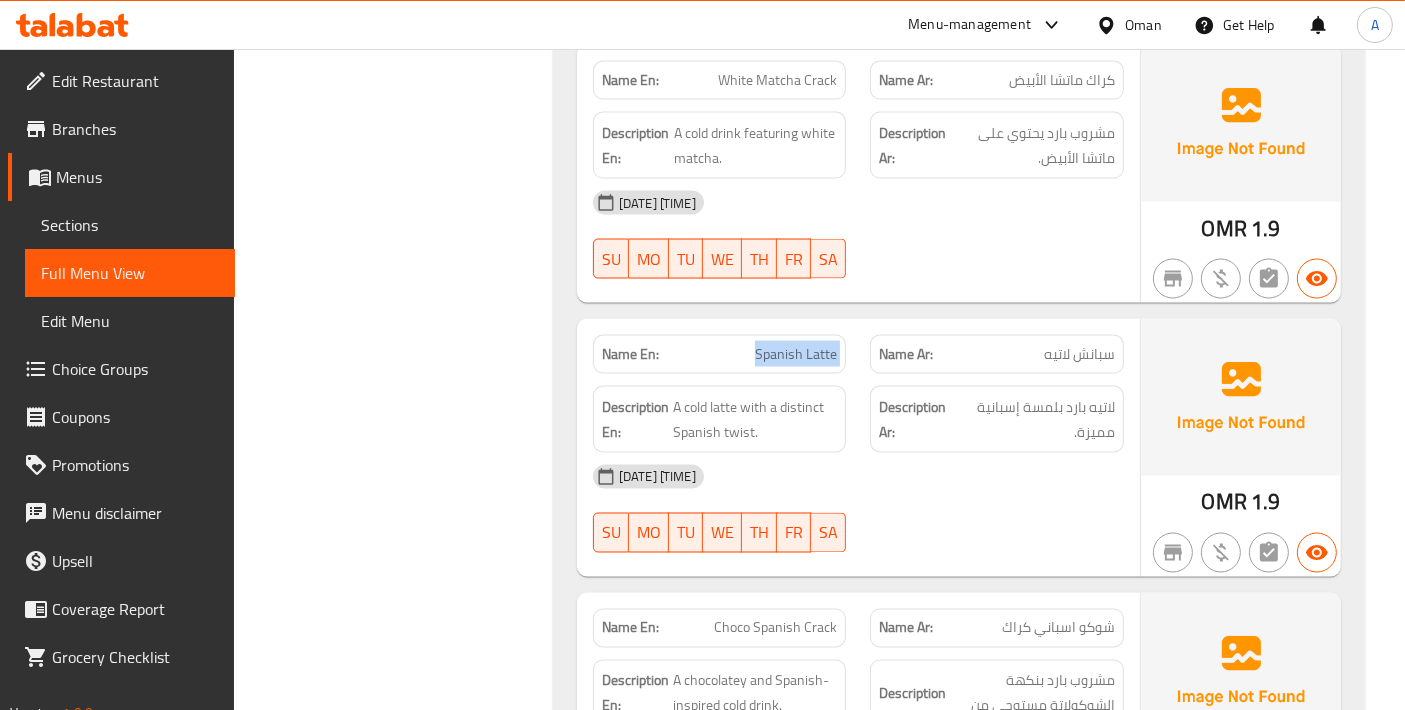 click on "Spanish Latte" at bounding box center [778, -2683] 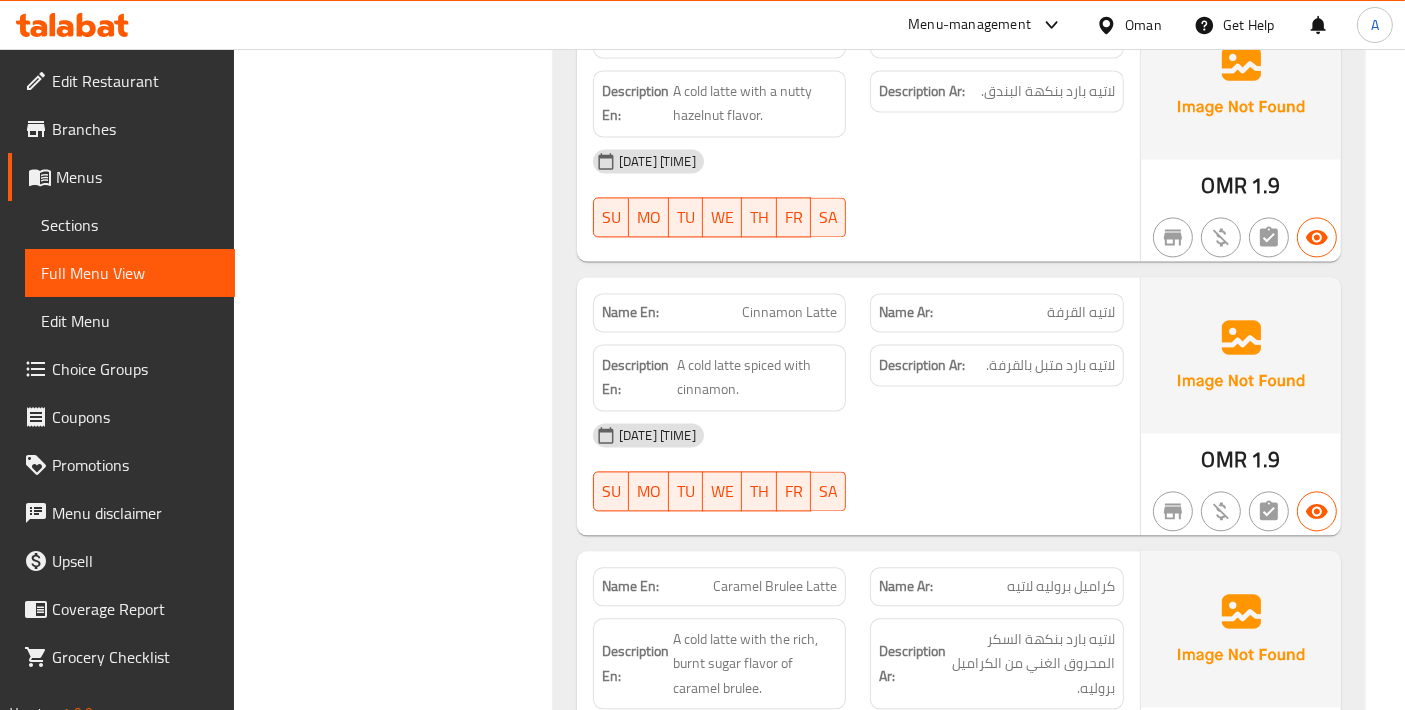 scroll, scrollTop: 4000, scrollLeft: 0, axis: vertical 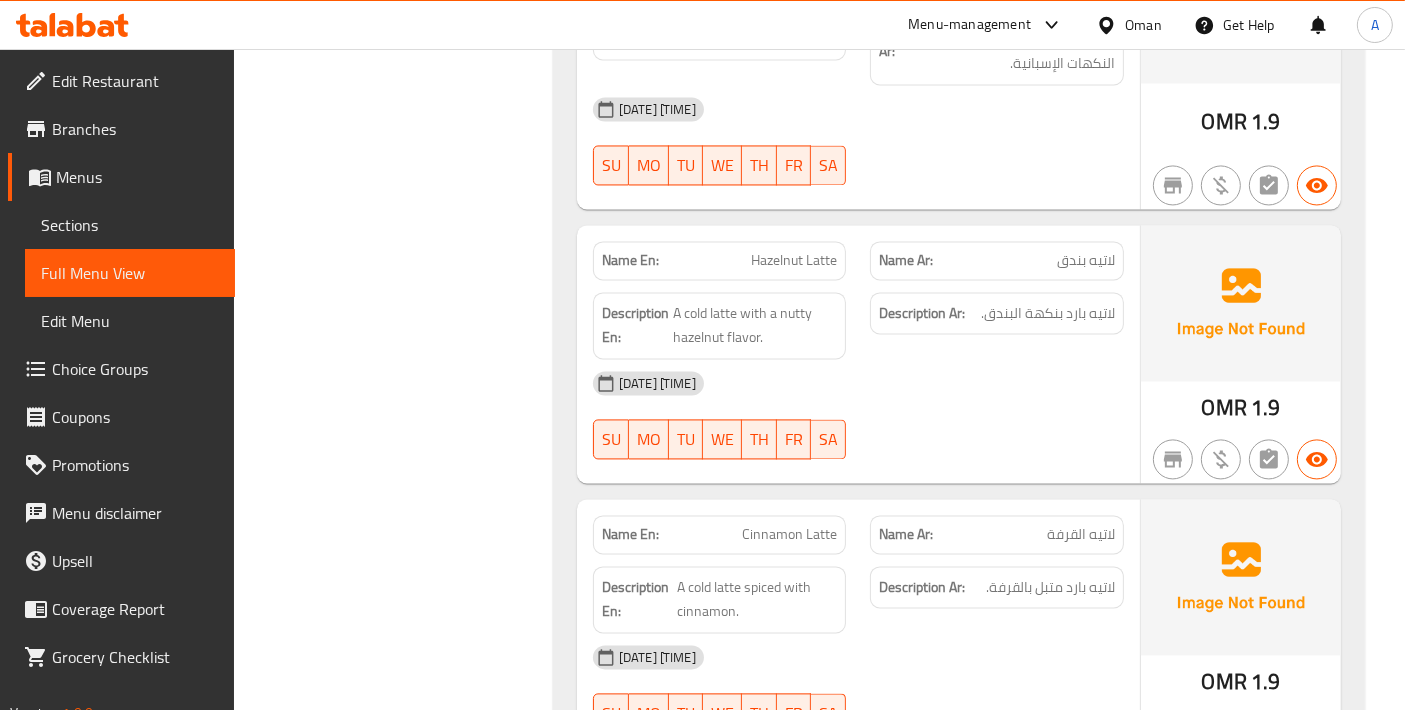 click on "Hazelnut Latte" at bounding box center (780, -2778) 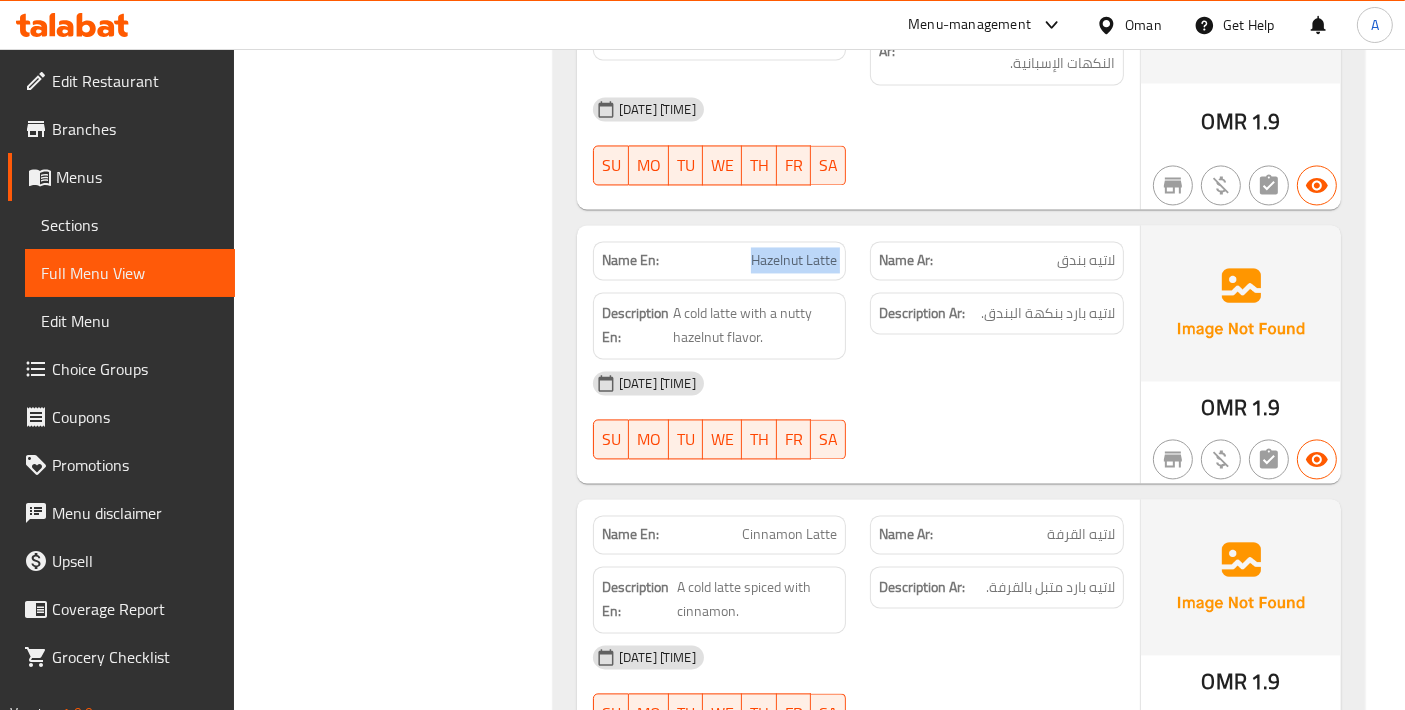 click on "Hazelnut Latte" at bounding box center (780, -2778) 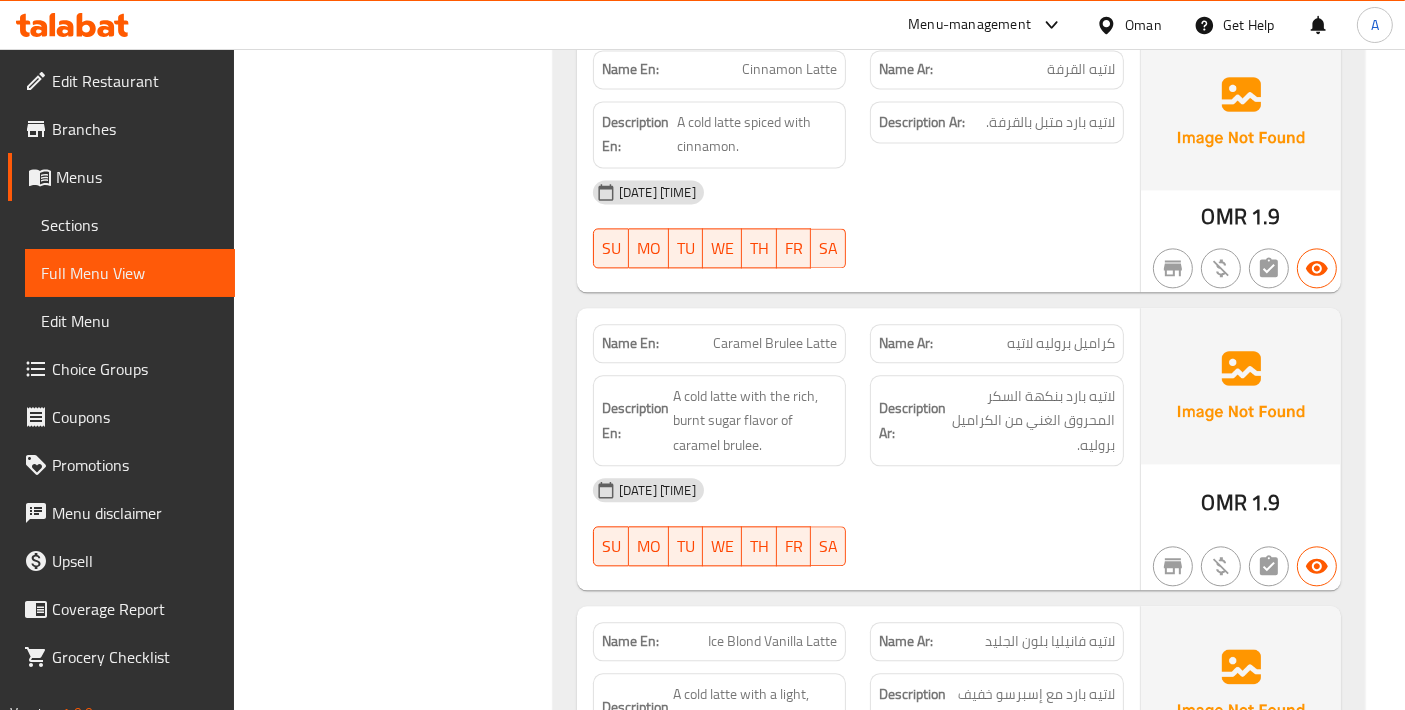 scroll, scrollTop: 4444, scrollLeft: 0, axis: vertical 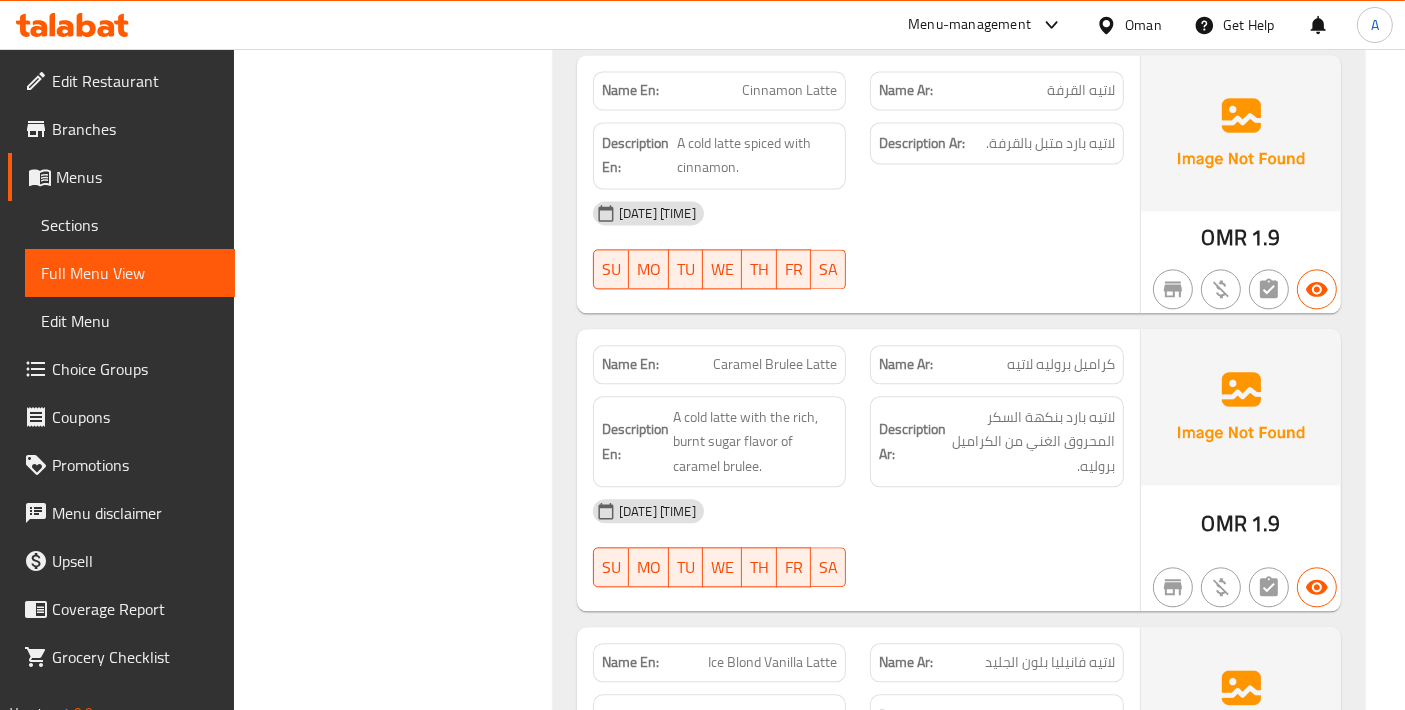 click on "Caramel Brulee Latte" at bounding box center [778, -2674] 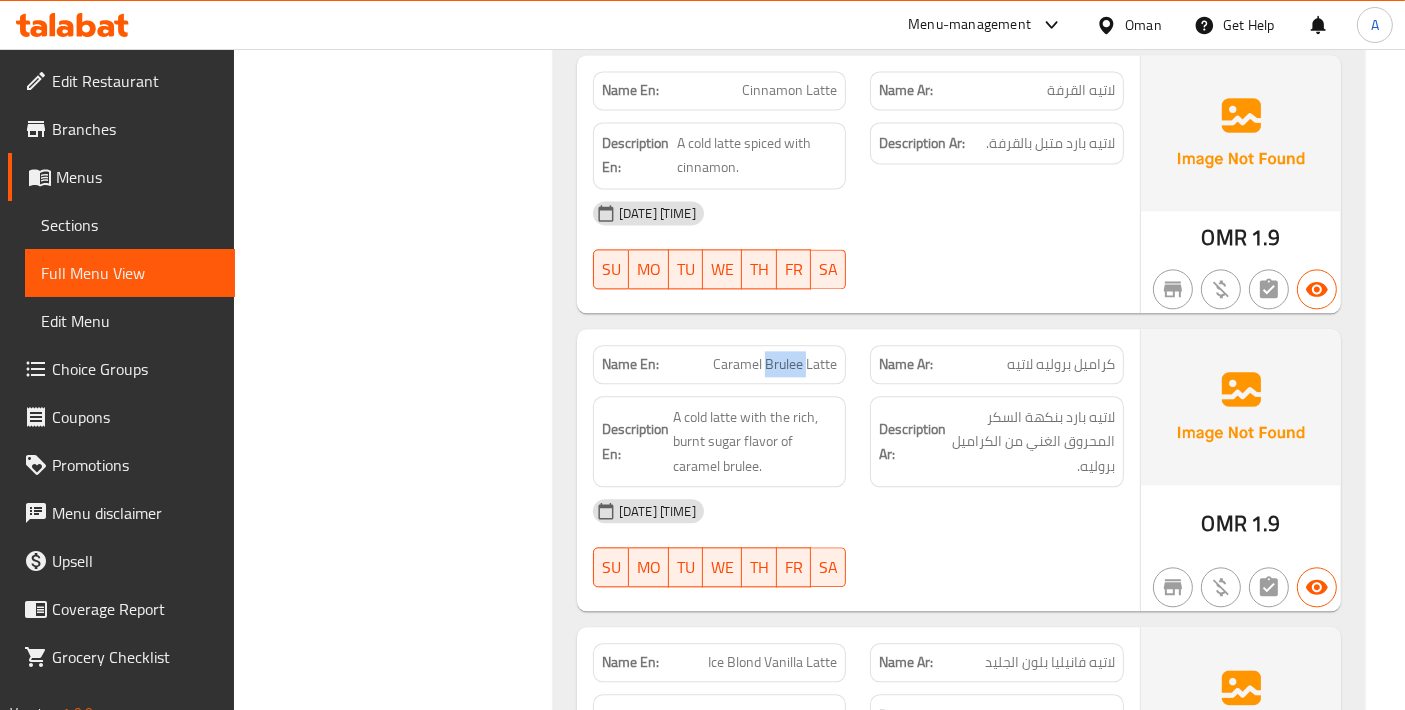 click on "Caramel Brulee Latte" at bounding box center (778, -2674) 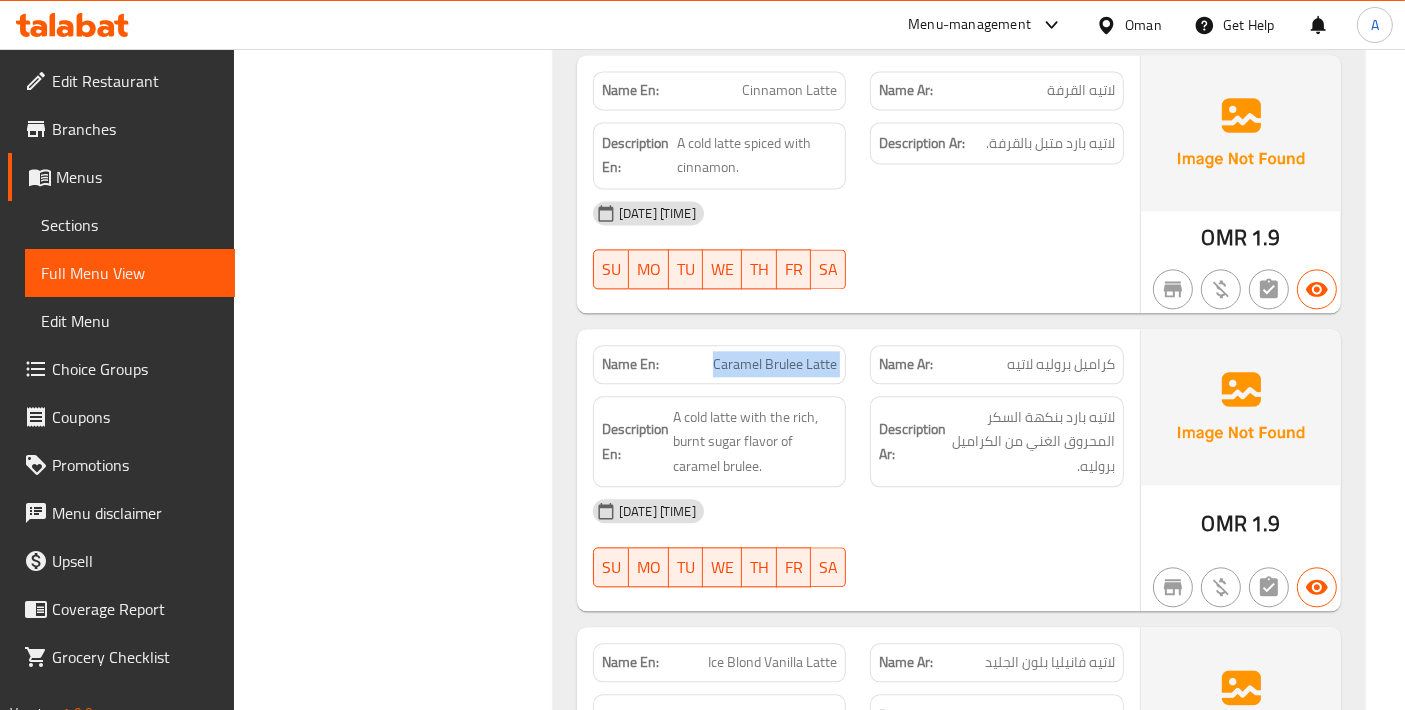 click on "Caramel Brulee Latte" at bounding box center (778, -2674) 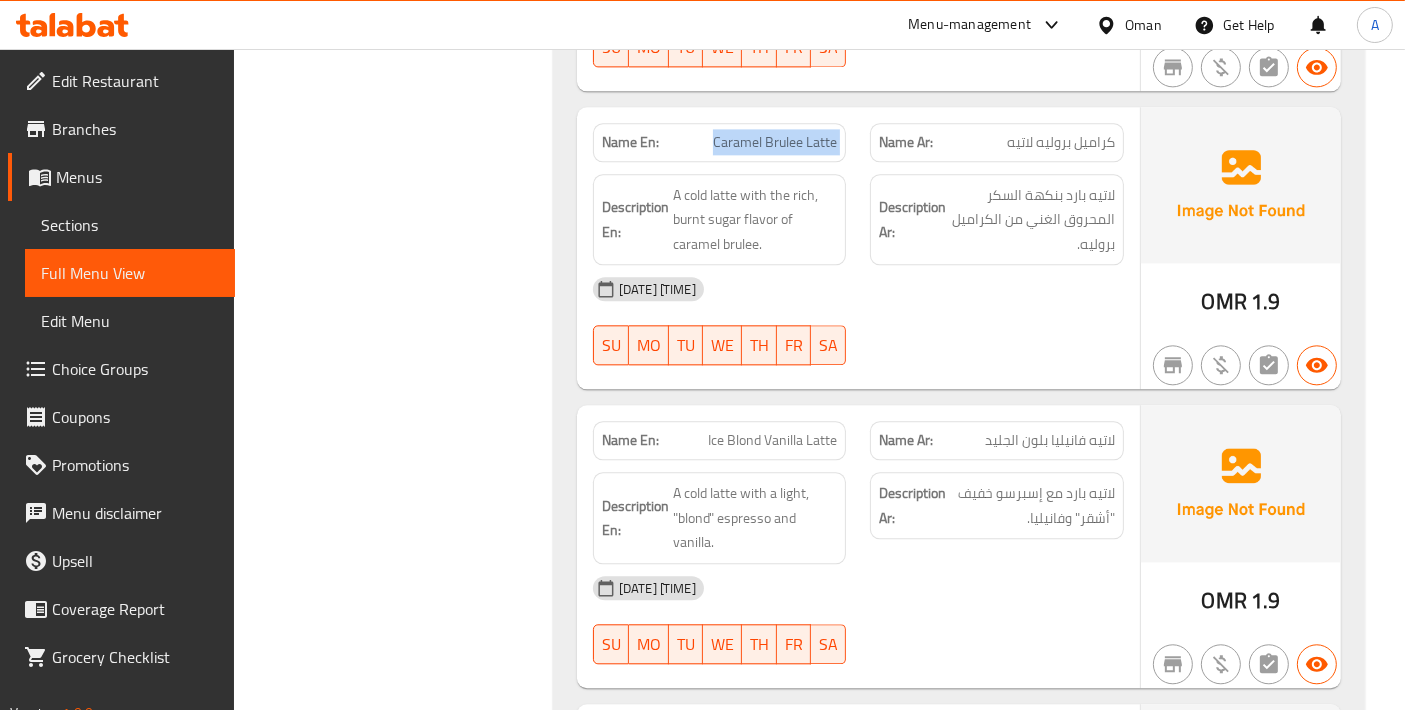 scroll, scrollTop: 4888, scrollLeft: 0, axis: vertical 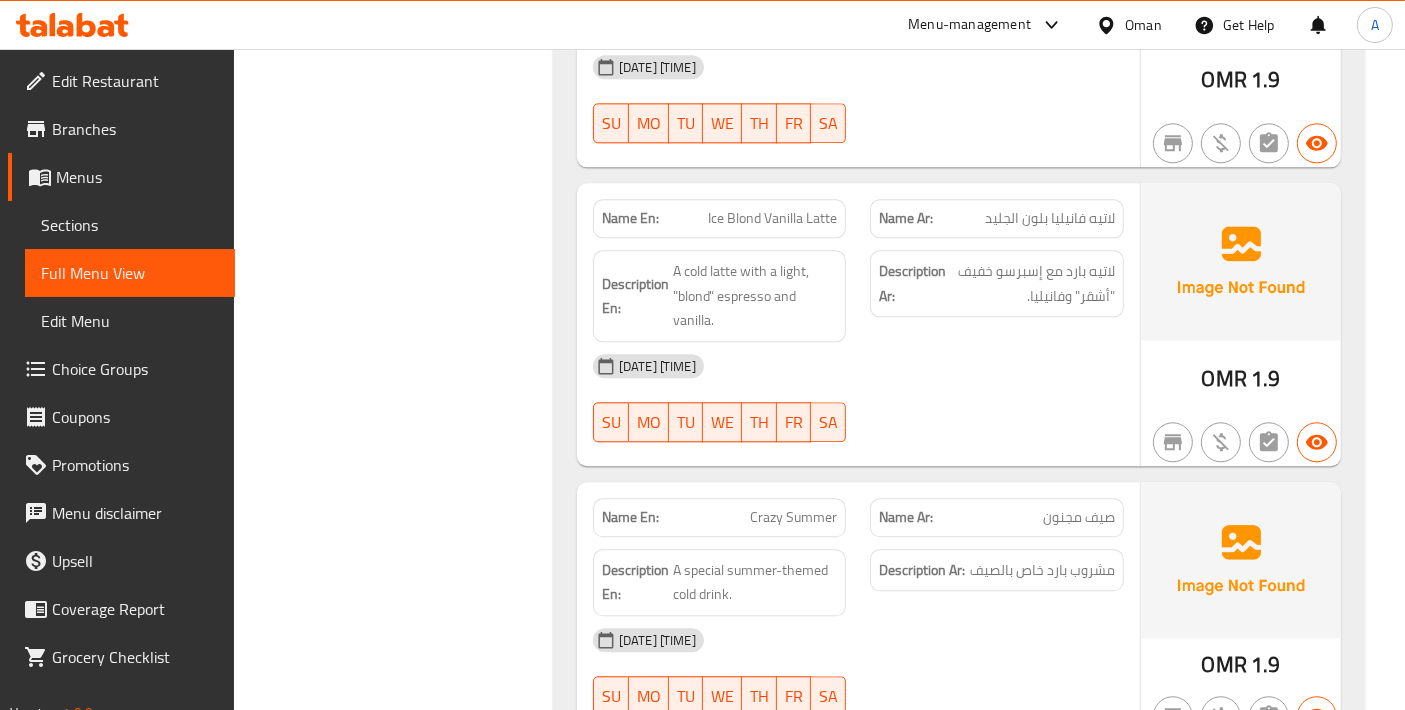click on "Ice Blond Vanilla Latte" at bounding box center (777, -2819) 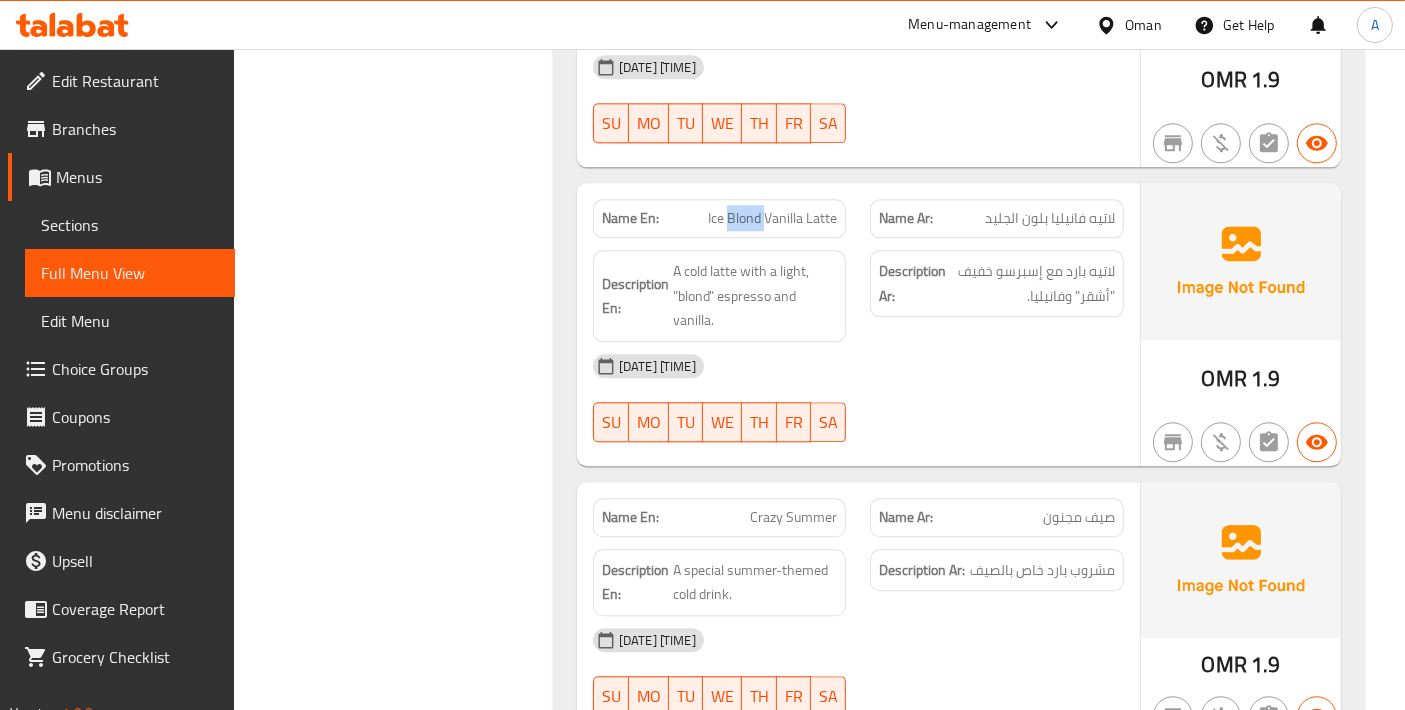 click on "Ice Blond Vanilla Latte" at bounding box center [777, -2819] 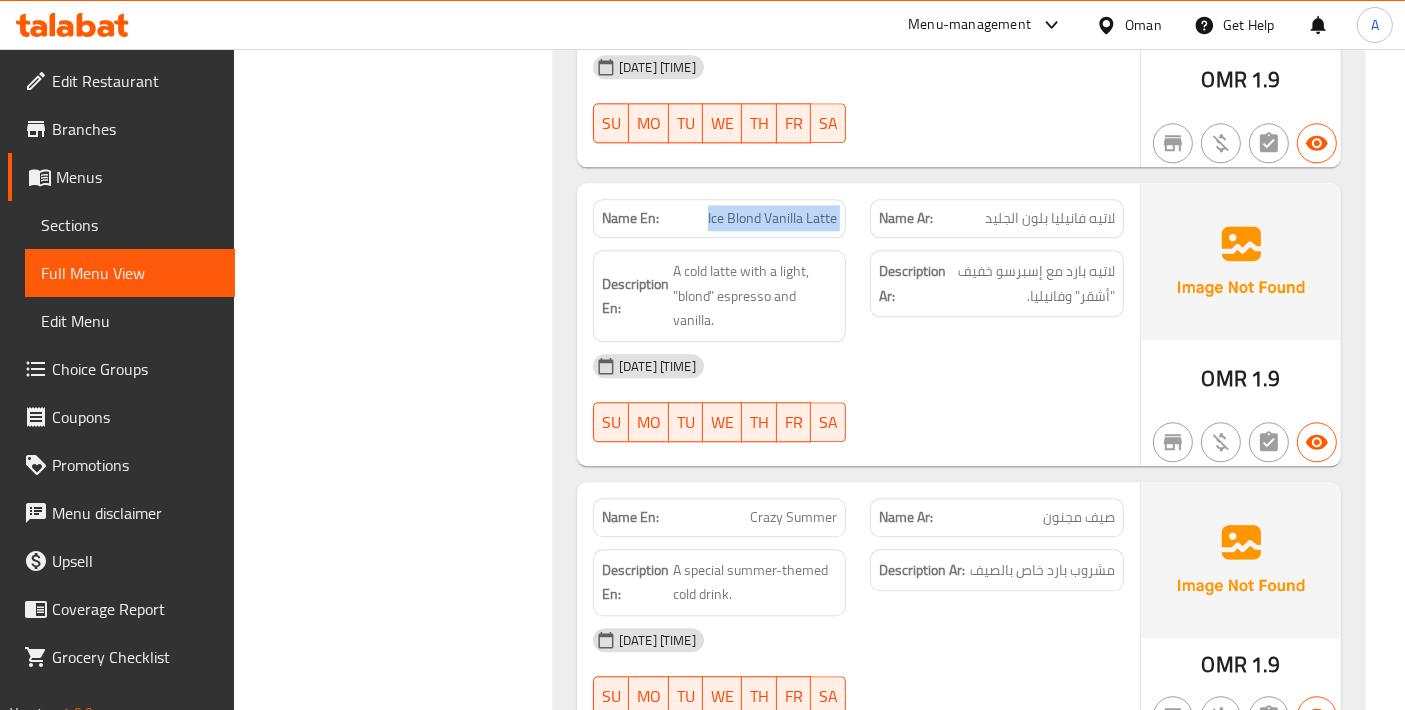click on "Ice Blond Vanilla Latte" at bounding box center [777, -2819] 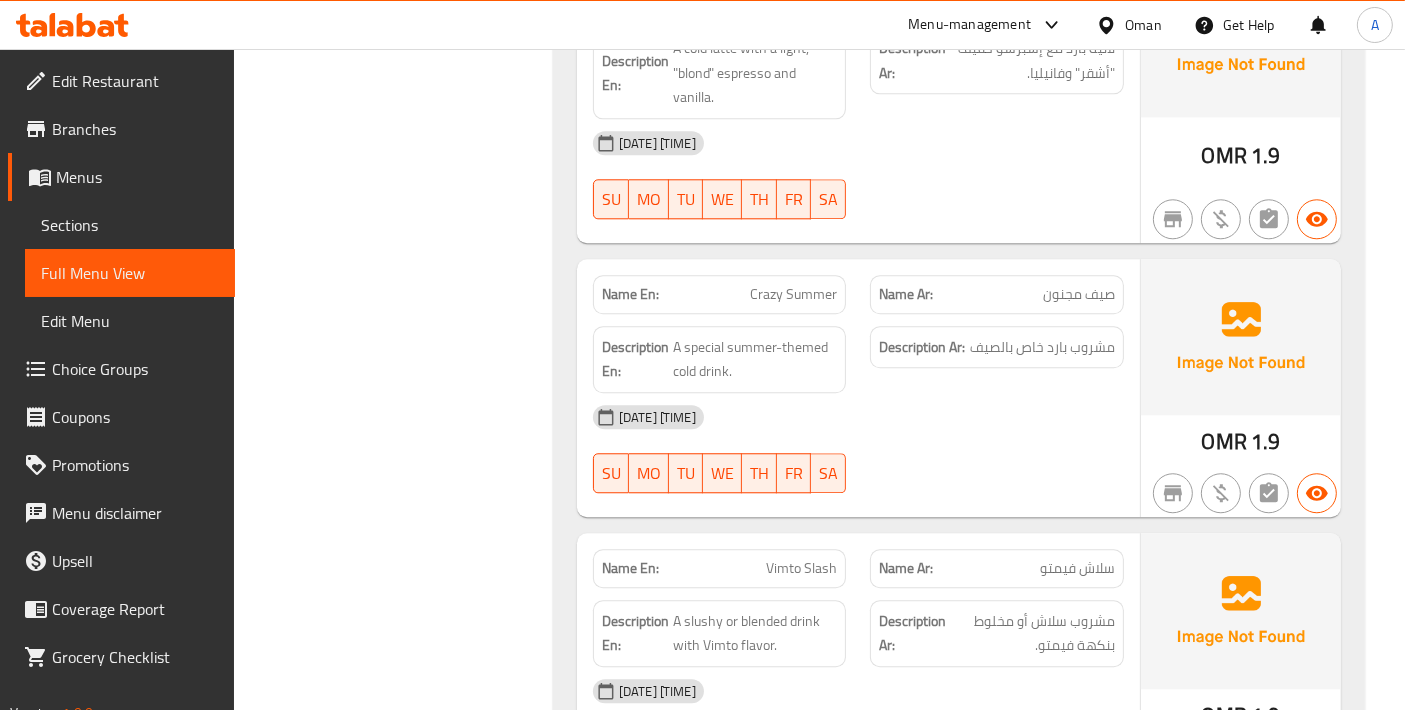 scroll, scrollTop: 5333, scrollLeft: 0, axis: vertical 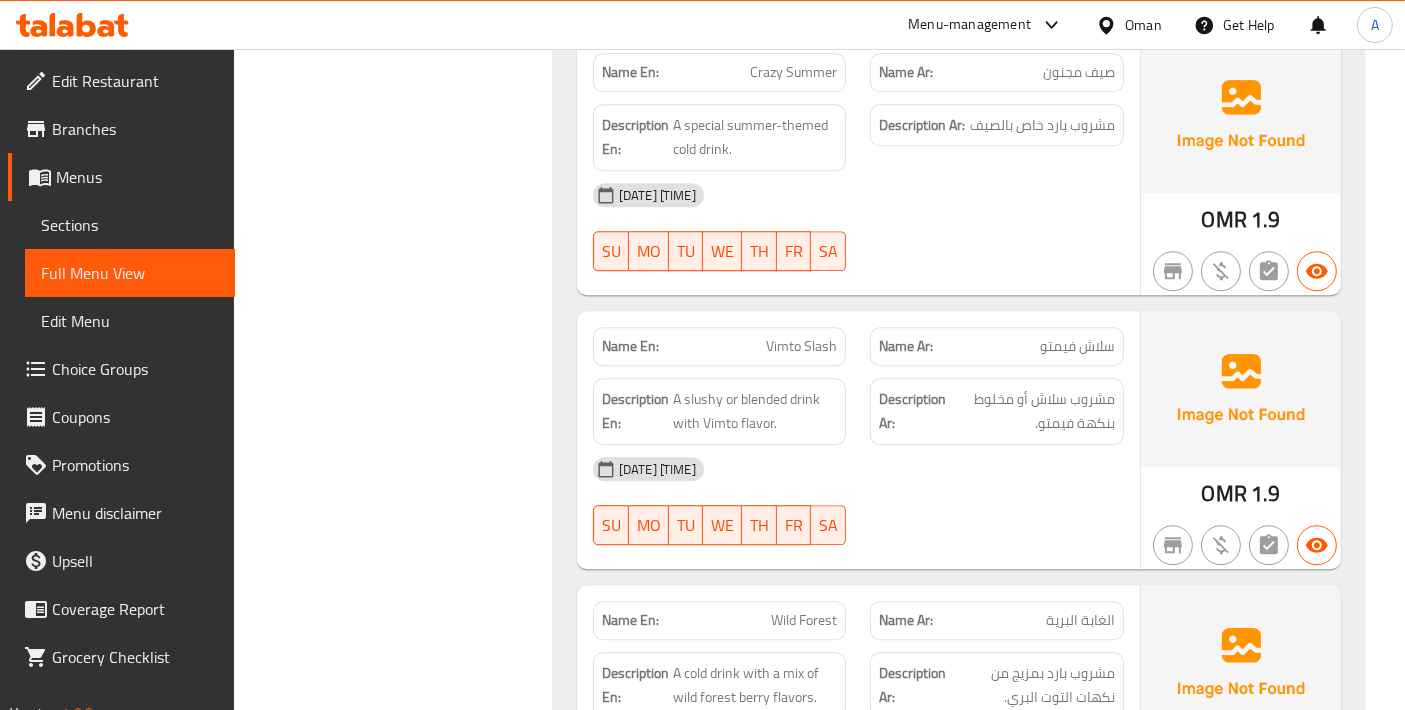 click on "Vimto Slash" at bounding box center [801, 346] 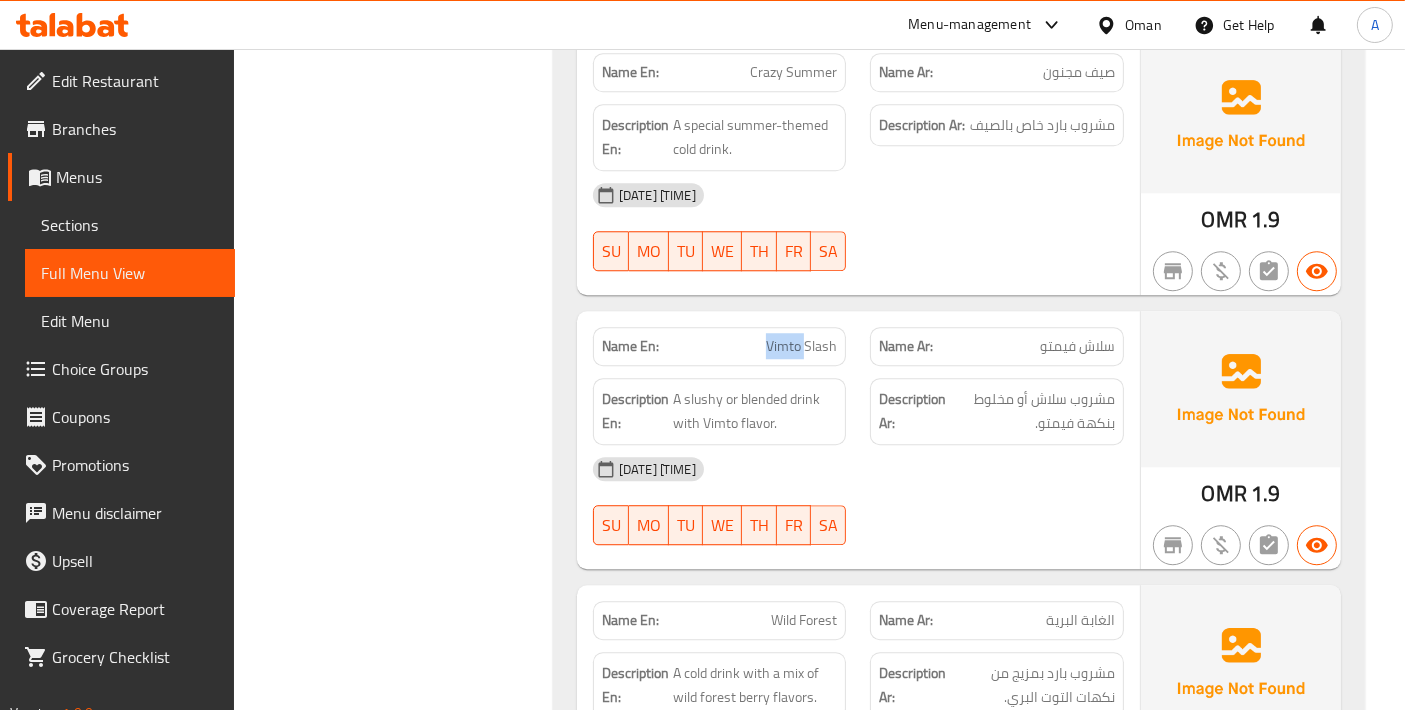 click on "Vimto Slash" at bounding box center (801, 346) 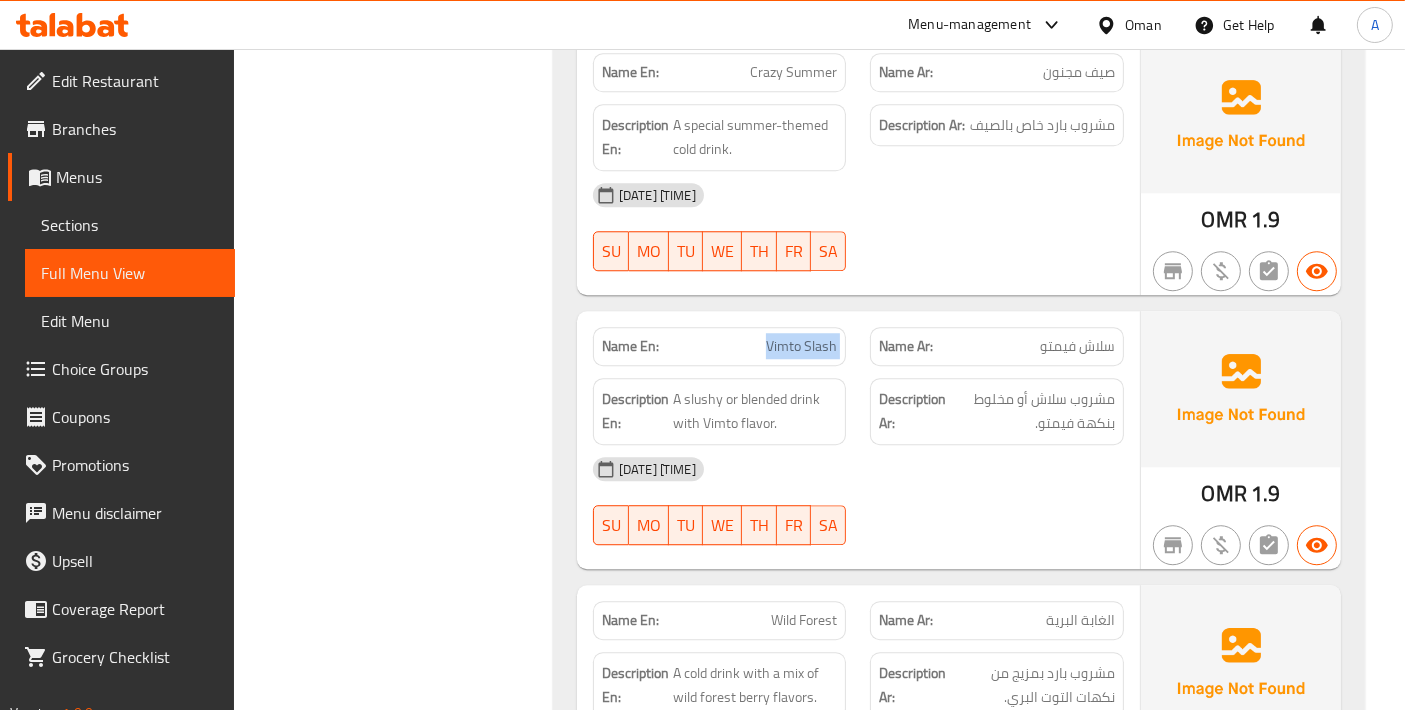 click on "Vimto Slash" at bounding box center [801, 346] 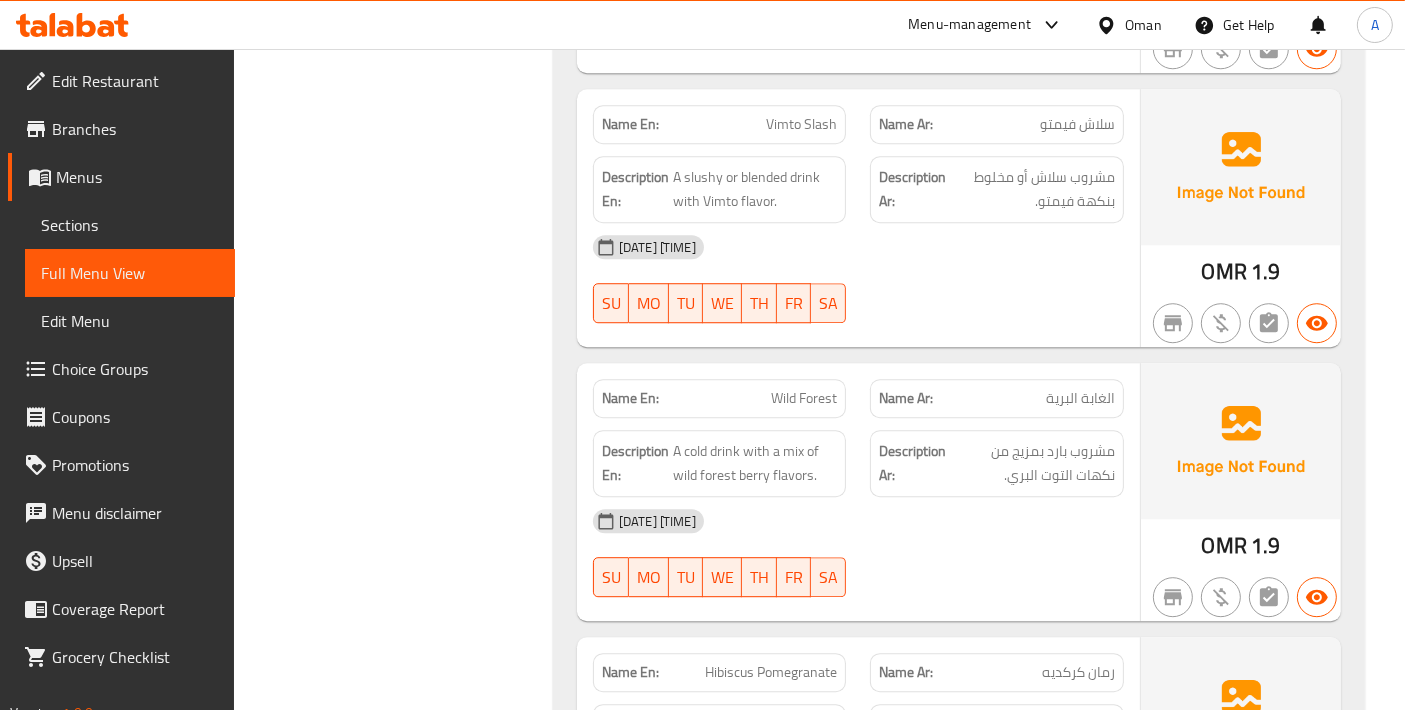 click on "Wild Forest" at bounding box center [804, 398] 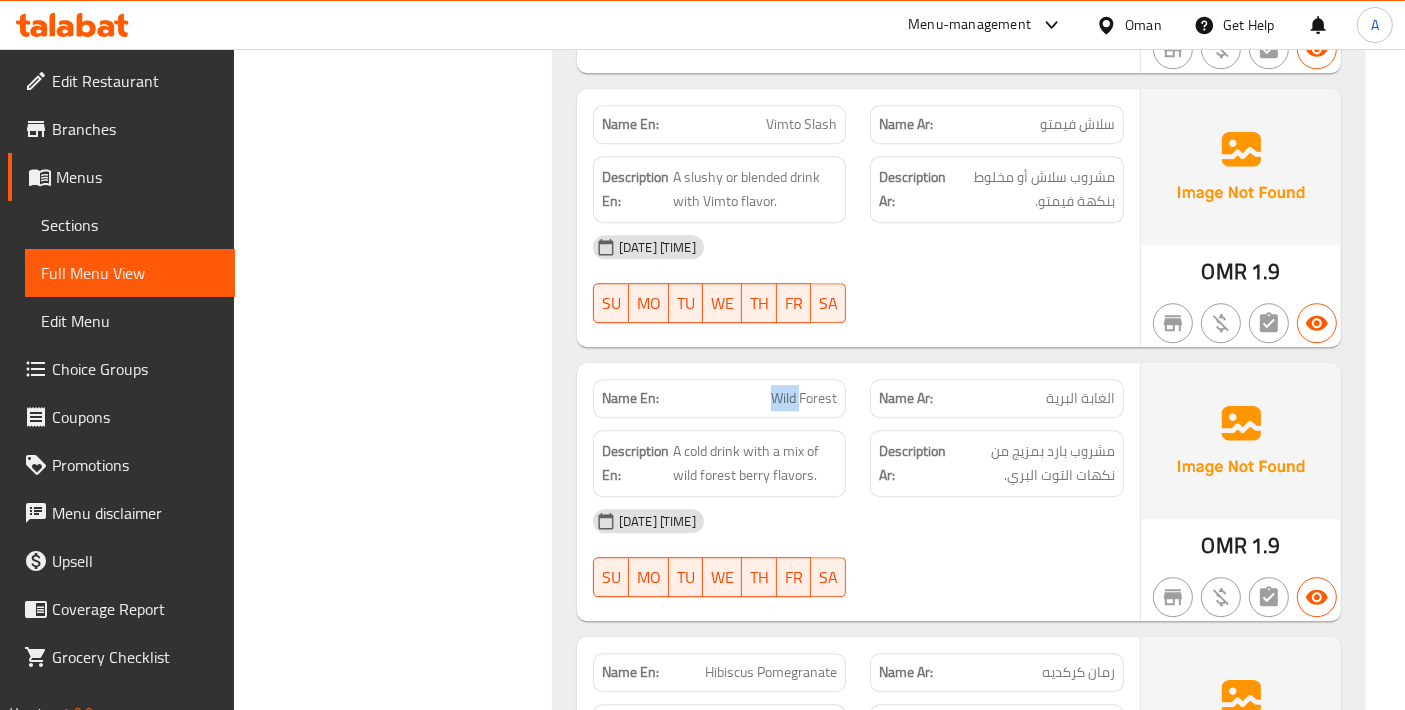 click on "Wild Forest" at bounding box center (804, 398) 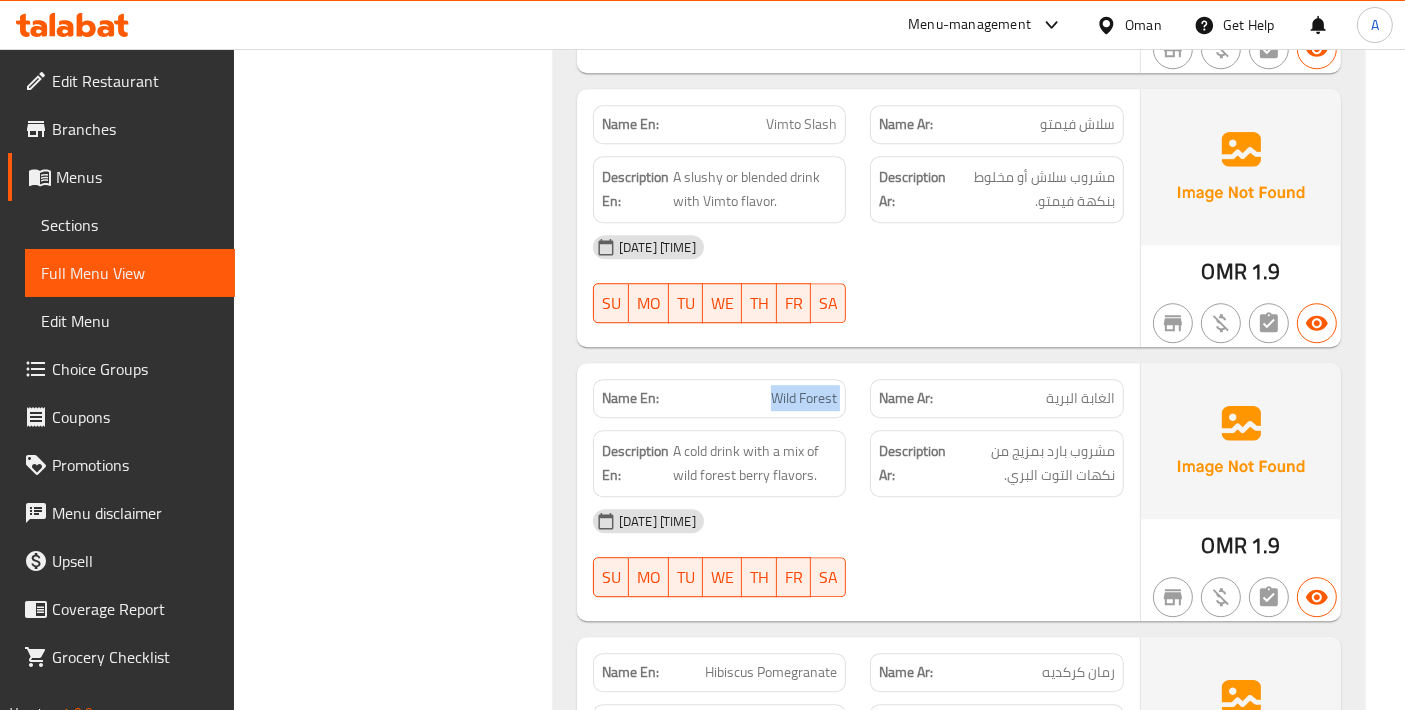 click on "Wild Forest" at bounding box center [804, 398] 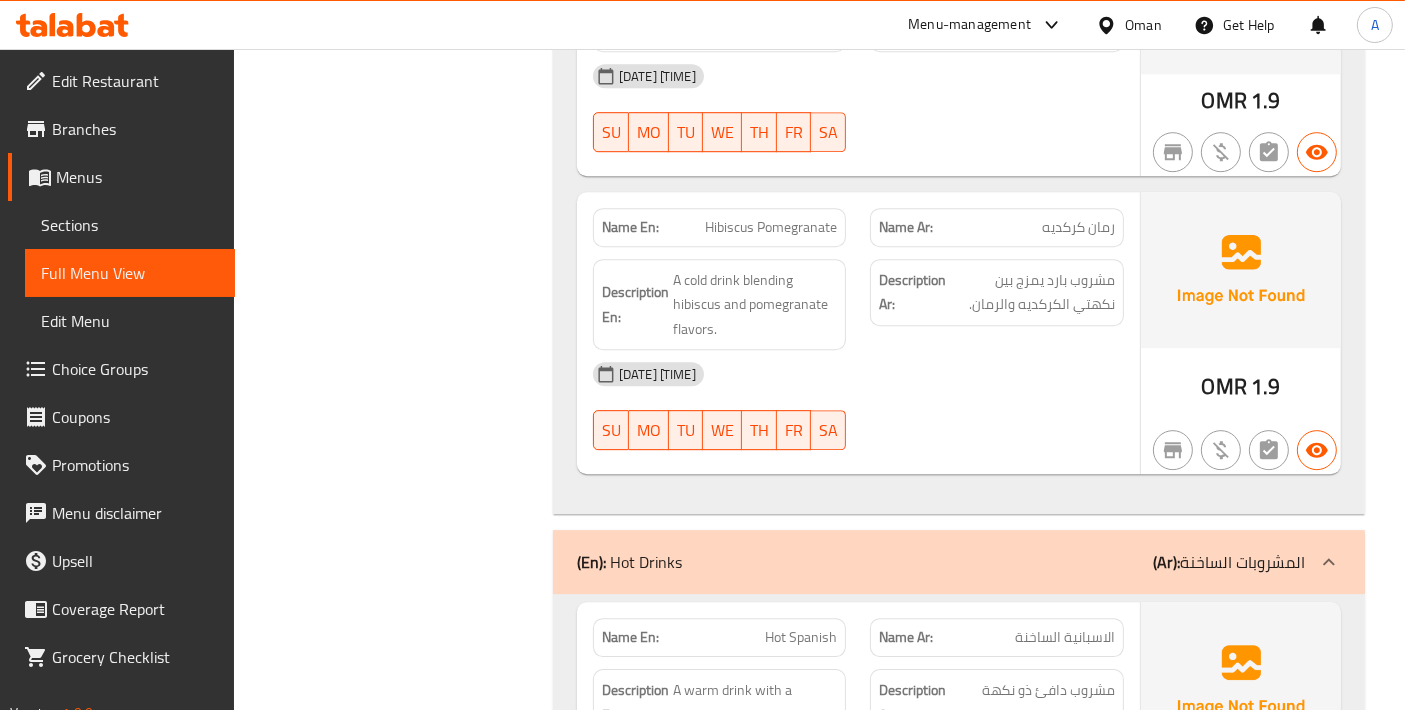 scroll, scrollTop: 6444, scrollLeft: 0, axis: vertical 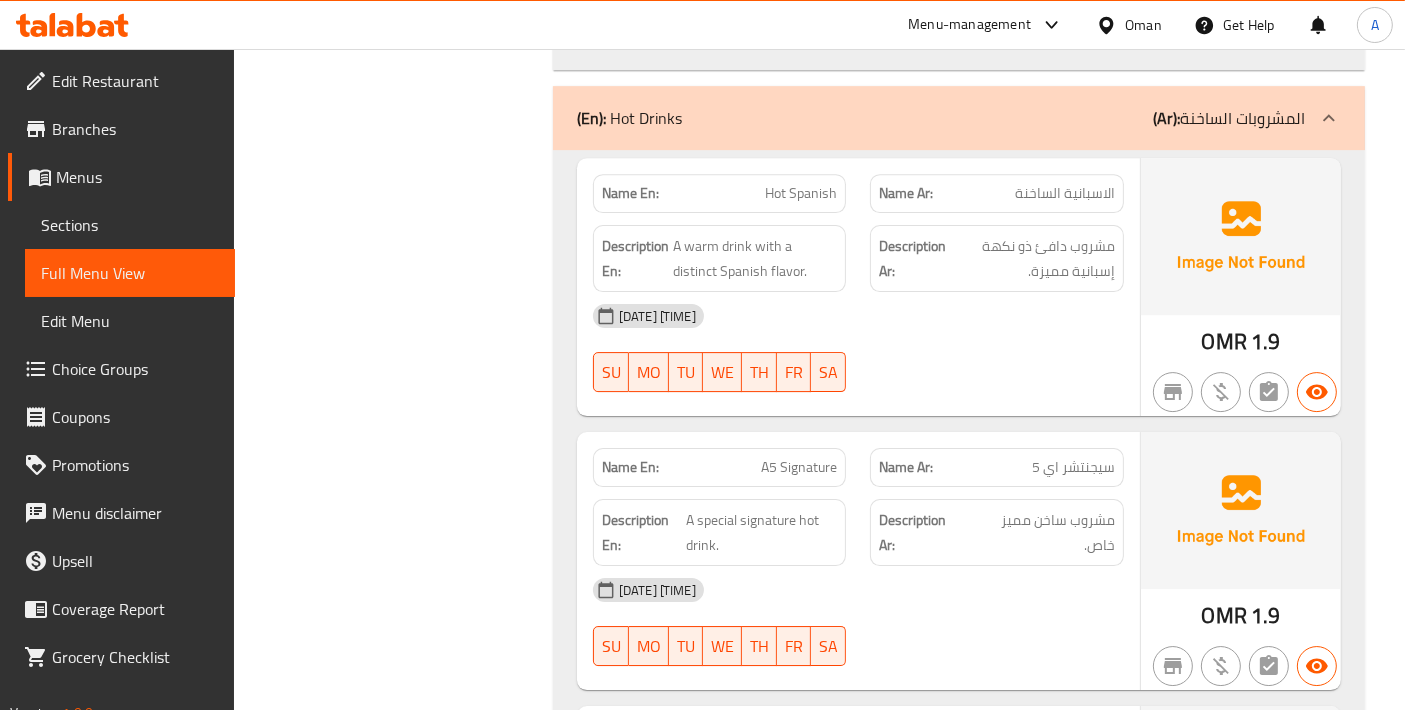 click on "Description En: A warm drink with a distinct Spanish flavor." at bounding box center (720, -6003) 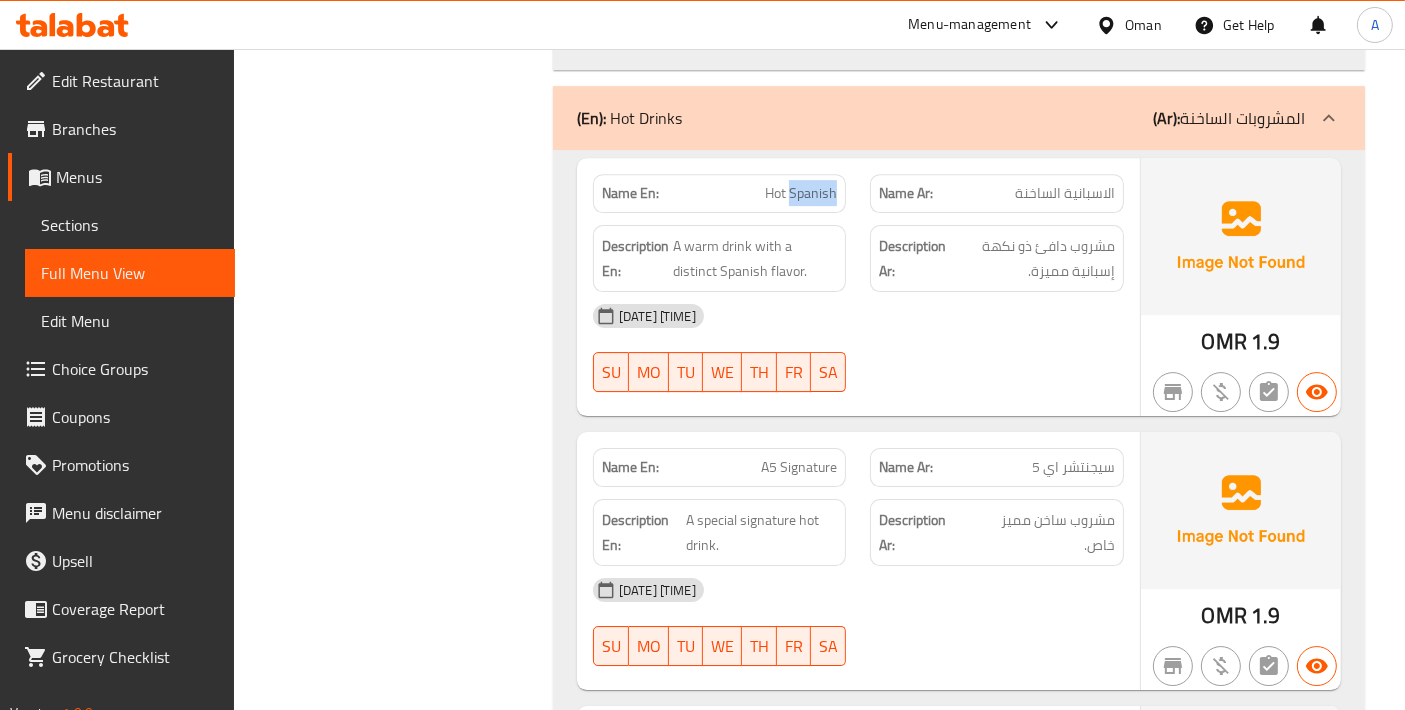 click on "Hot Spanish" at bounding box center (751, -6068) 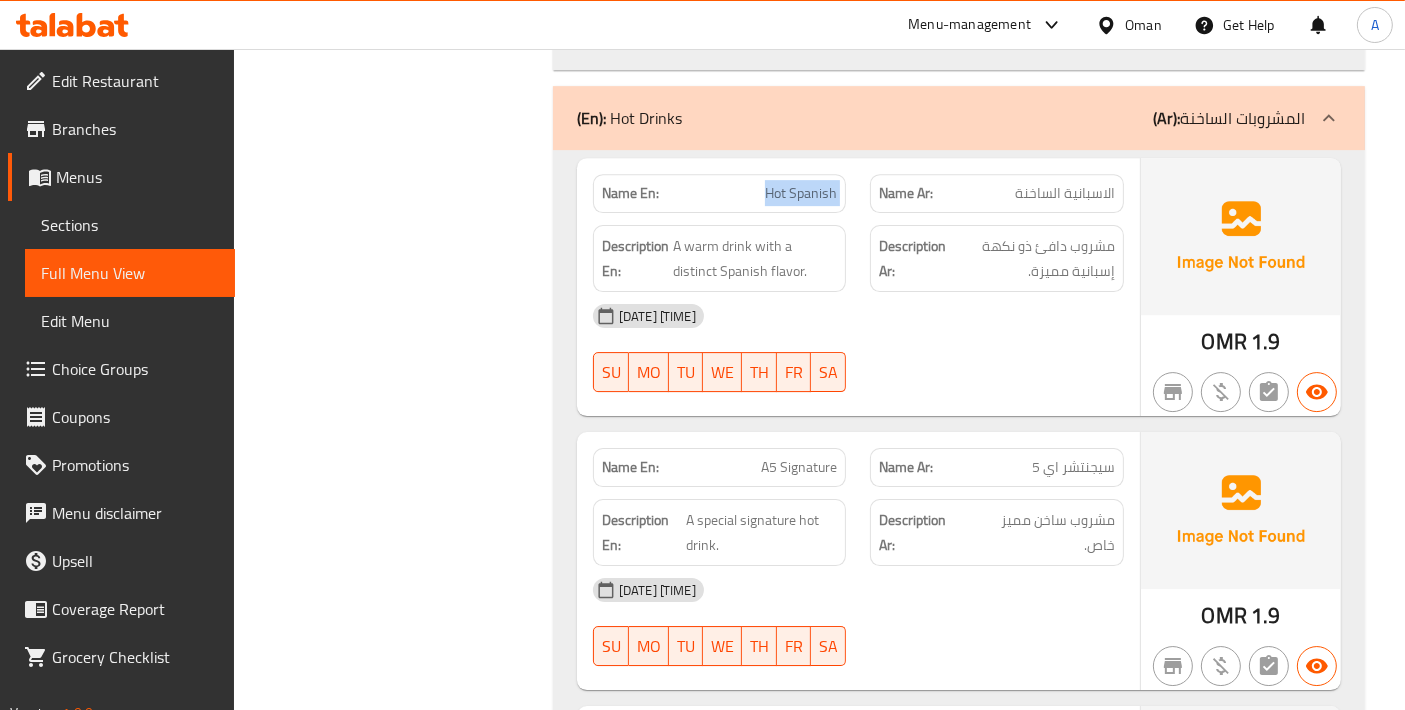 click on "Hot Spanish" at bounding box center [751, -6068] 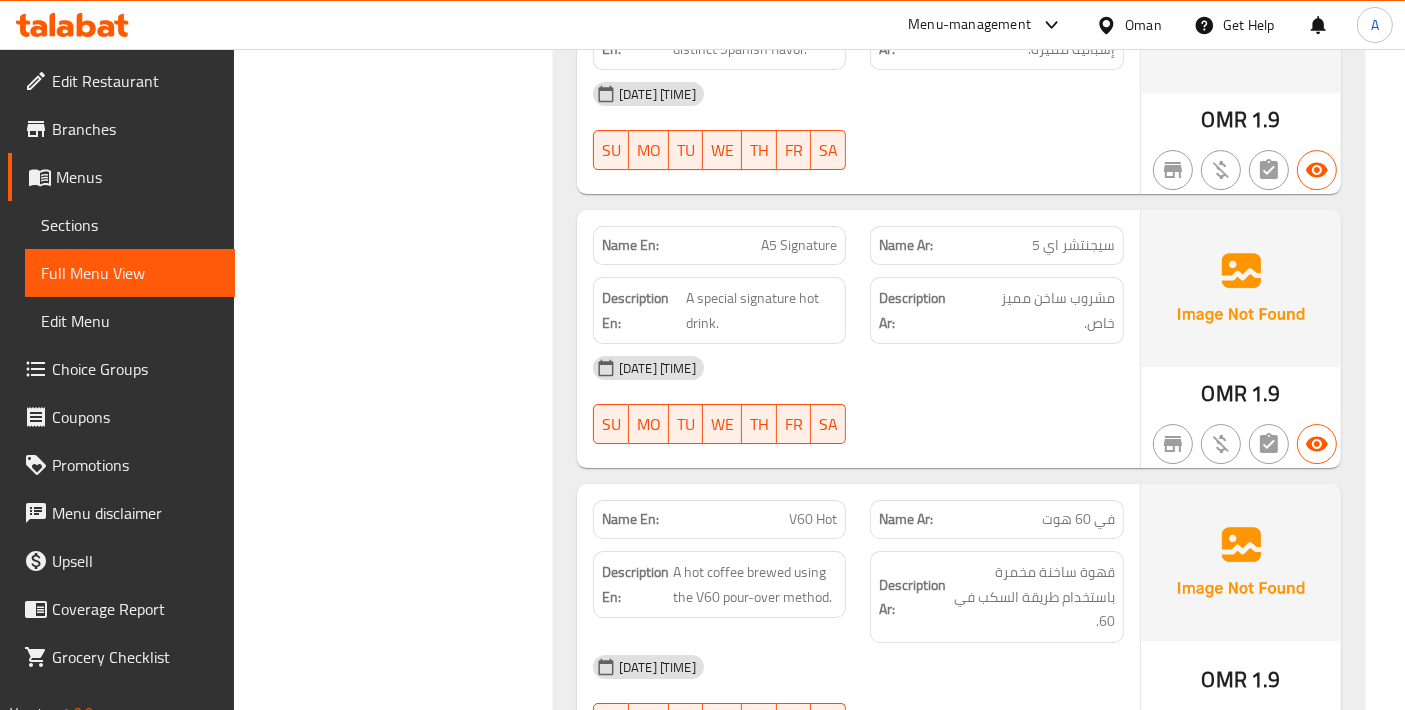 scroll, scrollTop: 6888, scrollLeft: 0, axis: vertical 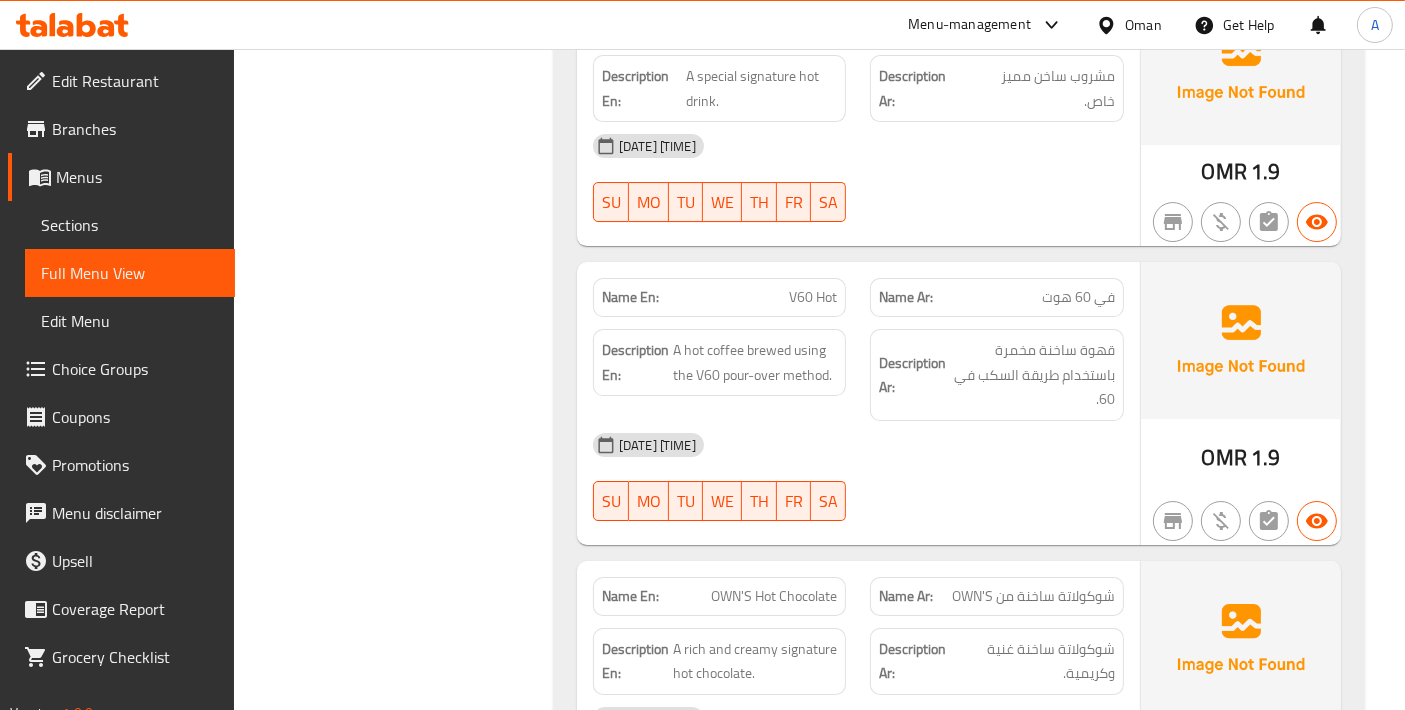 click on "A hot coffee brewed using the V60 pour-over method." at bounding box center (755, -5875) 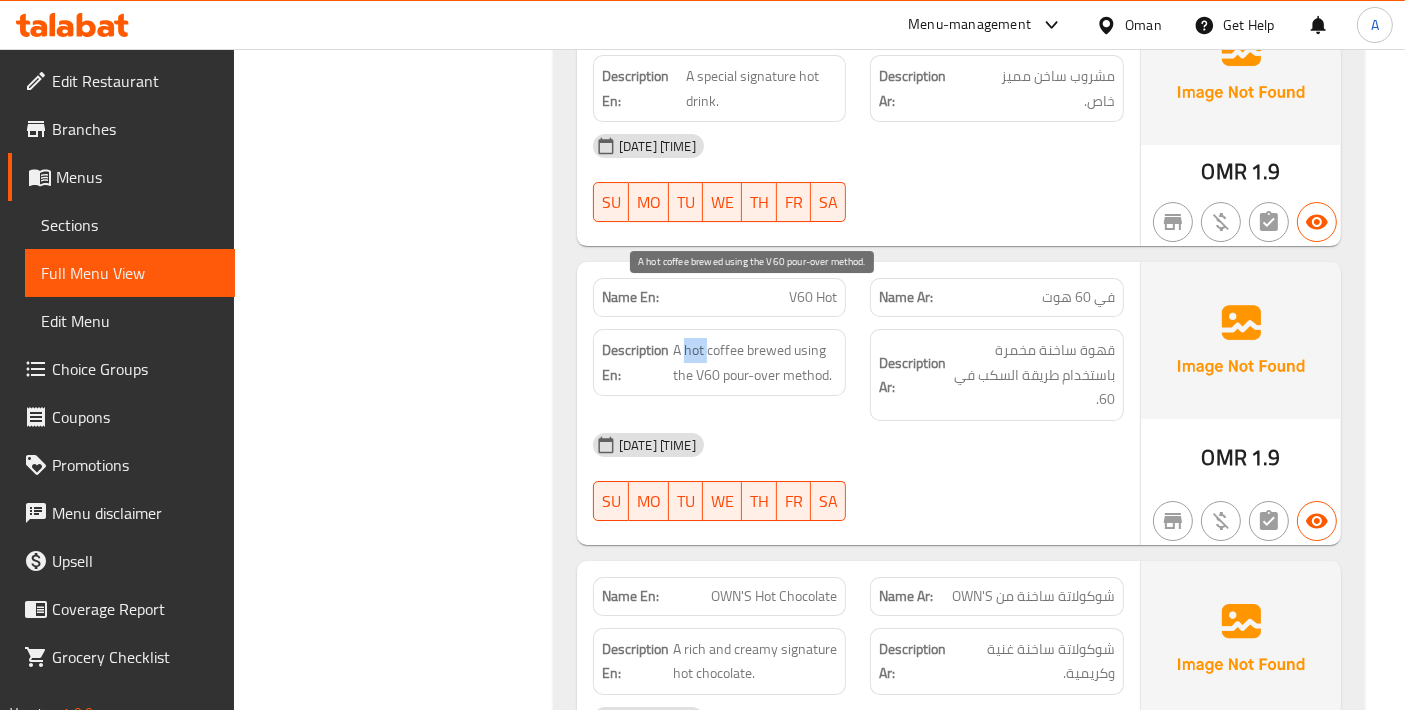 click on "A hot coffee brewed using the V60 pour-over method." at bounding box center [755, 362] 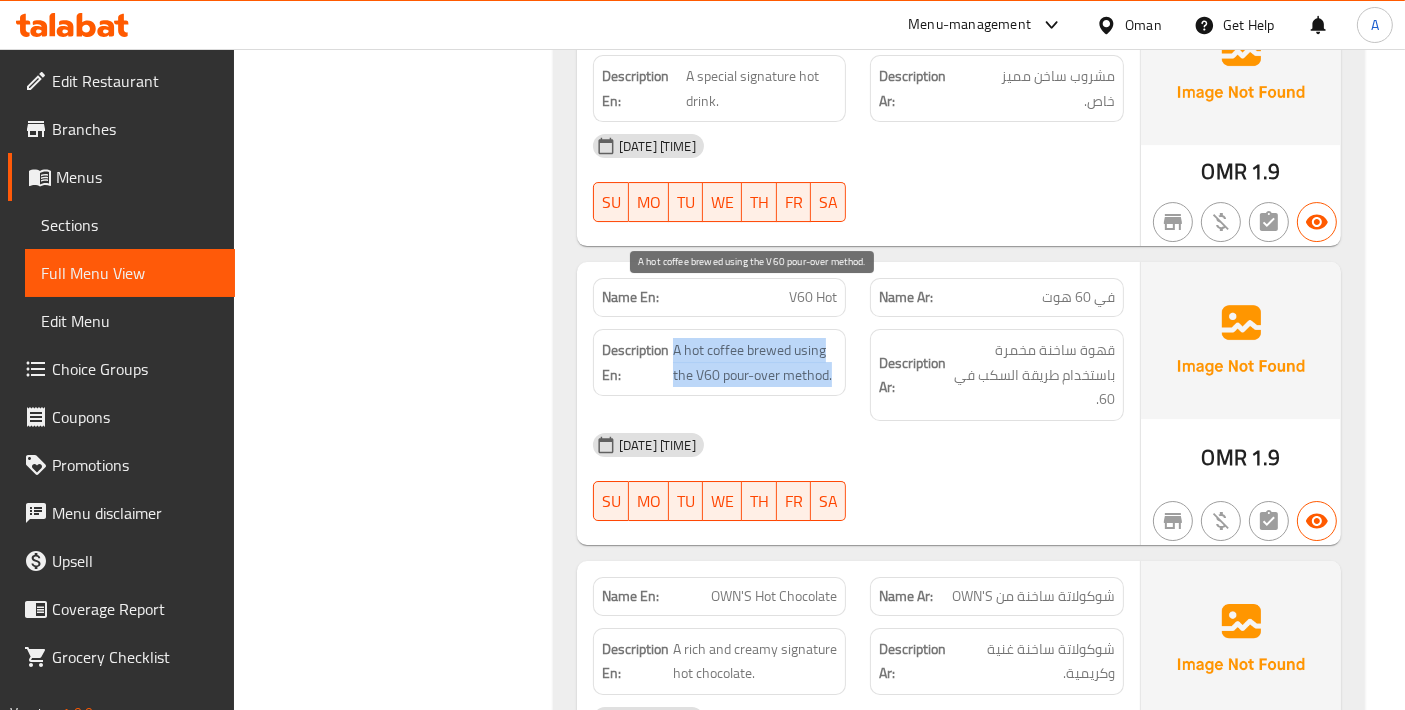 click on "A hot coffee brewed using the V60 pour-over method." at bounding box center [755, 362] 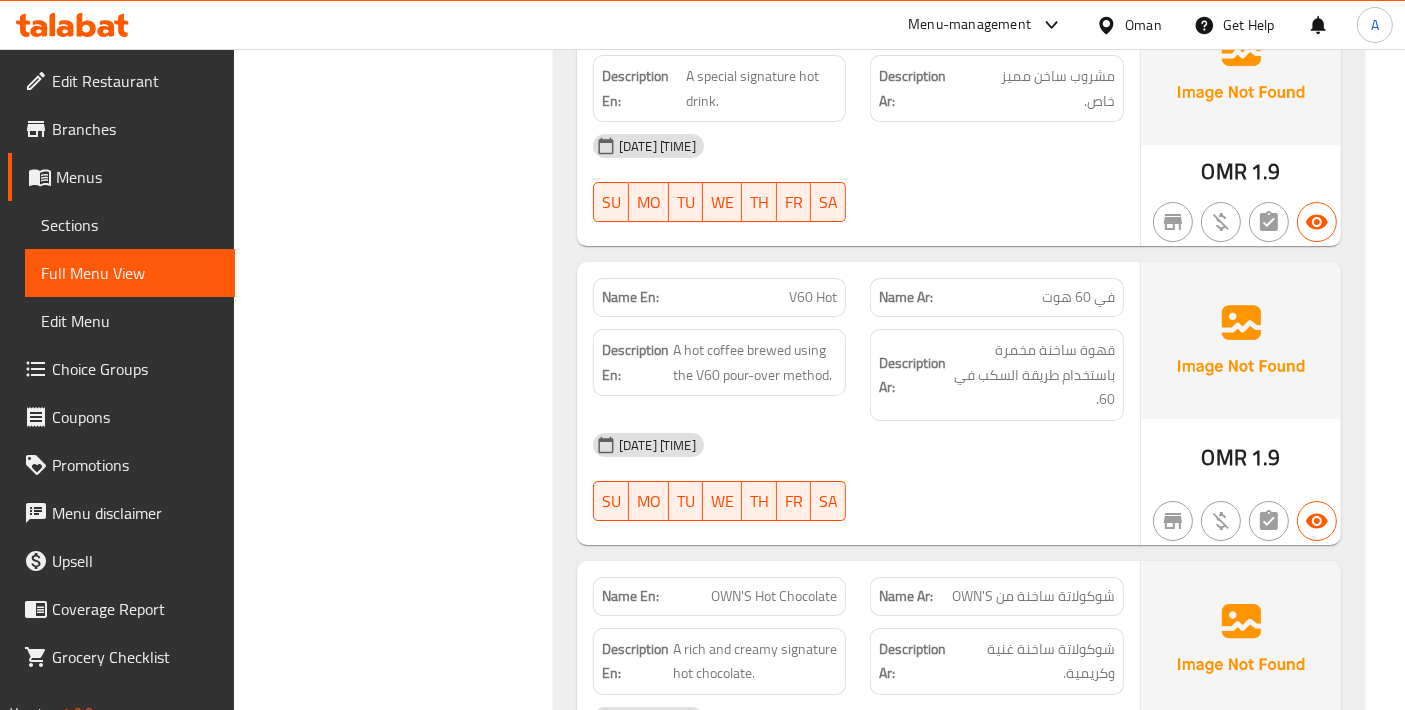 click on "Filter Branches Branches Popular filters Free items Branch specific items Has choices Upsell items Availability filters Available Not available View filters Collapse sections Collapse categories Collapse Choices" at bounding box center (401, -1941) 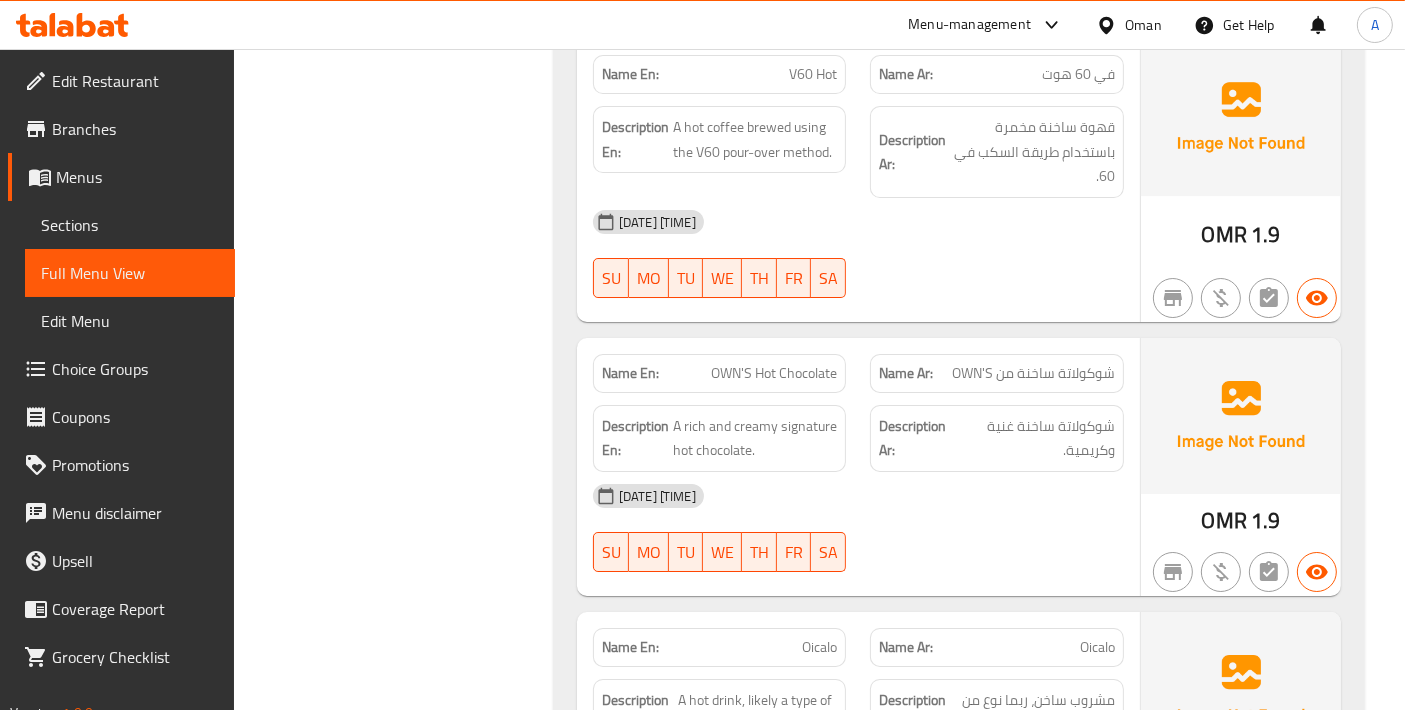 scroll, scrollTop: 6888, scrollLeft: 0, axis: vertical 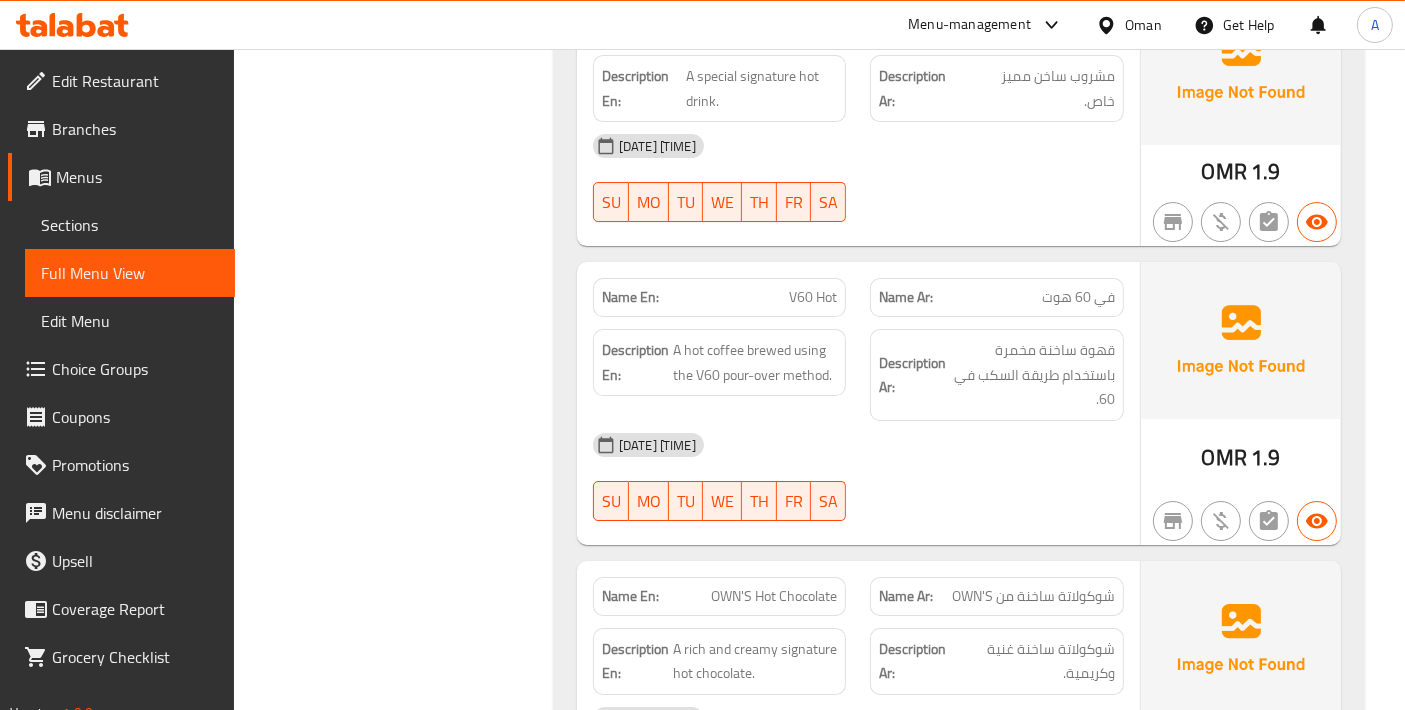 click on "V60 Hot" at bounding box center [825, -5940] 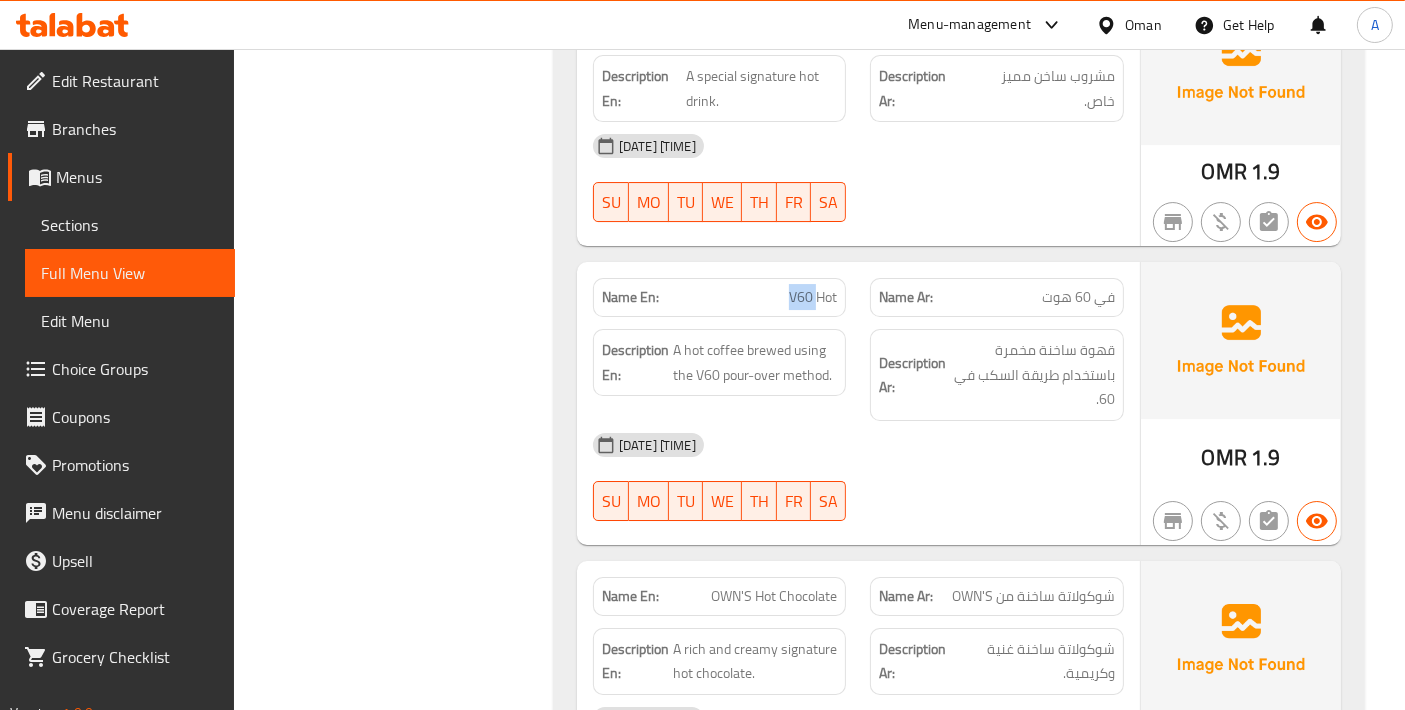 click on "V60 Hot" at bounding box center [825, -5940] 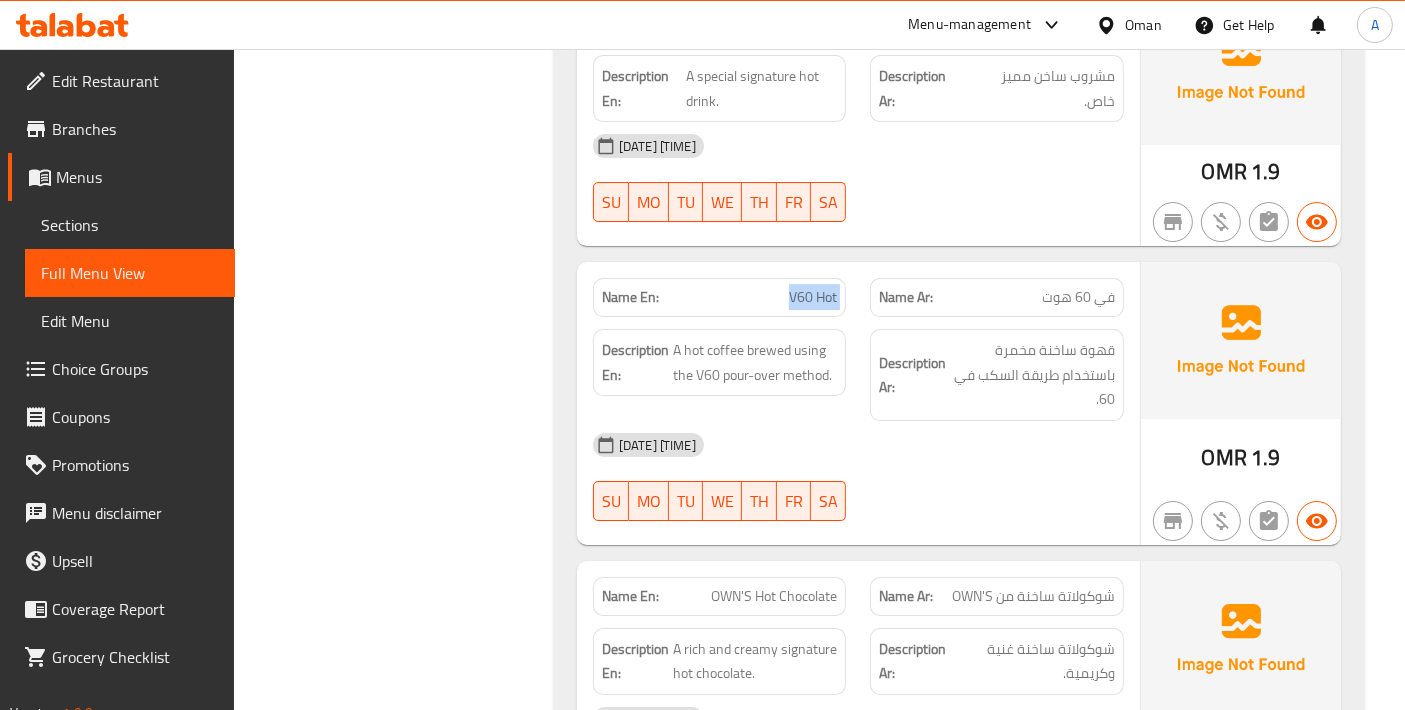 click on "V60 Hot" at bounding box center [825, -5940] 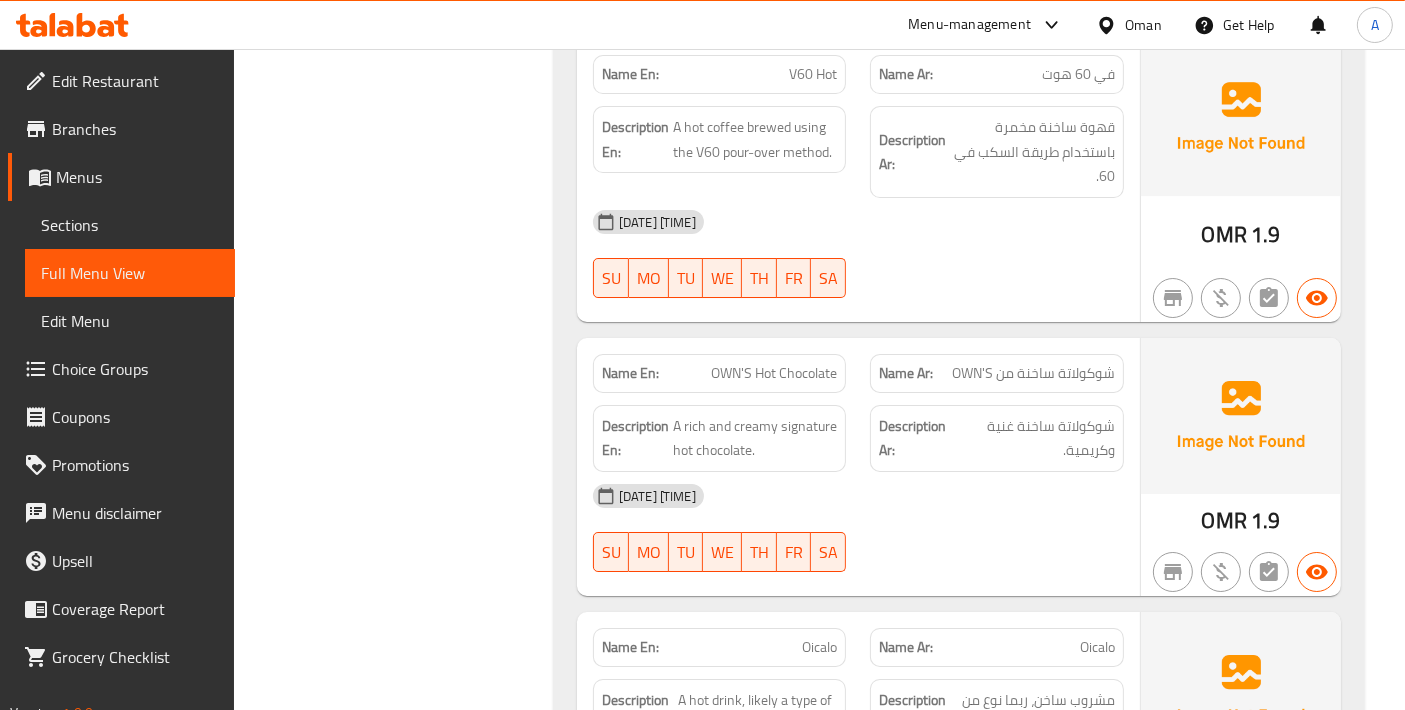 click on "OWN'S Hot Chocolate" at bounding box center [780, -5889] 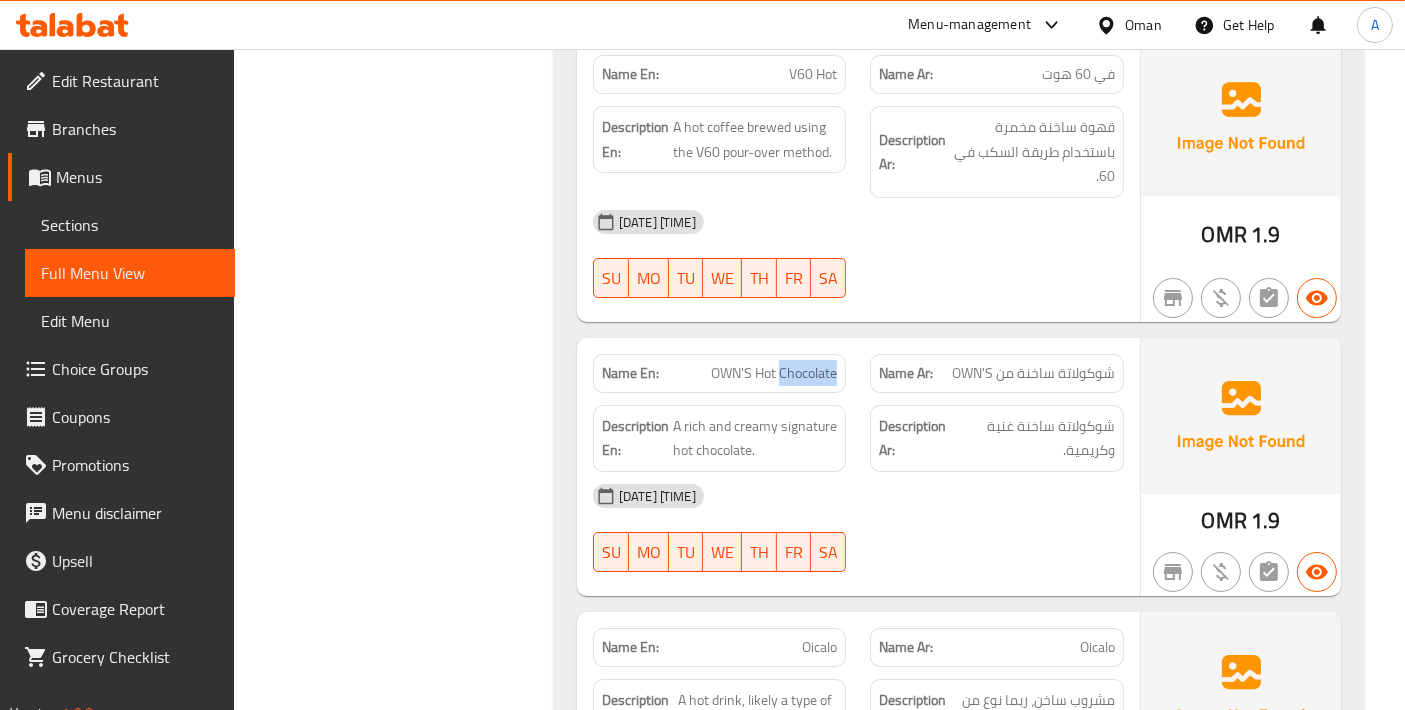 click on "OWN'S Hot Chocolate" at bounding box center (780, -5889) 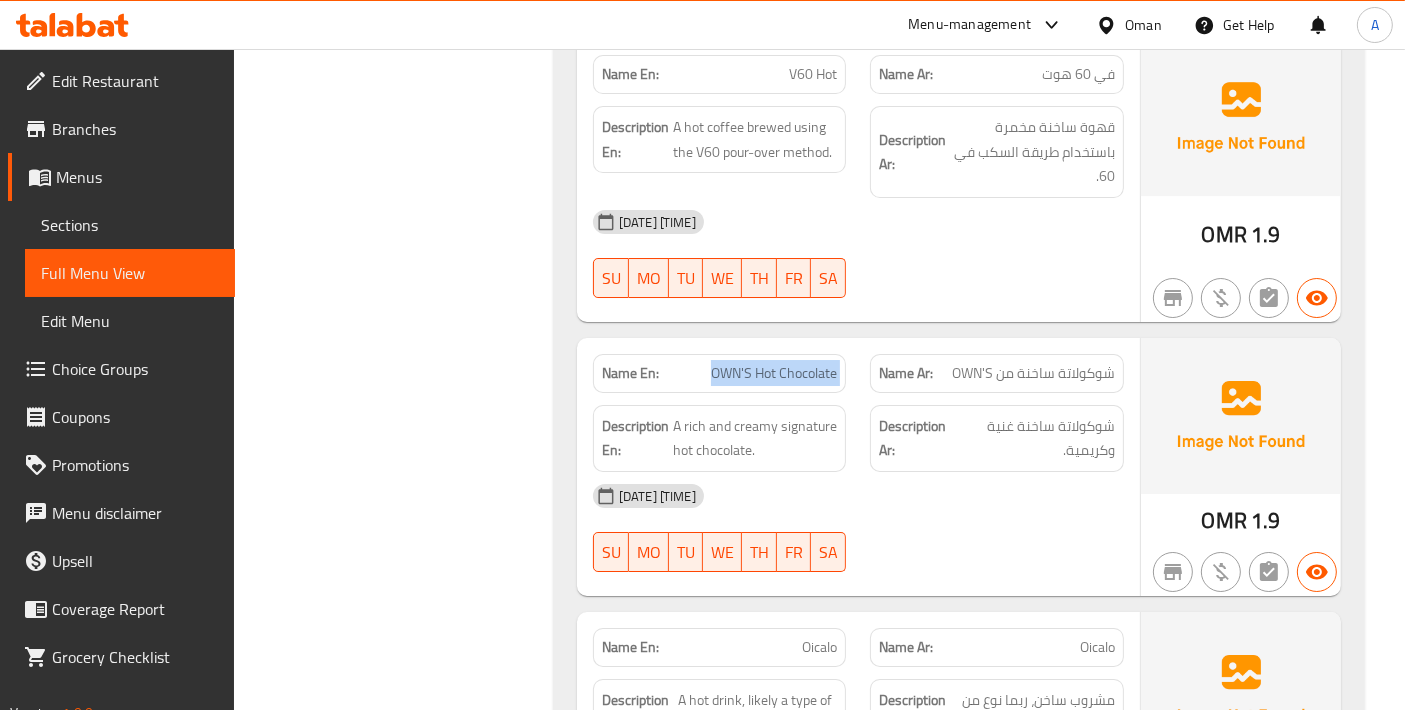 click on "OWN'S Hot Chocolate" at bounding box center [780, -5889] 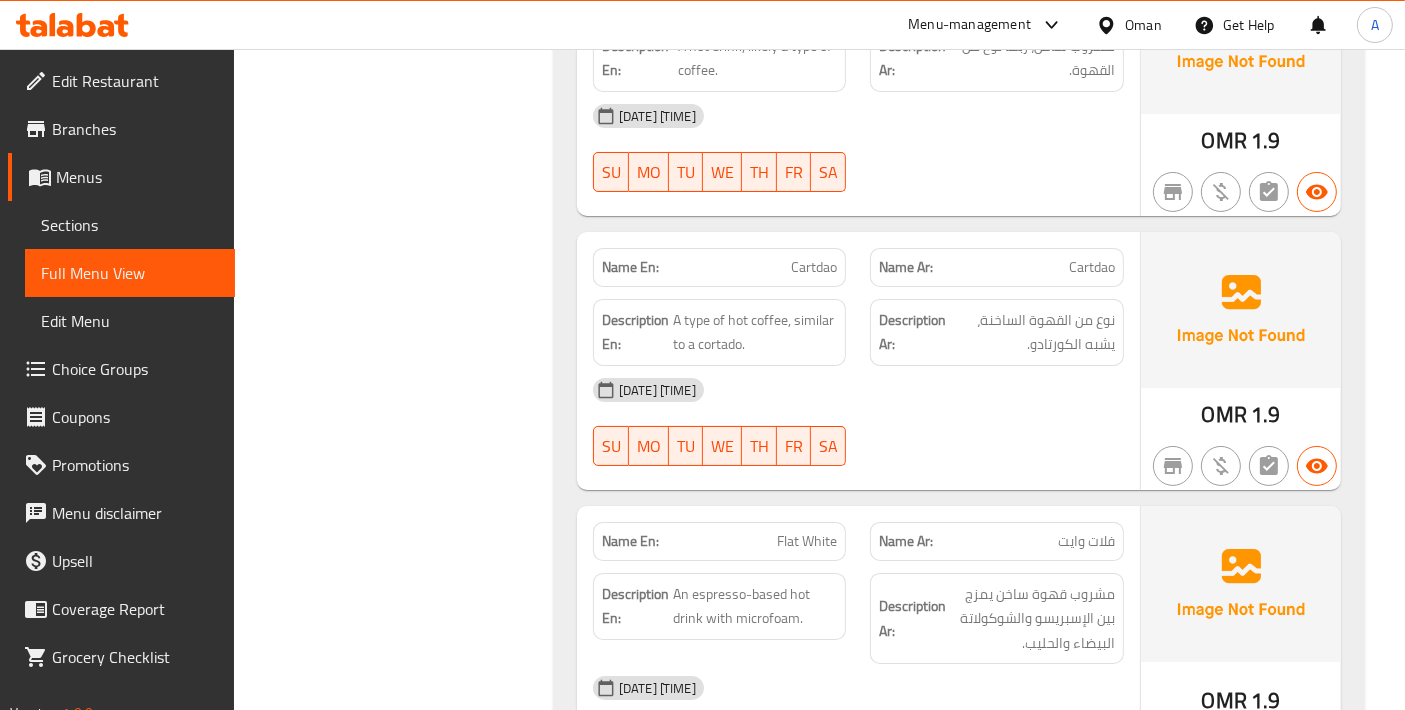 scroll, scrollTop: 7777, scrollLeft: 0, axis: vertical 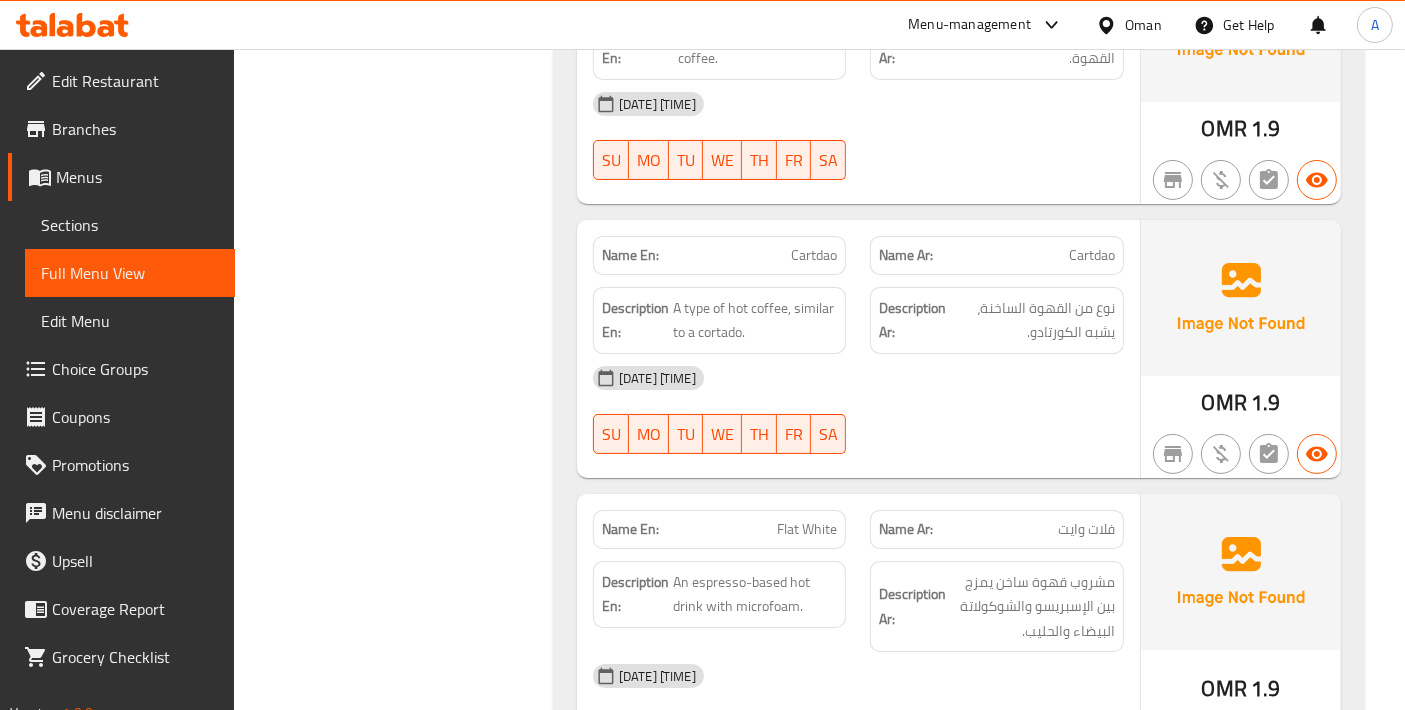 click on "Cartdao" at bounding box center (778, -6007) 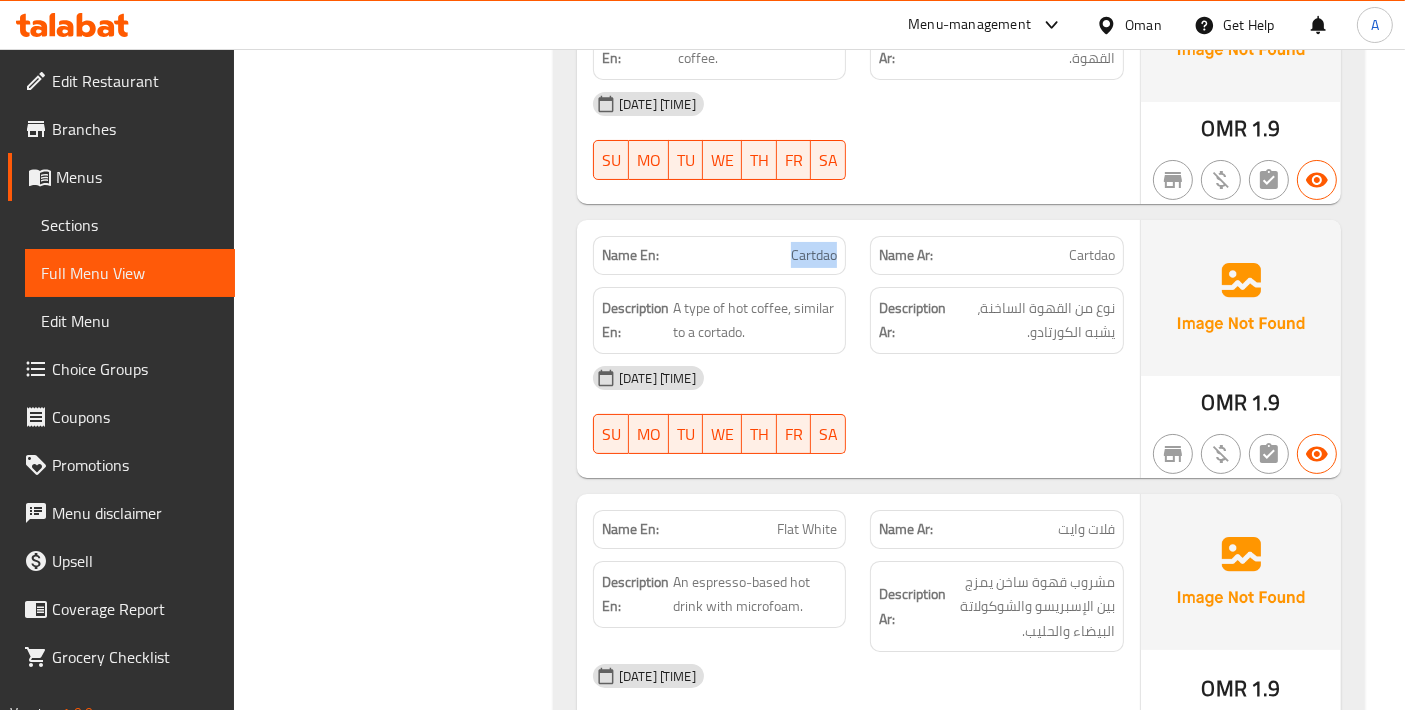 click on "Cartdao" at bounding box center (778, -6007) 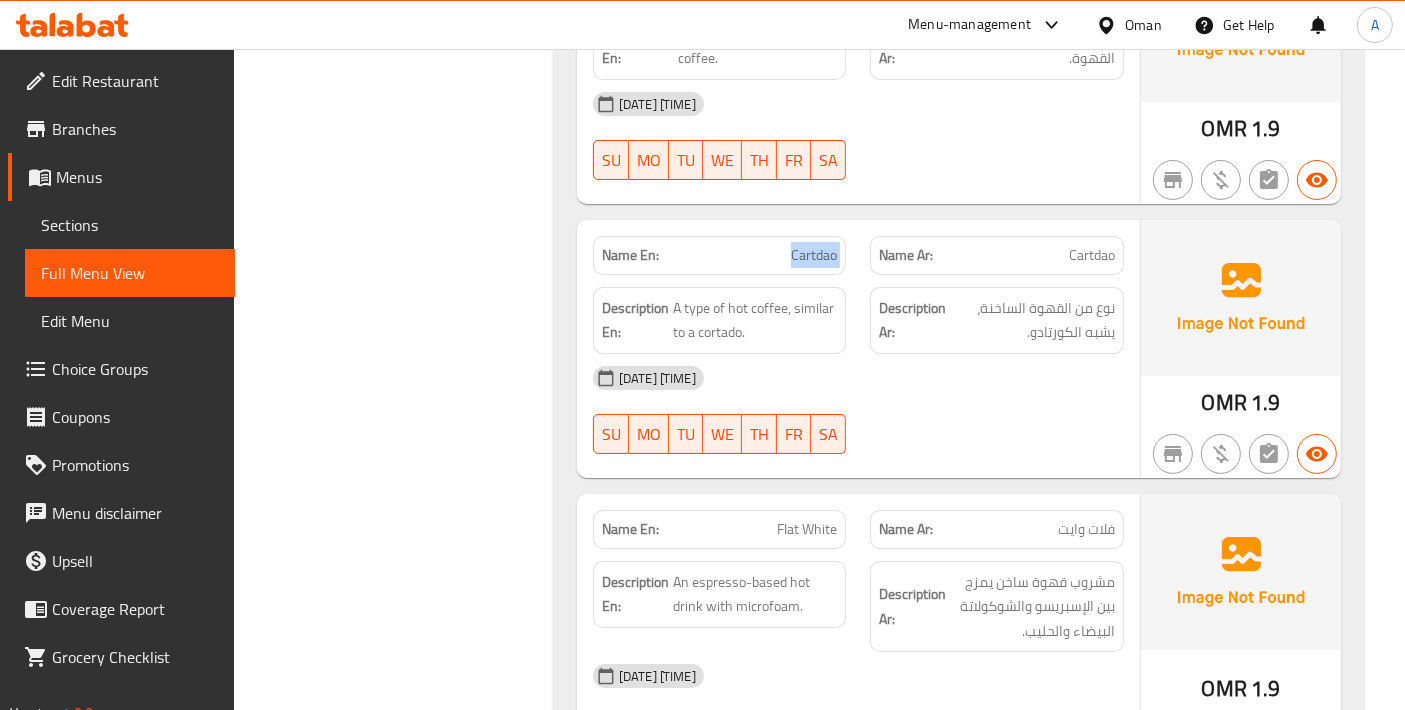 click on "Cartdao" at bounding box center [778, -6007] 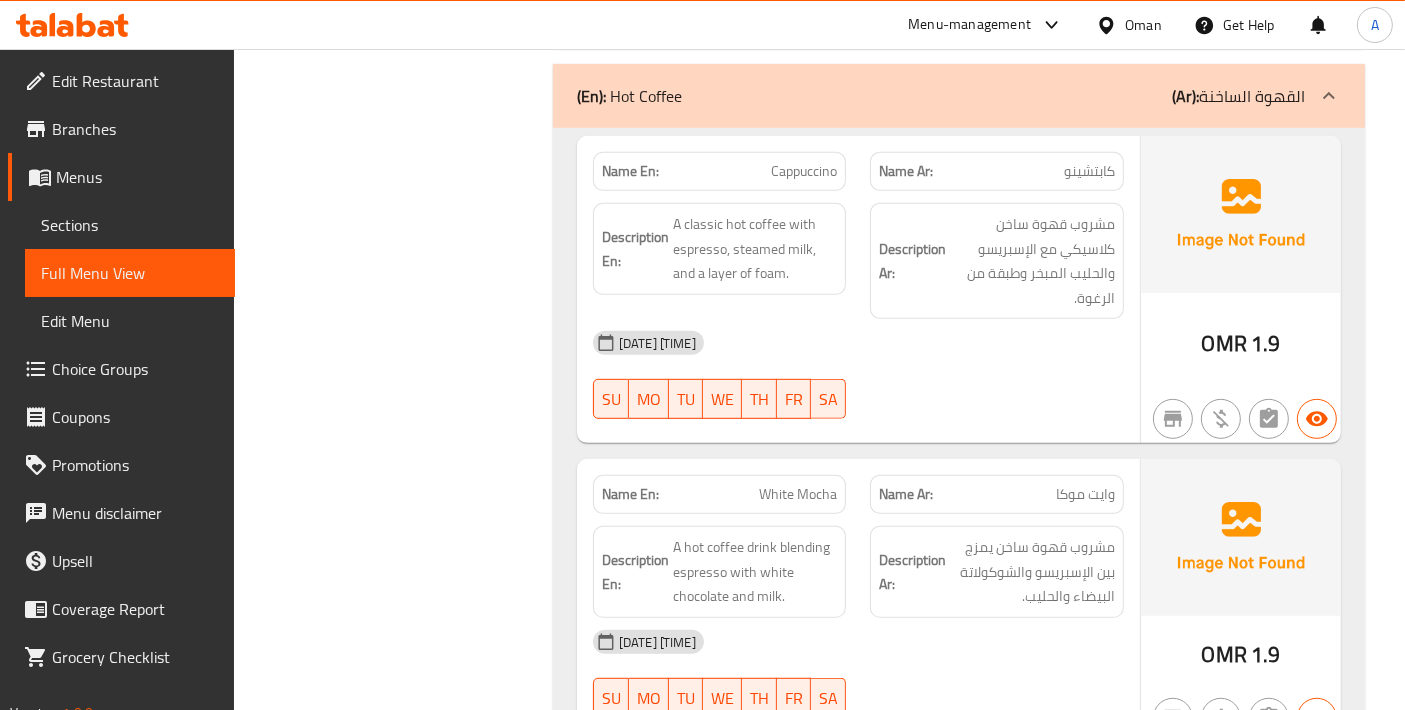 scroll, scrollTop: 8204, scrollLeft: 0, axis: vertical 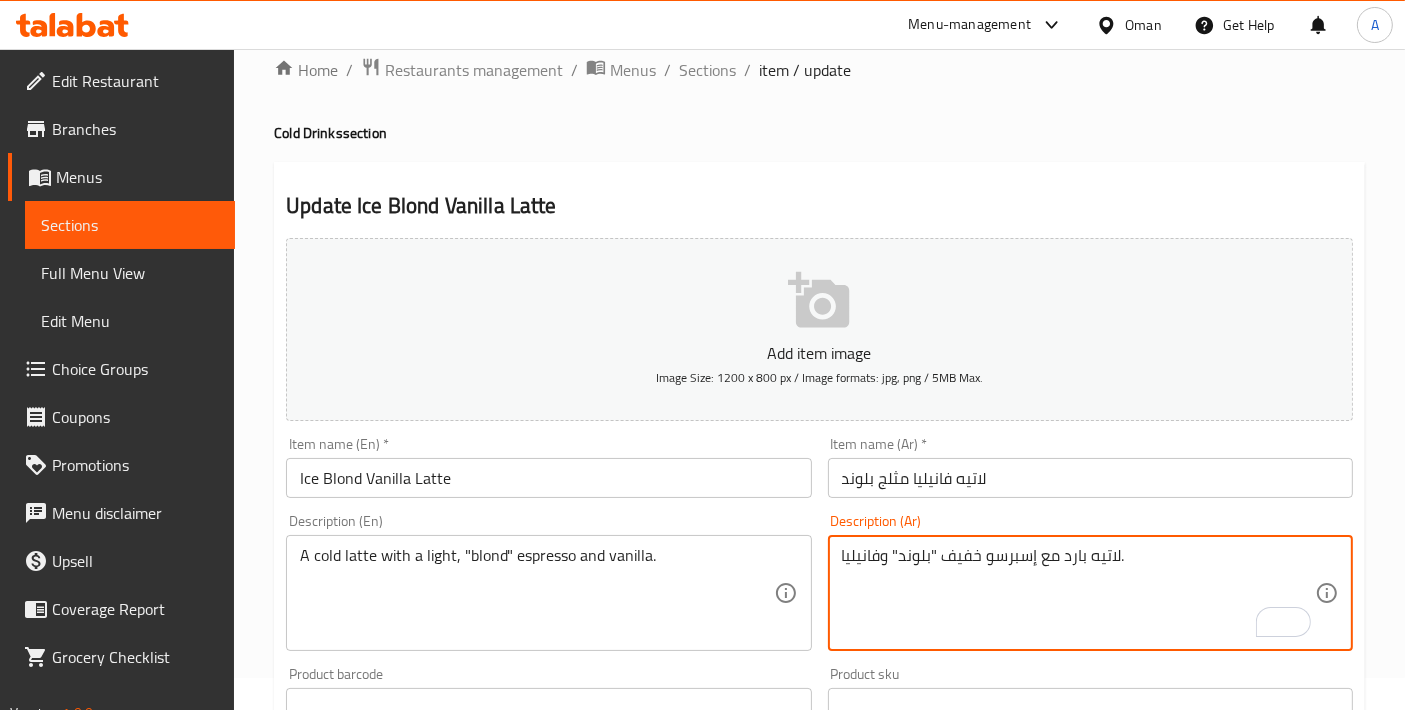 type on "لاتيه بارد مع إسبرسو خفيف "بلوند" وفانيليا." 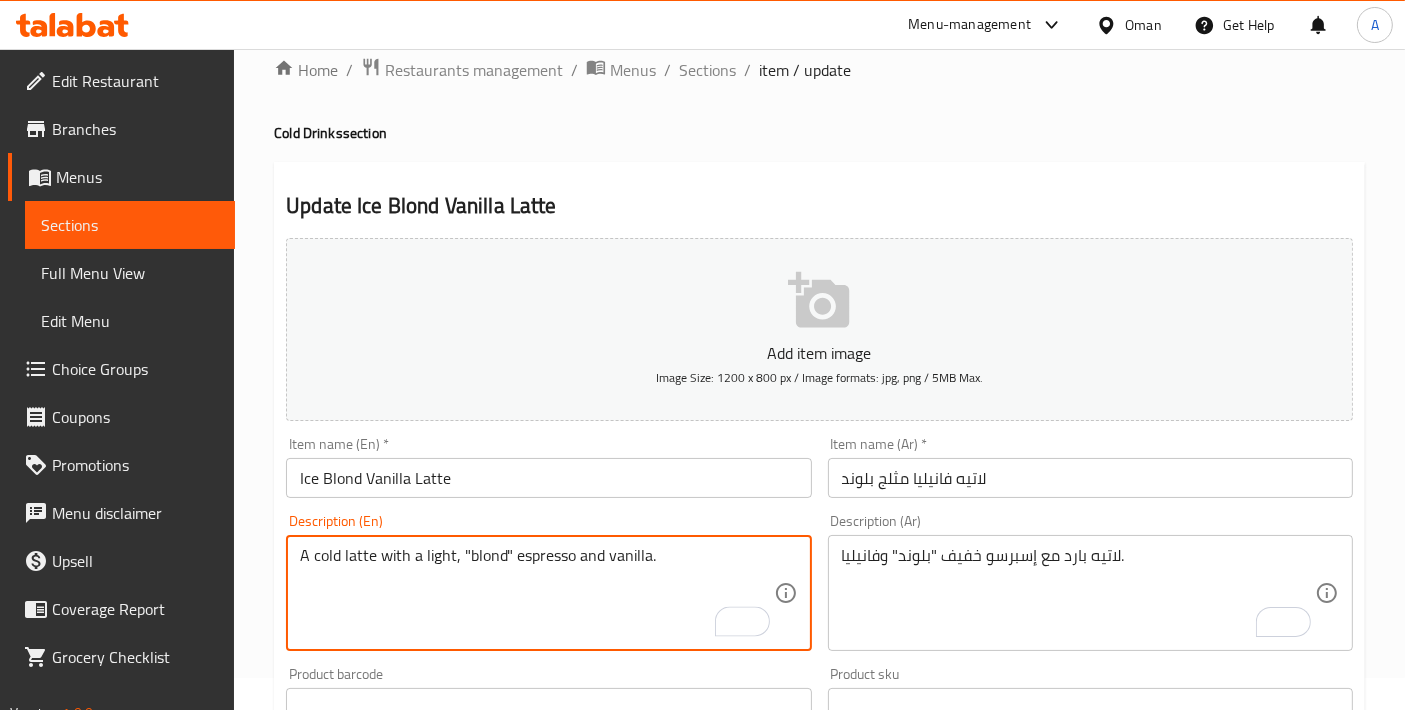 click on "A cold latte with a light, "blond" espresso and vanilla." at bounding box center (536, 593) 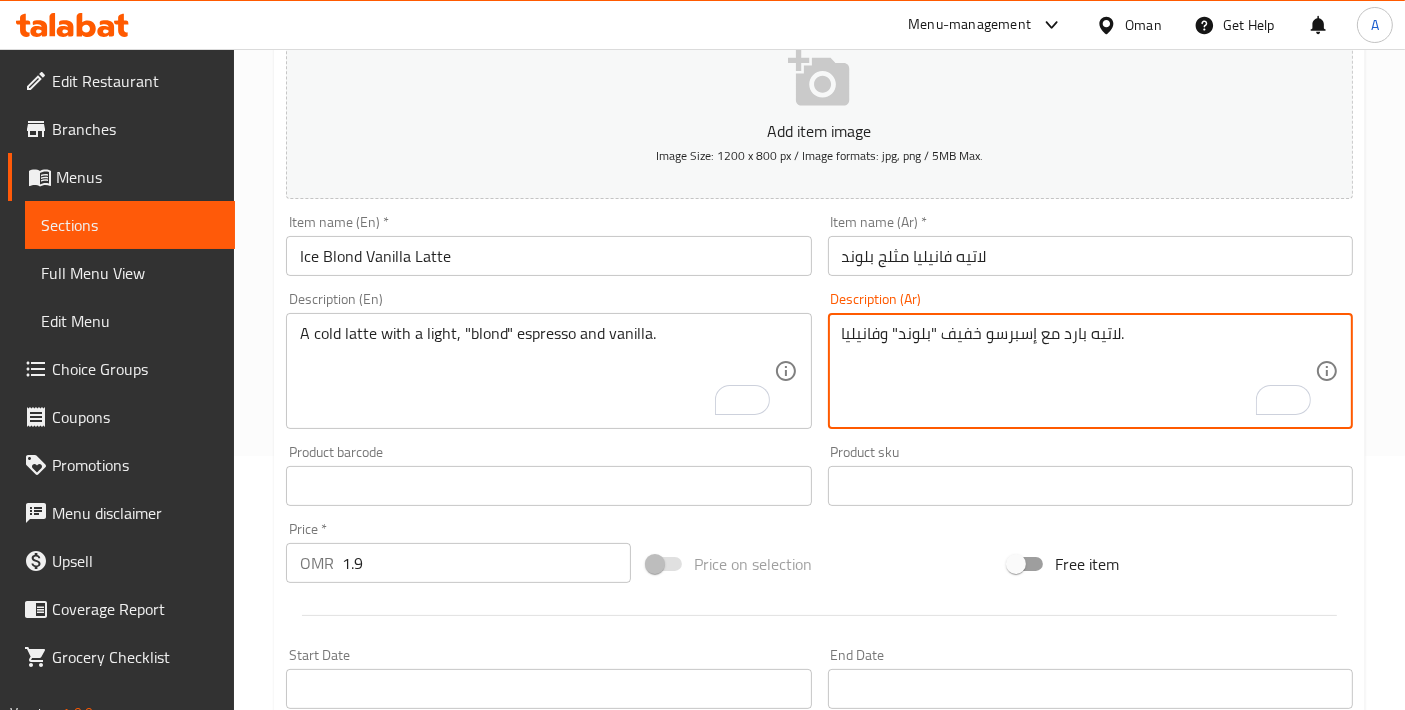 scroll, scrollTop: 699, scrollLeft: 0, axis: vertical 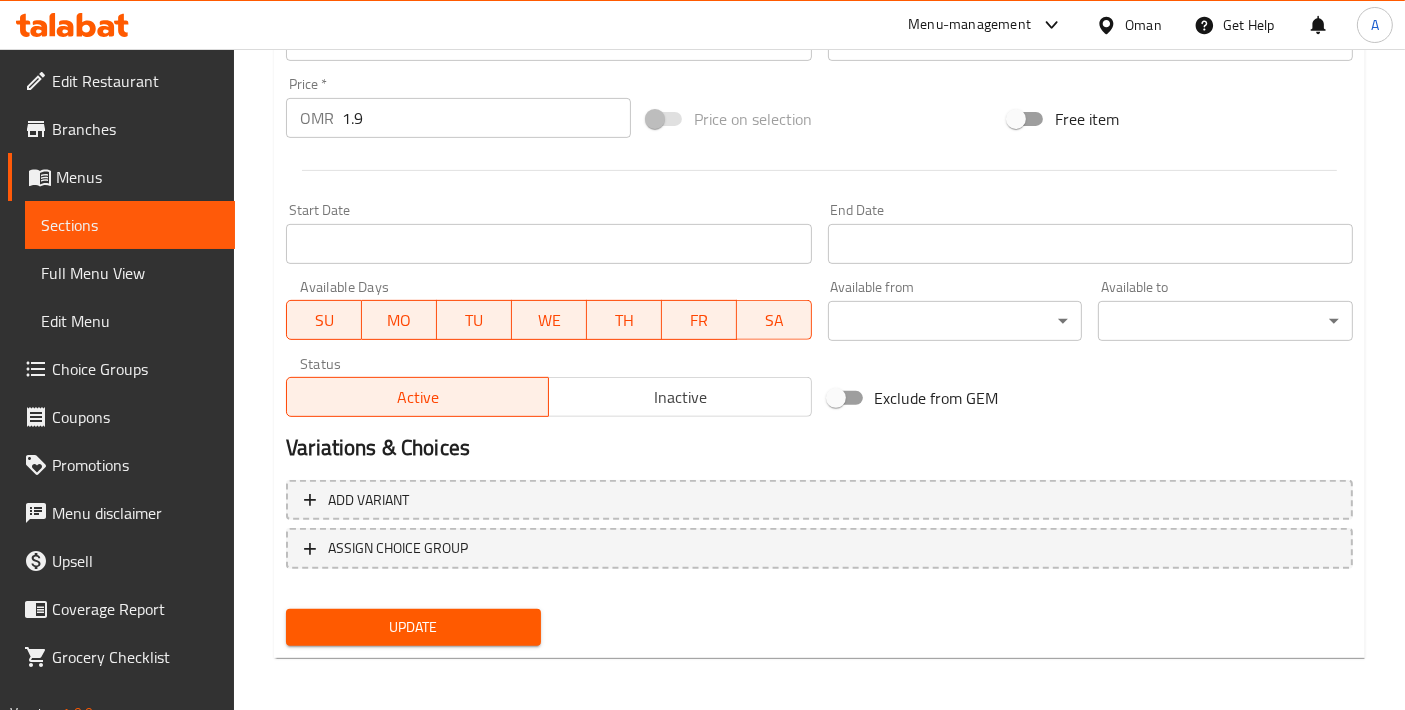 click on "Update" at bounding box center [413, 627] 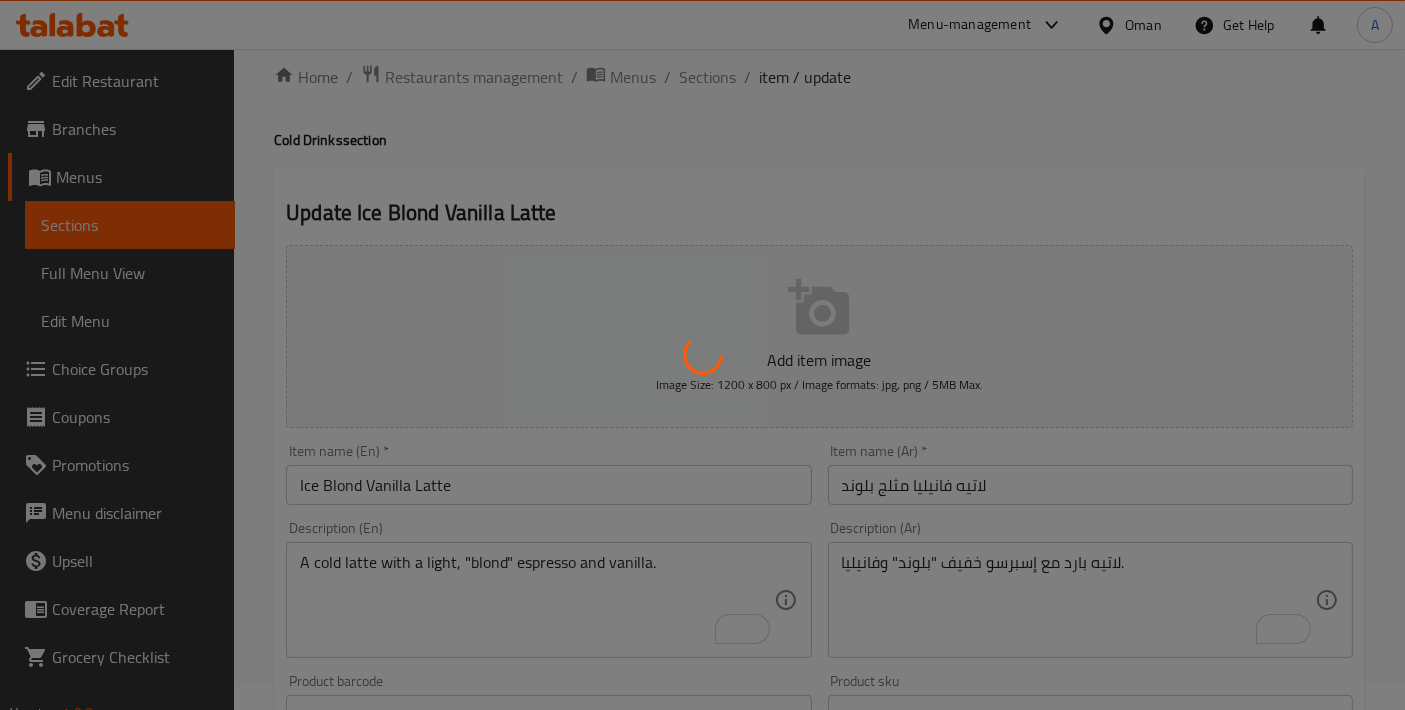 scroll, scrollTop: 0, scrollLeft: 0, axis: both 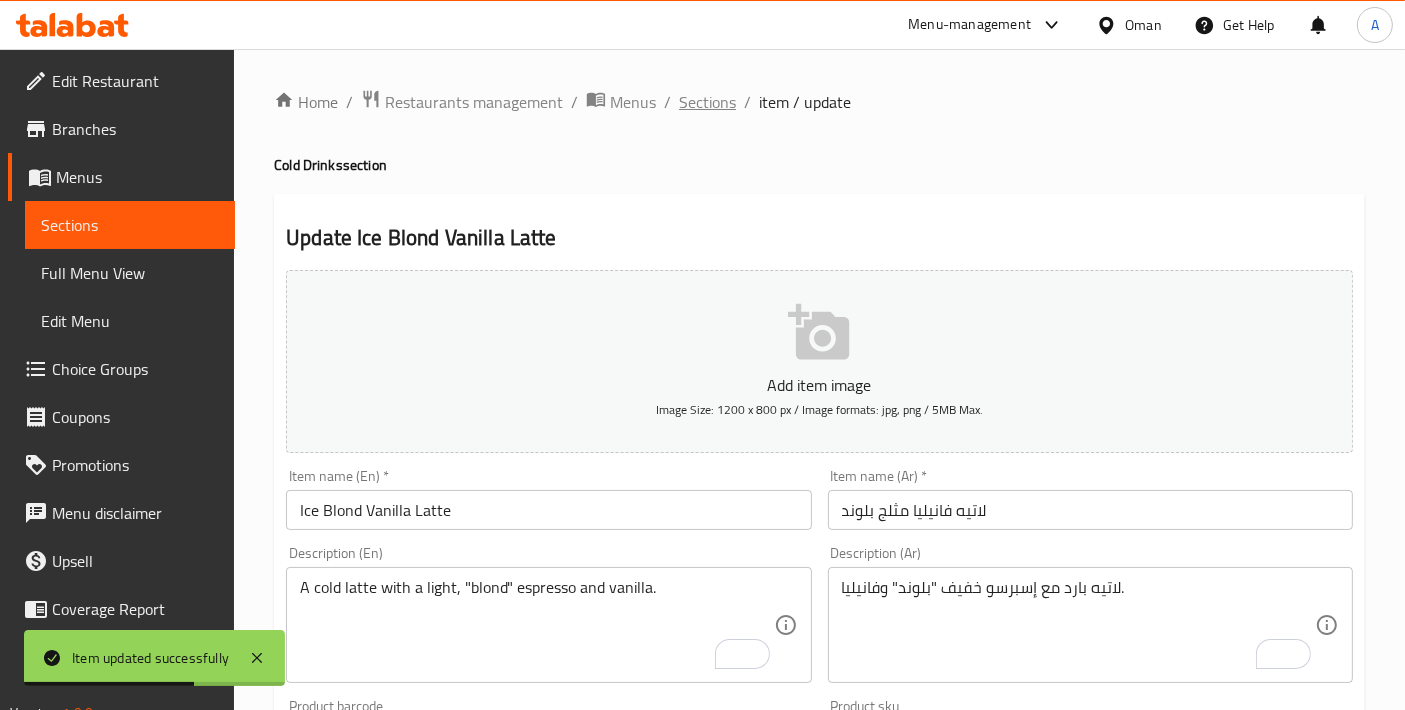 click on "Sections" at bounding box center [707, 102] 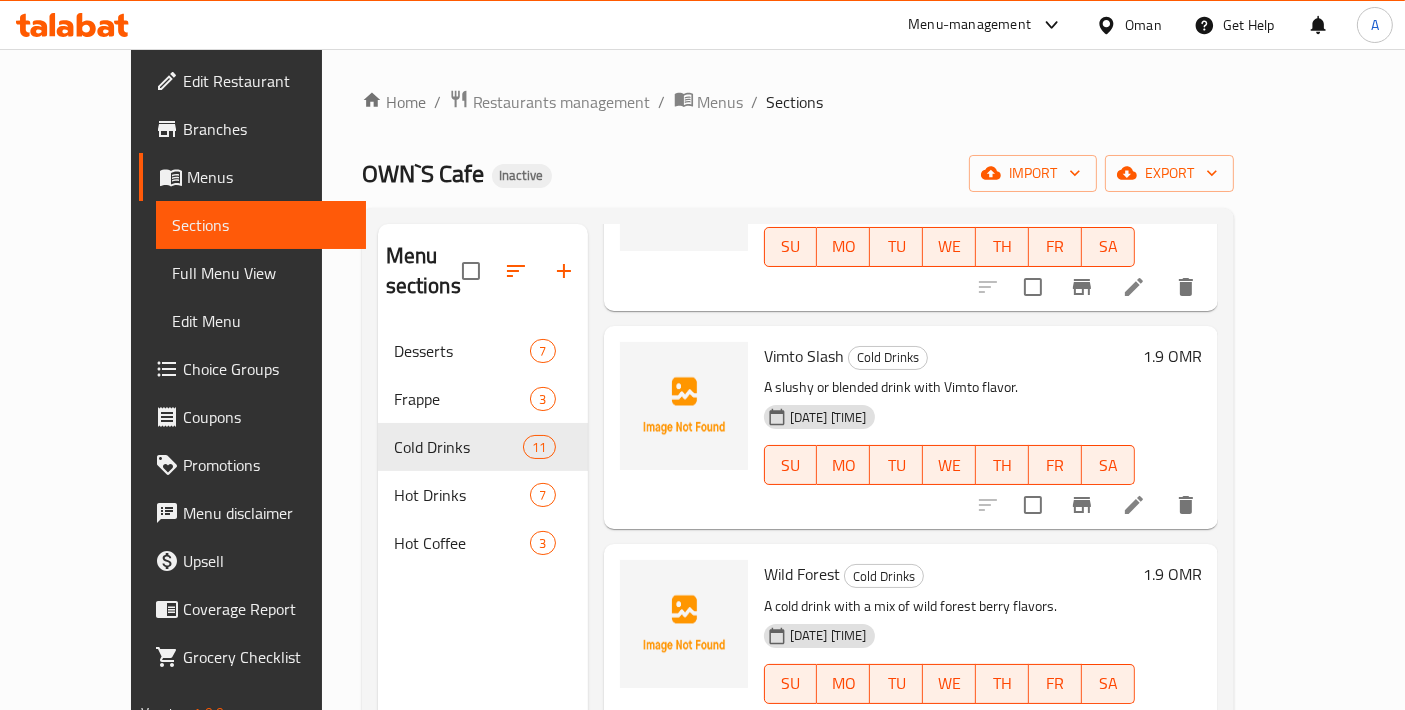 scroll, scrollTop: 1519, scrollLeft: 0, axis: vertical 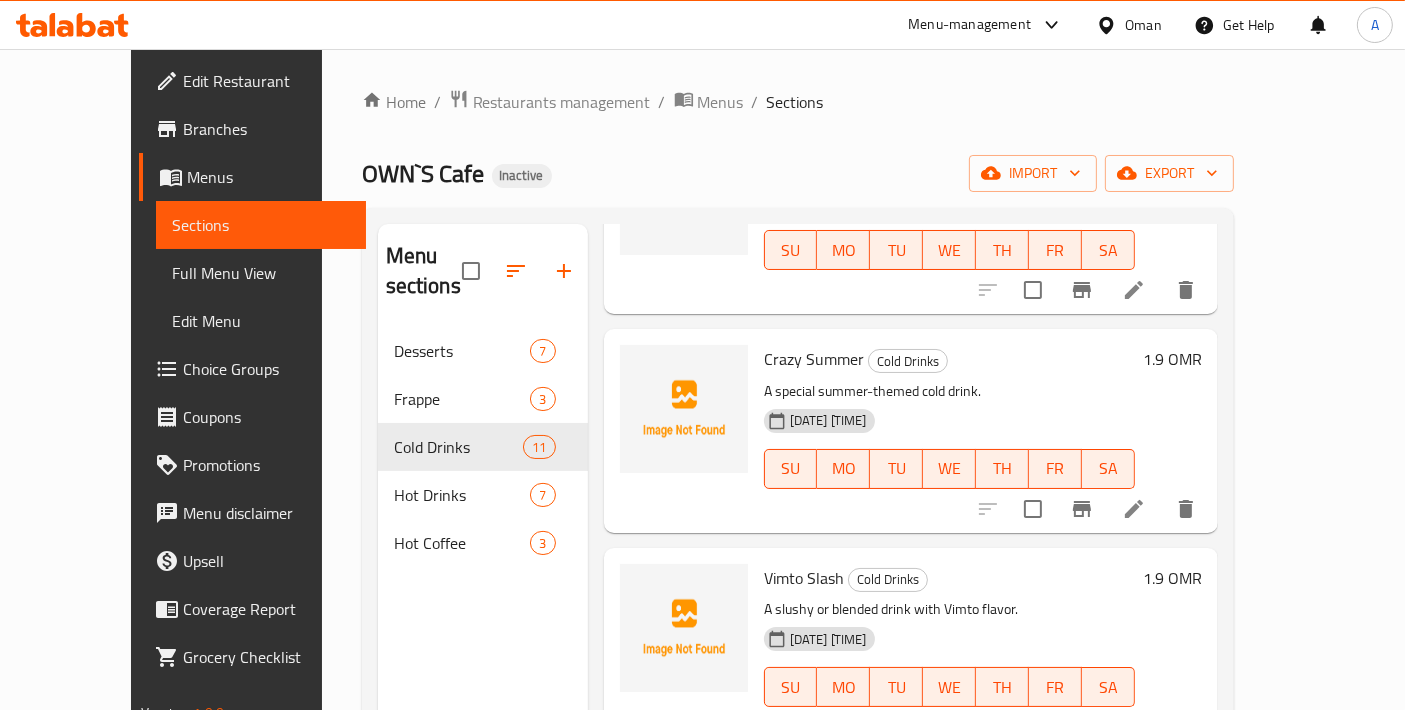 click at bounding box center [1134, 509] 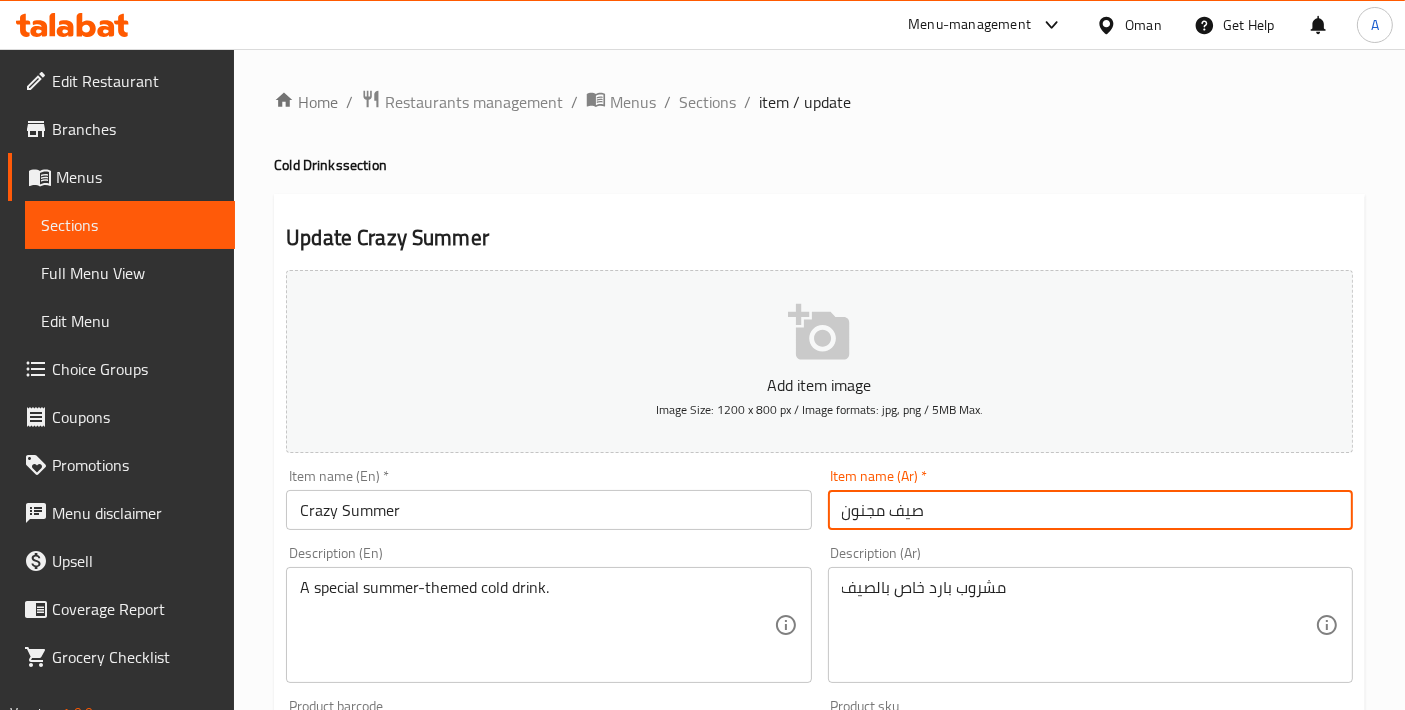 drag, startPoint x: 1025, startPoint y: 504, endPoint x: 555, endPoint y: 510, distance: 470.0383 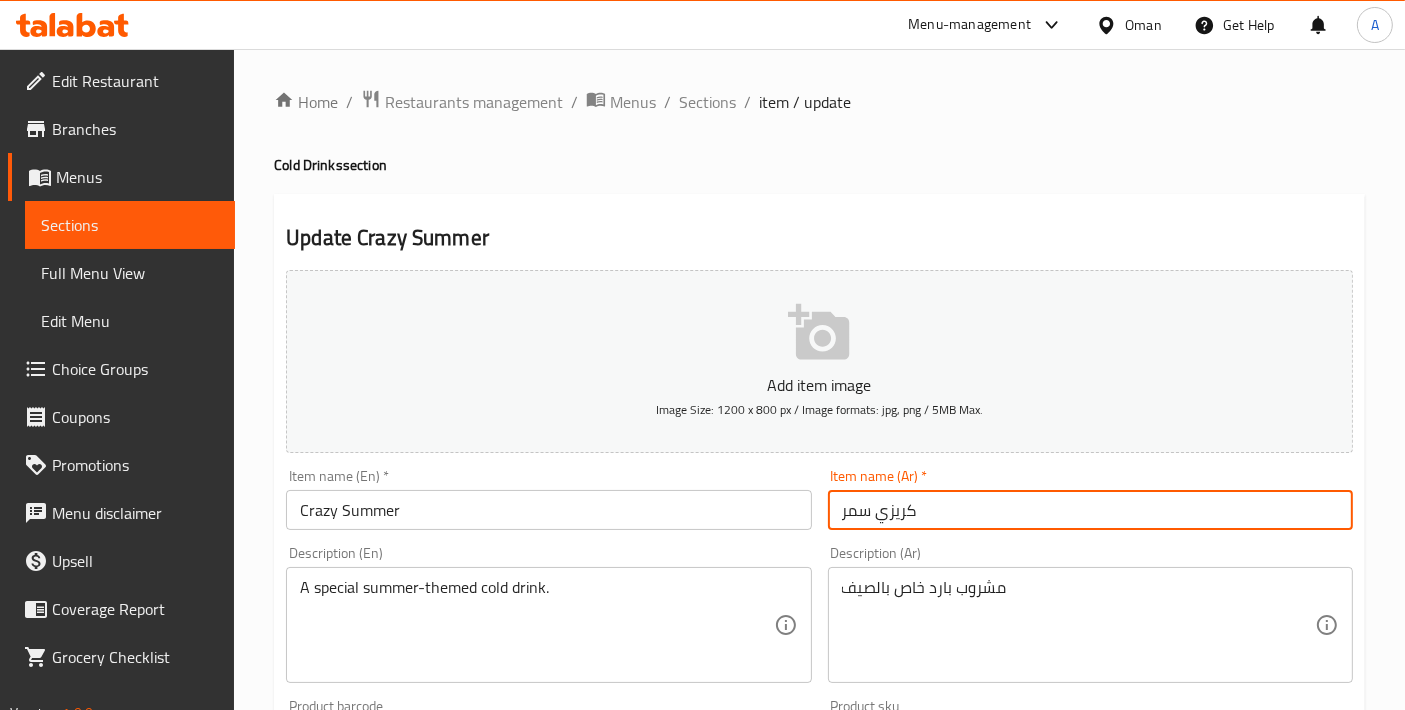 type on "كريزي سمر" 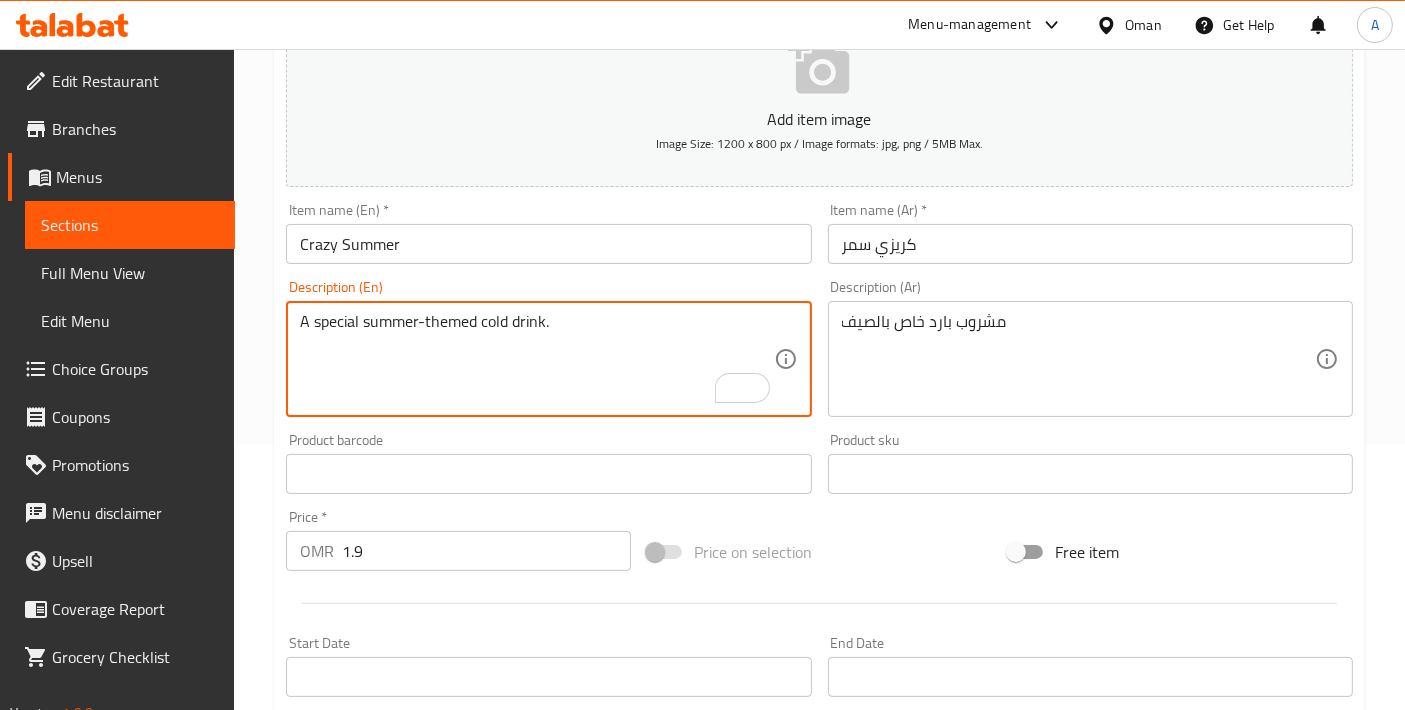 scroll, scrollTop: 254, scrollLeft: 0, axis: vertical 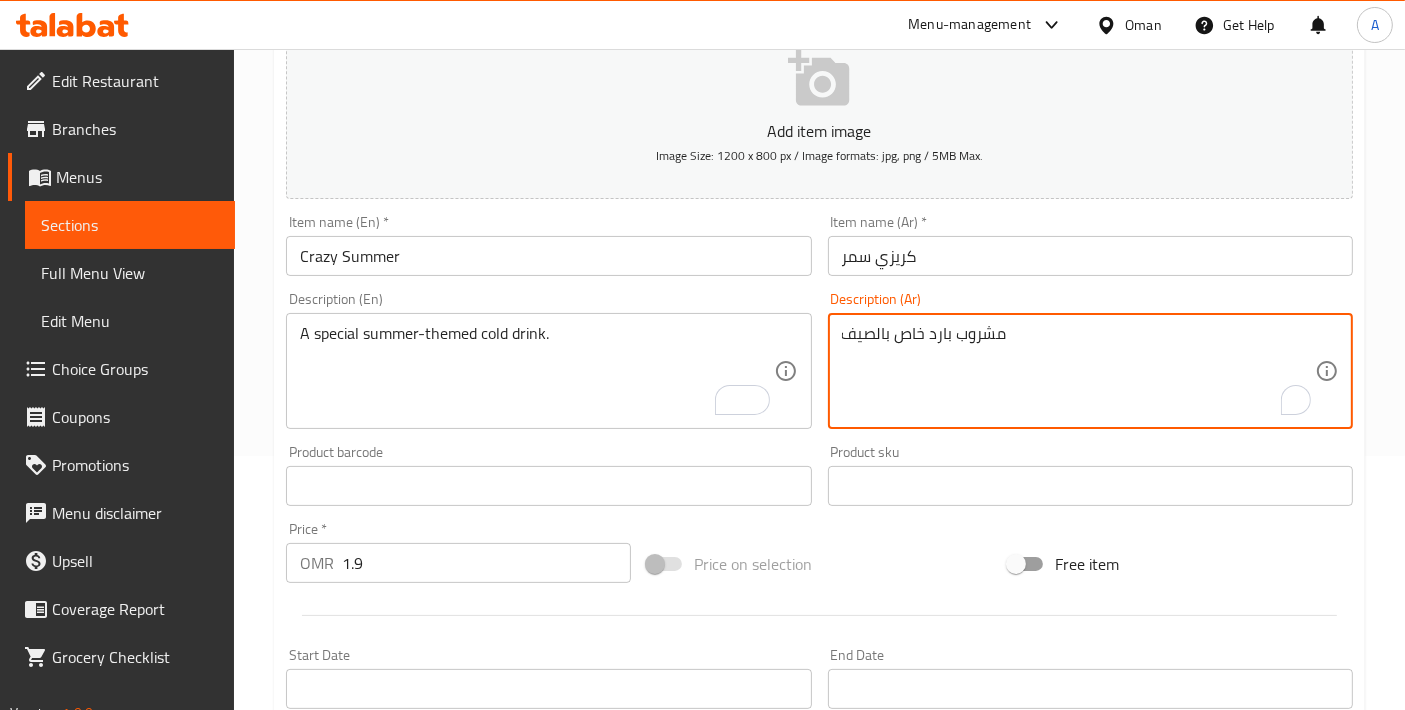 click on "مشروب بارد خاص بالصيف" at bounding box center [1078, 371] 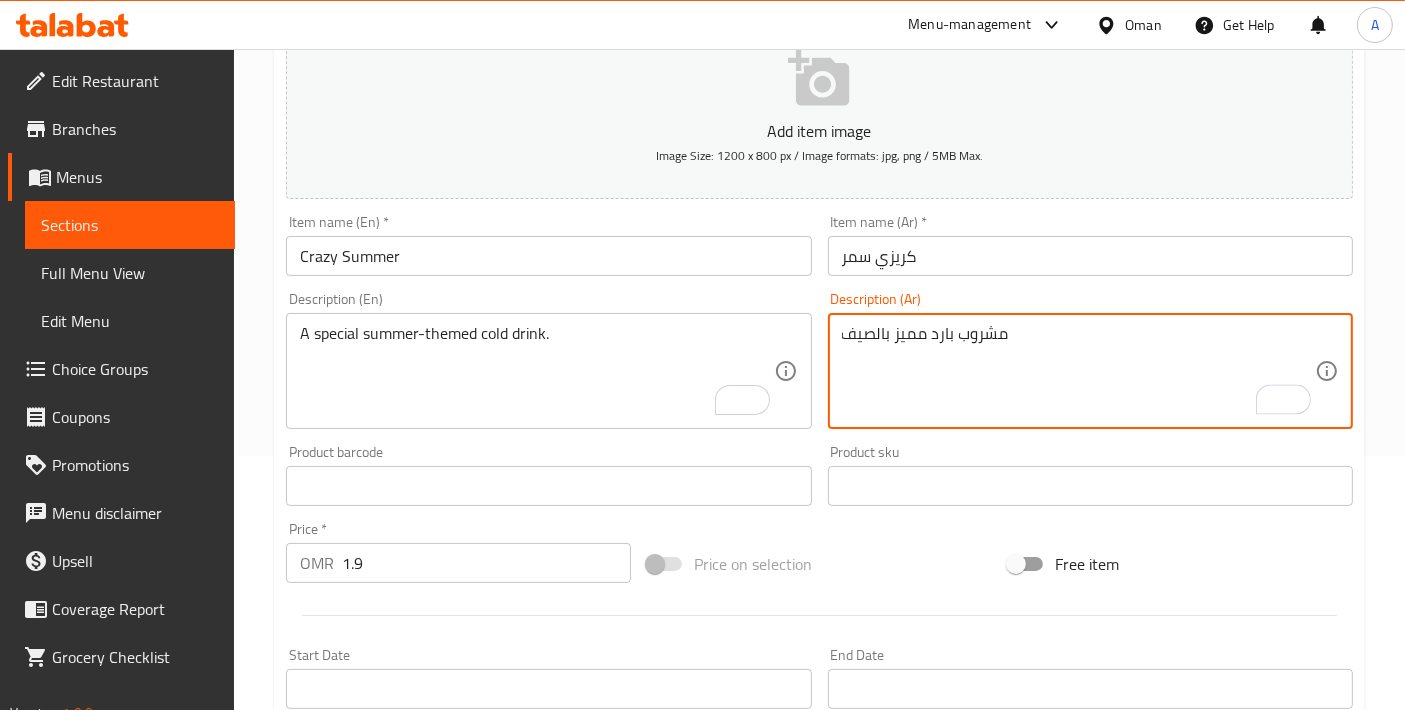 click on "مشروب بارد مميز بالصيف" at bounding box center (1078, 371) 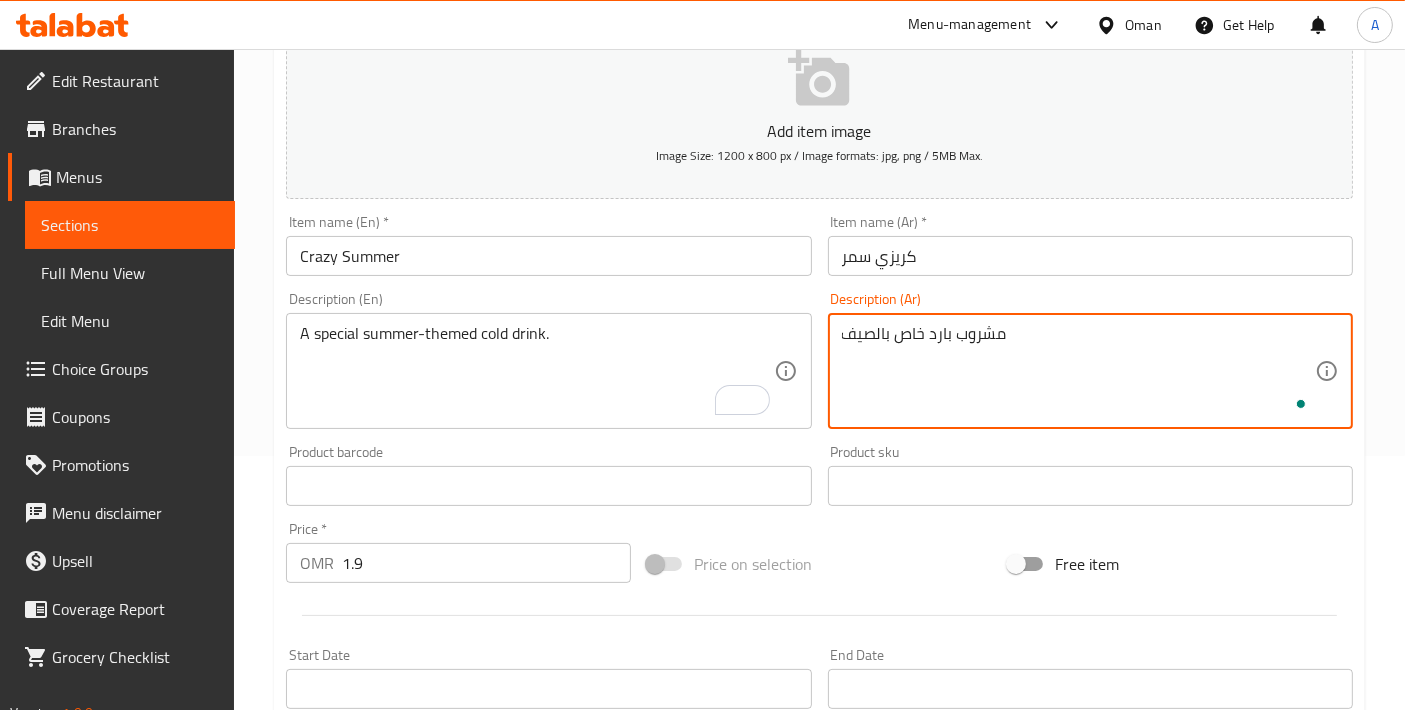 click on "مشروب بارد خاص بالصيف" at bounding box center [1078, 371] 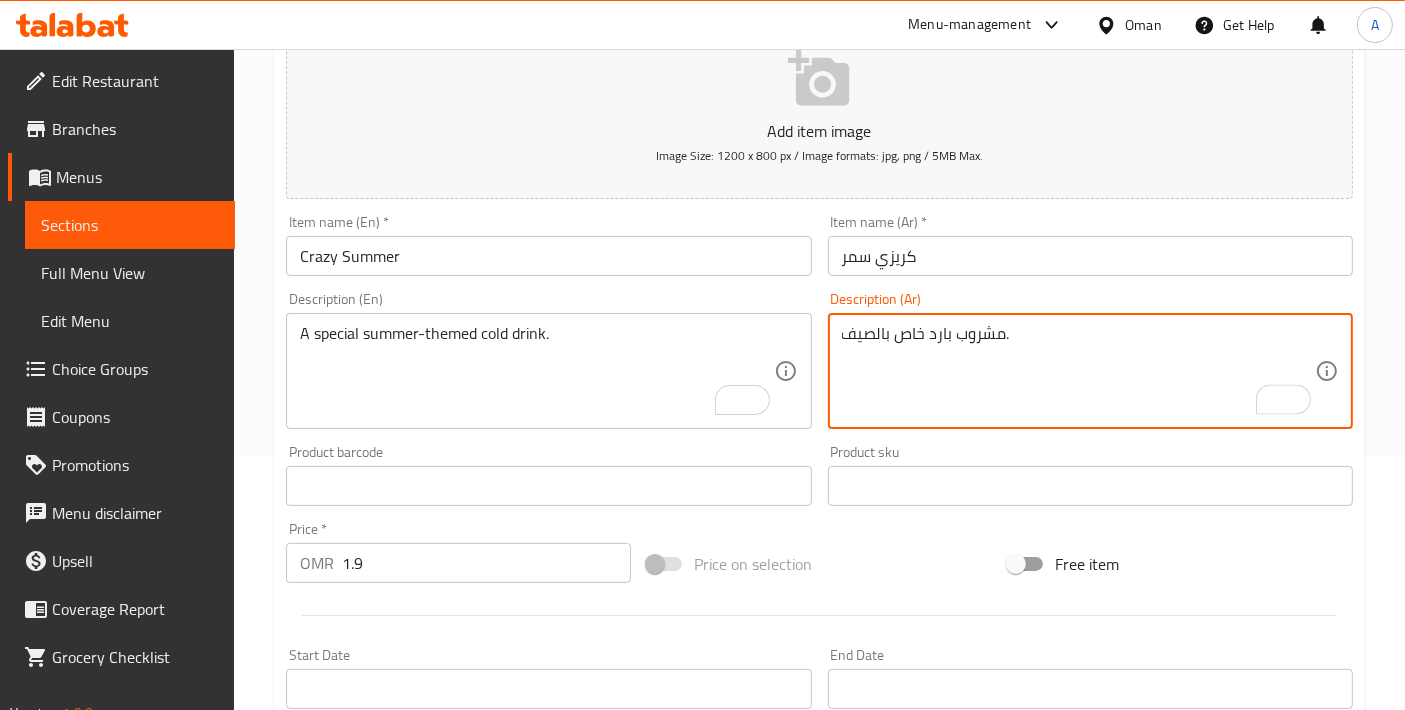 type on "مشروب بارد خاص بالصيف." 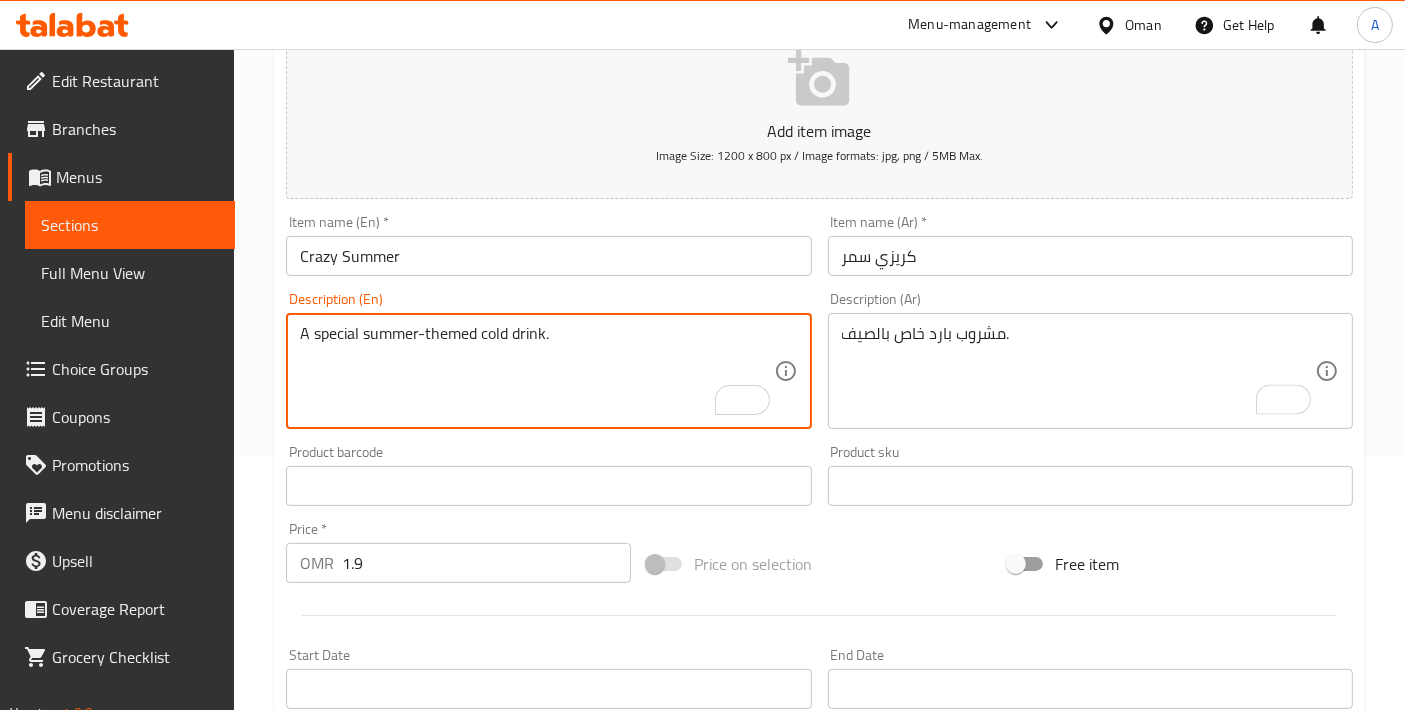 scroll, scrollTop: 699, scrollLeft: 0, axis: vertical 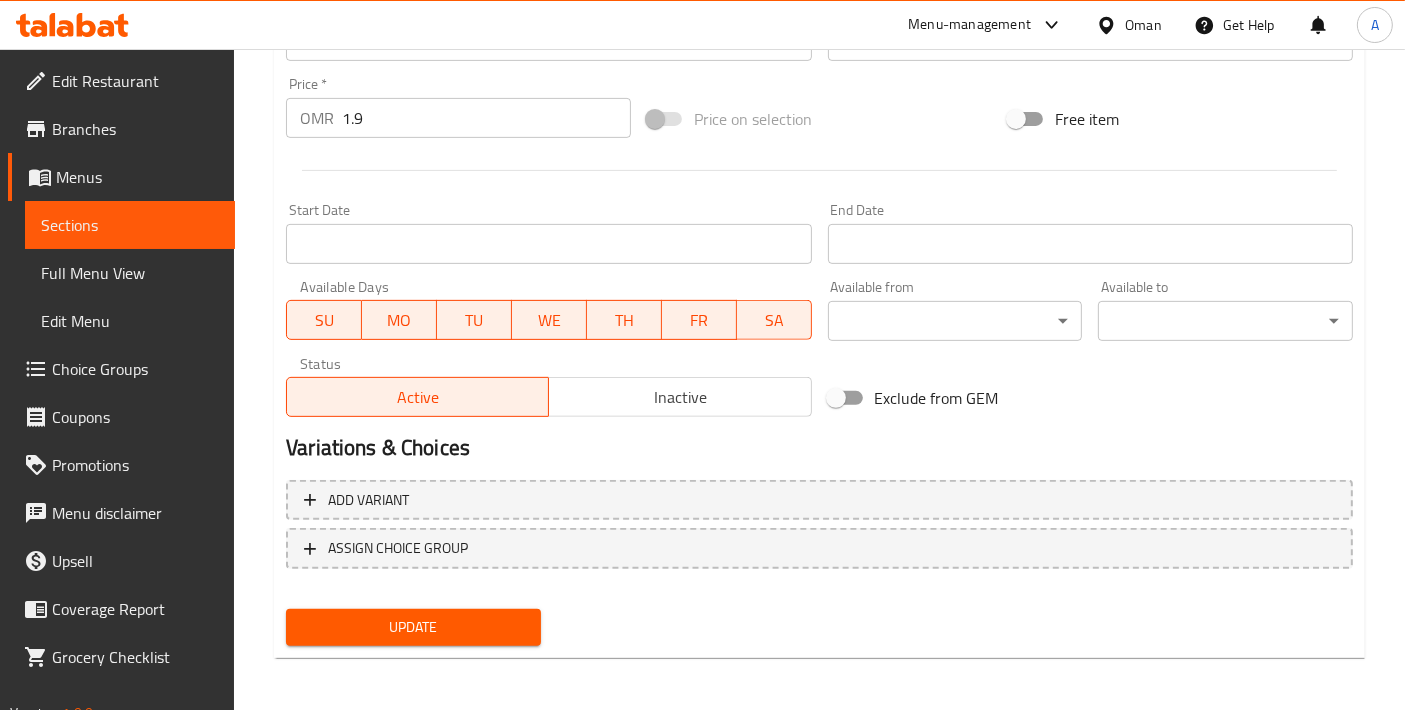click on "Update" at bounding box center [413, 627] 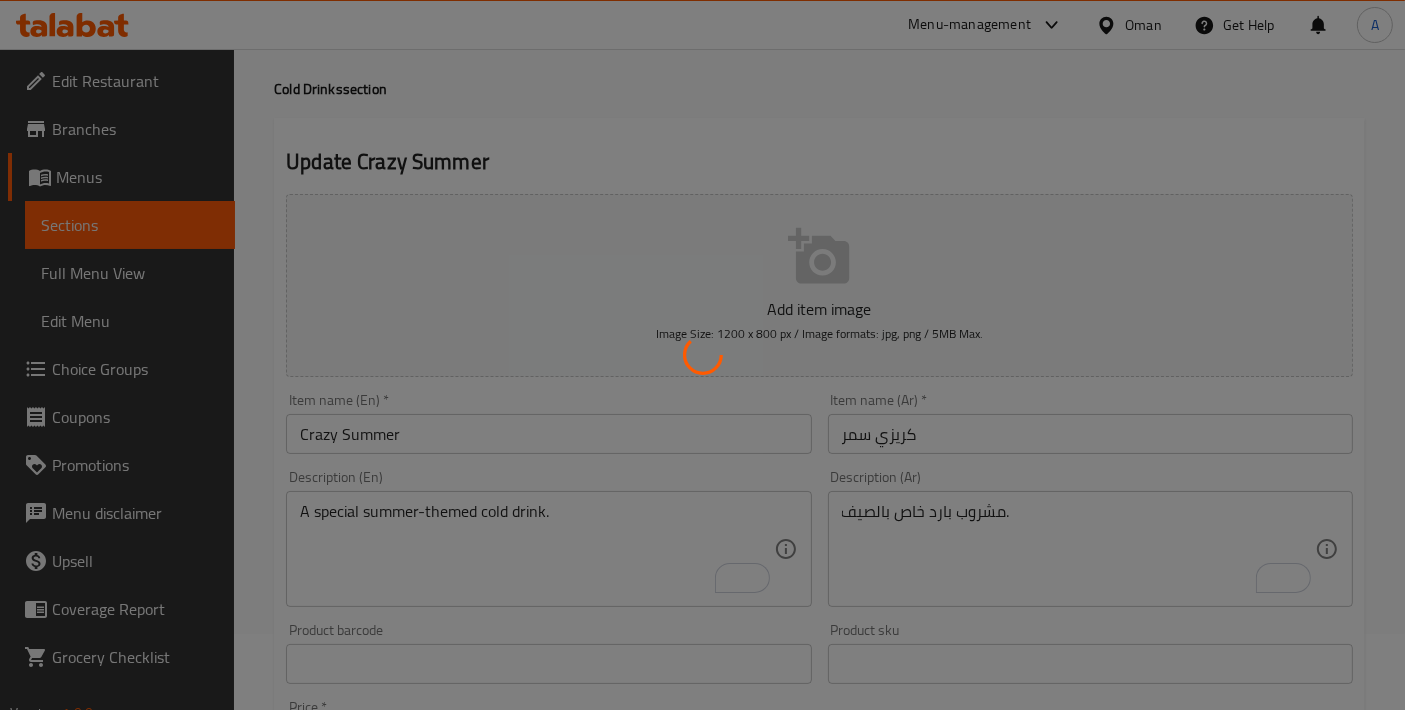 scroll, scrollTop: 32, scrollLeft: 0, axis: vertical 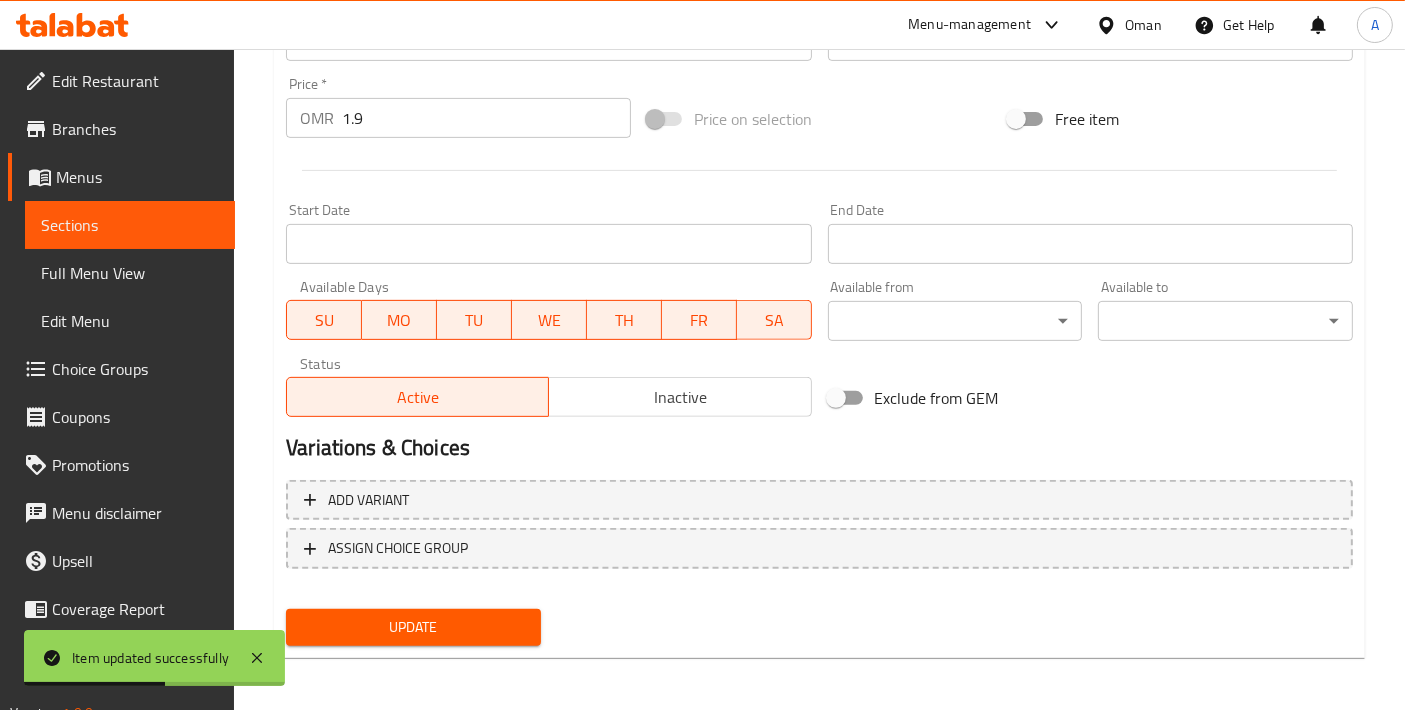 click on "Update" at bounding box center (413, 627) 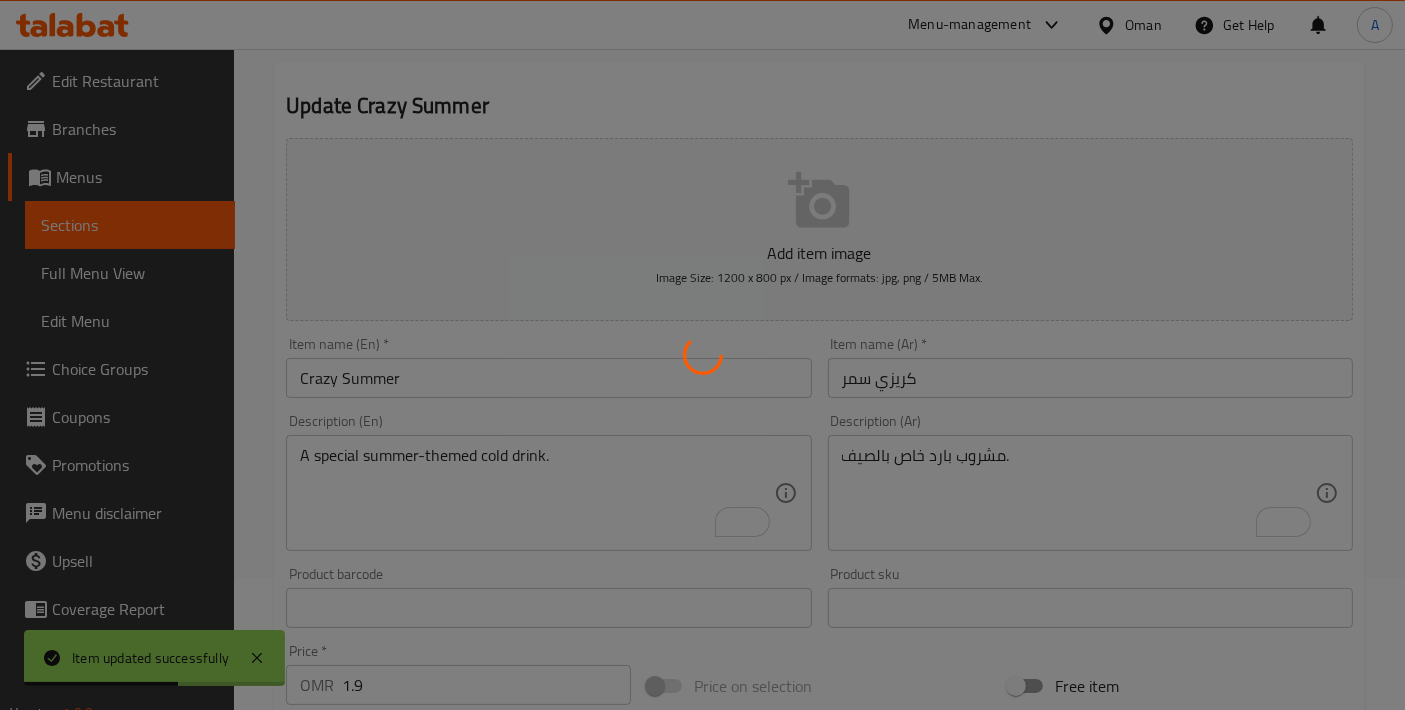 scroll, scrollTop: 32, scrollLeft: 0, axis: vertical 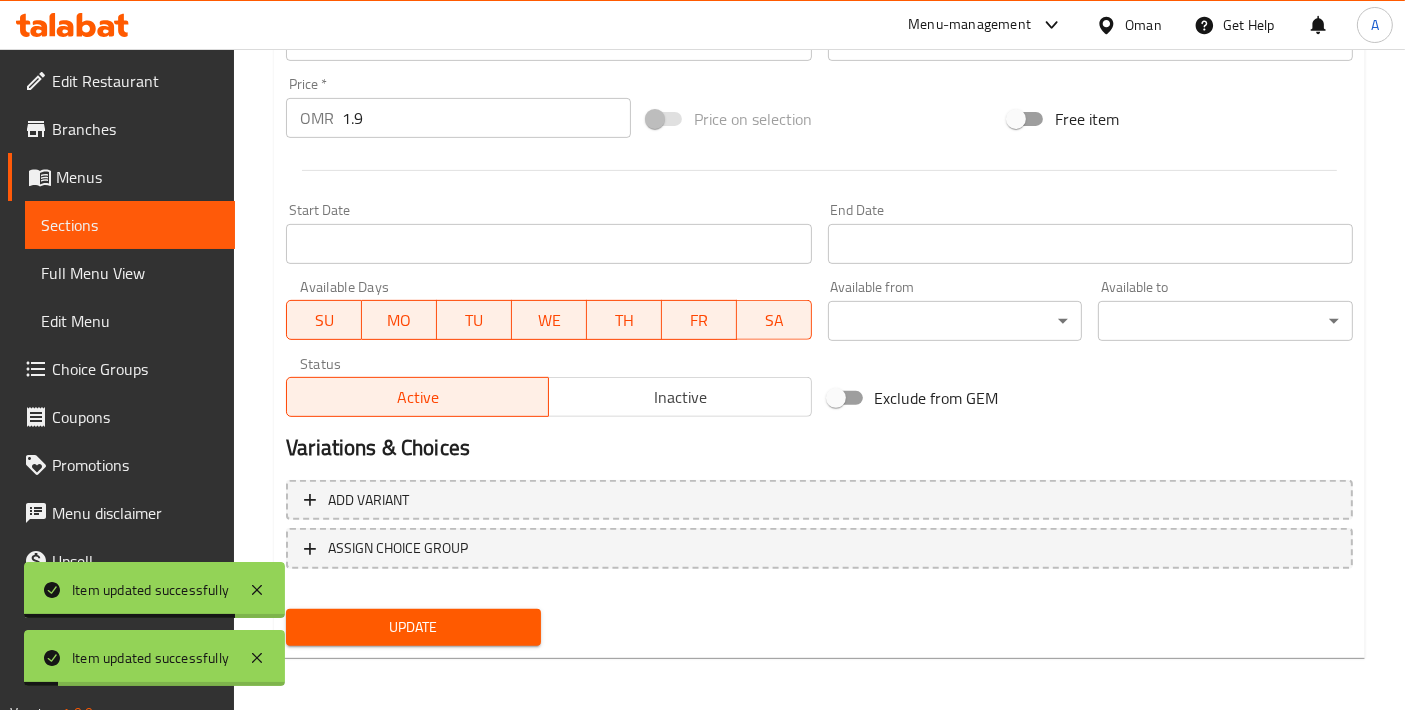 click on "Update" at bounding box center [413, 627] 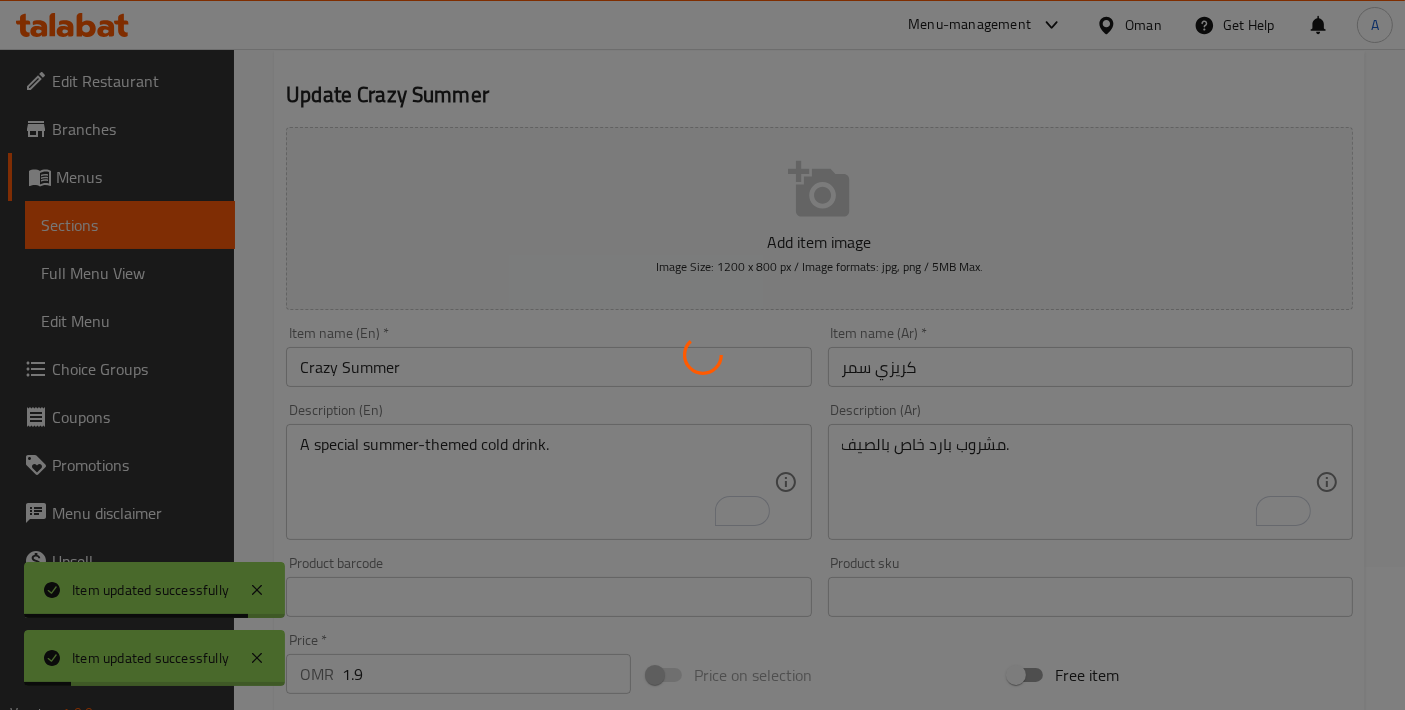 scroll, scrollTop: 0, scrollLeft: 0, axis: both 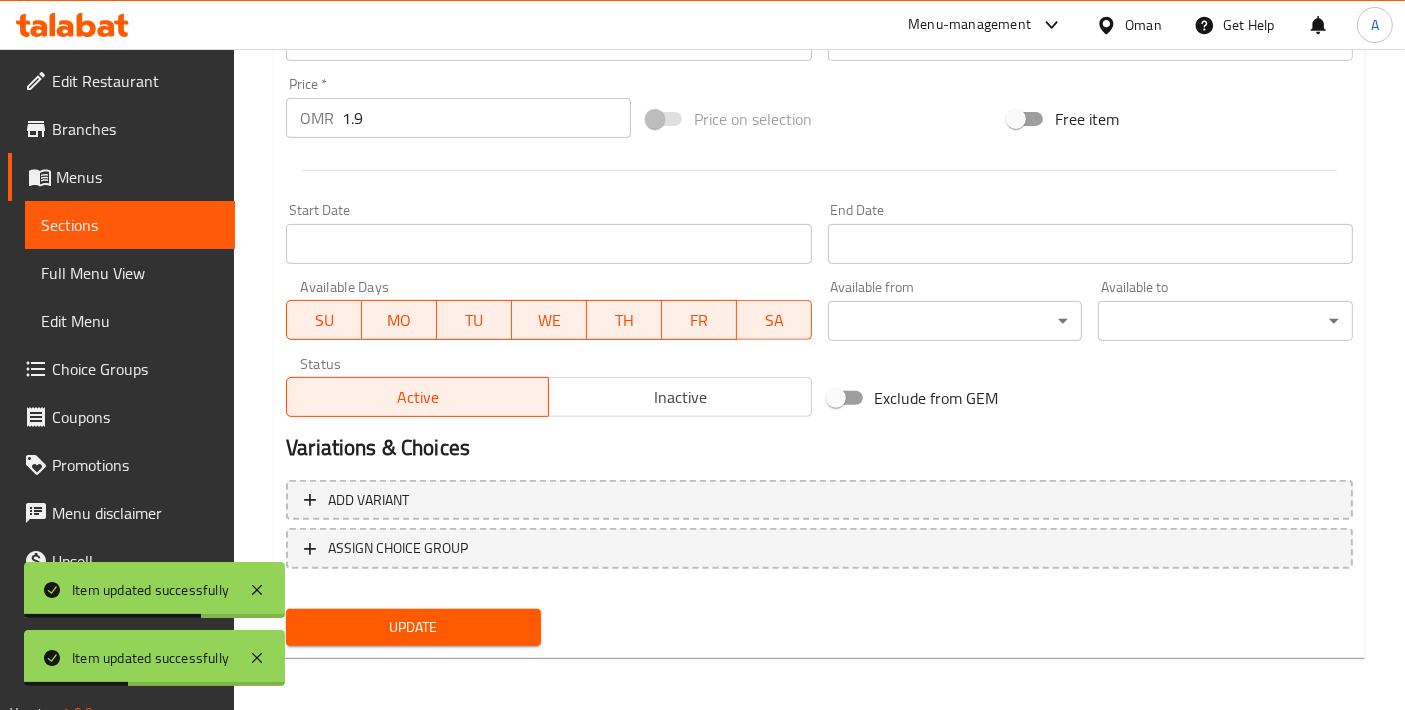 click on "Update" at bounding box center [413, 627] 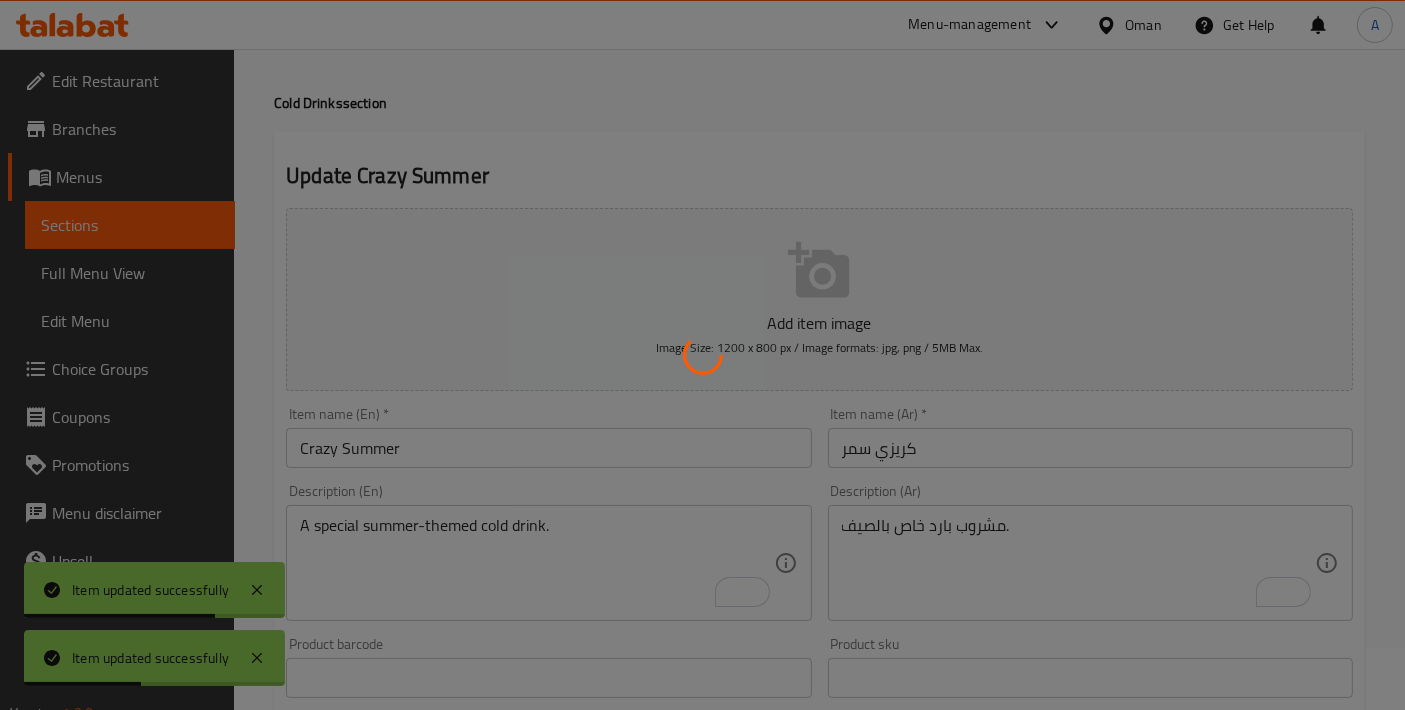 scroll, scrollTop: 0, scrollLeft: 0, axis: both 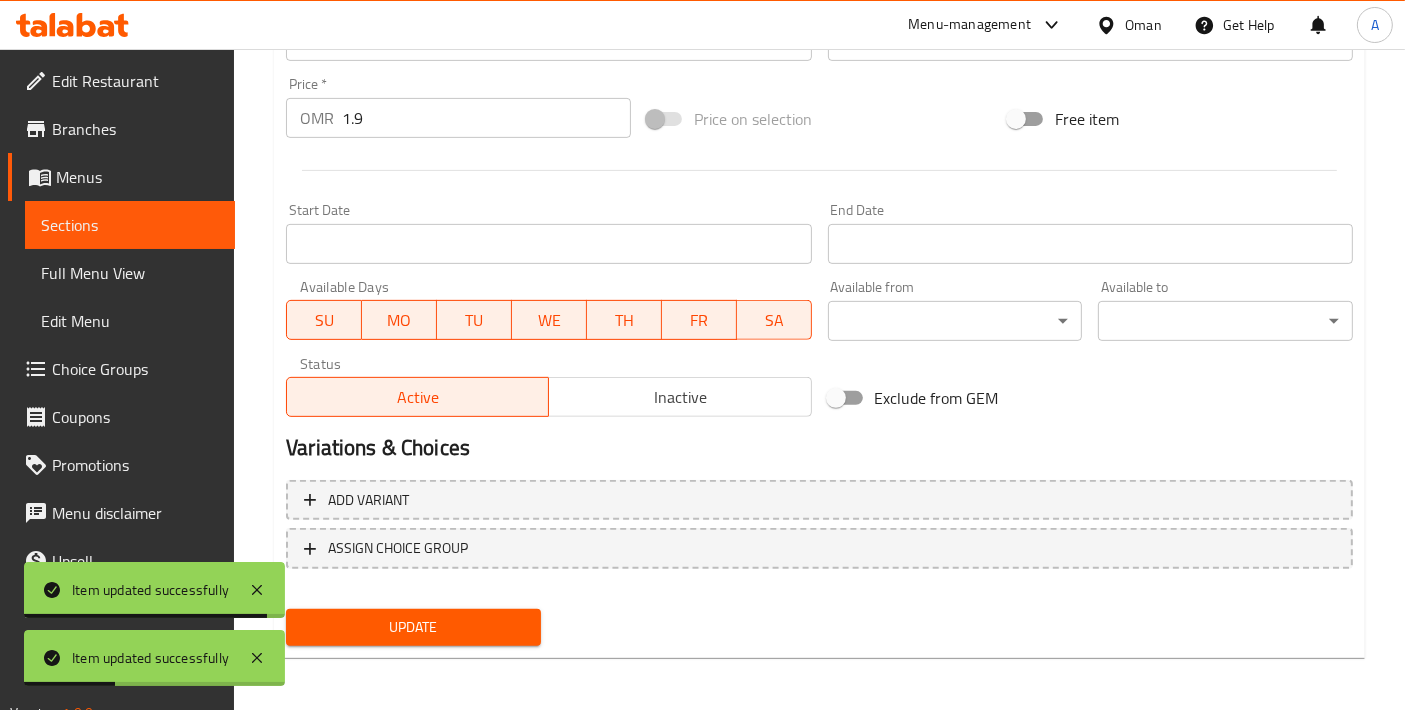 click on "Update" at bounding box center [413, 627] 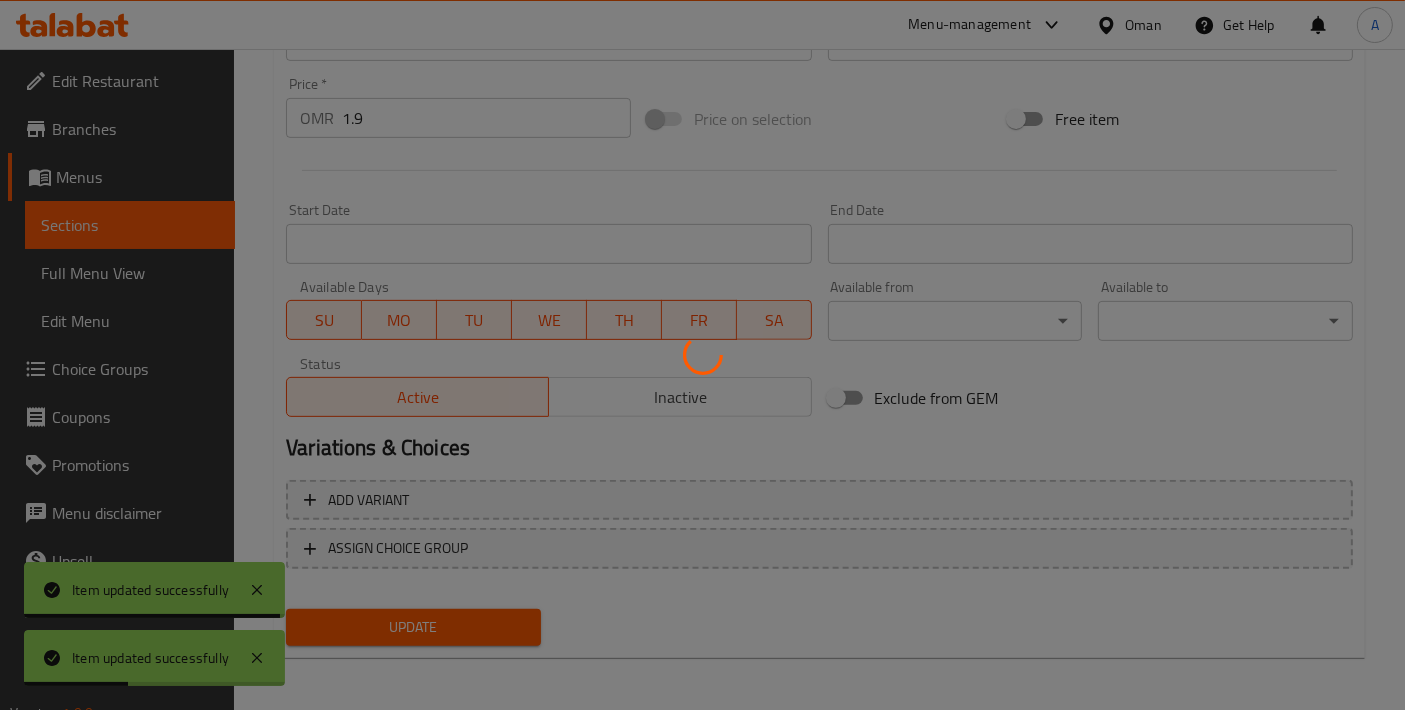 scroll, scrollTop: 0, scrollLeft: 0, axis: both 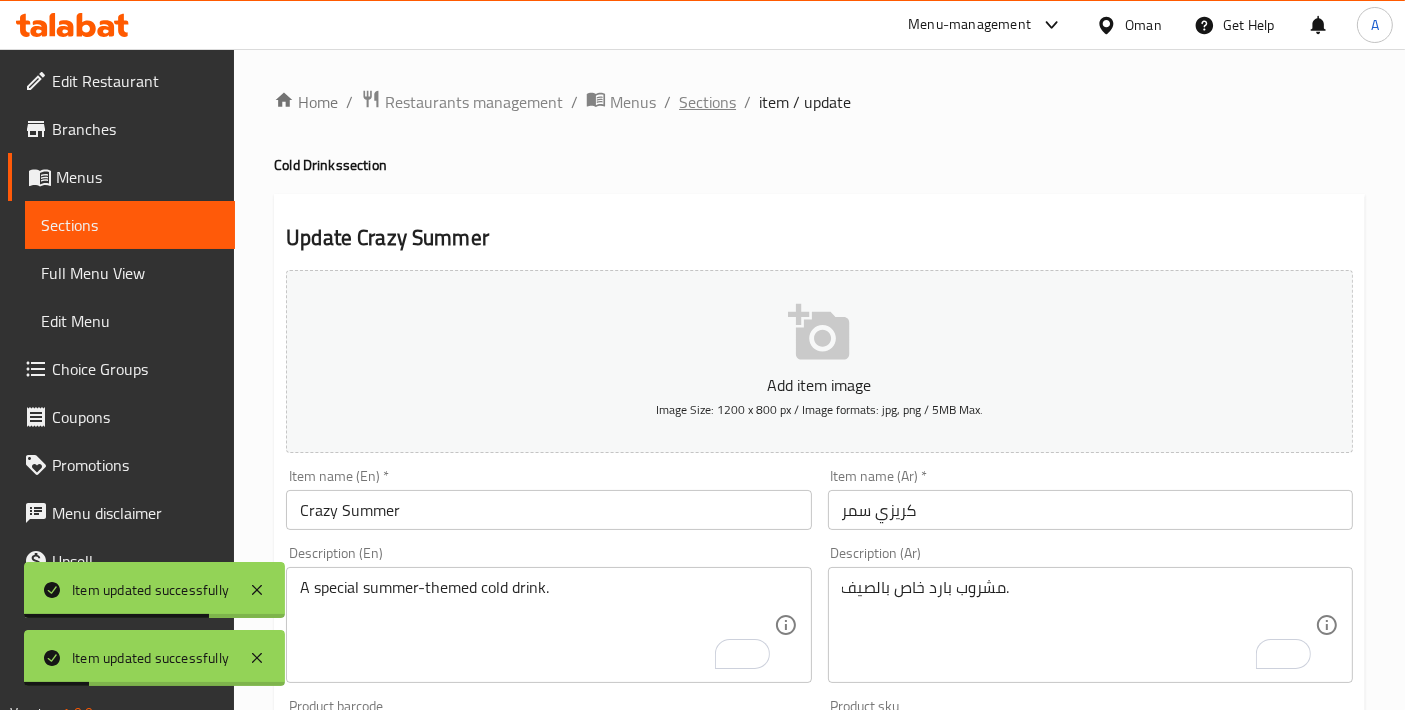 click on "Sections" at bounding box center (707, 102) 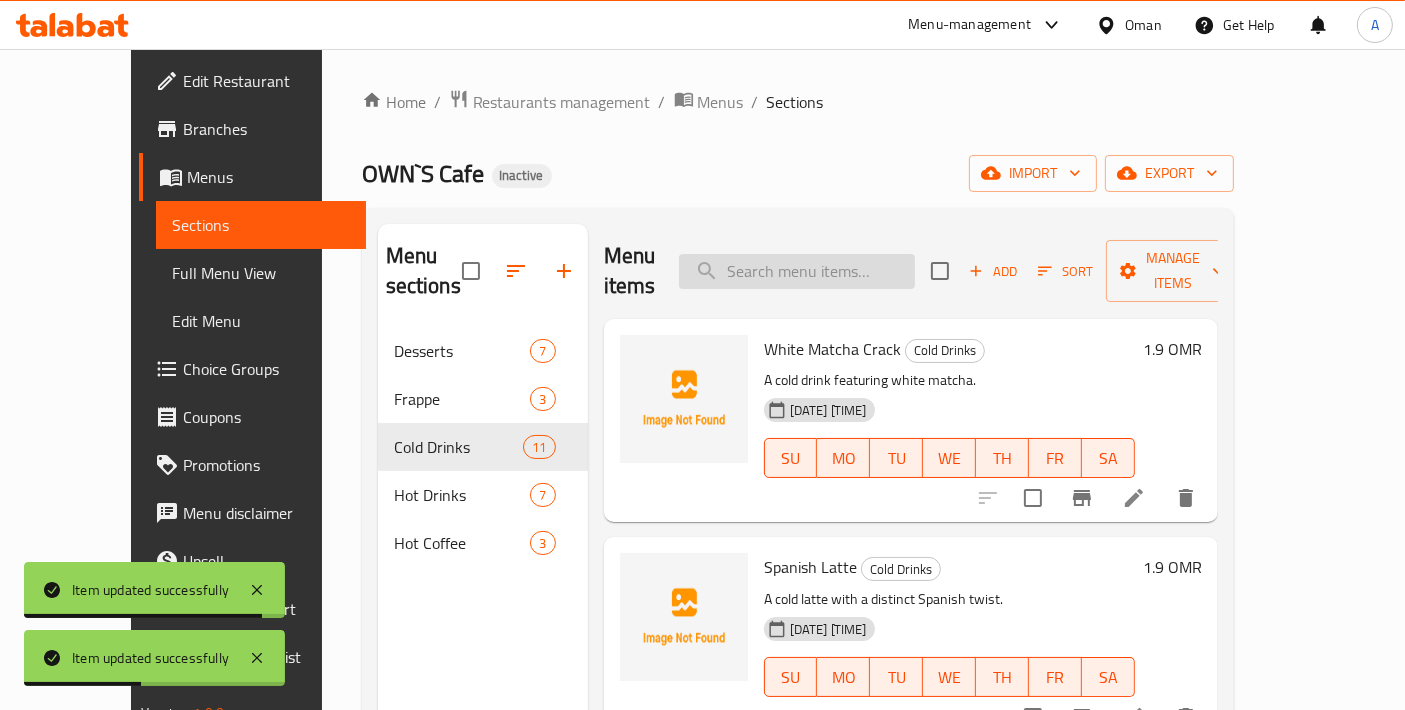 click at bounding box center [797, 271] 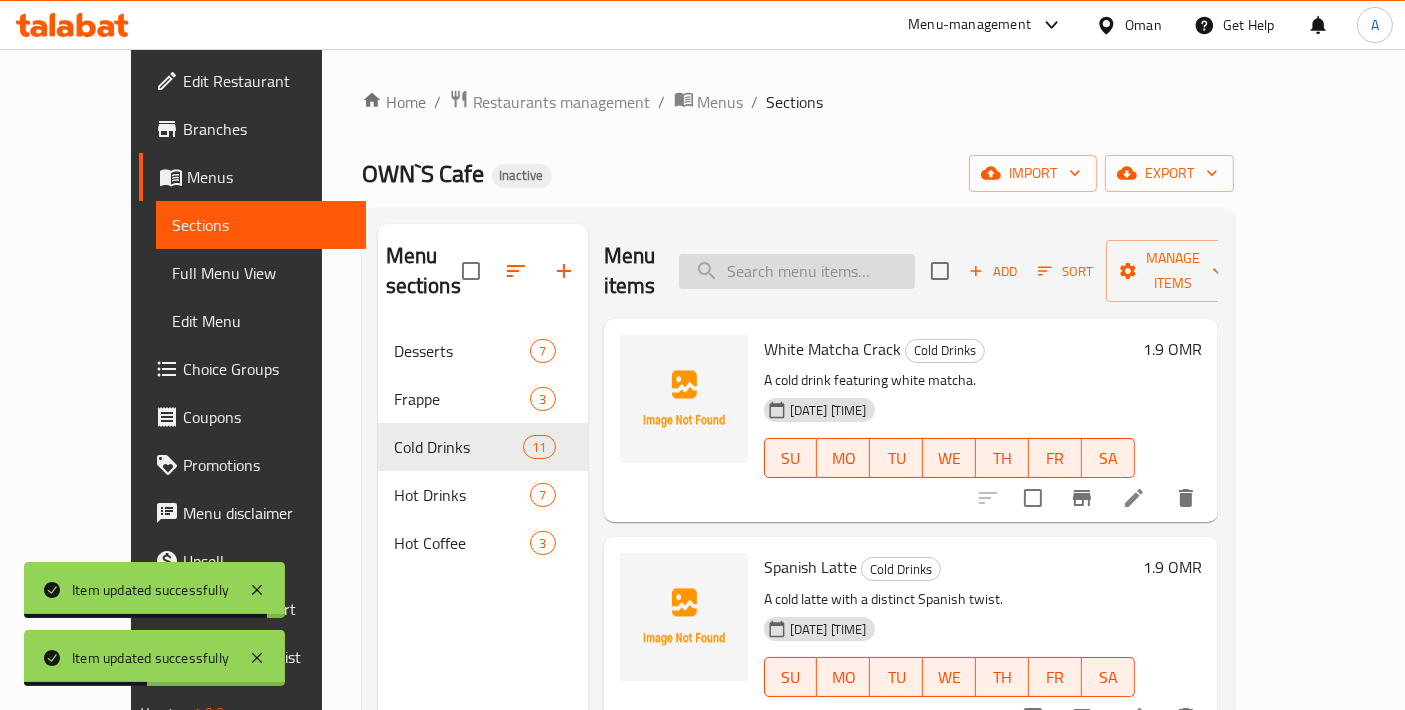 paste on "Vimto Slash" 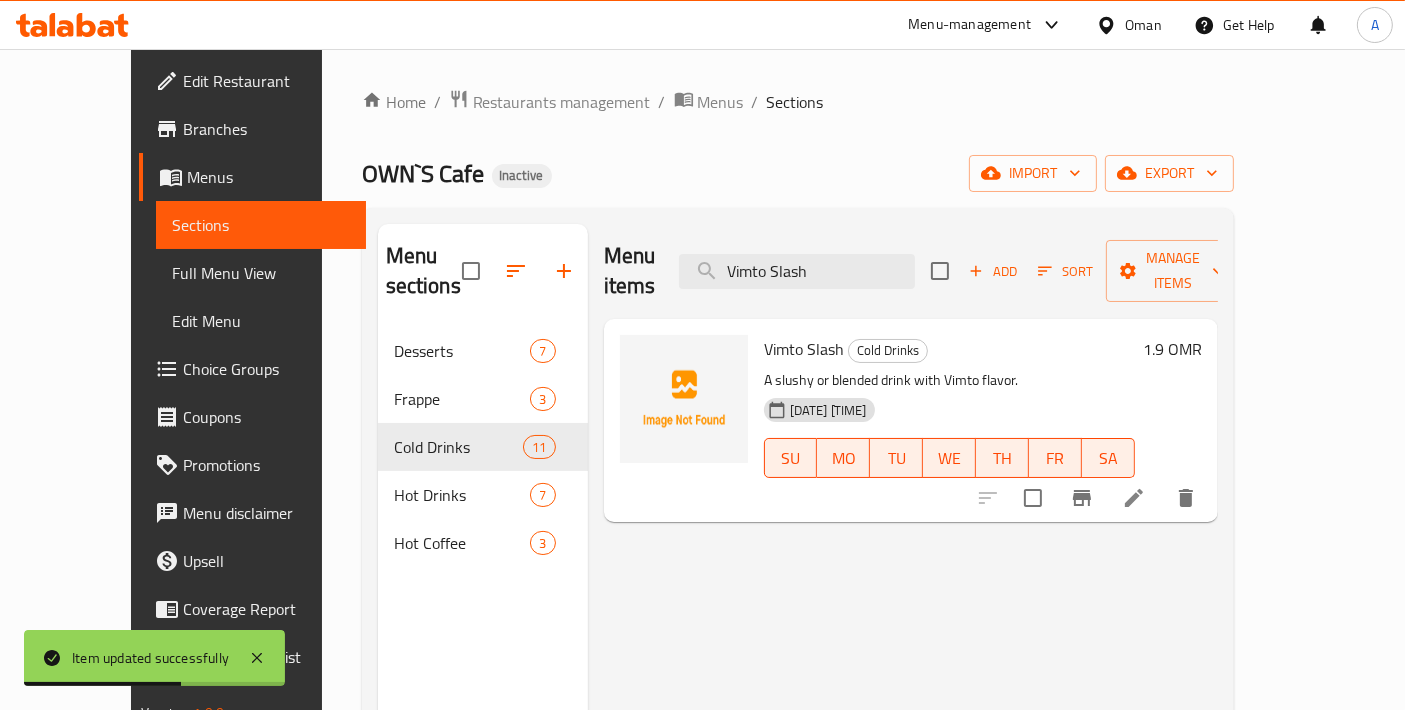 type on "Vimto Slash" 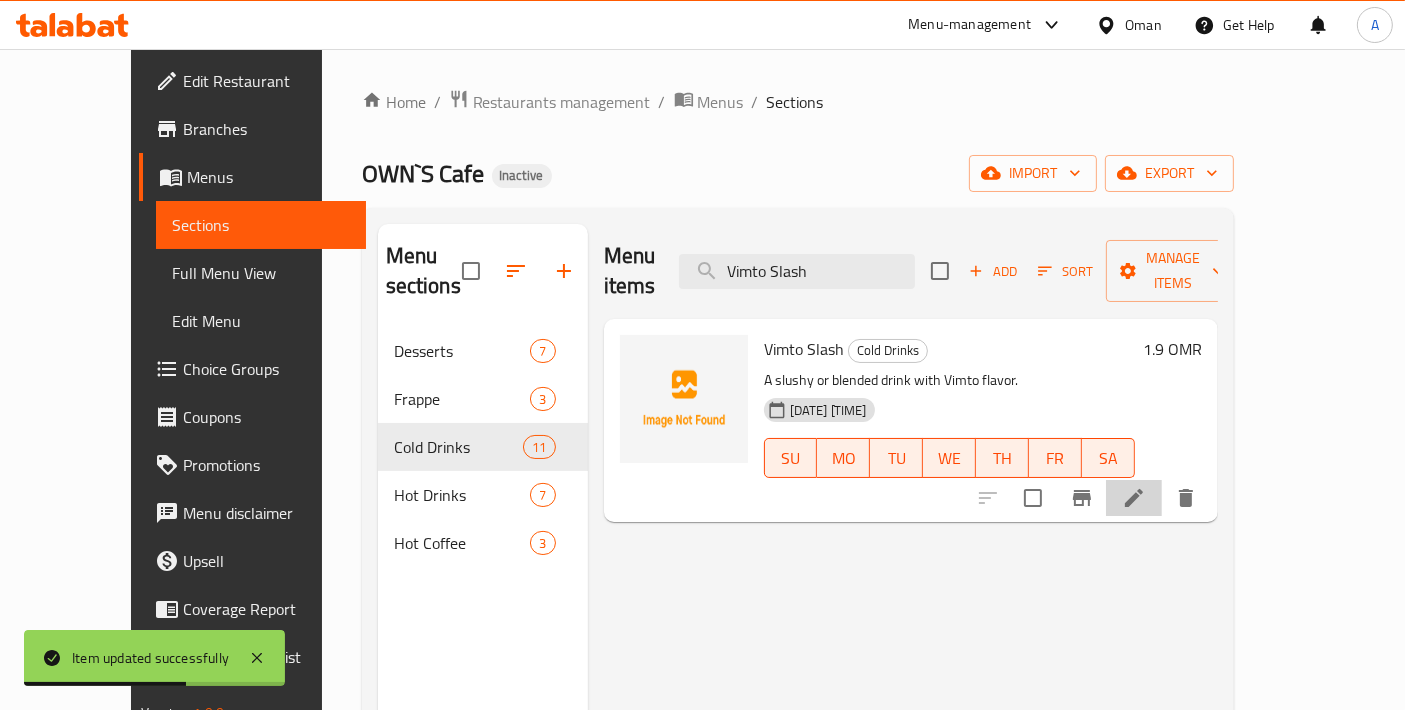 click at bounding box center (1134, 498) 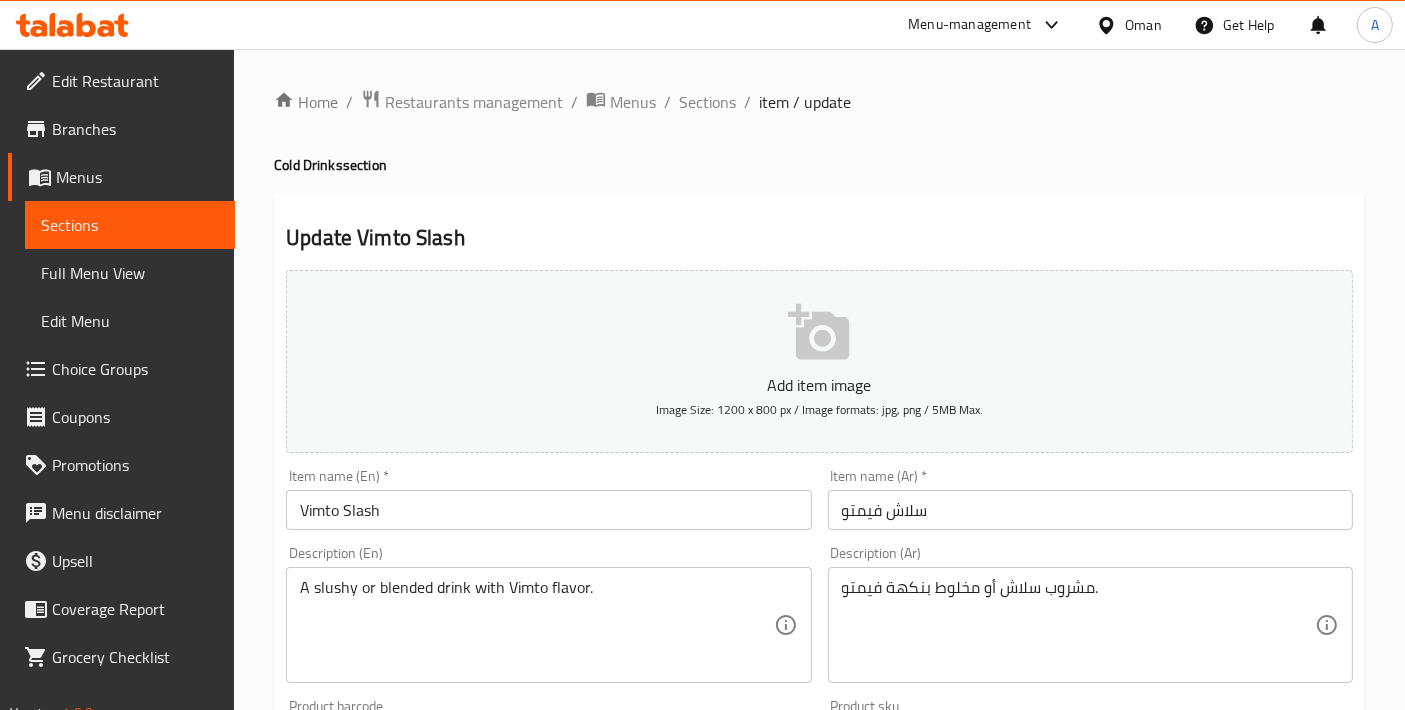 click on "مشروب سلاش أو مخلوط بنكهة فيمتو." at bounding box center (1078, 625) 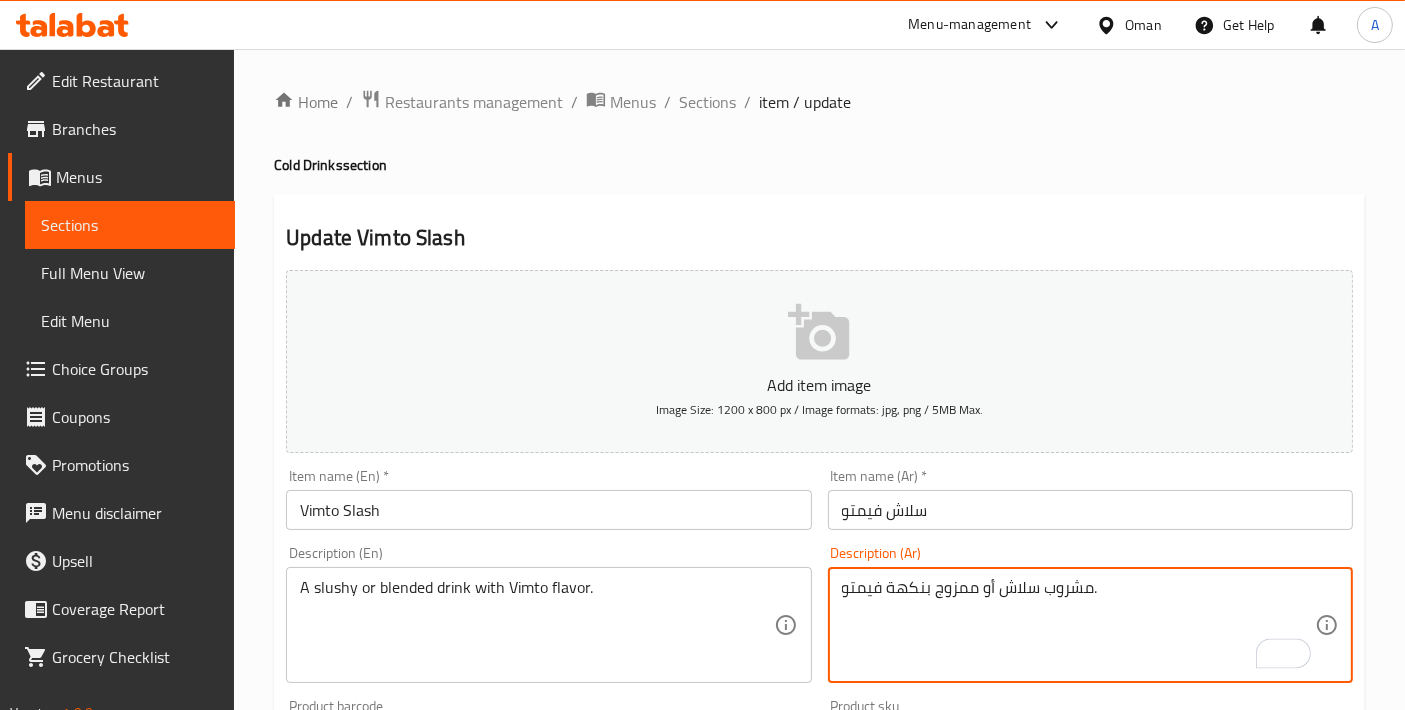 scroll, scrollTop: 699, scrollLeft: 0, axis: vertical 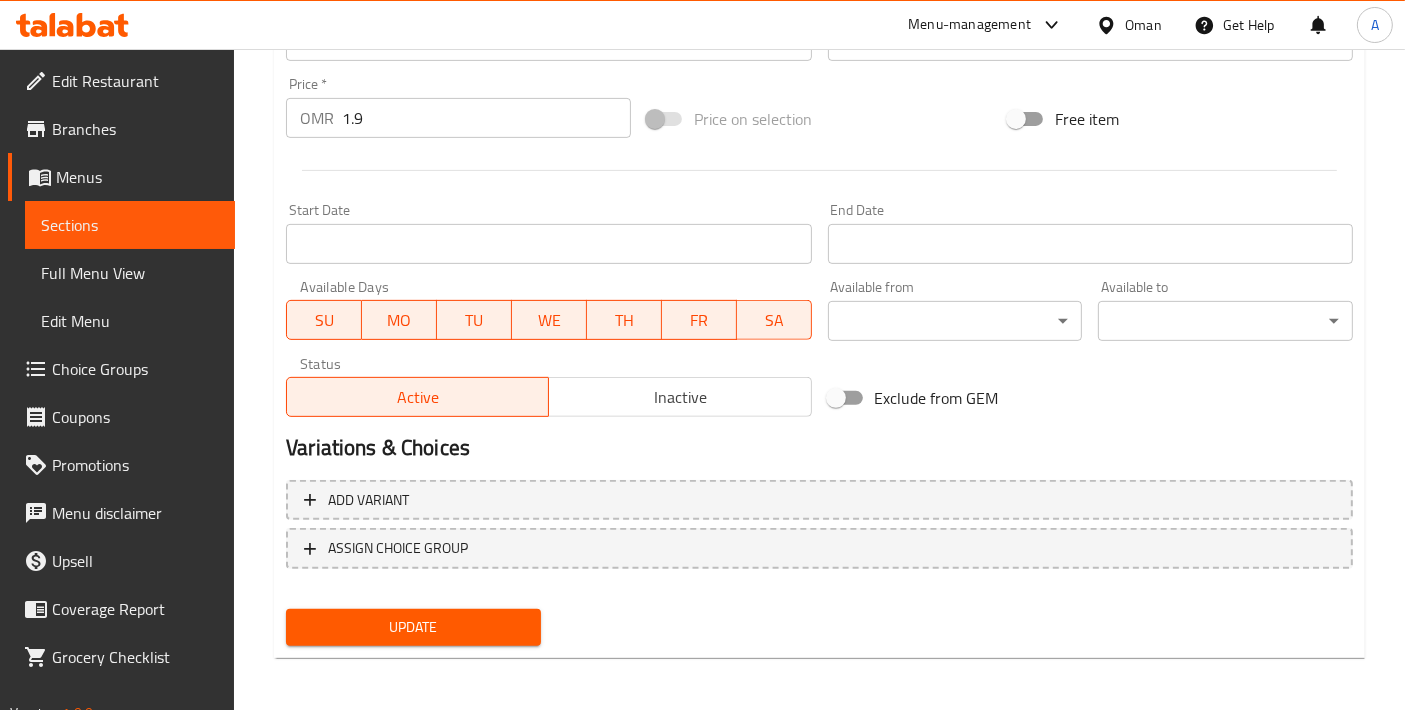 type on "مشروب سلاش أو ممزوج بنكهة فيمتو." 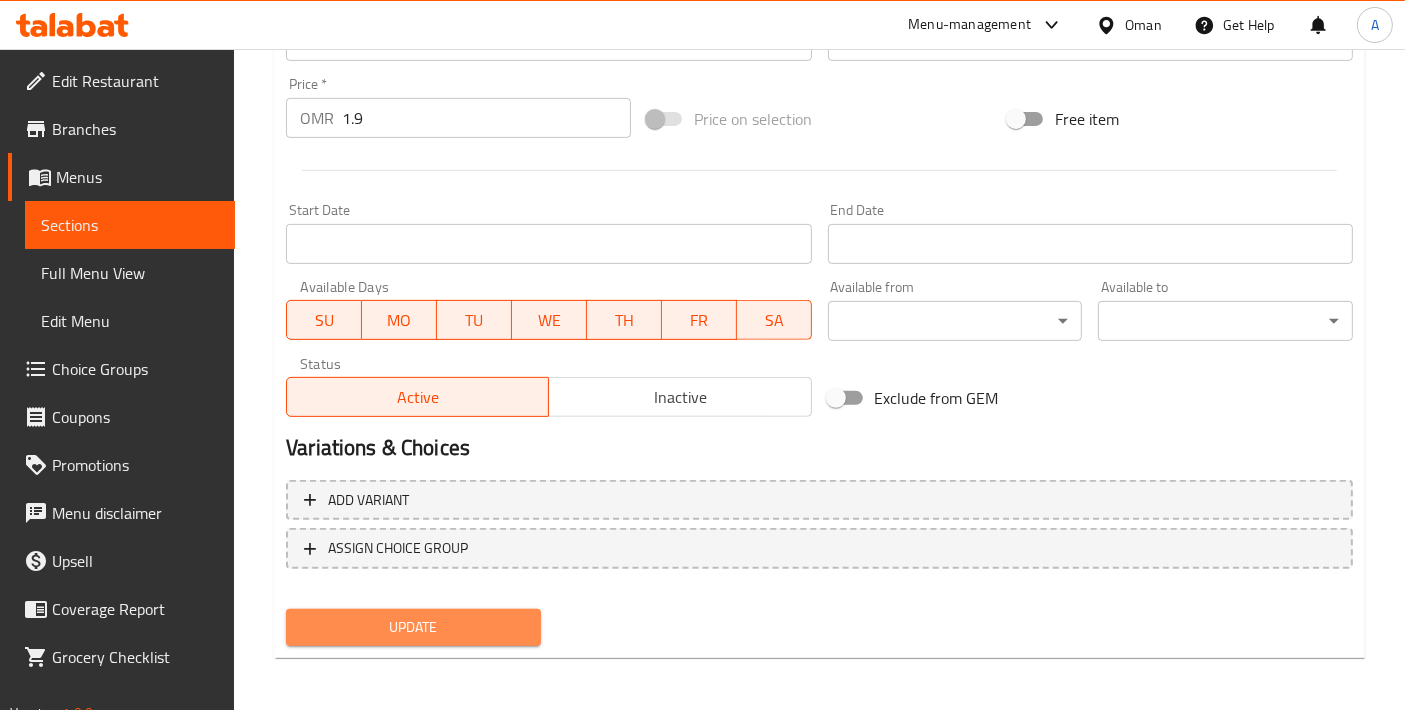 click on "Update" at bounding box center [413, 627] 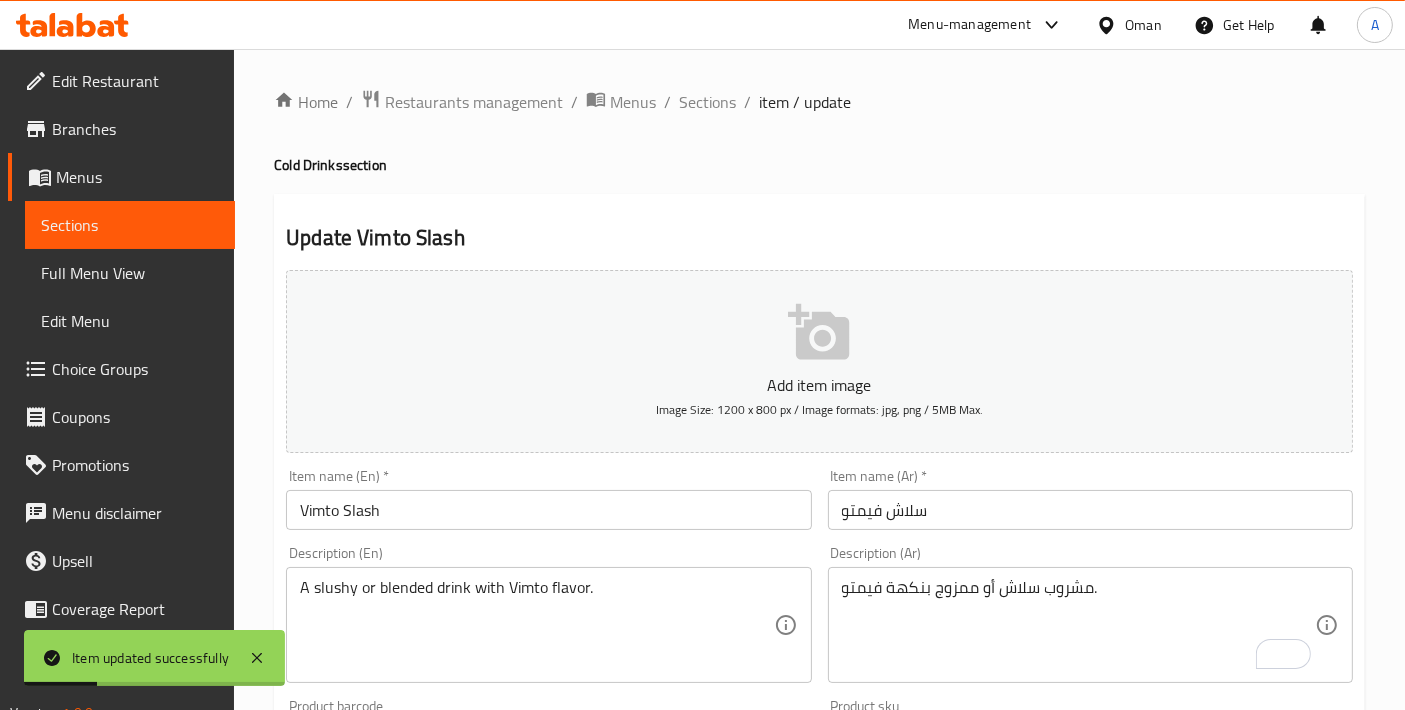 scroll, scrollTop: 699, scrollLeft: 0, axis: vertical 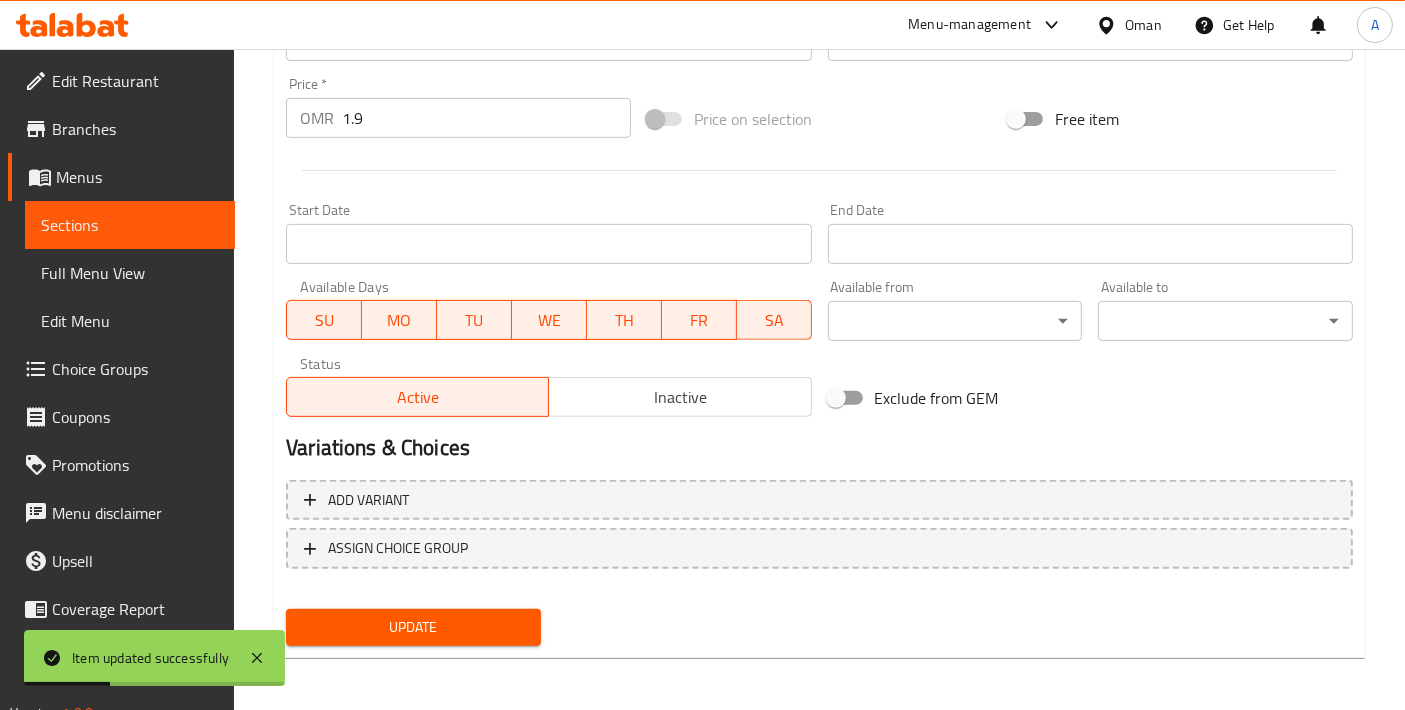 click on "Update" at bounding box center [413, 627] 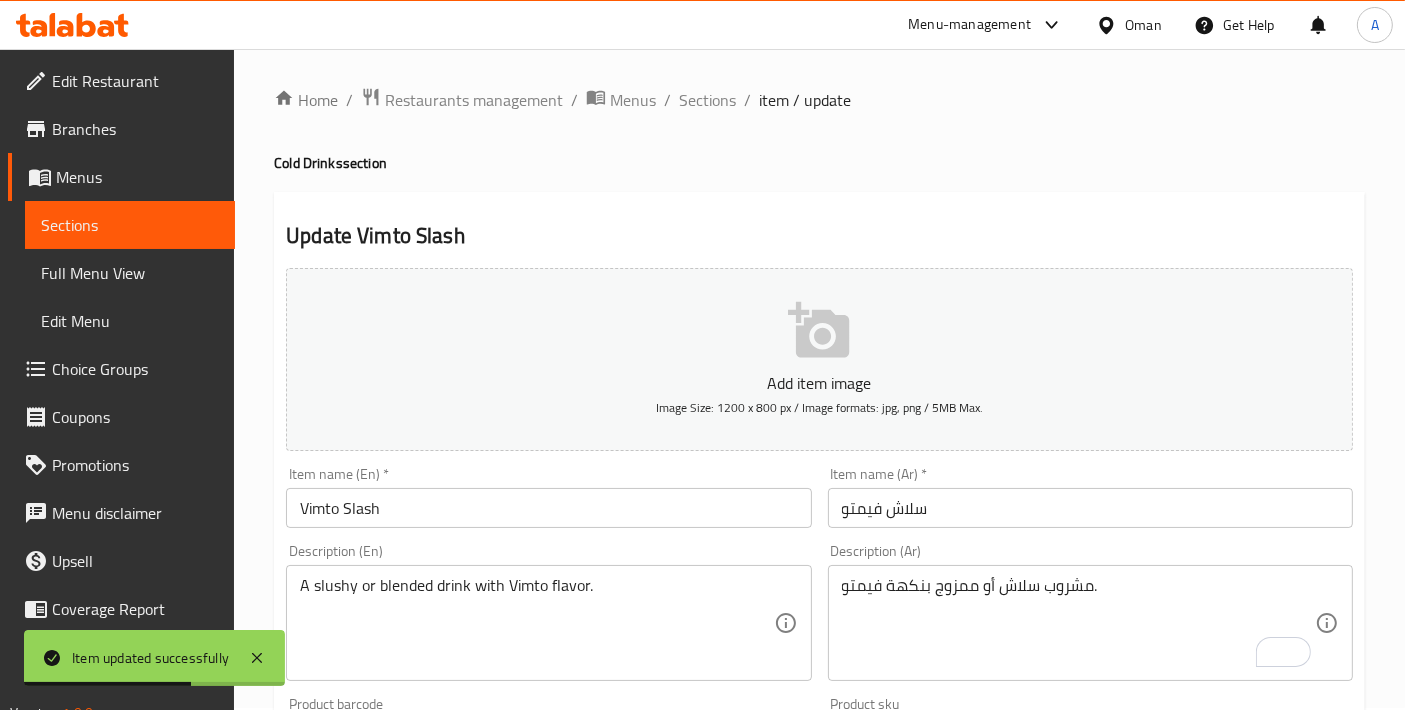 scroll, scrollTop: 0, scrollLeft: 0, axis: both 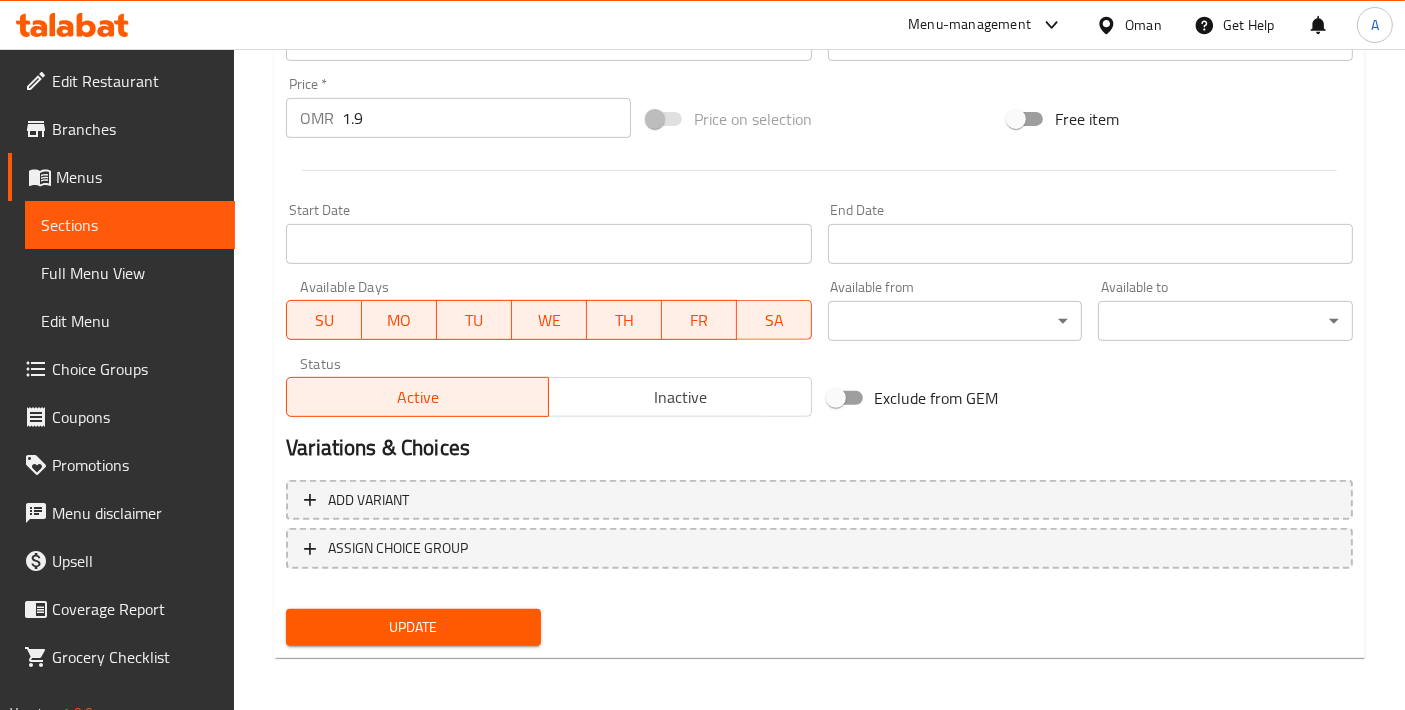 type on "A slushy or blended drink with Vimto flavour." 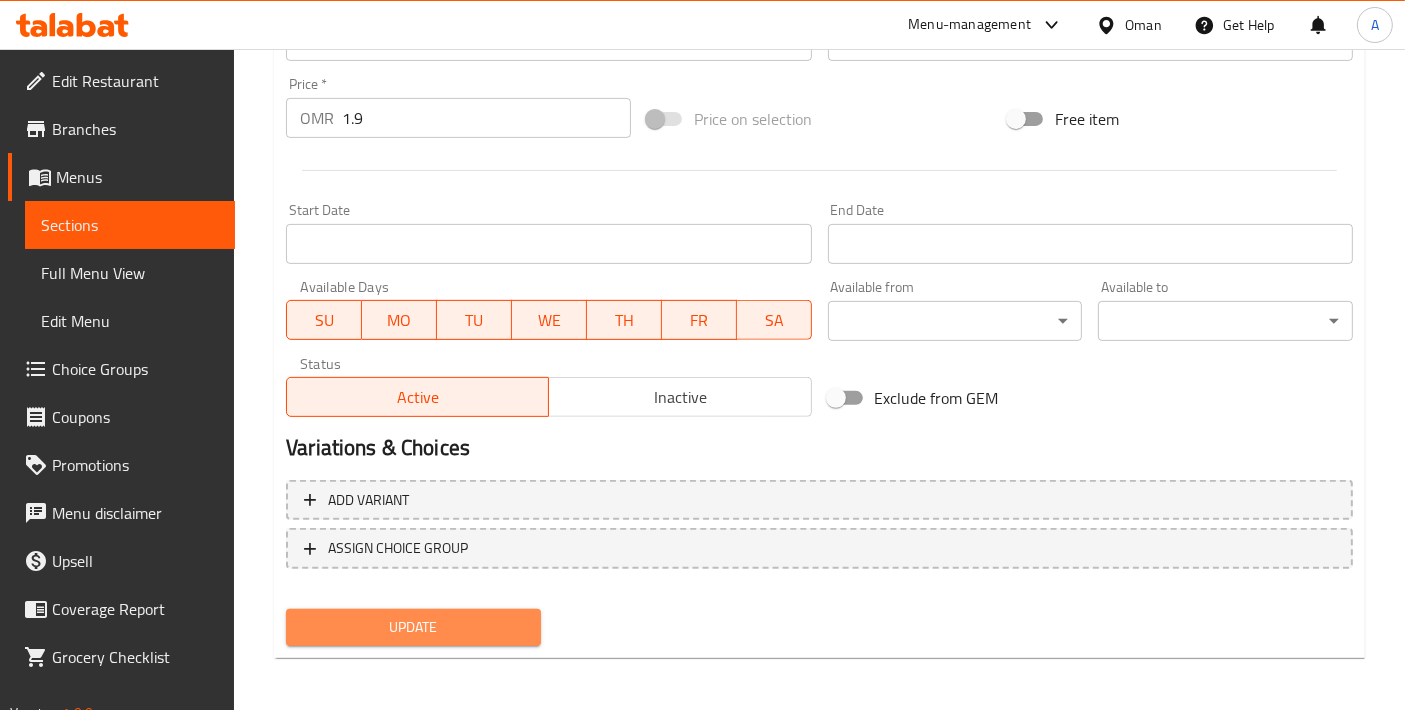 click on "Update" at bounding box center (413, 627) 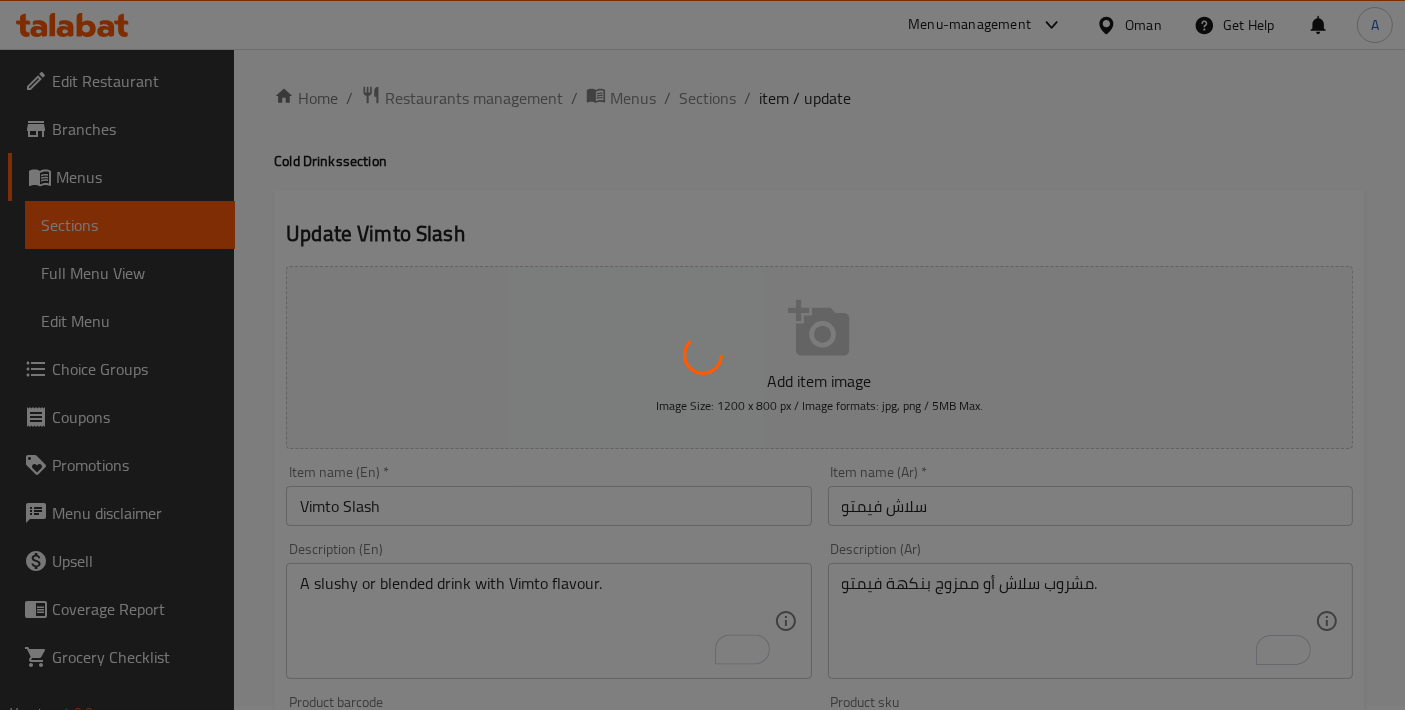 scroll, scrollTop: 0, scrollLeft: 0, axis: both 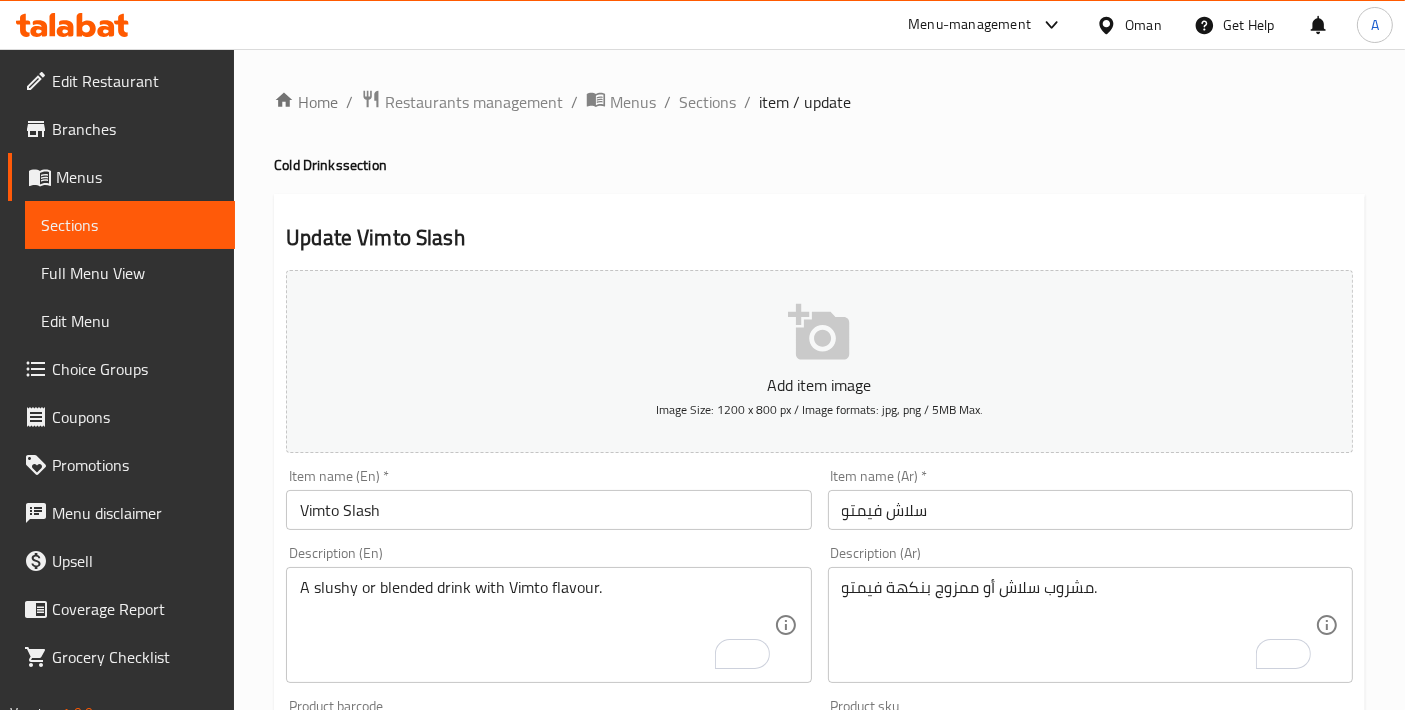click on "Cold Drinks  section" at bounding box center [819, 165] 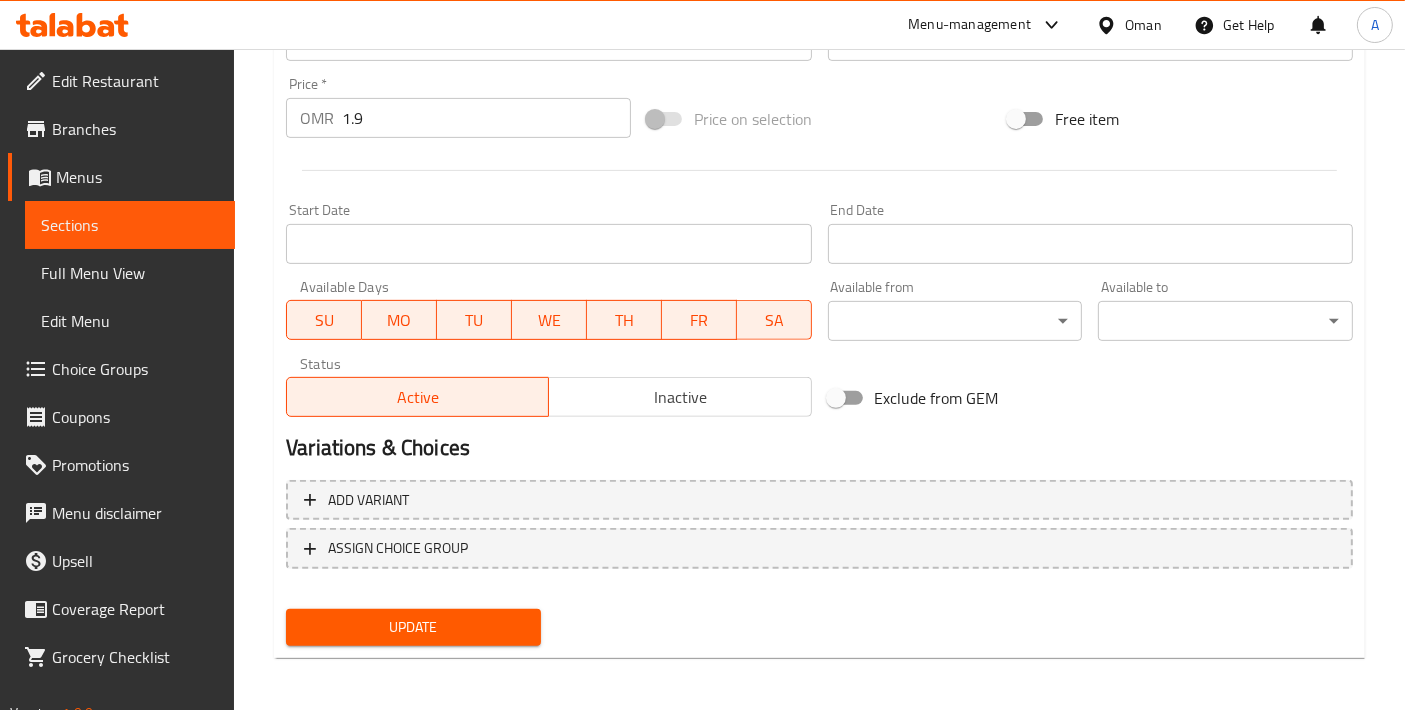 scroll, scrollTop: 32, scrollLeft: 0, axis: vertical 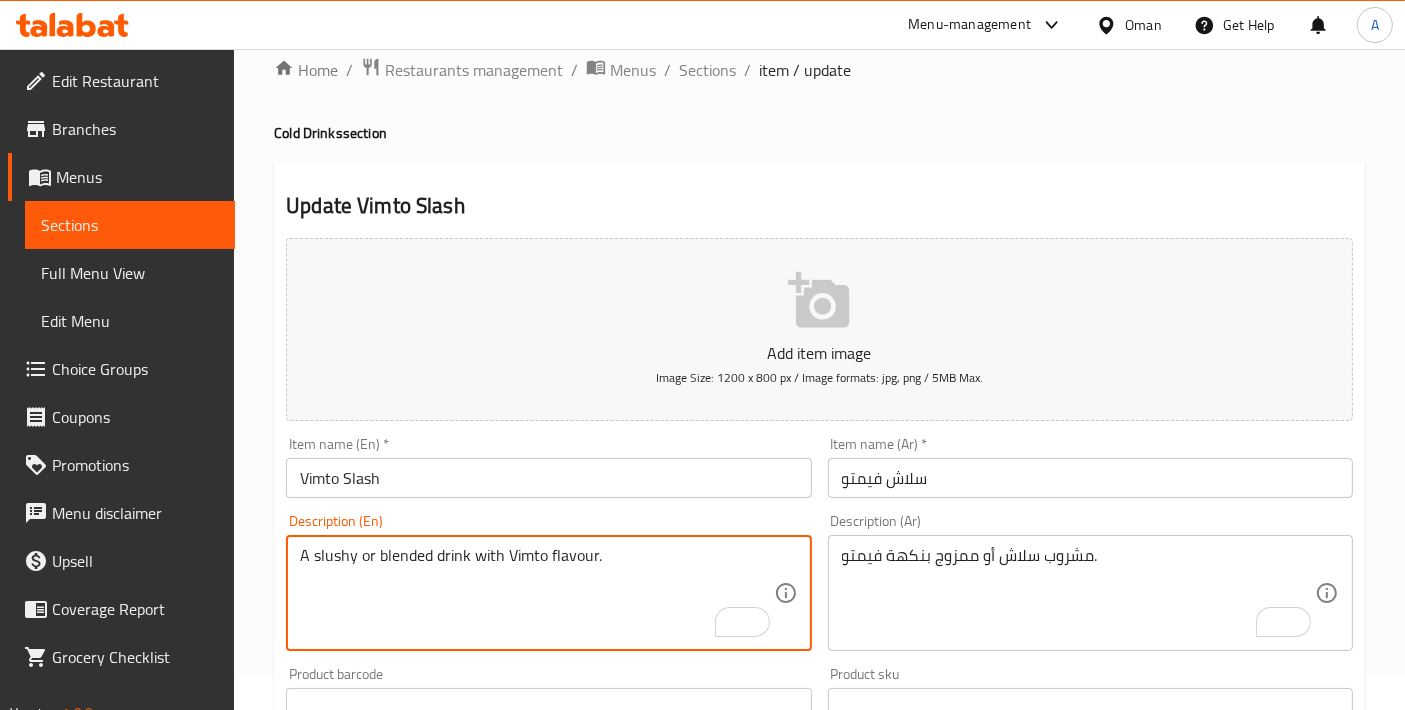 click on "A slushy or blended drink with Vimto flavour." at bounding box center [536, 593] 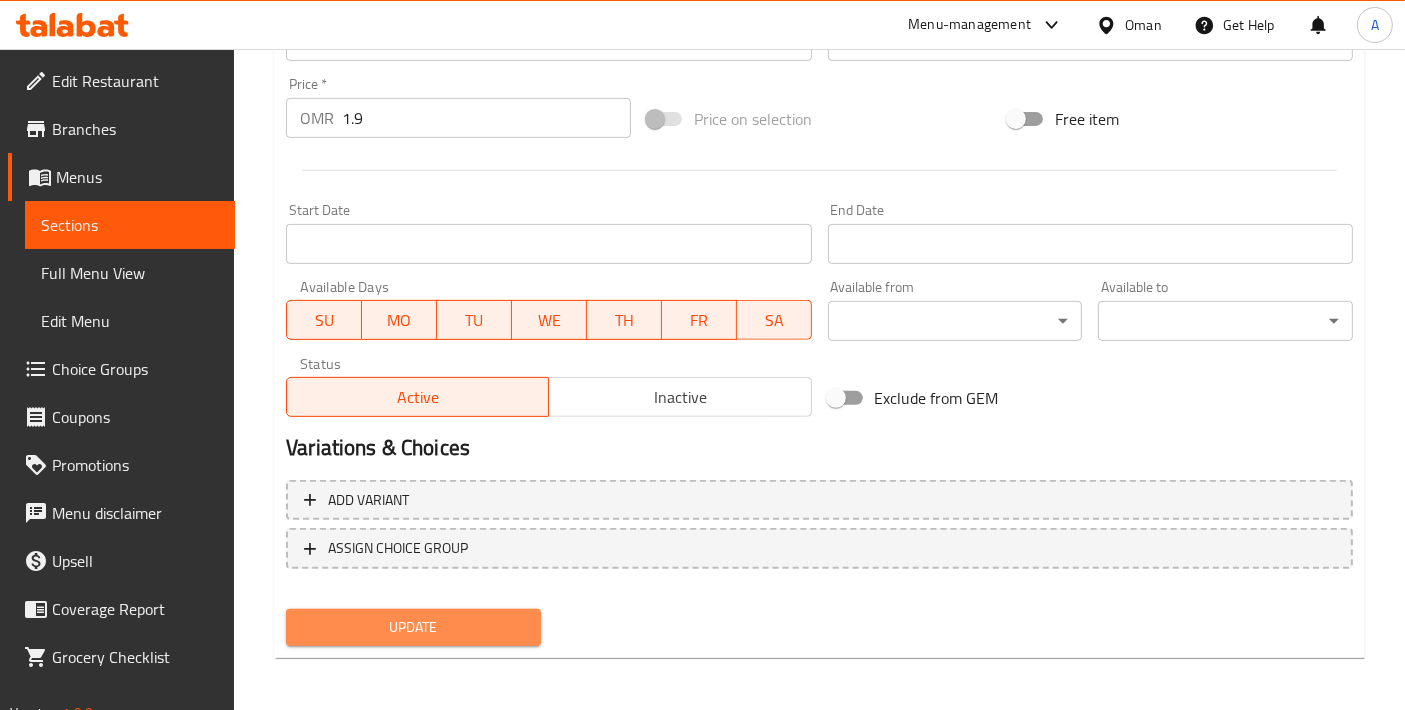 click on "Update" at bounding box center (413, 627) 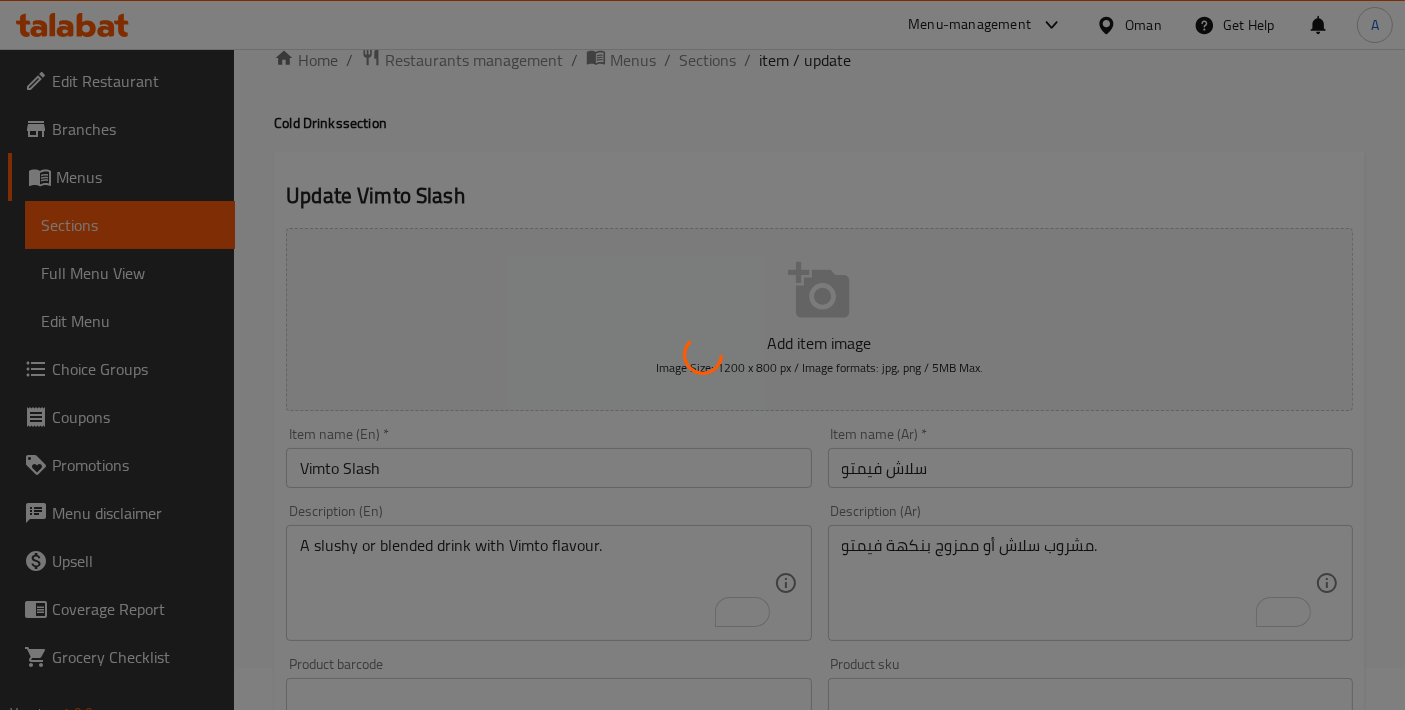 scroll, scrollTop: 0, scrollLeft: 0, axis: both 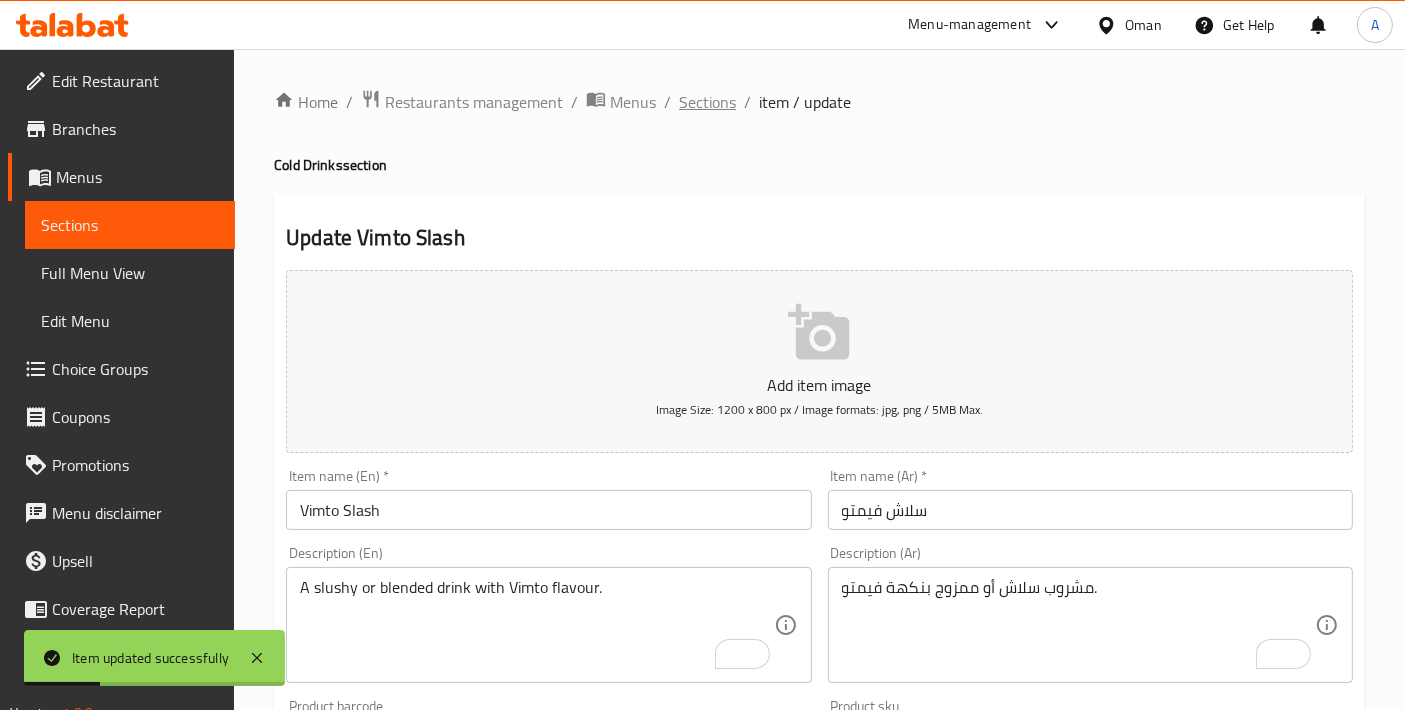 click on "Sections" at bounding box center (707, 102) 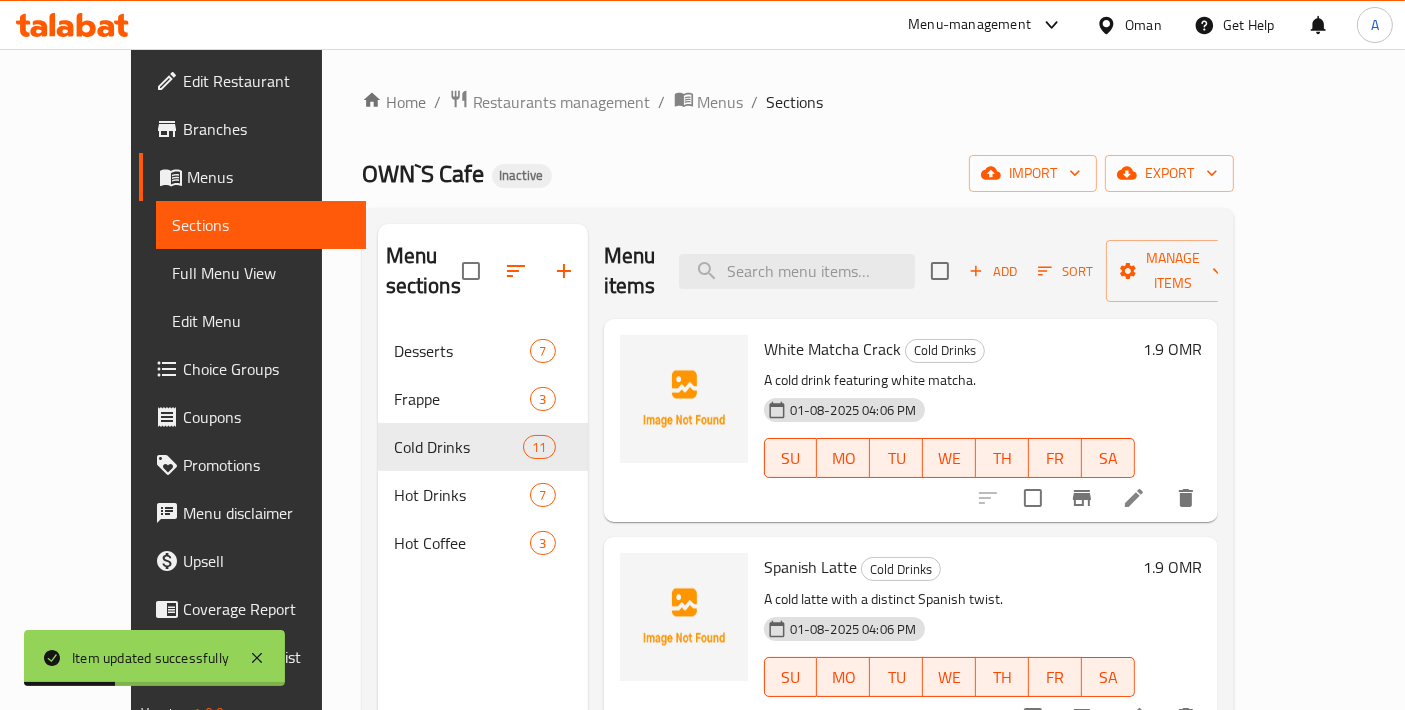 click on "Menu items Add Sort Manage items" at bounding box center (911, 271) 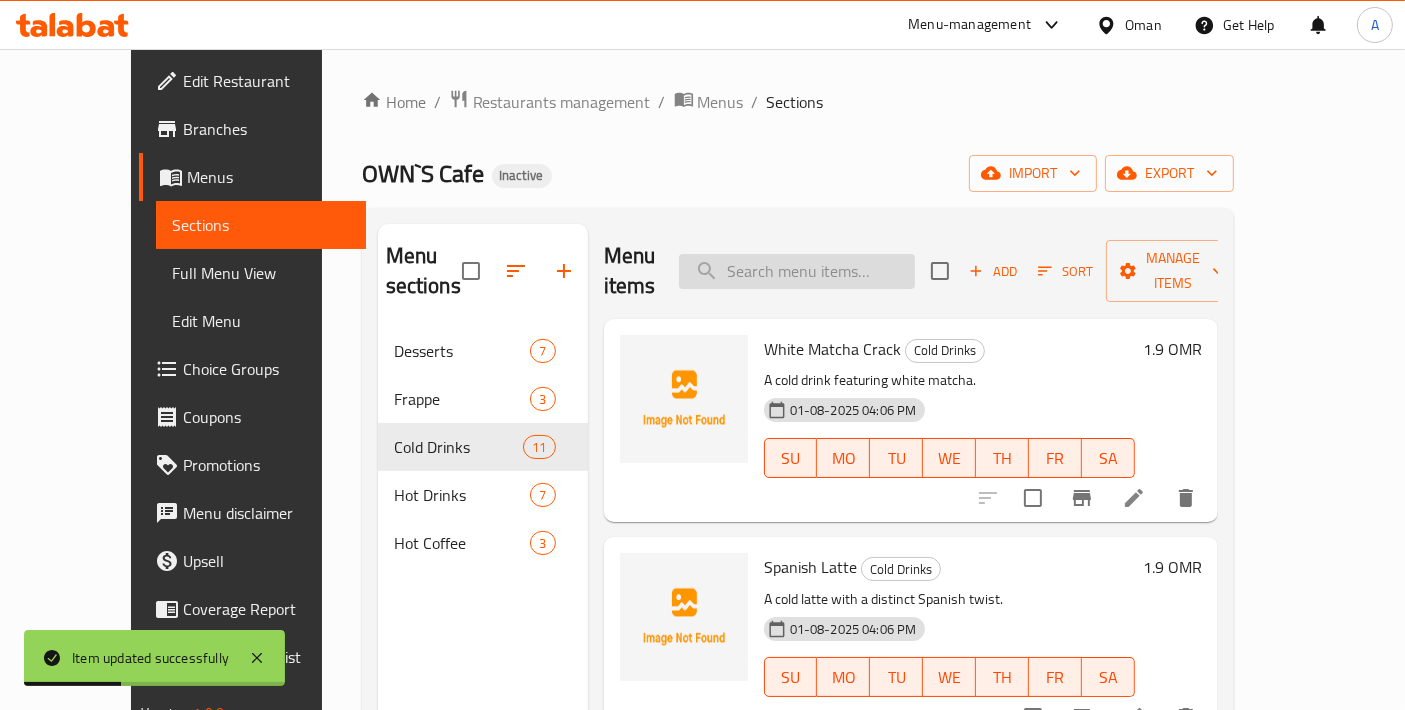 click at bounding box center (797, 271) 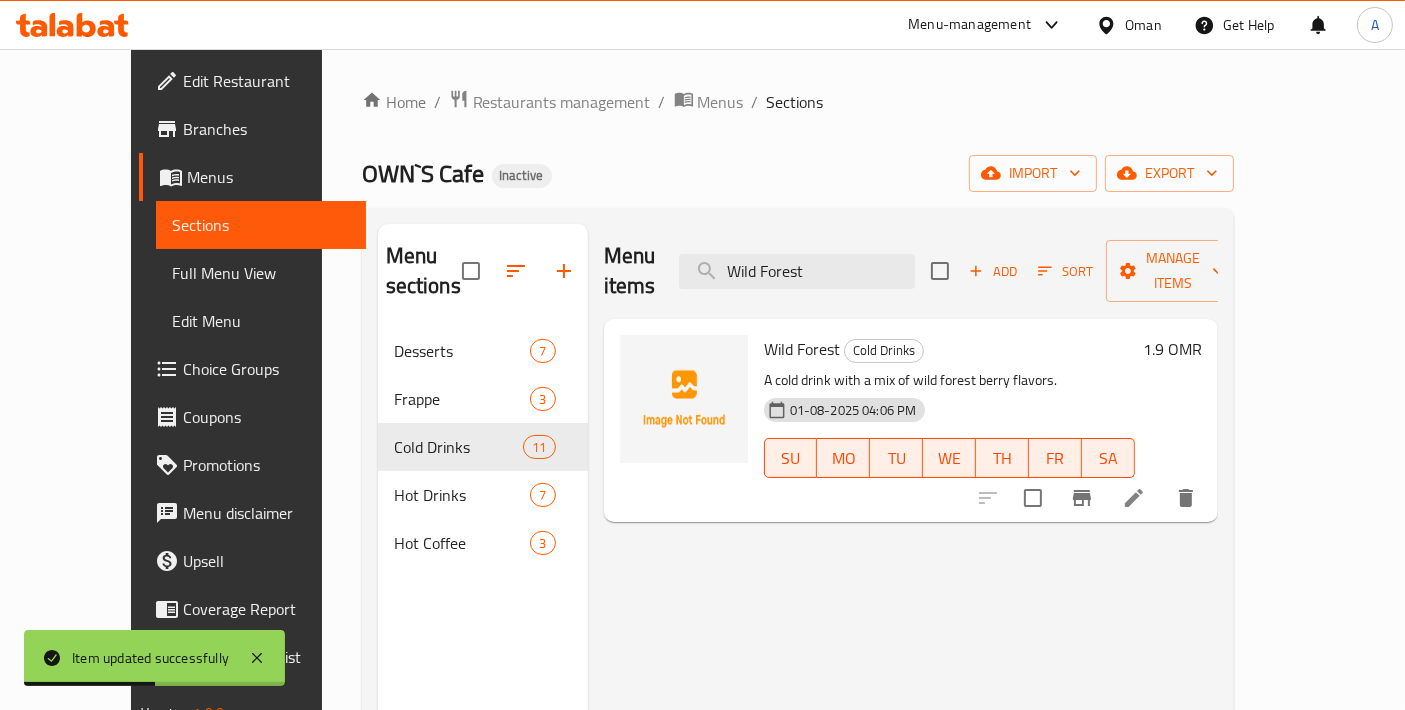 type on "Wild Forest" 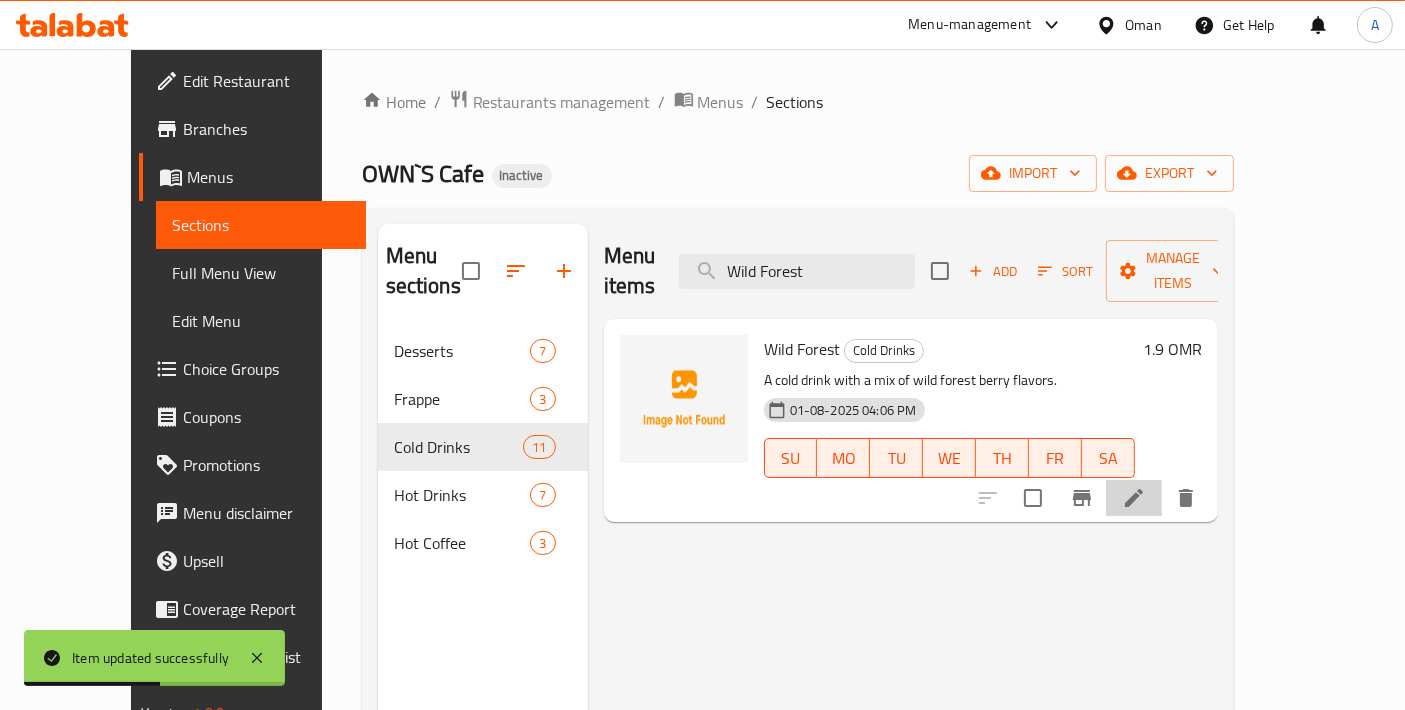 click at bounding box center [1134, 498] 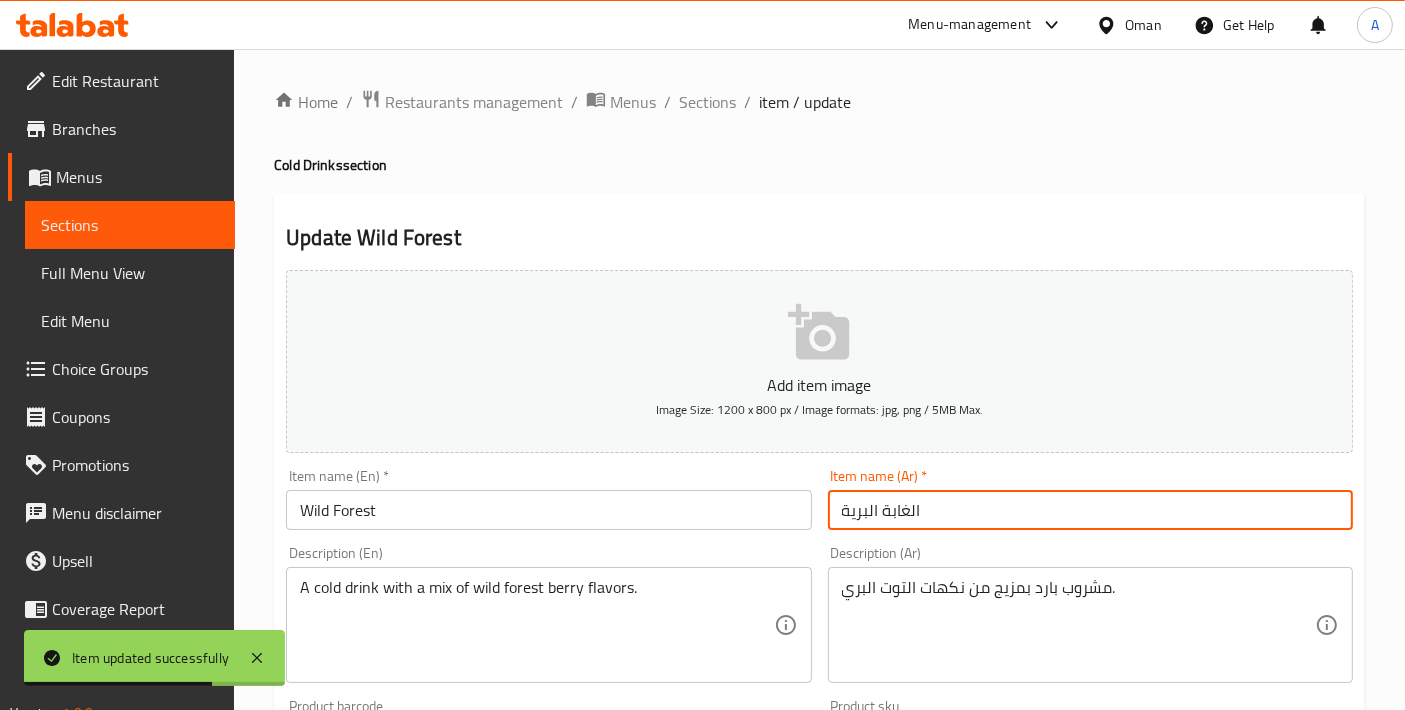 drag, startPoint x: 933, startPoint y: 515, endPoint x: 606, endPoint y: 504, distance: 327.18497 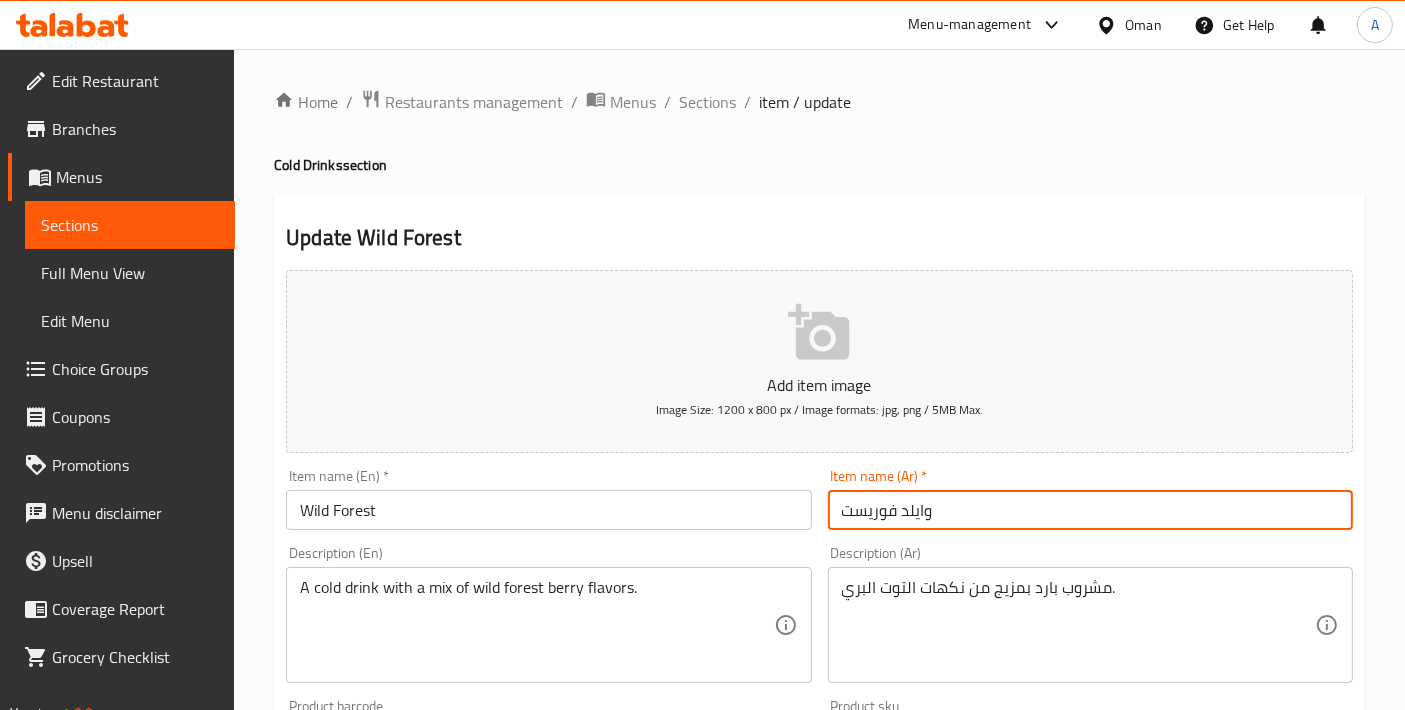 type on "وايلد فوريست" 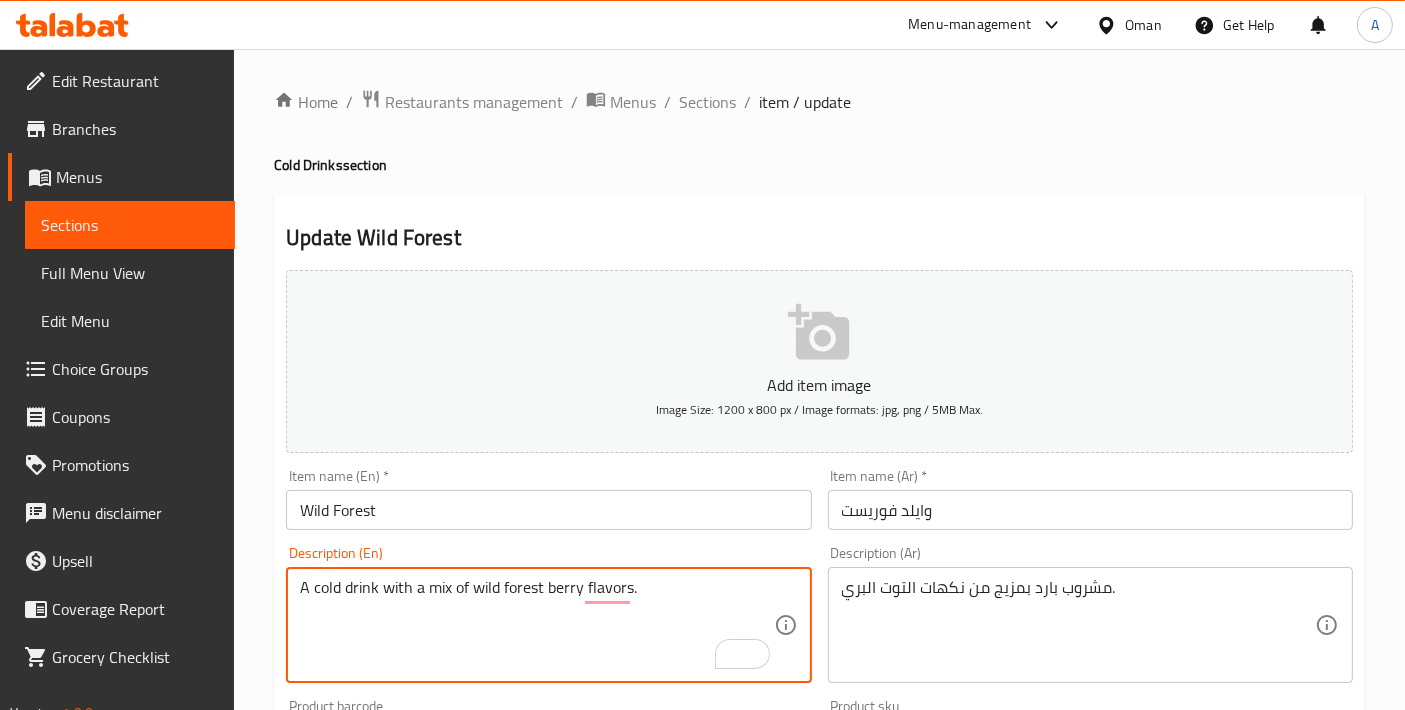 click on "A cold drink with a mix of wild forest berry flavors." at bounding box center (536, 625) 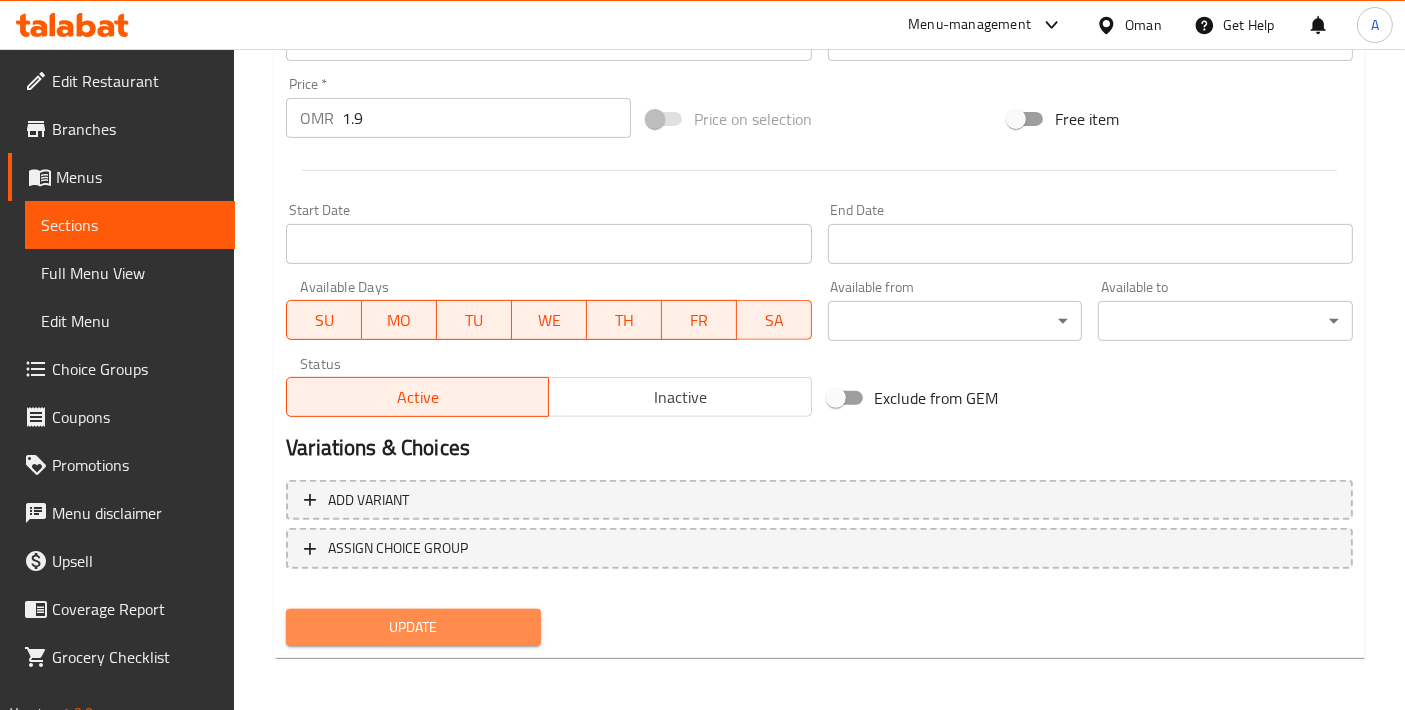 click on "Update" at bounding box center [413, 627] 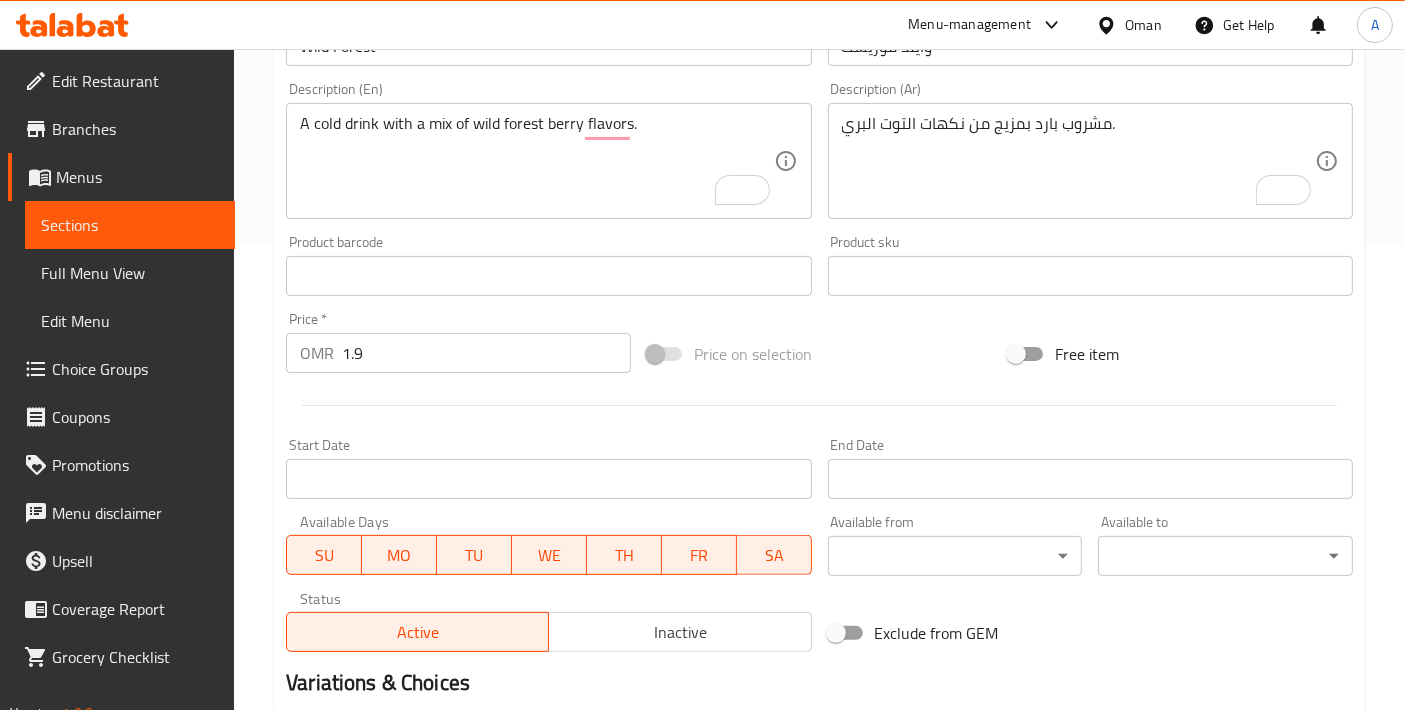 scroll, scrollTop: 444, scrollLeft: 0, axis: vertical 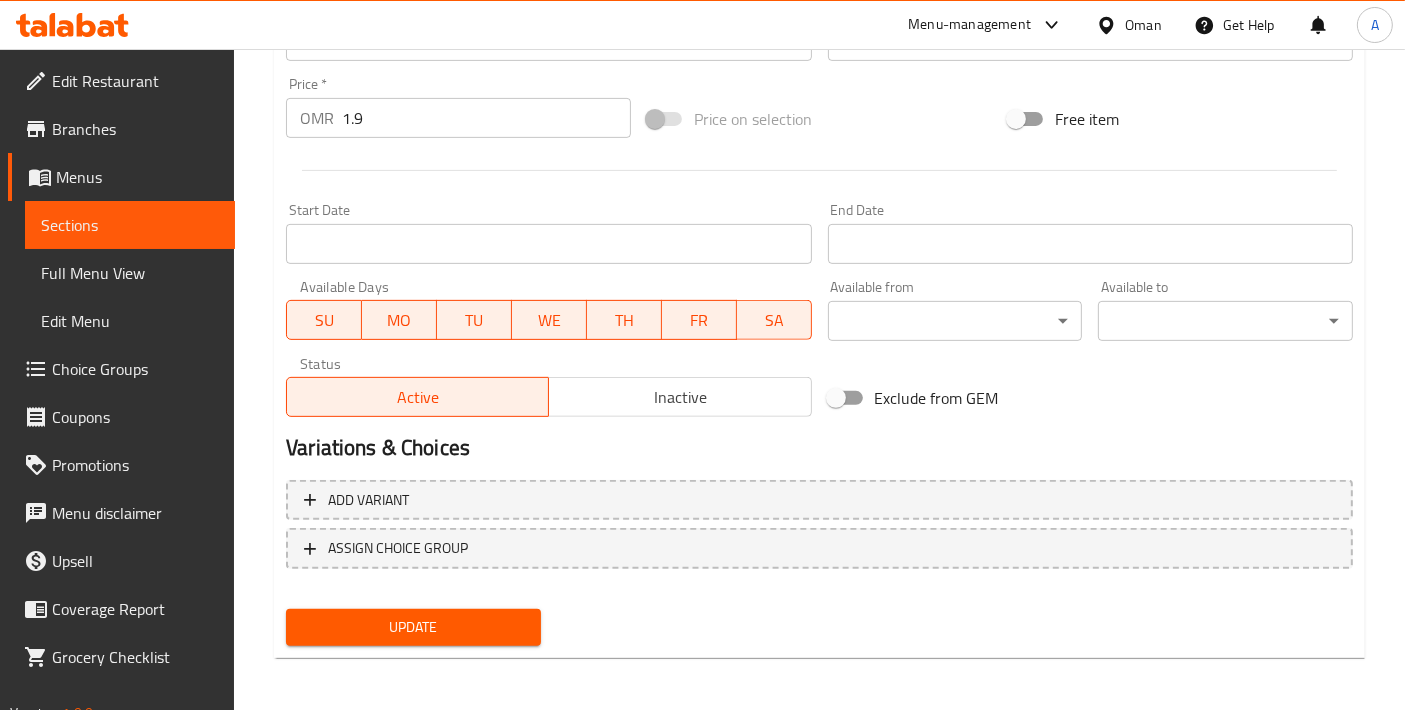 type on "A cold drink with a mix of wild forest berry flavours." 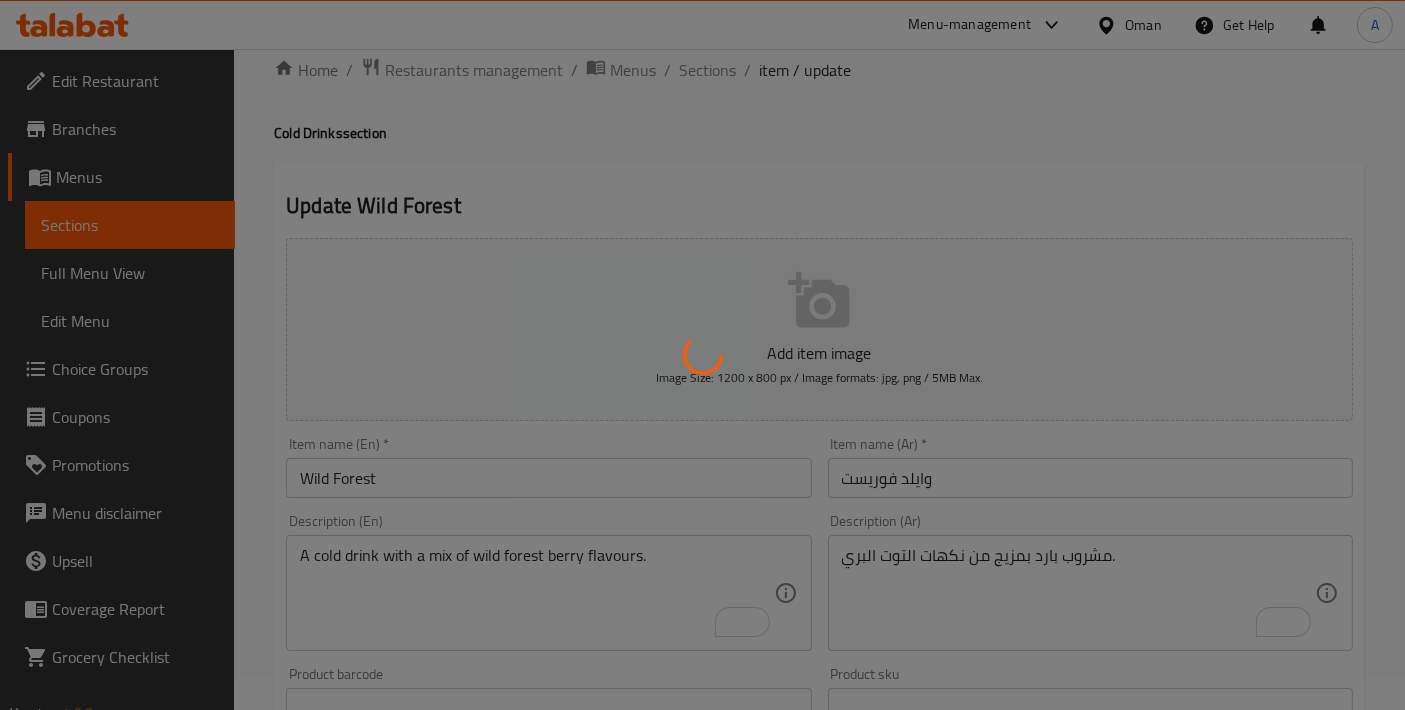 scroll, scrollTop: 0, scrollLeft: 0, axis: both 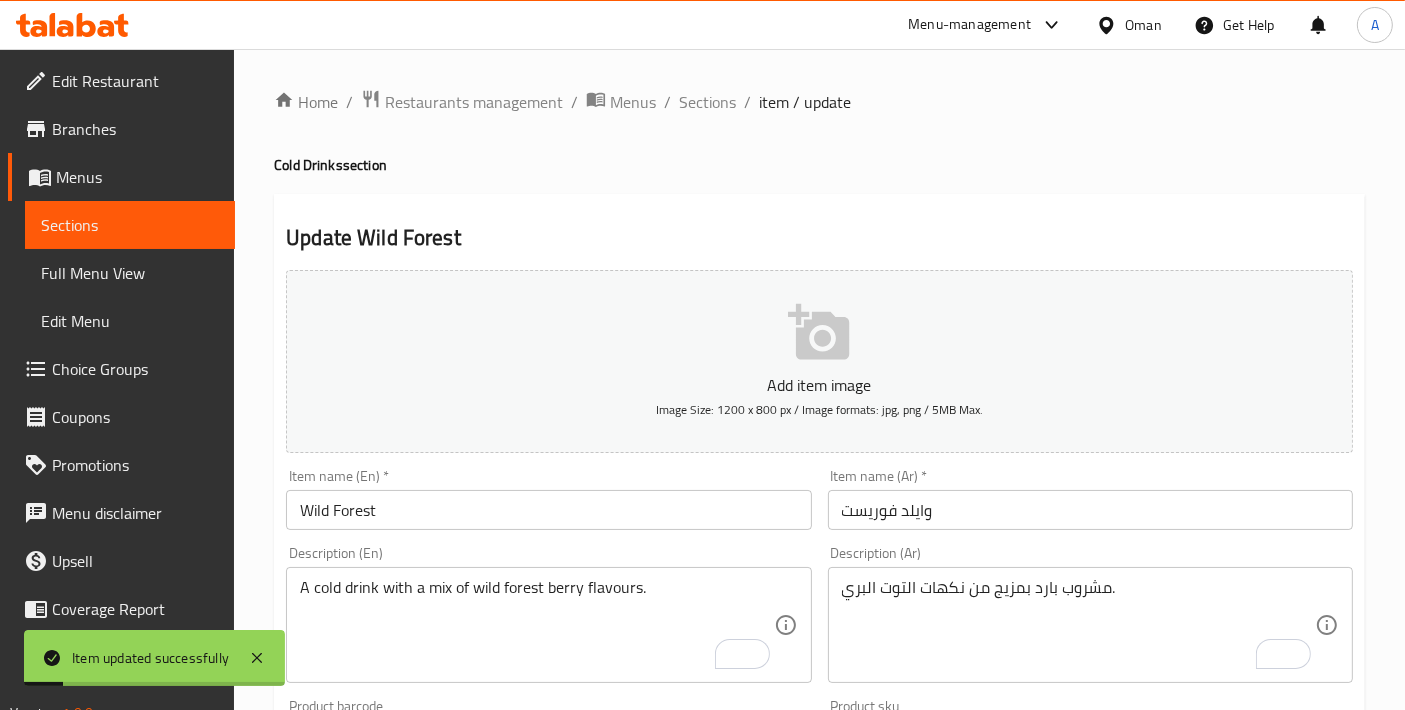 click on "Home / Restaurants management / Menus / Sections / item / update Cold Drinks  section Update Wild Forest Add item image Image Size: 1200 x 800 px / Image formats: jpg, png / 5MB Max. Item name (En)   * Wild Forest Item name (En)  * Item name (Ar)   * وايلد فوريست Item name (Ar)  * Description (En) A cold drink with a mix of wild forest berry flavours. Description (En) Description (Ar) مشروب بارد بمزيج من نكهات التوت البري. Description (Ar) Product barcode Product barcode Product sku Product sku Price   * OMR 1.9 Price  * Price on selection Free item Start Date Start Date End Date End Date Available Days SU MO TU WE TH FR SA Available from ​ ​ Available to ​ ​ Status Active Inactive Exclude from GEM Variations & Choices Add variant ASSIGN CHOICE GROUP Update" at bounding box center (819, 731) 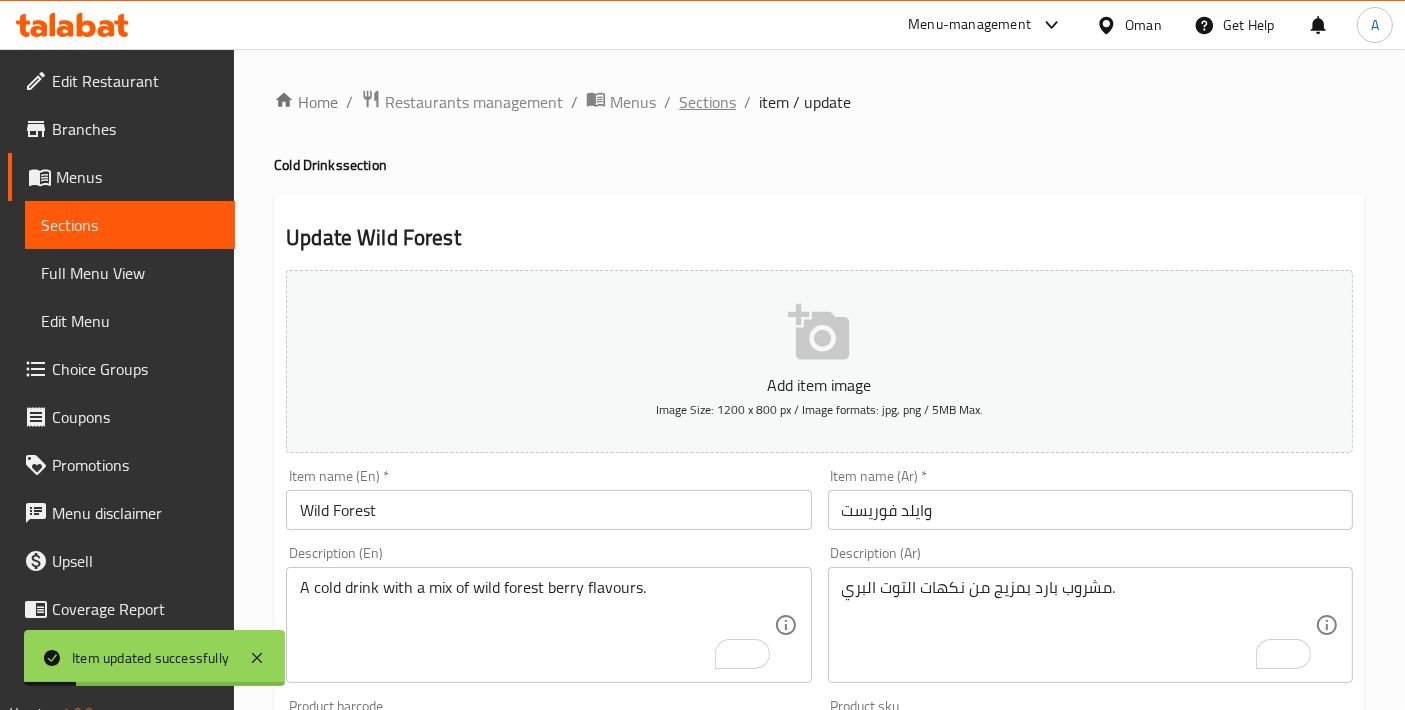 click on "Sections" at bounding box center [707, 102] 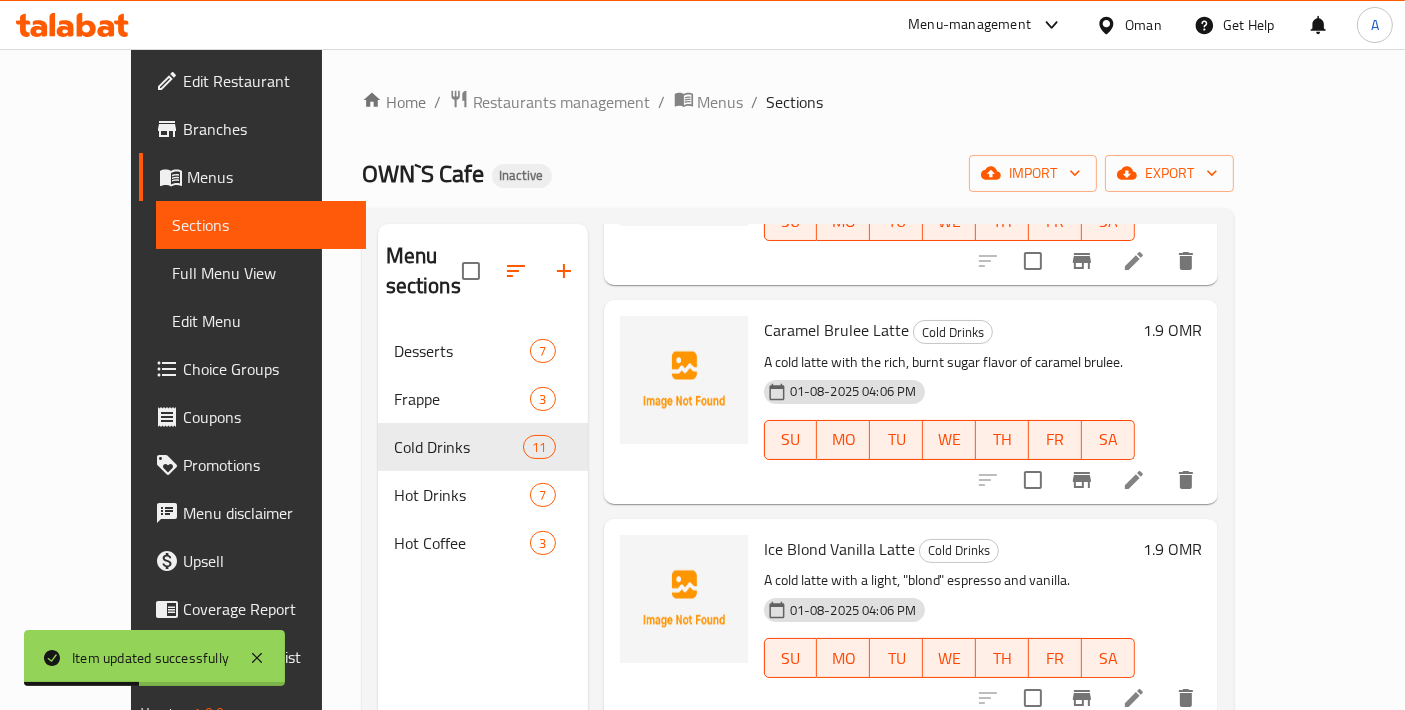 scroll, scrollTop: 1741, scrollLeft: 0, axis: vertical 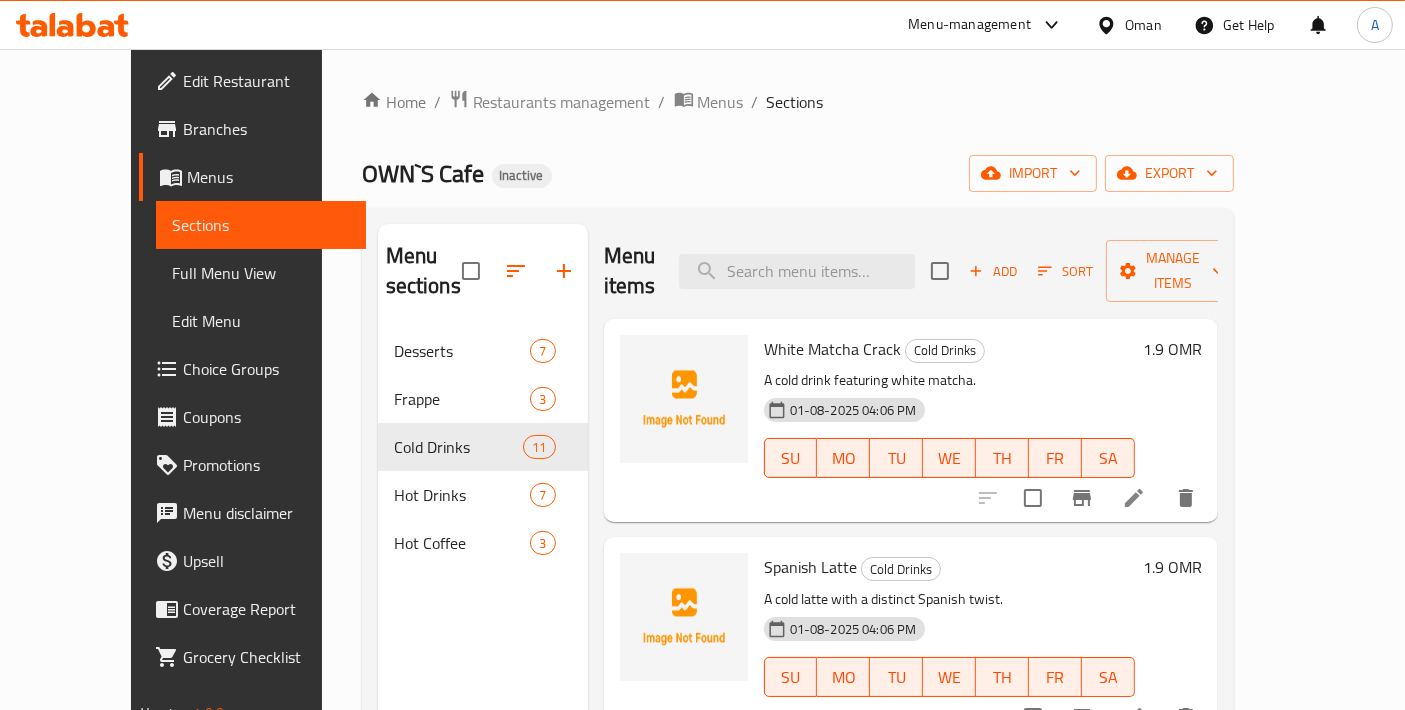 click on "Menu sections Desserts 7 Frappe 3 Cold Drinks 11 Hot Drinks 7 Hot Coffee 3 Menu items Add Sort Manage items White Matcha Crack   Cold Drinks A cold drink featuring white matcha. 01-08-2025 04:06 PM SU MO TU WE TH FR SA 1.9   OMR Spanish Latte   Cold Drinks A cold latte with a distinct Spanish twist. 01-08-2025 04:06 PM SU MO TU WE TH FR SA 1.9   OMR Choco Spanish Crack   Cold Drinks A chocolatey and Spanish-inspired cold drink. 01-08-2025 04:06 PM SU MO TU WE TH FR SA 1.9   OMR Hazelnut Latte   Cold Drinks A cold latte with a nutty hazelnut flavor. 01-08-2025 04:06 PM SU MO TU WE TH FR SA 1.9   OMR Cinnamon Latte   Cold Drinks A cold latte spiced with cinnamon. 01-08-2025 04:06 PM SU MO TU WE TH FR SA 1.9   OMR Caramel Brulee Latte   Cold Drinks A cold latte with the rich, burnt sugar flavor of caramel brulee. 01-08-2025 04:06 PM SU MO TU WE TH FR SA 1.9   OMR Ice Blond Vanilla Latte   Cold Drinks A cold latte with a light, "blond" espresso and vanilla. 01-08-2025 04:06 PM SU MO TU WE TH FR SA 1.9   OMR   SU" at bounding box center [798, 579] 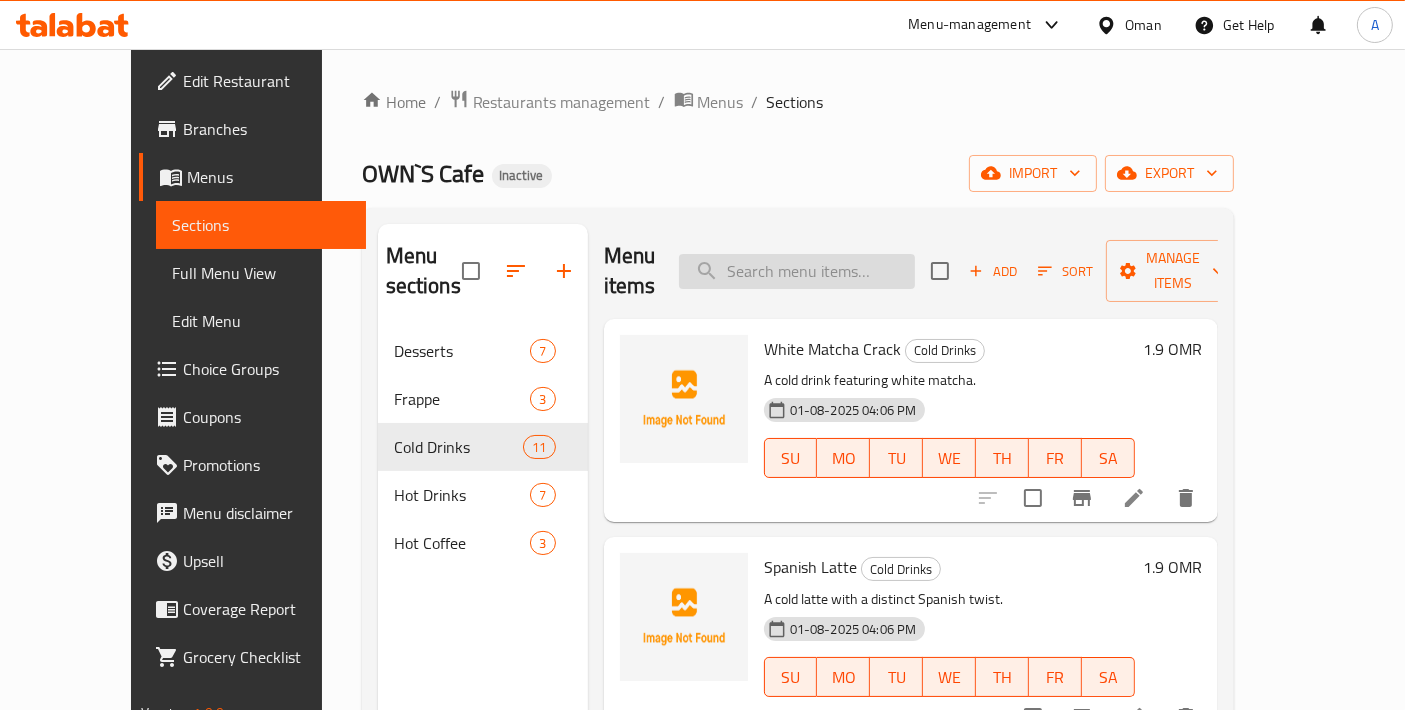 click at bounding box center [797, 271] 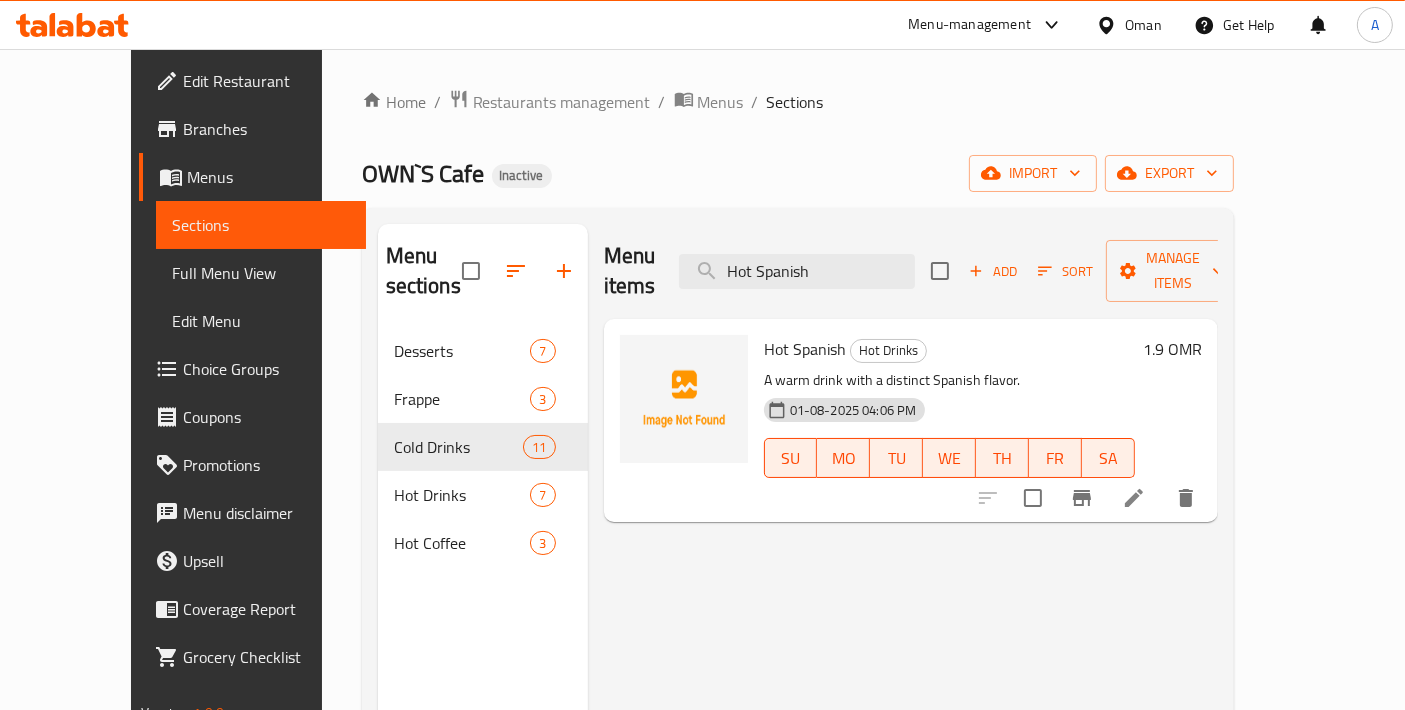 type on "Hot Spanish" 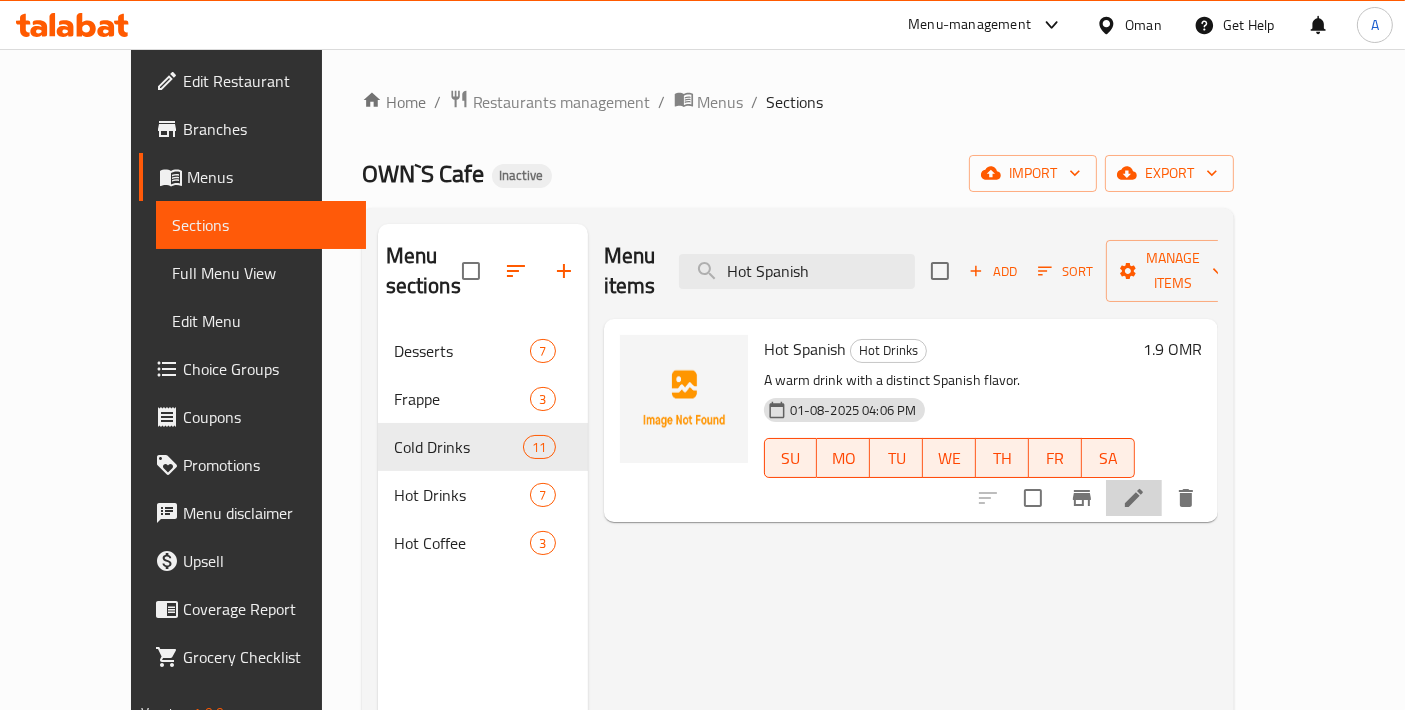 click 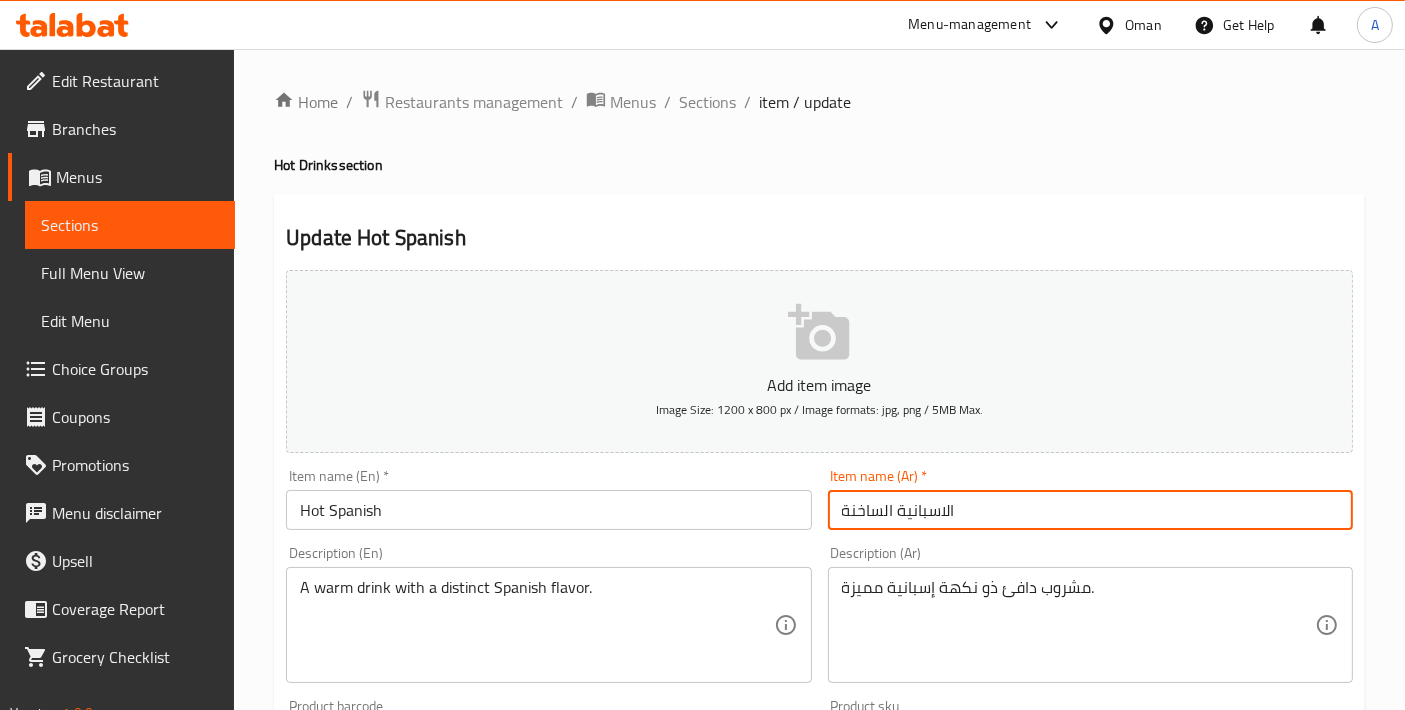 drag, startPoint x: 1082, startPoint y: 521, endPoint x: 655, endPoint y: 520, distance: 427.00116 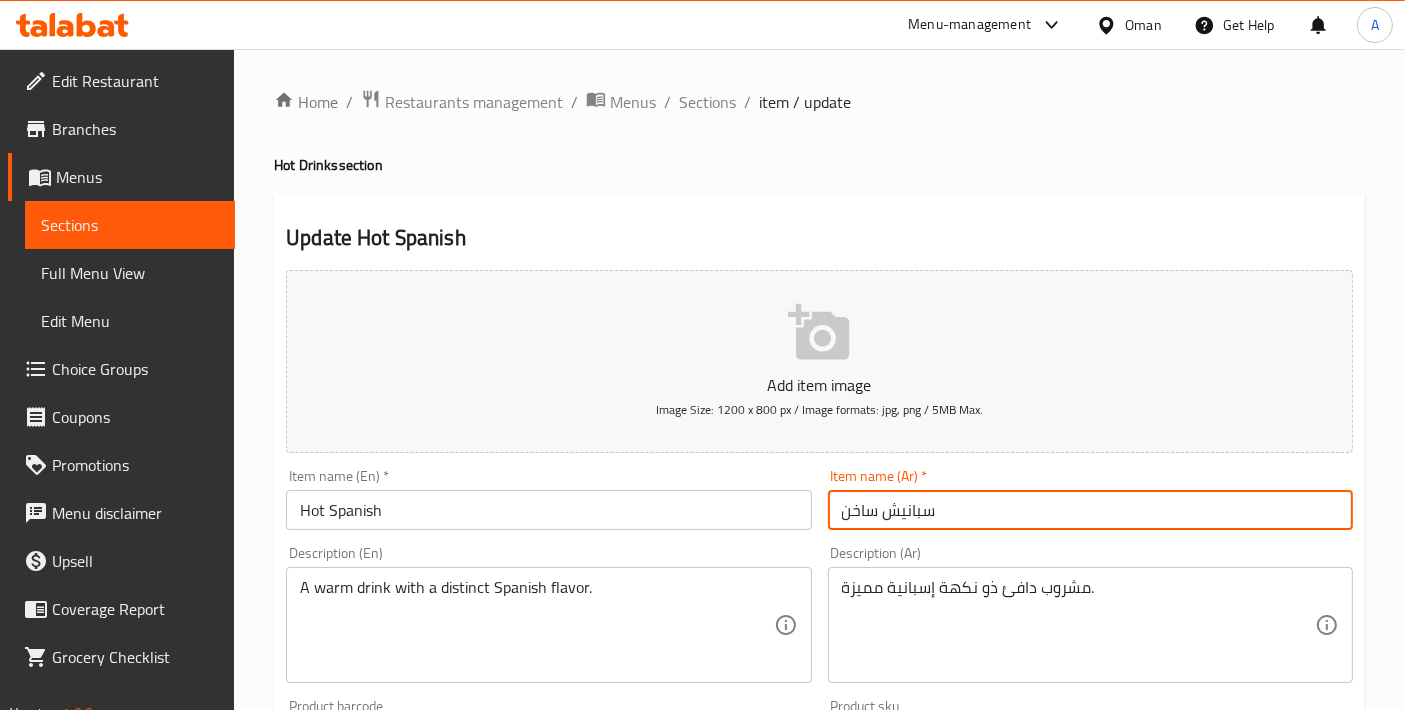 type on "سبانيش ساخن" 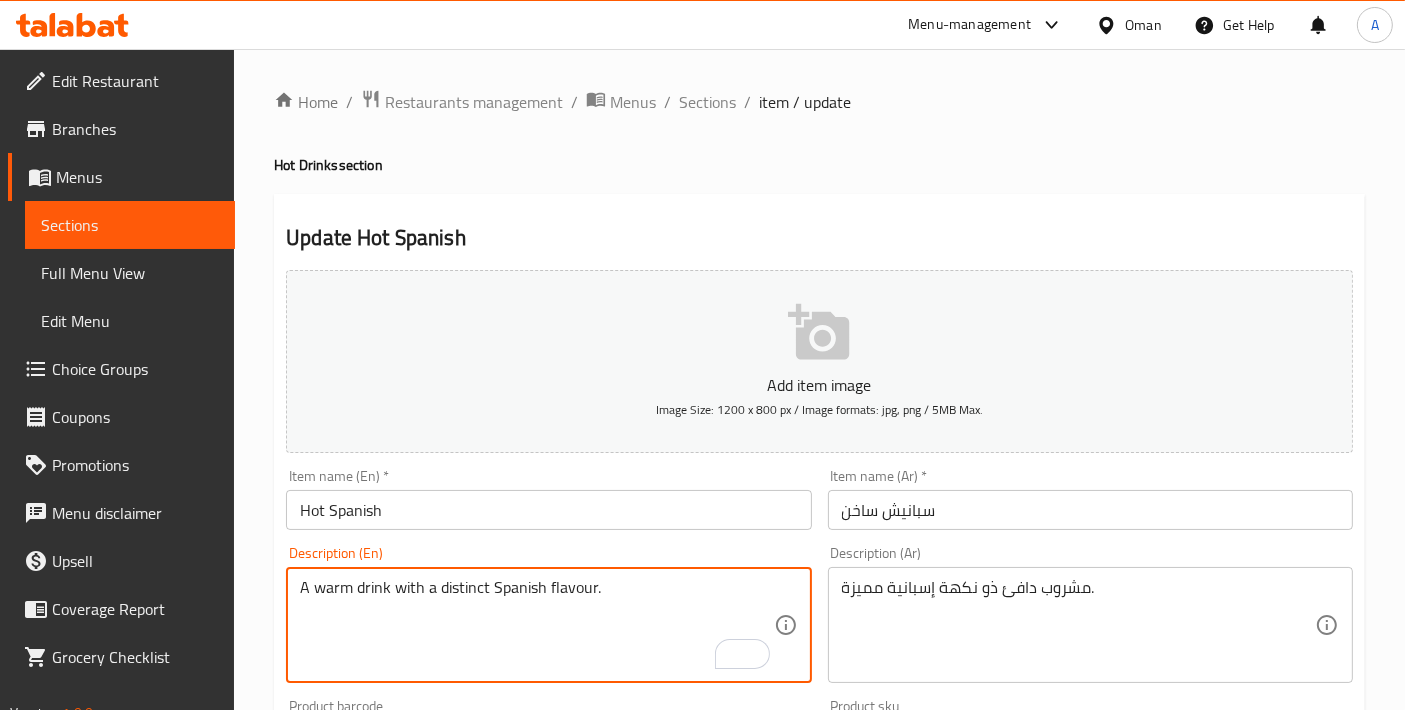 scroll, scrollTop: 699, scrollLeft: 0, axis: vertical 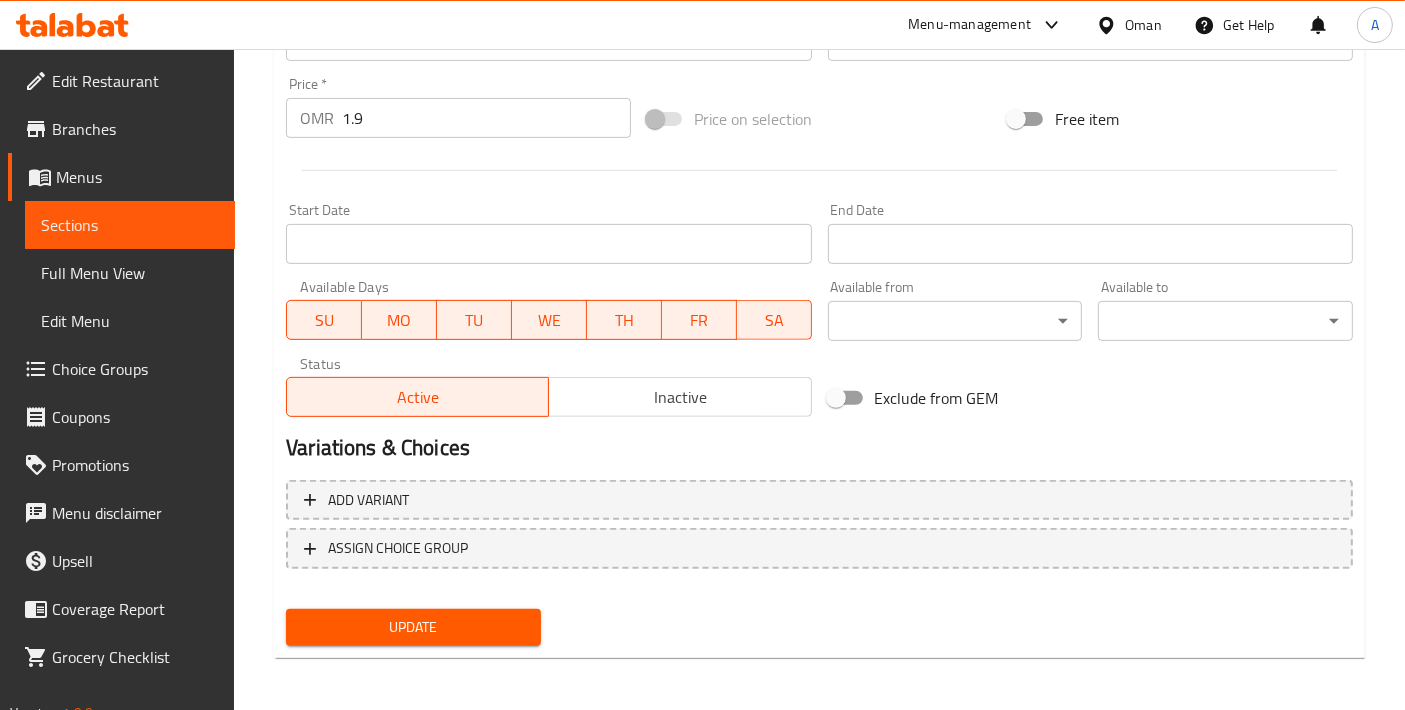 type on "A warm drink with a distinct Spanish flavour." 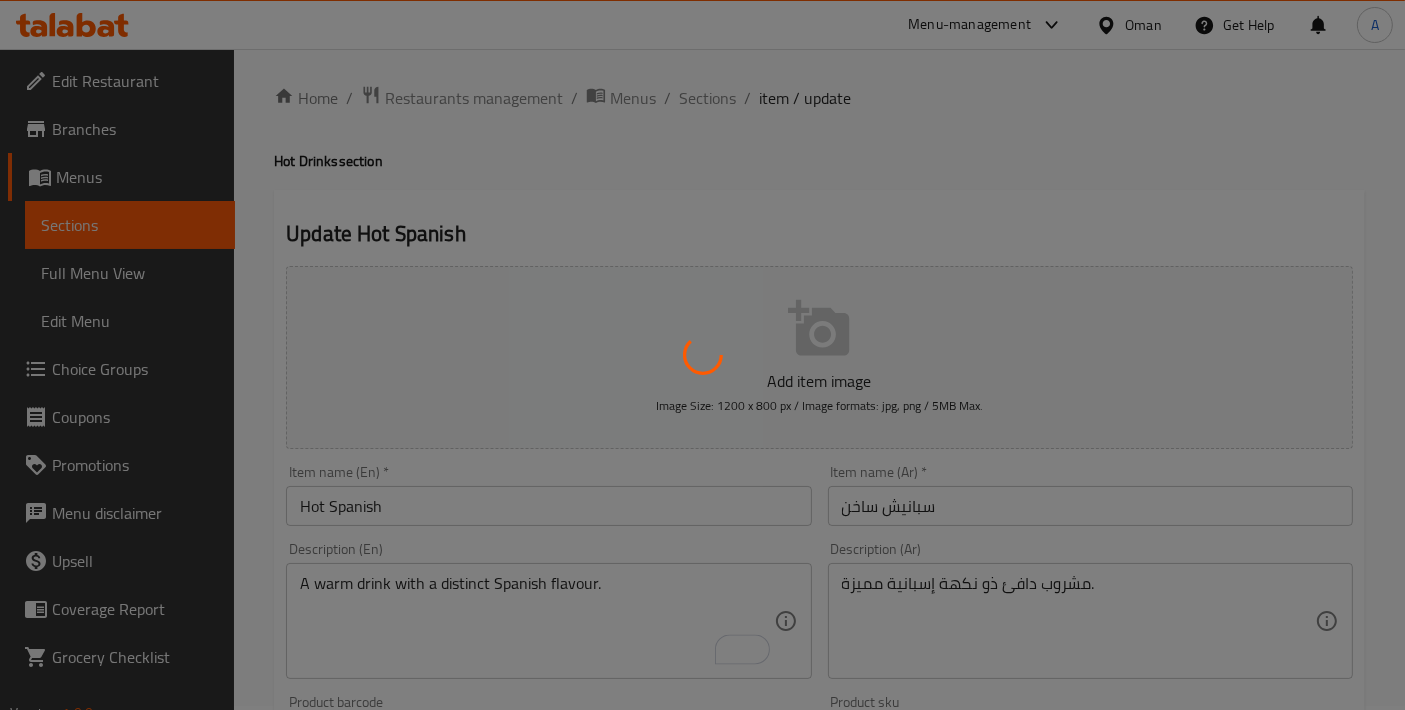 scroll, scrollTop: 0, scrollLeft: 0, axis: both 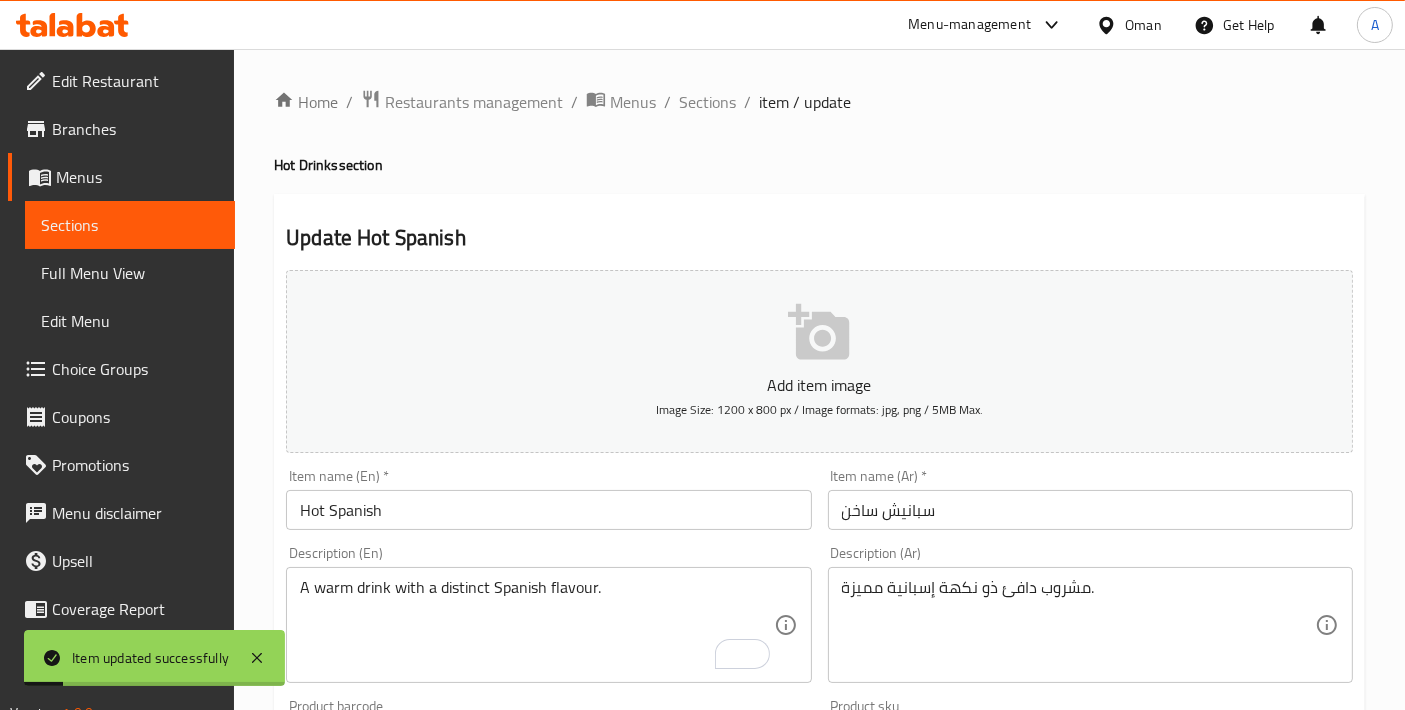 click on "Home / Restaurants management / Menus / Sections / item / update Hot Drinks  section Update Hot Spanish Add item image Image Size: 1200 x 800 px / Image formats: jpg, png / 5MB Max. Item name (En)   * Hot Spanish Item name (En)  * Item name (Ar)   * سبانيش ساخن Item name (Ar)  * Description (En) A warm drink with a distinct Spanish flavour. Description (En) Description (Ar) مشروب دافئ ذو نكهة إسبانية مميزة. Description (Ar) Product barcode Product barcode Product sku Product sku Price   * OMR 1.9 Price  * Price on selection Free item Start Date Start Date End Date End Date Available Days SU MO TU WE TH FR SA Available from ​ ​ Available to ​ ​ Status Active Inactive Exclude from GEM Variations & Choices Add variant ASSIGN CHOICE GROUP Update" at bounding box center [819, 731] 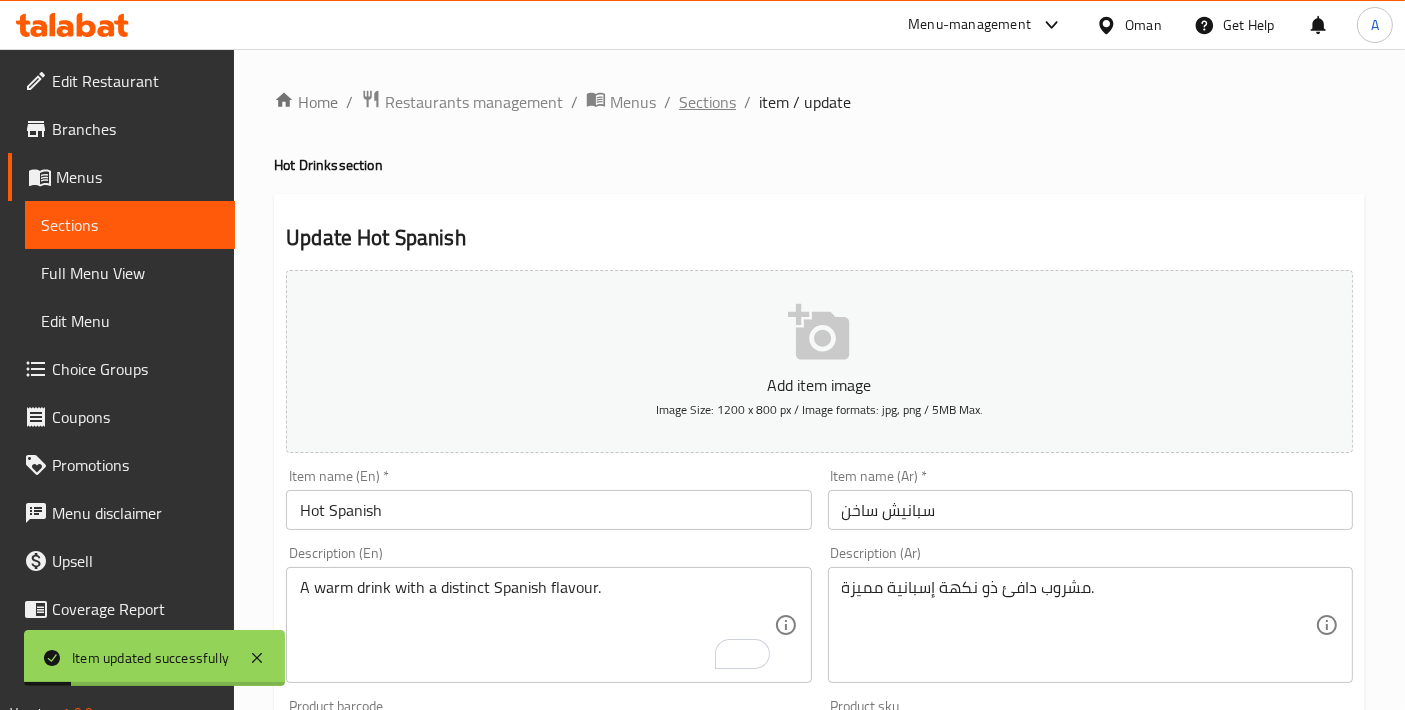 click on "Sections" at bounding box center [707, 102] 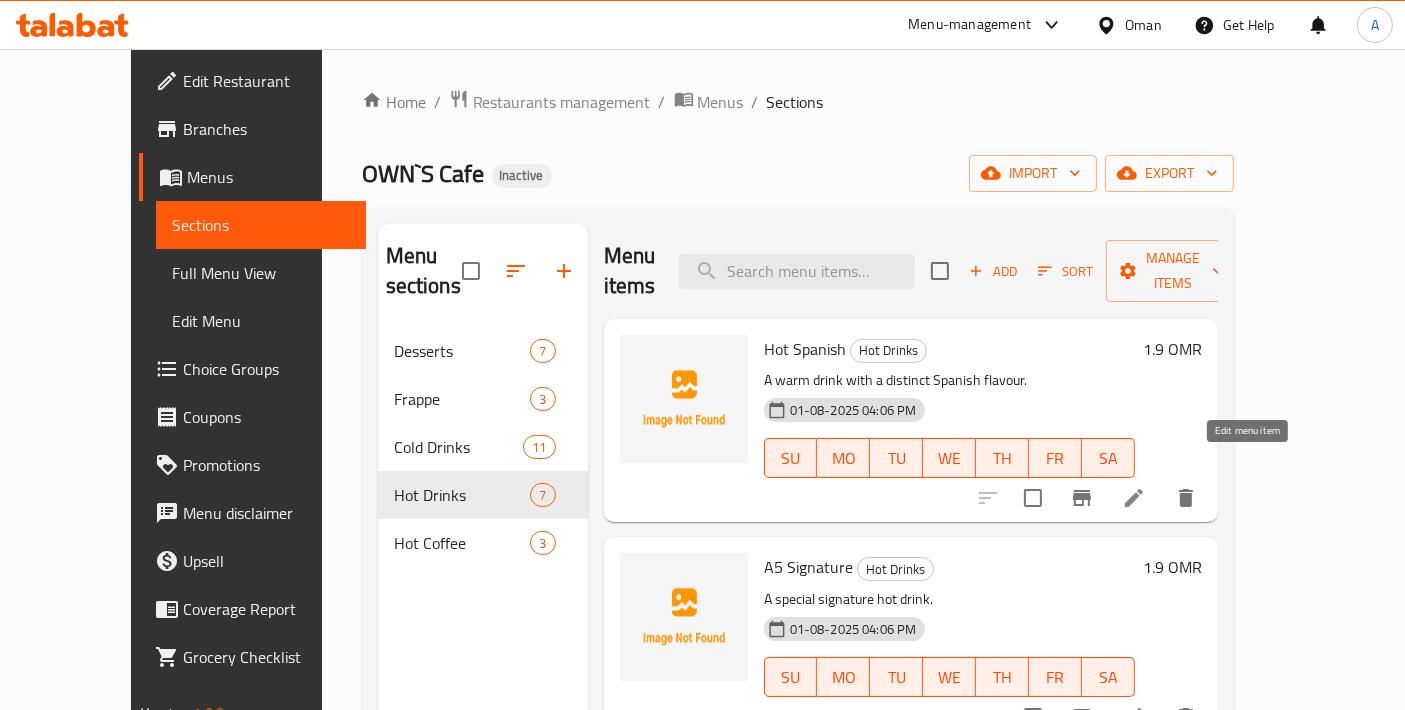 click 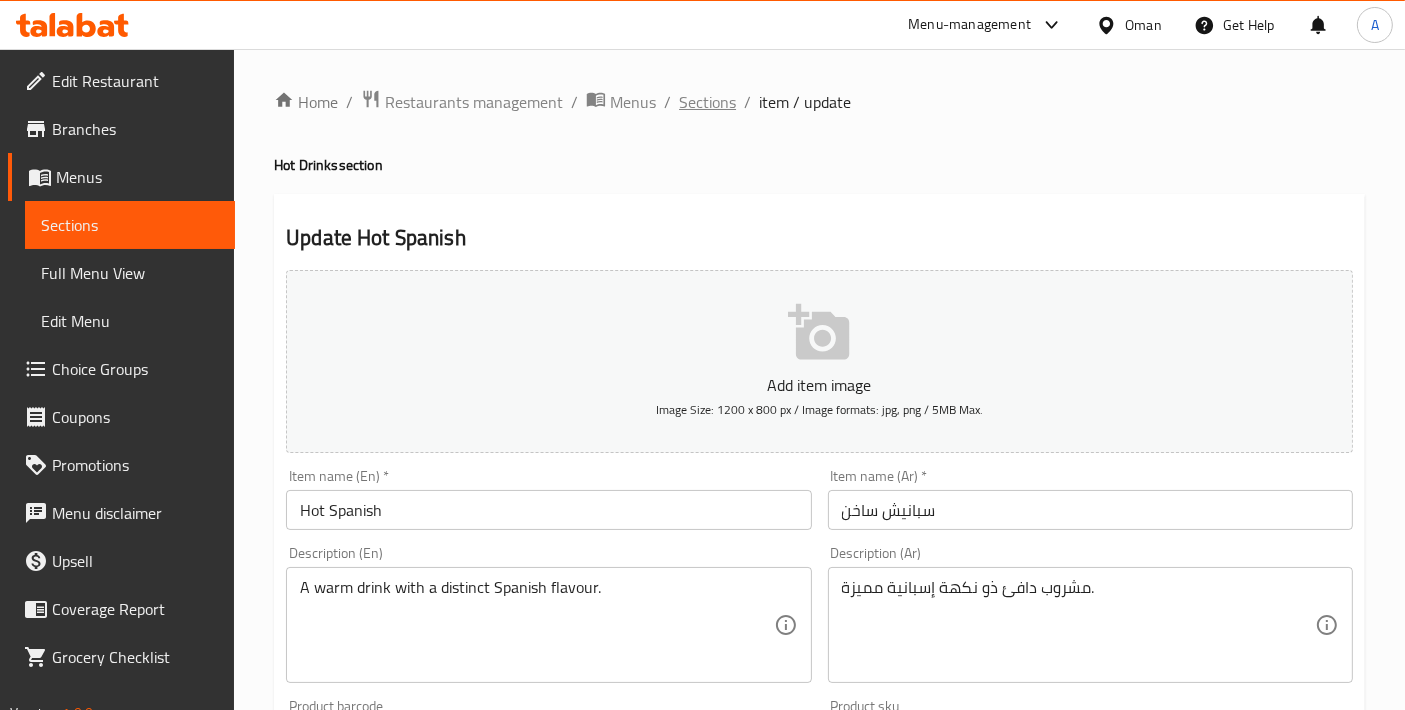 click on "Sections" at bounding box center [707, 102] 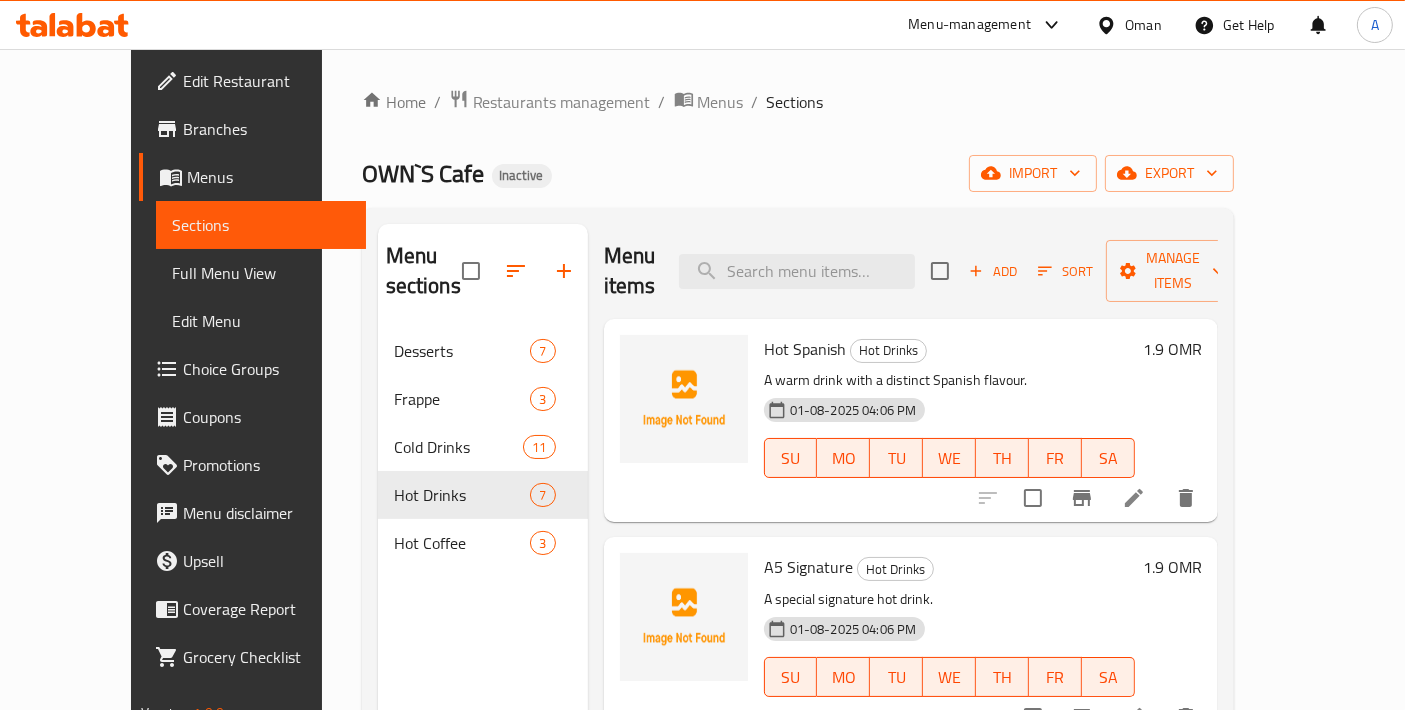 scroll, scrollTop: 222, scrollLeft: 0, axis: vertical 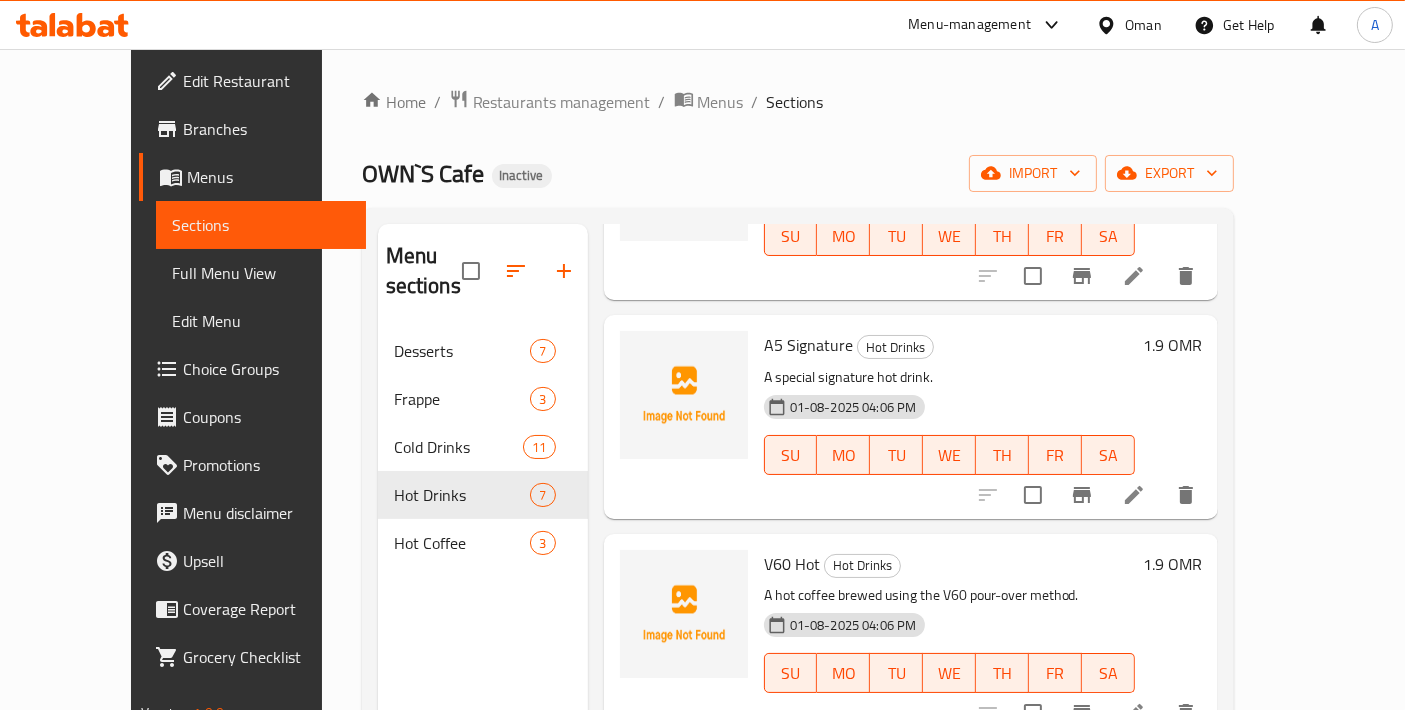 click 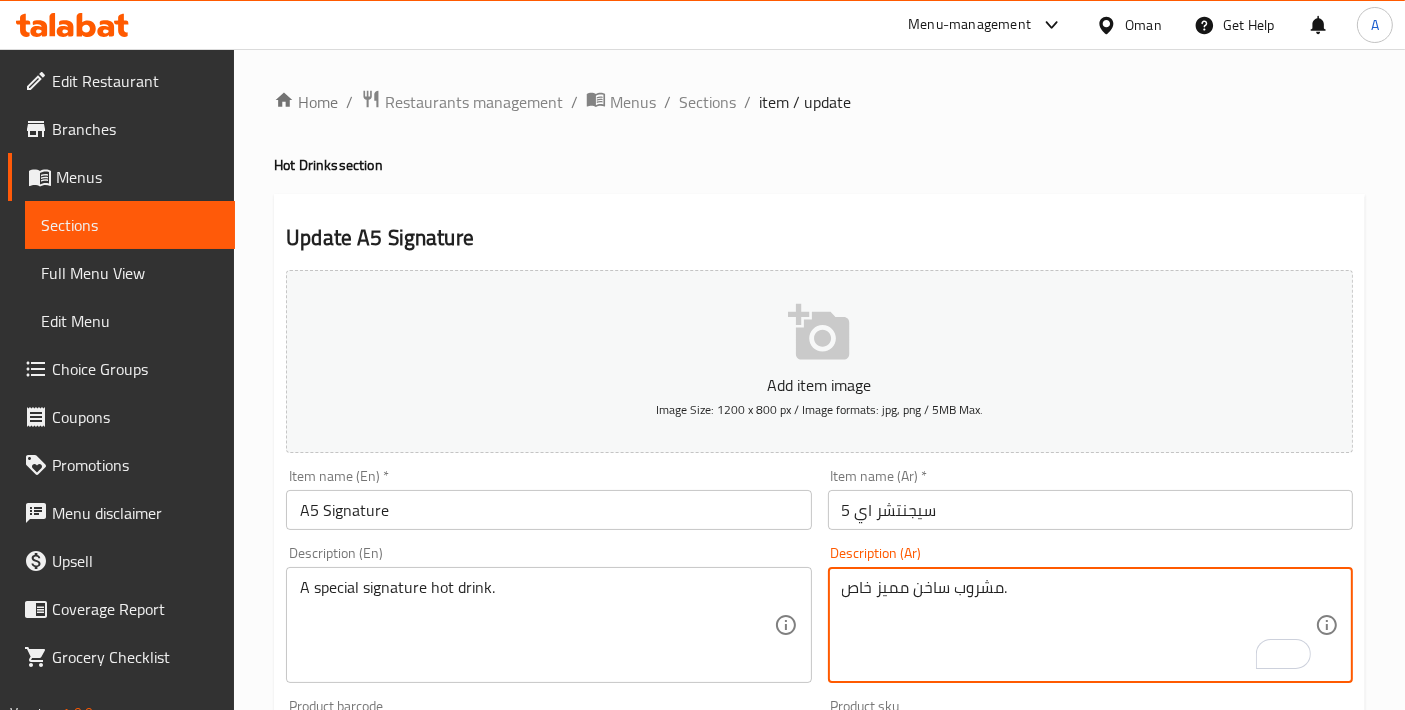scroll, scrollTop: 0, scrollLeft: 0, axis: both 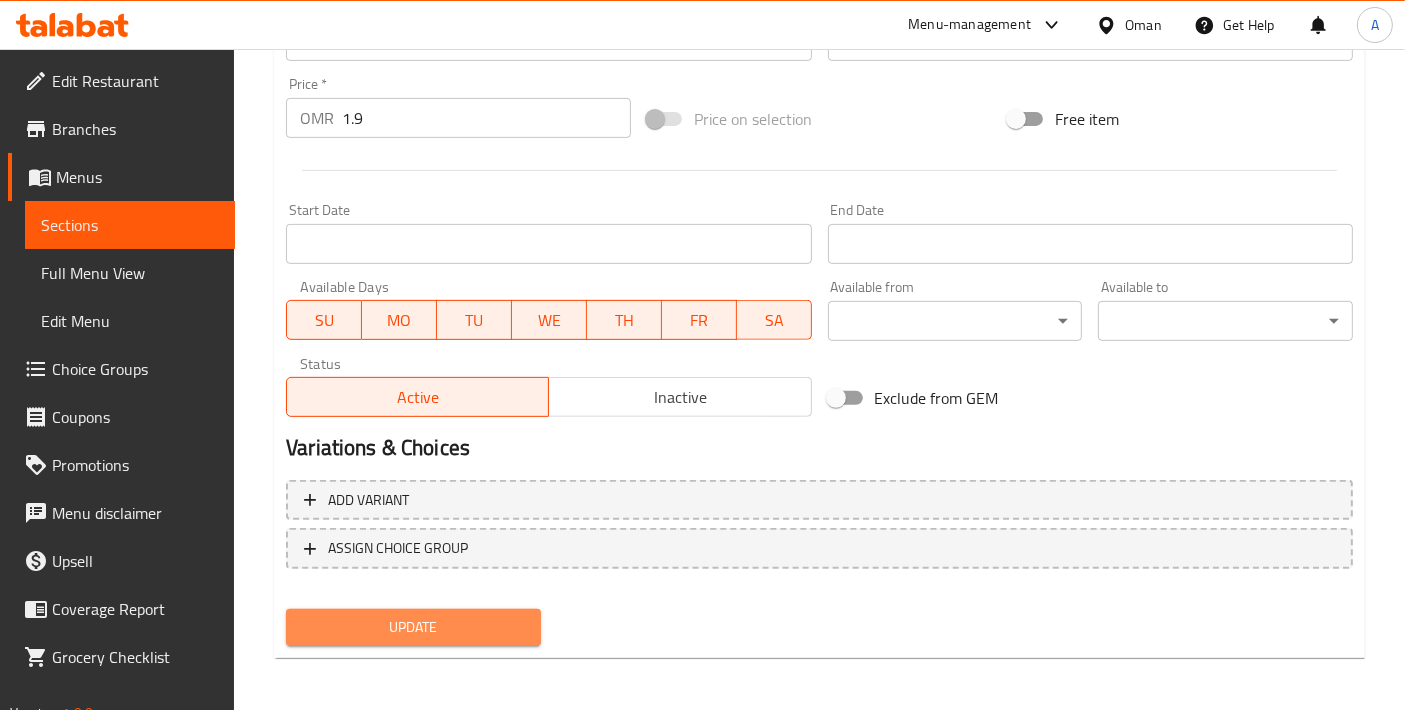 click on "Update" at bounding box center (413, 627) 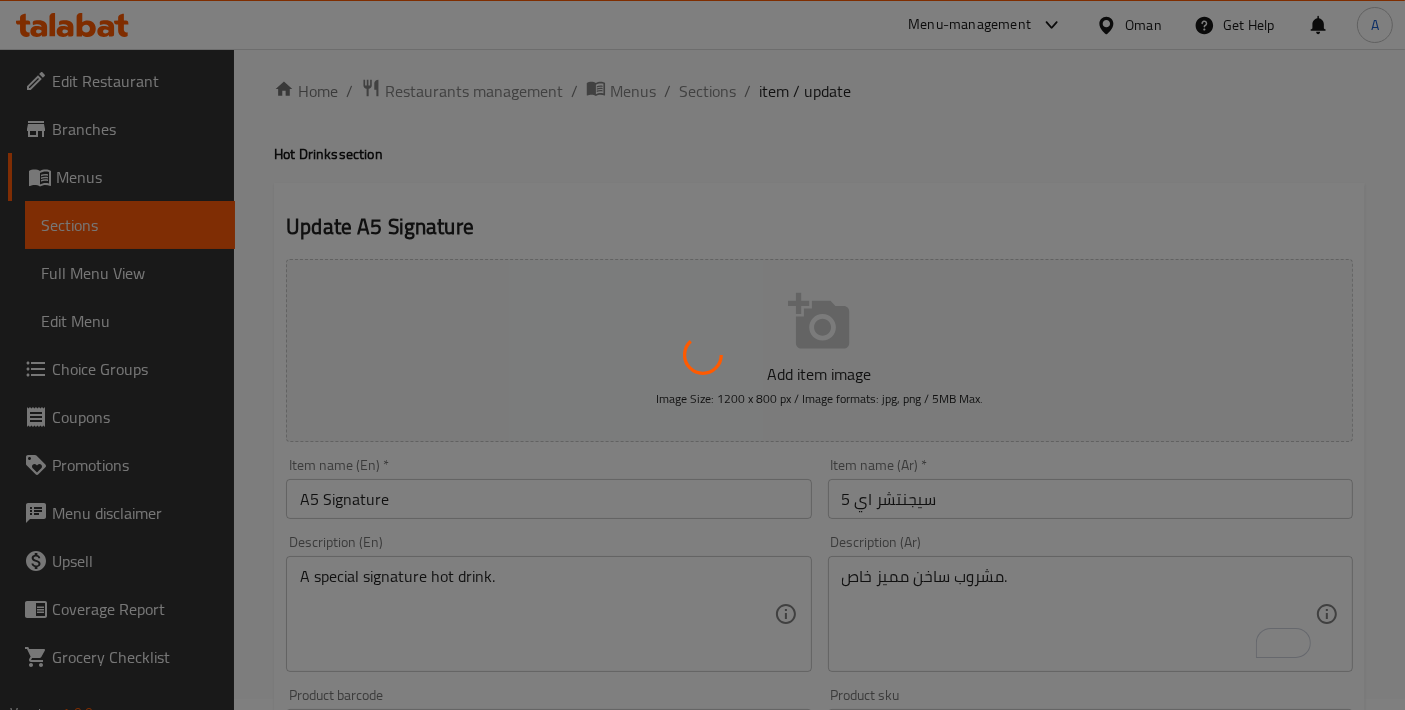 scroll, scrollTop: 0, scrollLeft: 0, axis: both 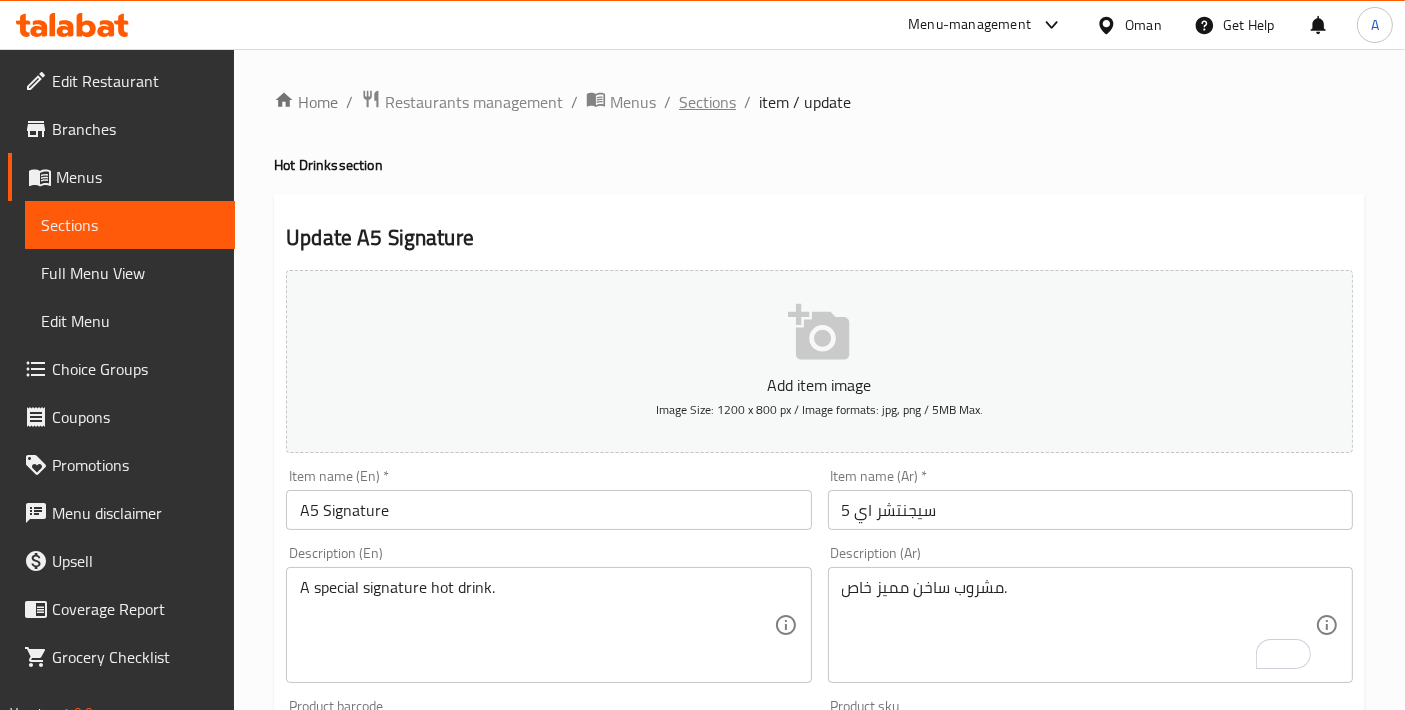 click on "Sections" at bounding box center (707, 102) 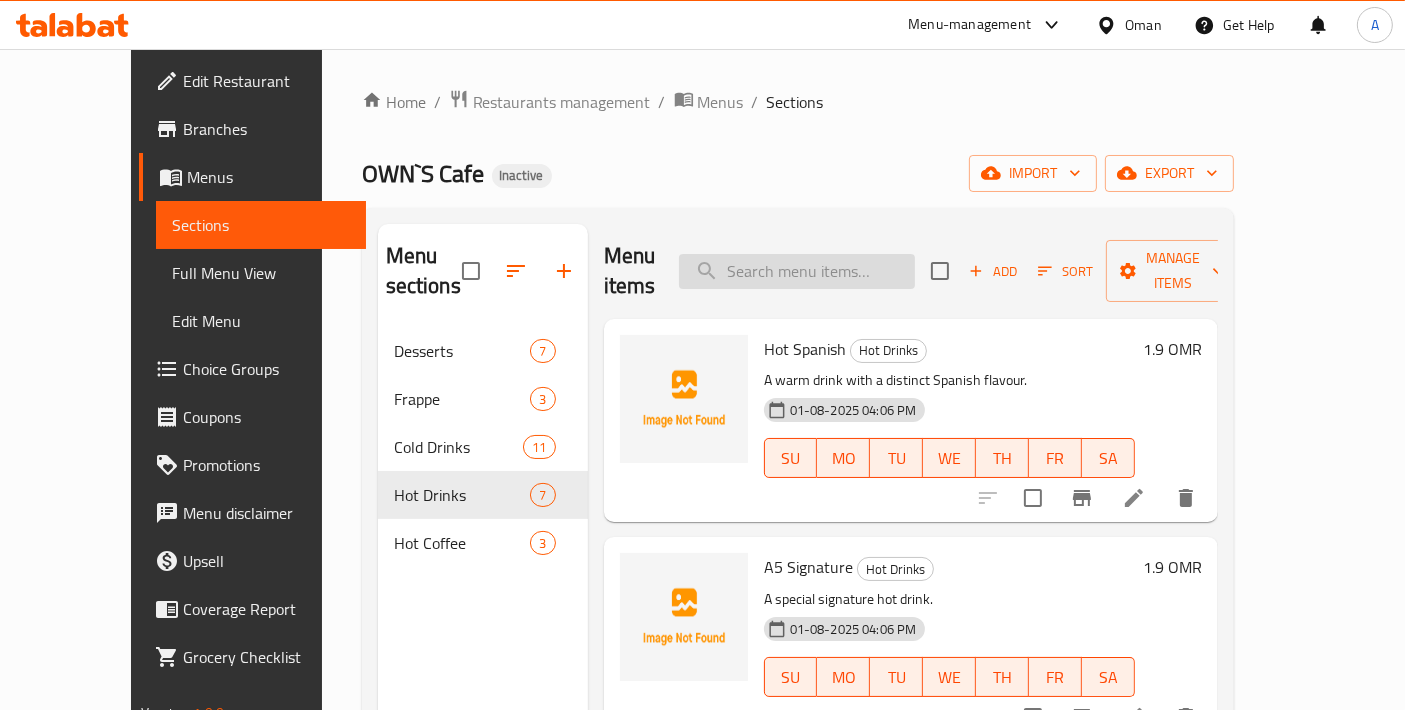 click at bounding box center (797, 271) 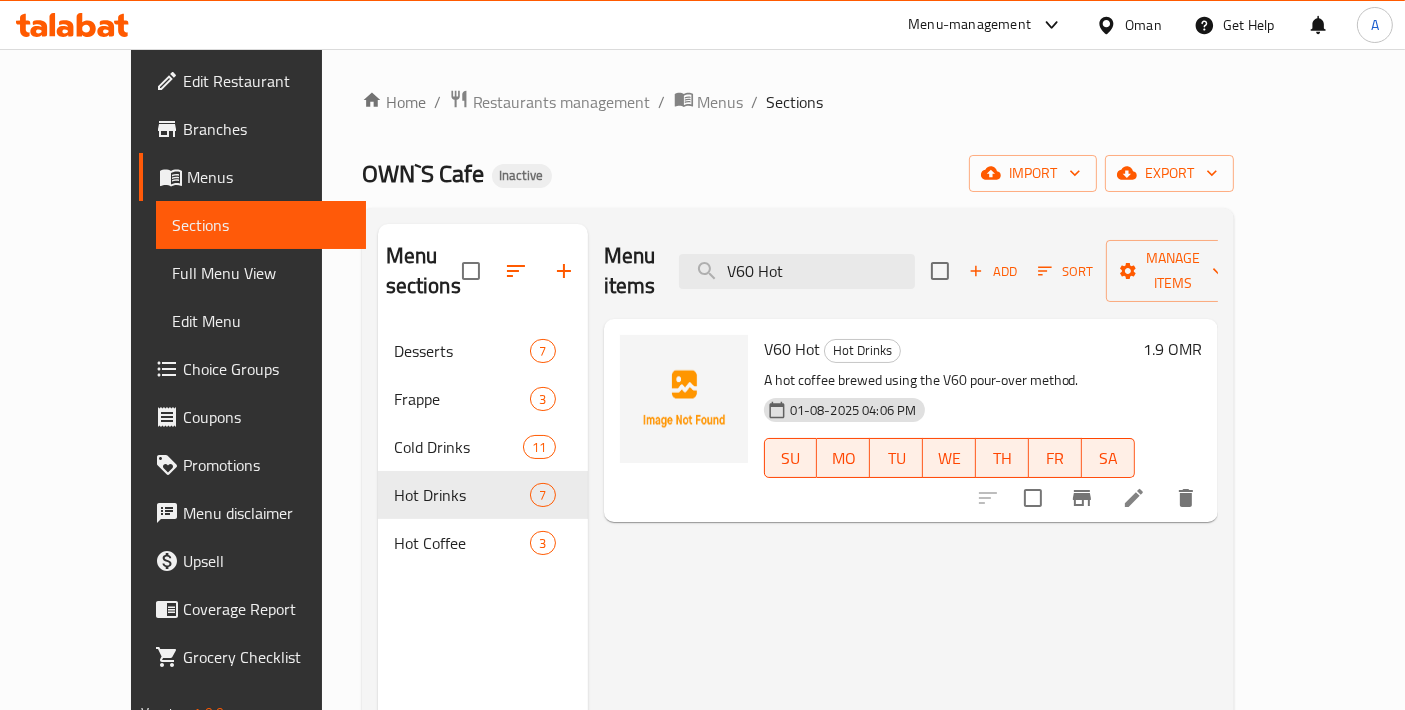 type on "V60 Hot" 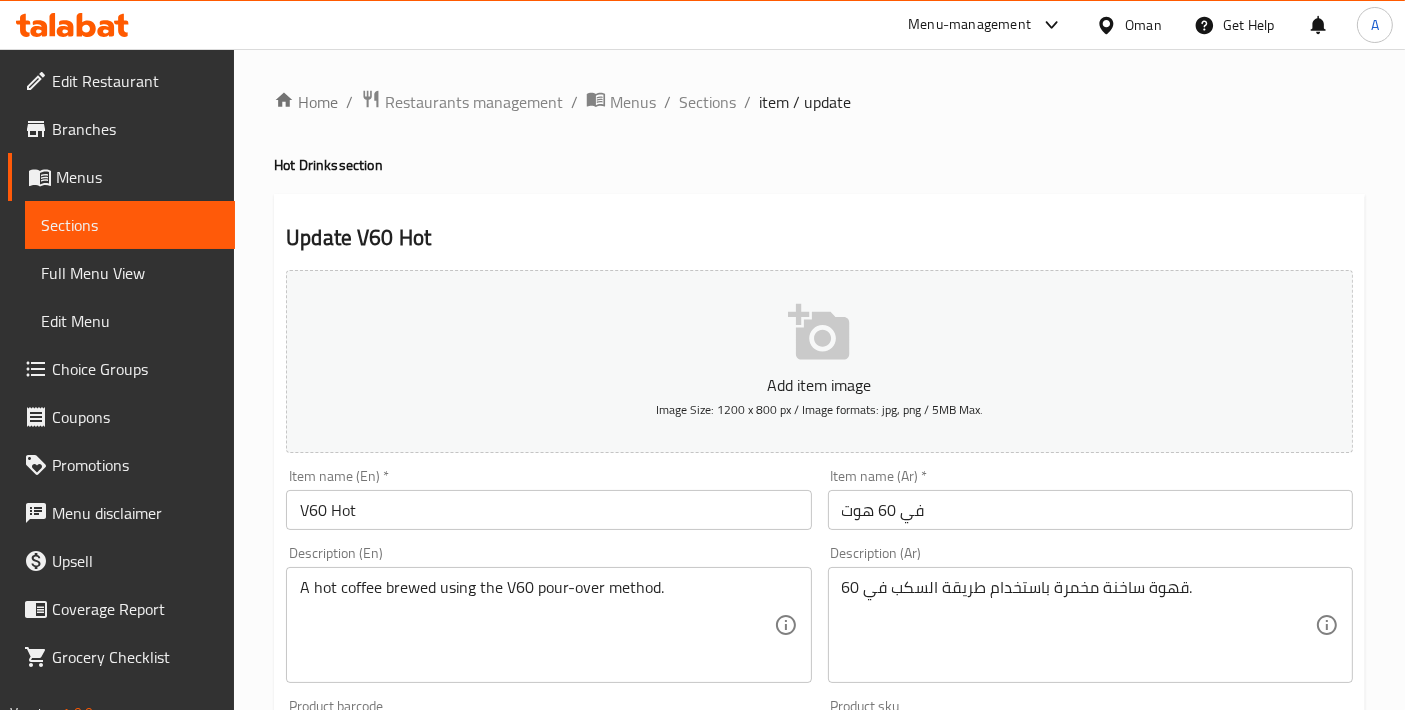 click on "في 60 هوت" at bounding box center [1090, 510] 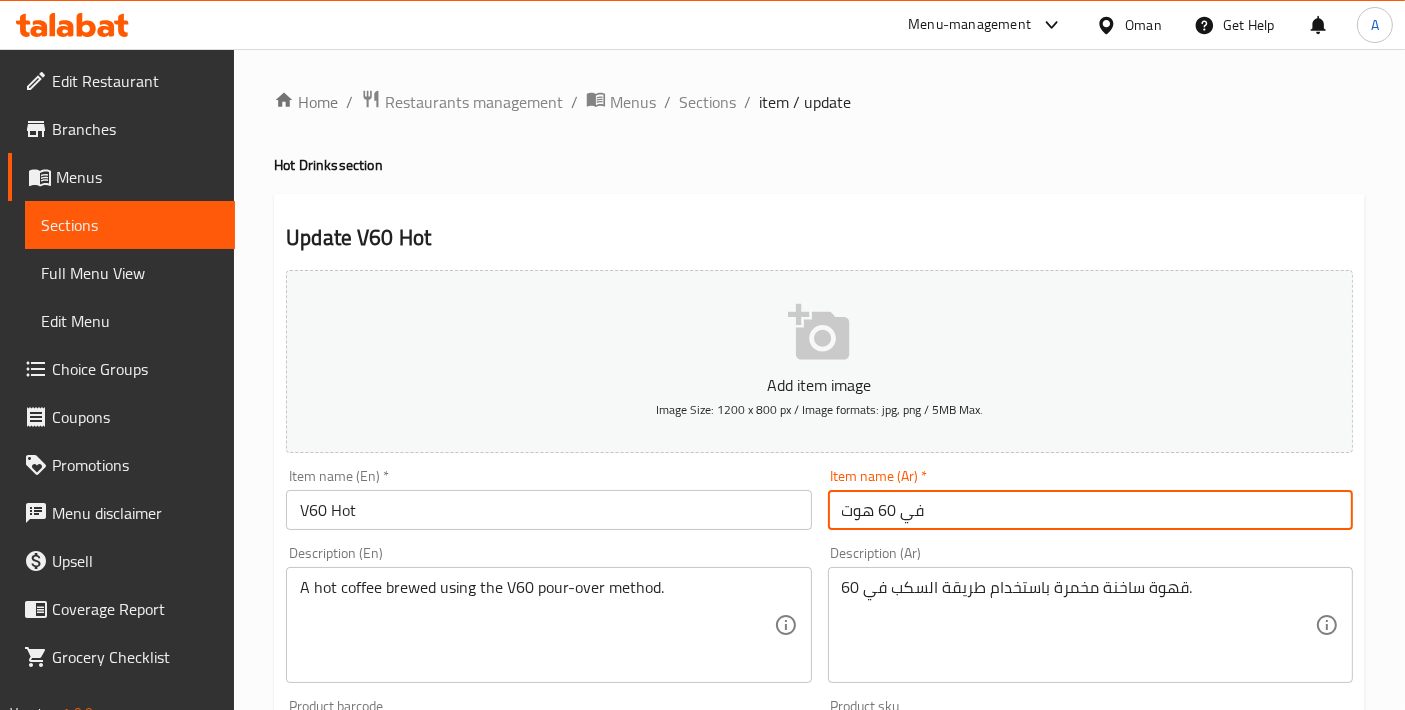 click on "في 60 هوت" at bounding box center (1090, 510) 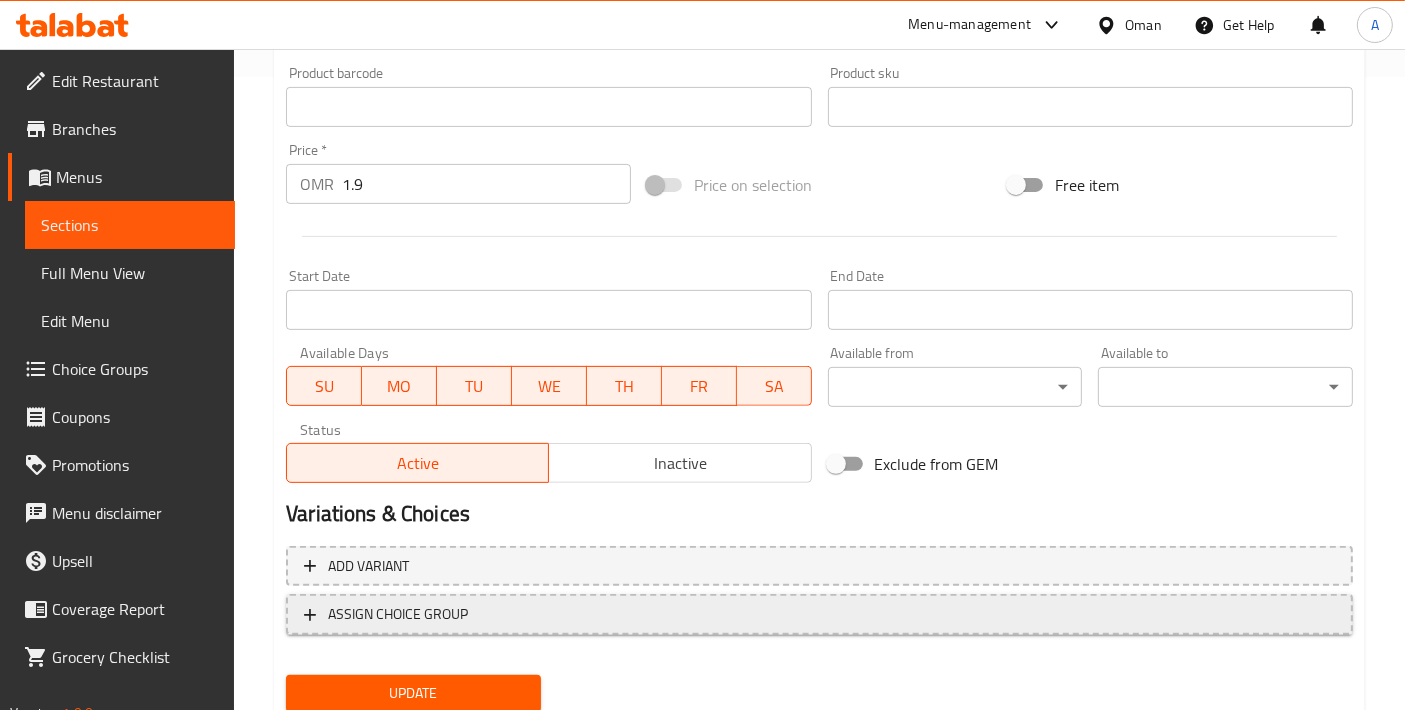 scroll, scrollTop: 699, scrollLeft: 0, axis: vertical 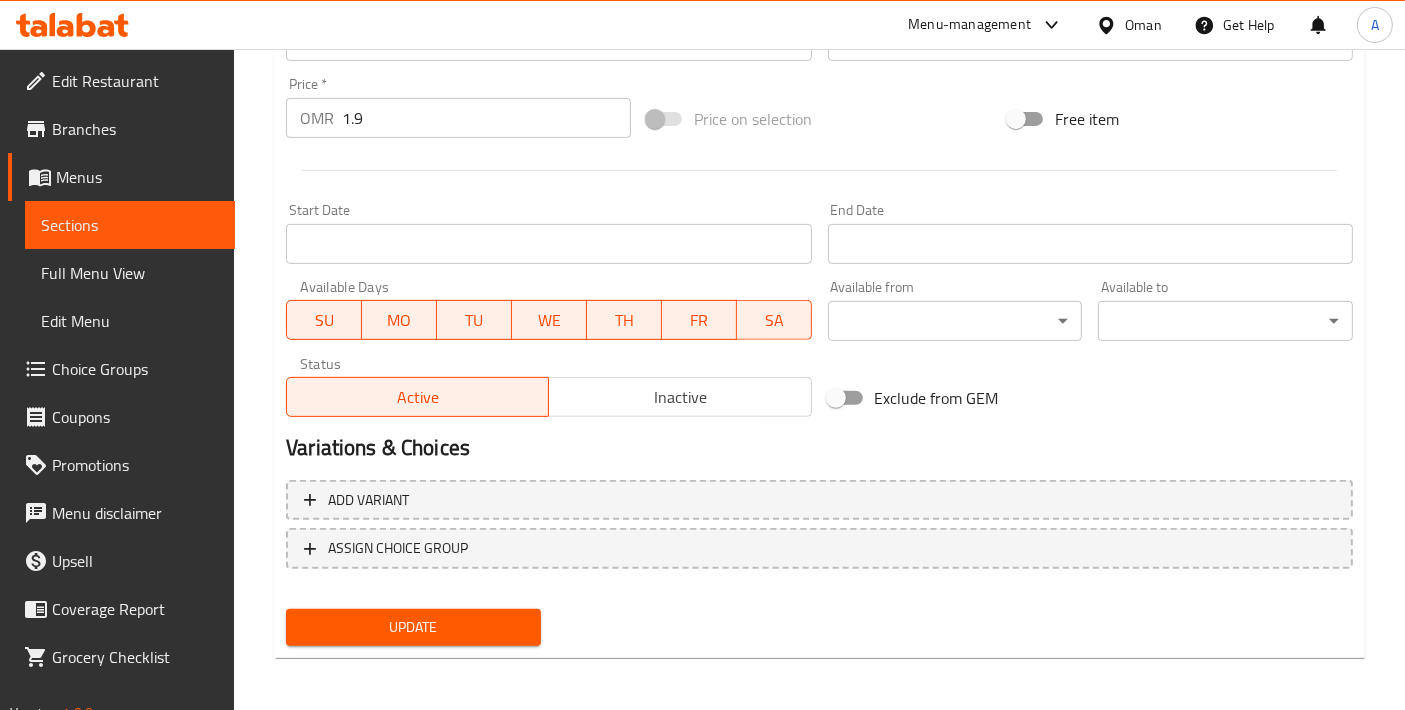 type on "في 60 ساخن" 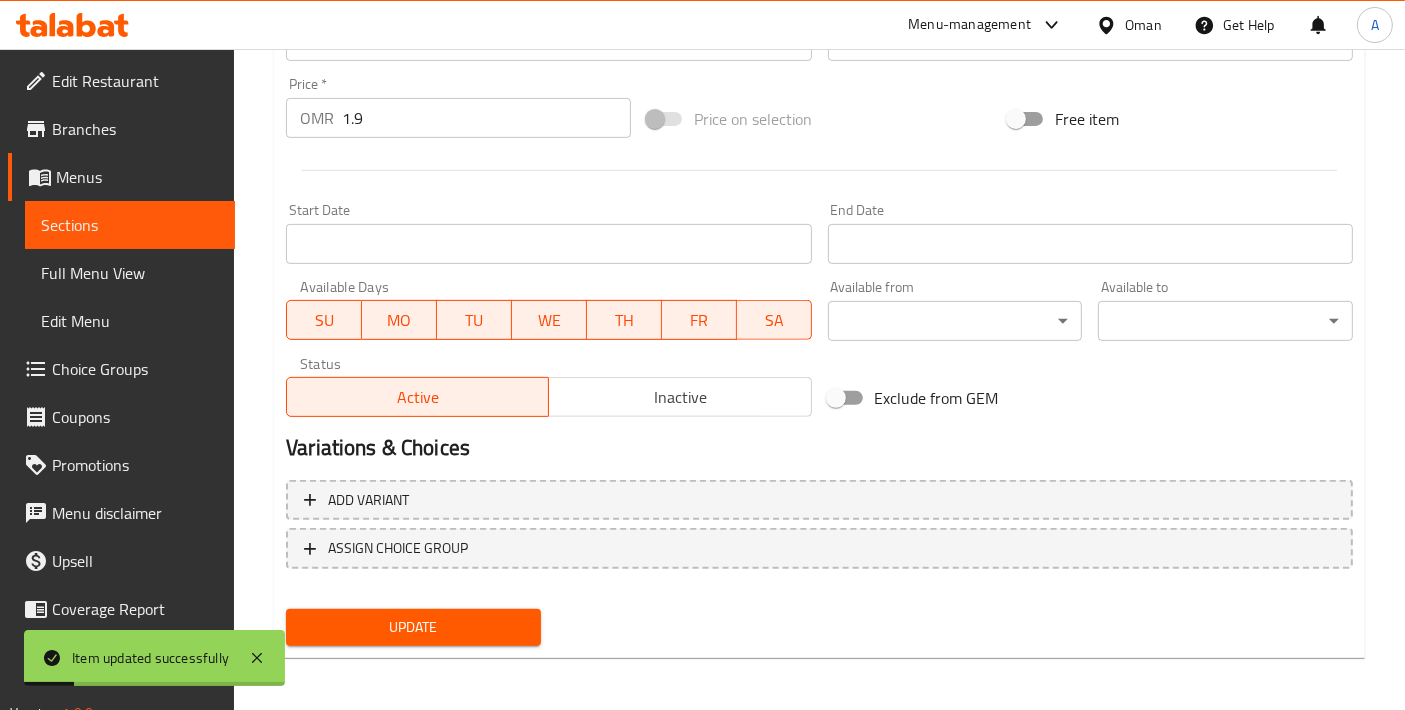 scroll, scrollTop: 32, scrollLeft: 0, axis: vertical 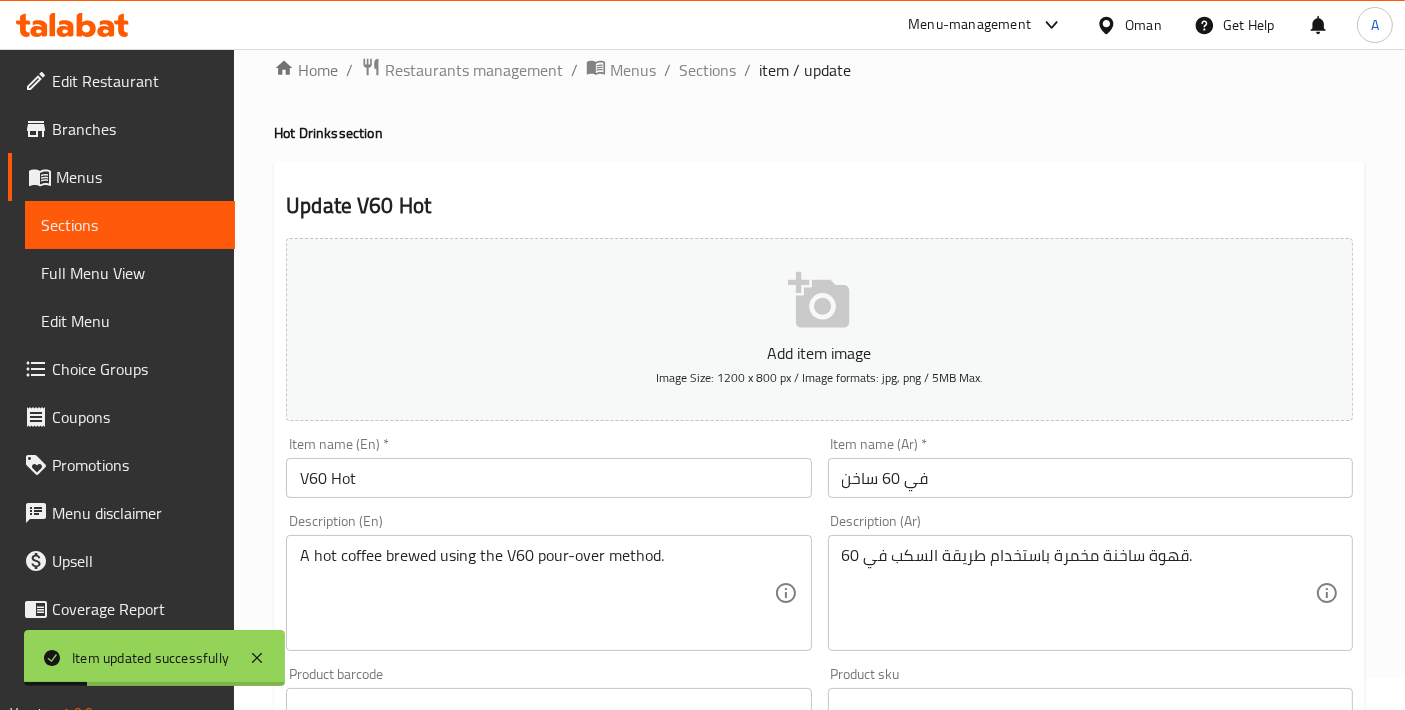 click on "Home / Restaurants management / Menus / Sections / item / update Hot Drinks  section Update V60 Hot Add item image Image Size: 1200 x 800 px / Image formats: jpg, png / 5MB Max. Item name (En)   * V60 Hot Item name (En)  * Item name (Ar)   * في 60 ساخن Item name (Ar)  * Description (En) A hot coffee brewed using the V60 pour-over method. Description (En) Description (Ar) قهوة ساخنة مخمرة باستخدام طريقة السكب في 60. Description (Ar) Product barcode Product barcode Product sku Product sku Price   * OMR 1.9 Price  * Price on selection Free item Start Date Start Date End Date End Date Available Days SU MO TU WE TH FR SA Available from ​ ​ Available to ​ ​ Status Active Inactive Exclude from GEM Variations & Choices Add variant ASSIGN CHOICE GROUP Update" at bounding box center [819, 699] 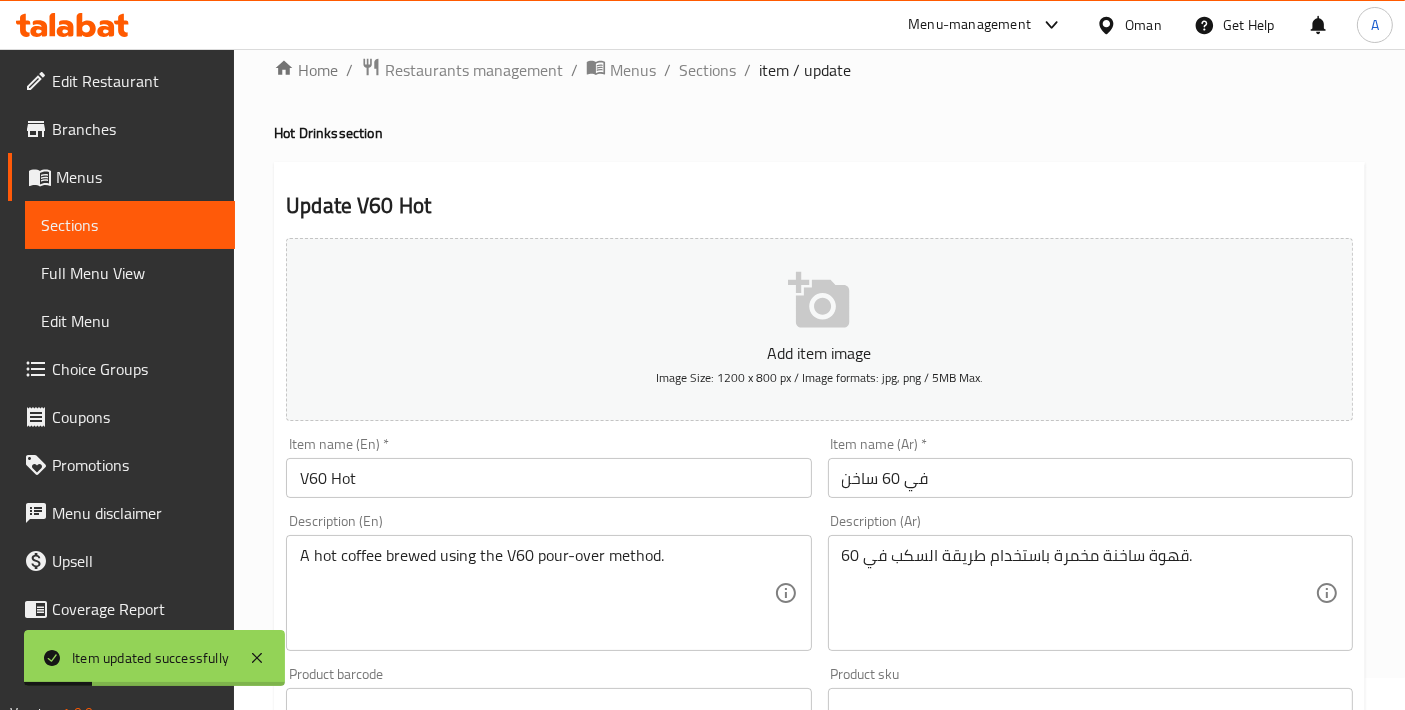 click on "Home / Restaurants management / Menus / Sections / item / update Hot Drinks  section Update V60 Hot Add item image Image Size: 1200 x 800 px / Image formats: jpg, png / 5MB Max. Item name (En)   * V60 Hot Item name (En)  * Item name (Ar)   * في 60 ساخن Item name (Ar)  * Description (En) A hot coffee brewed using the V60 pour-over method. Description (En) Description (Ar) قهوة ساخنة مخمرة باستخدام طريقة السكب في 60. Description (Ar) Product barcode Product barcode Product sku Product sku Price   * OMR 1.9 Price  * Price on selection Free item Start Date Start Date End Date End Date Available Days SU MO TU WE TH FR SA Available from ​ ​ Available to ​ ​ Status Active Inactive Exclude from GEM Variations & Choices Add variant ASSIGN CHOICE GROUP Update" at bounding box center [819, 699] 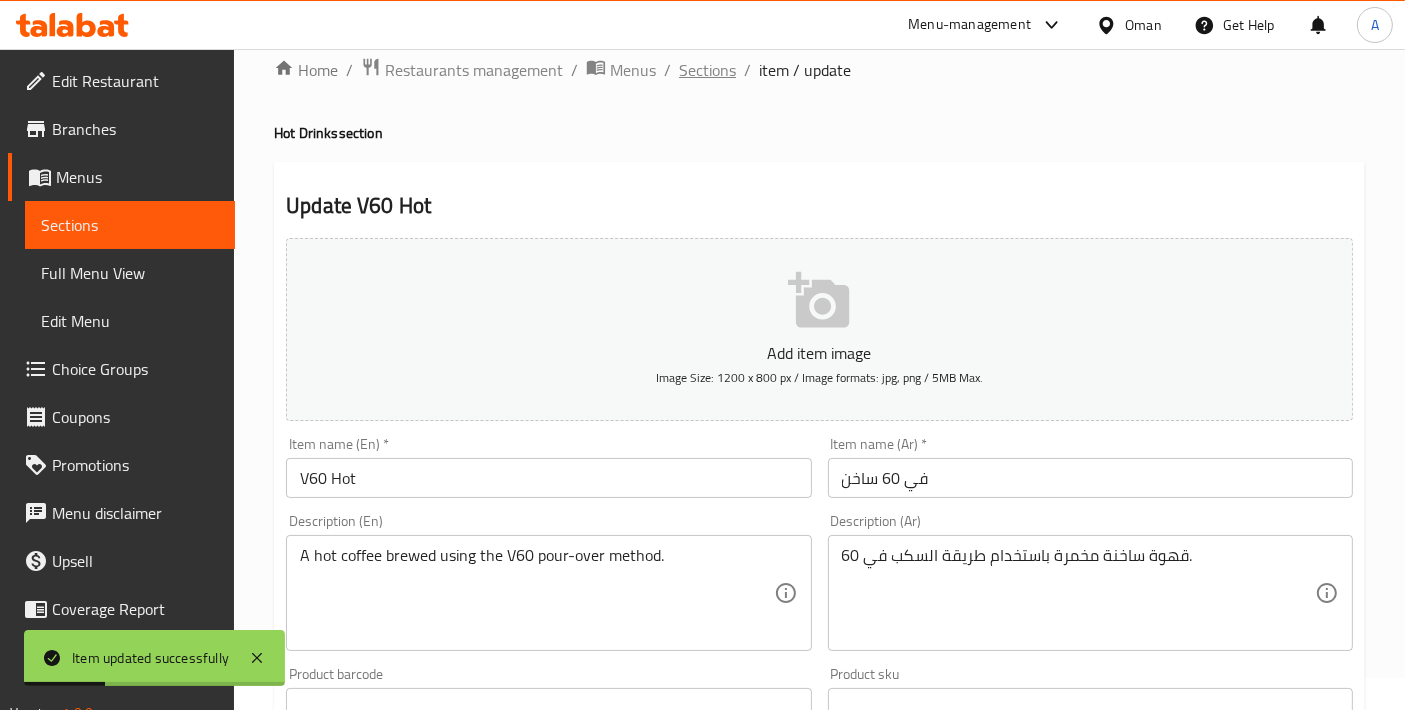 click on "Sections" at bounding box center [707, 70] 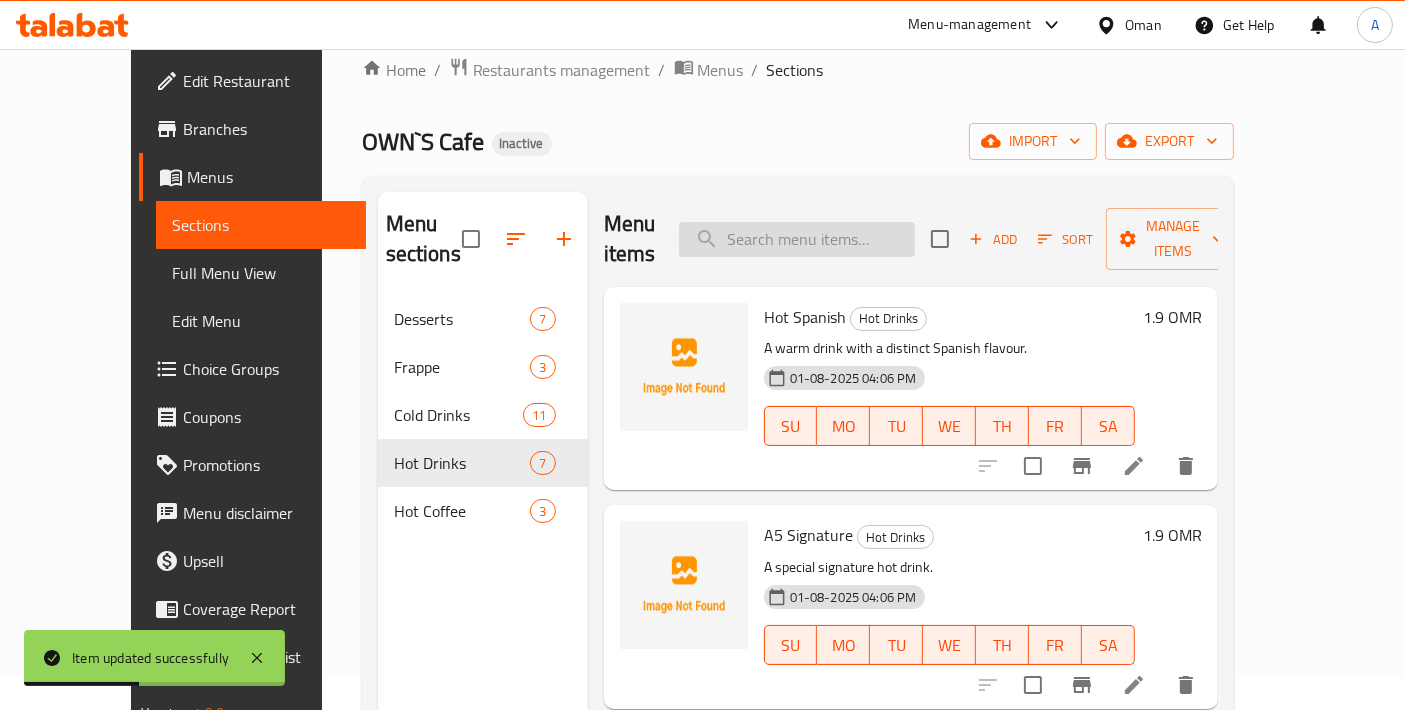 click at bounding box center (797, 239) 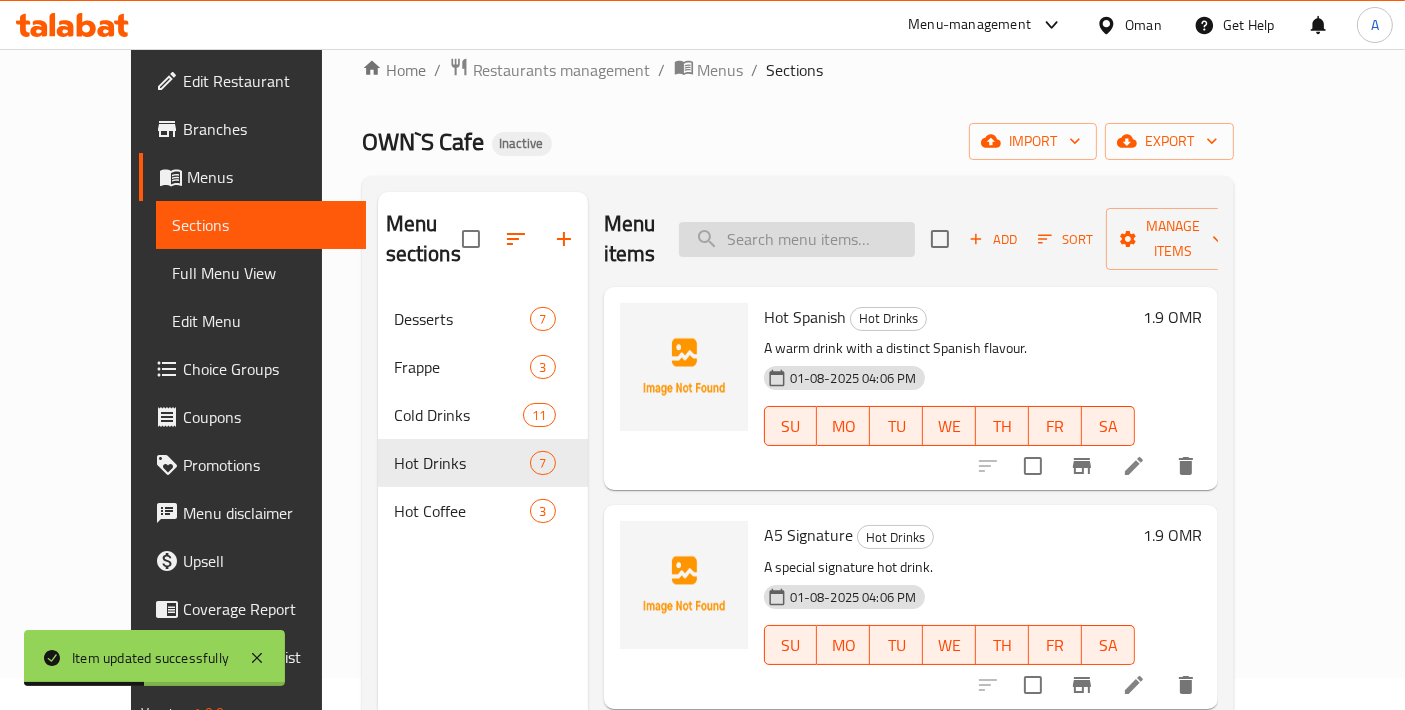 paste on "OWN'S Hot Chocolate" 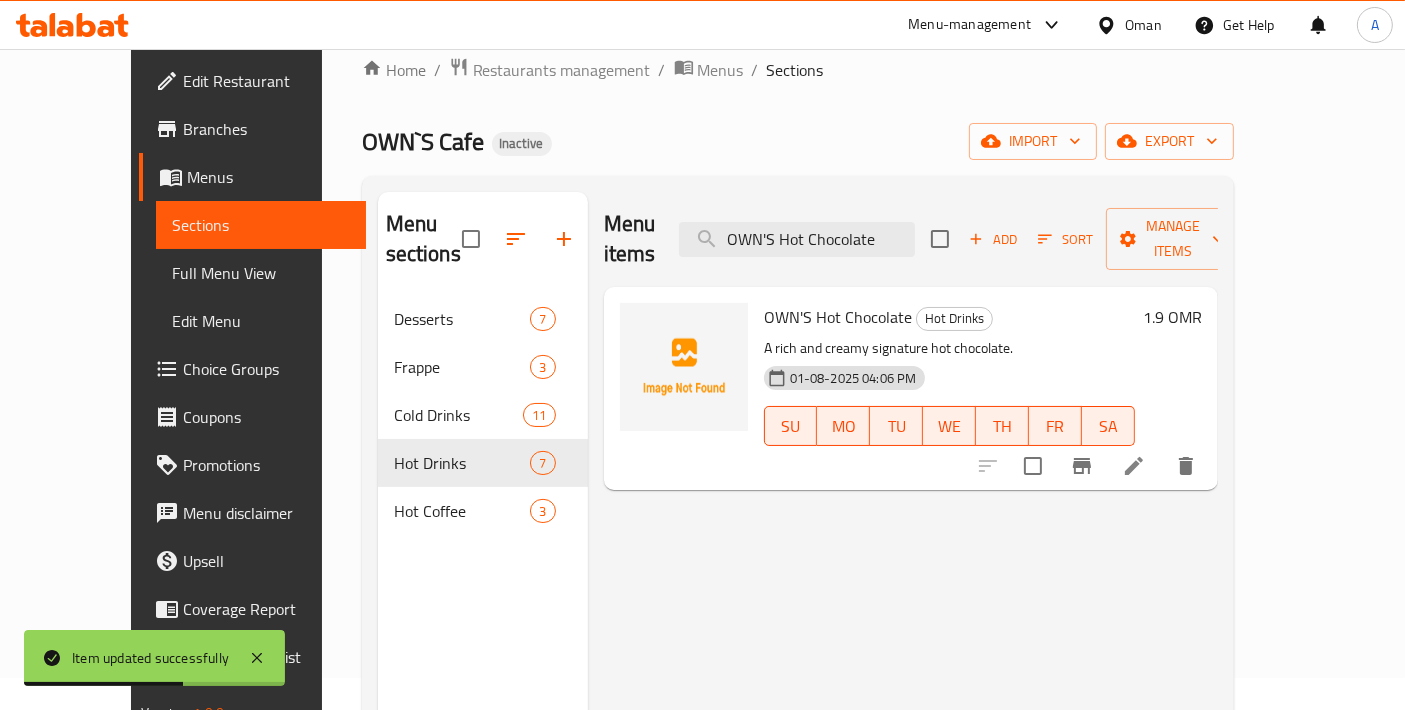type on "OWN'S Hot Chocolate" 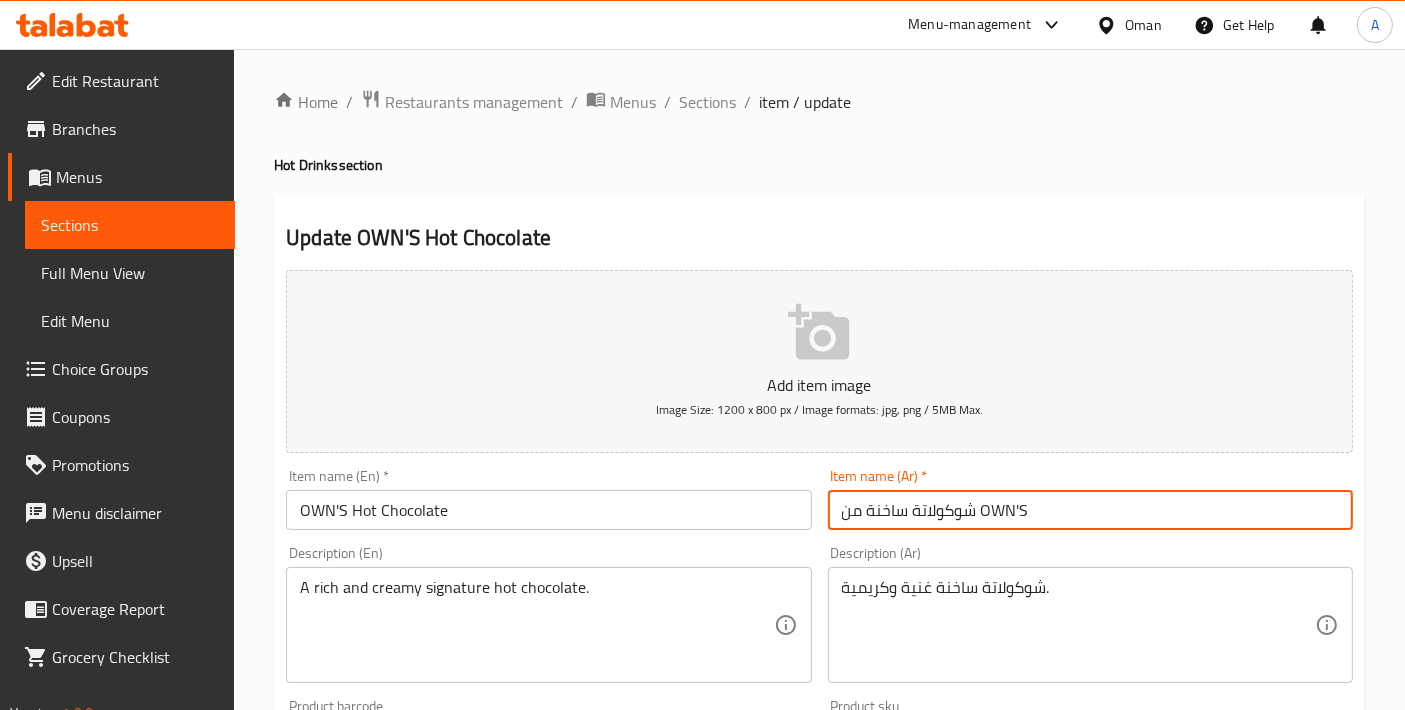 drag, startPoint x: 982, startPoint y: 513, endPoint x: 1045, endPoint y: 516, distance: 63.07139 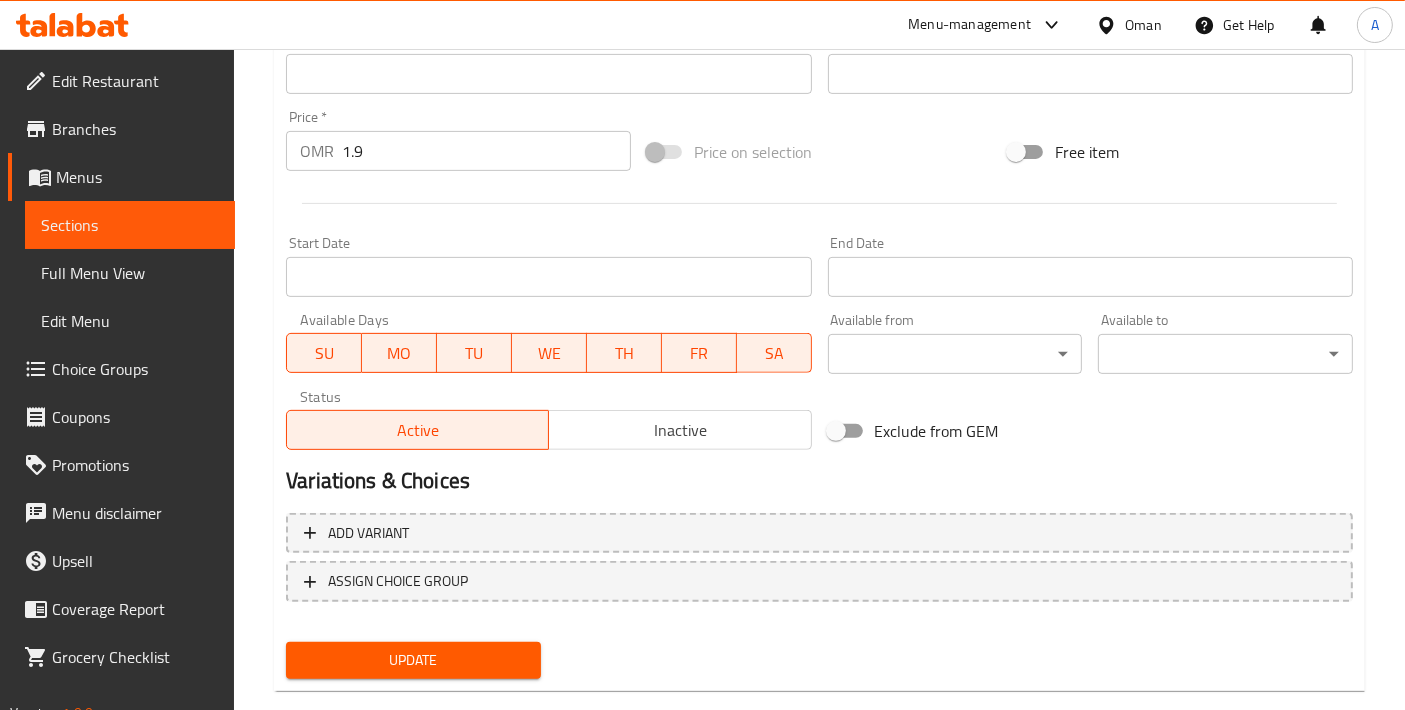 type on "شوكولاتة ساخنة من أونز" 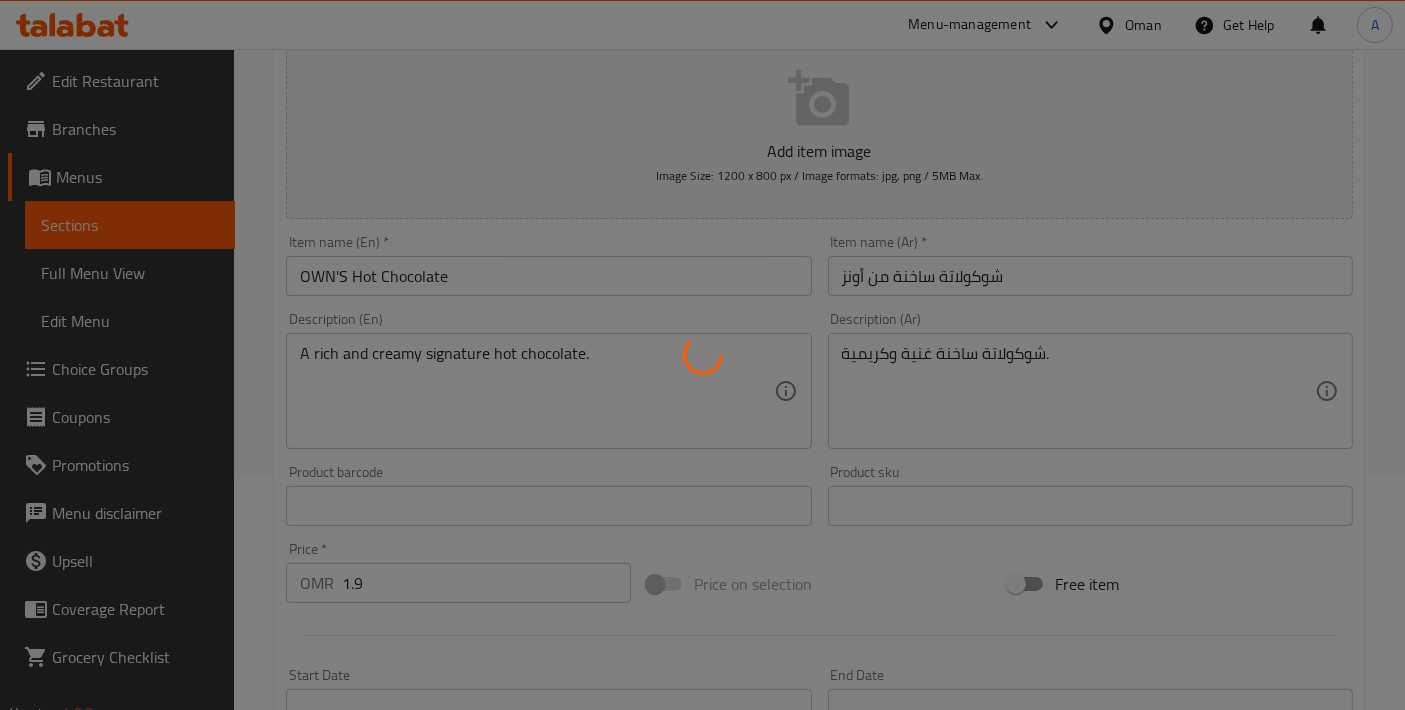 scroll, scrollTop: 222, scrollLeft: 0, axis: vertical 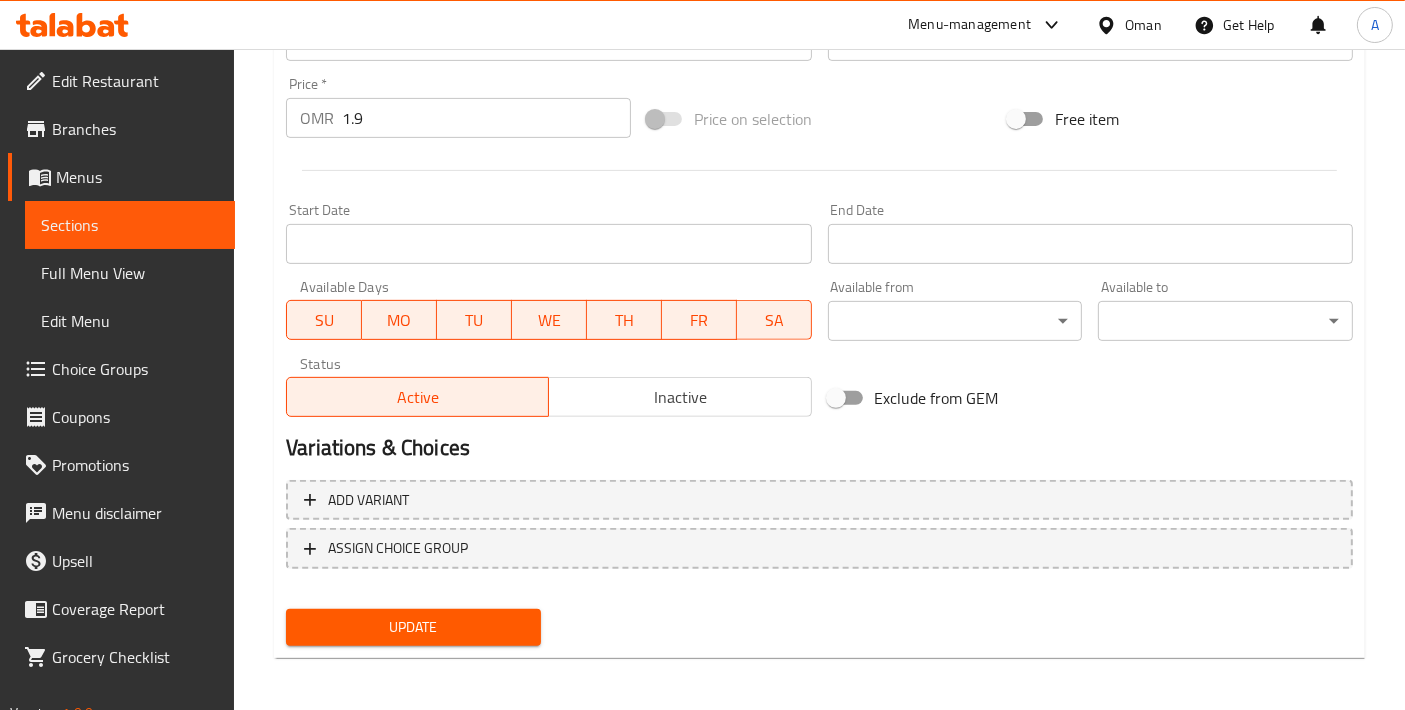 type on "شوكولاتة ساخنة غنية وكريمية سيجنيتشر." 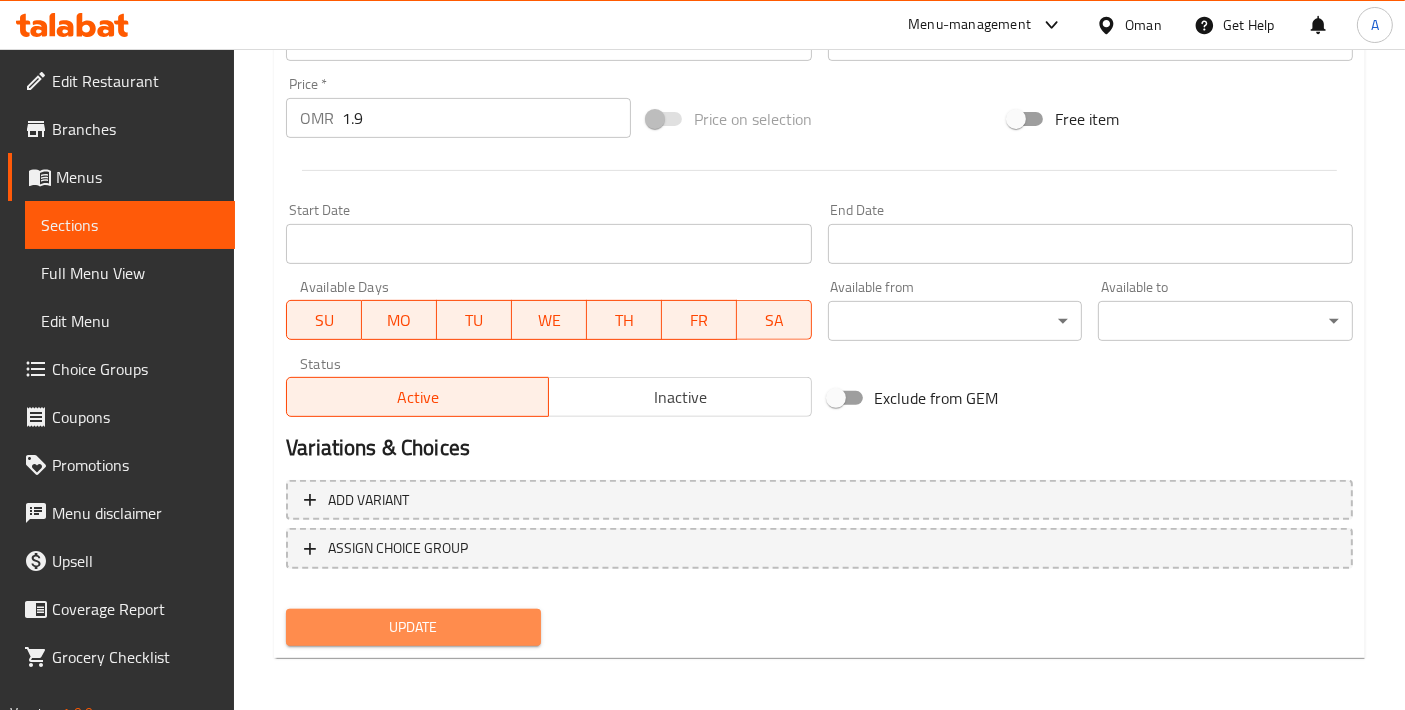 click on "Update" at bounding box center (413, 627) 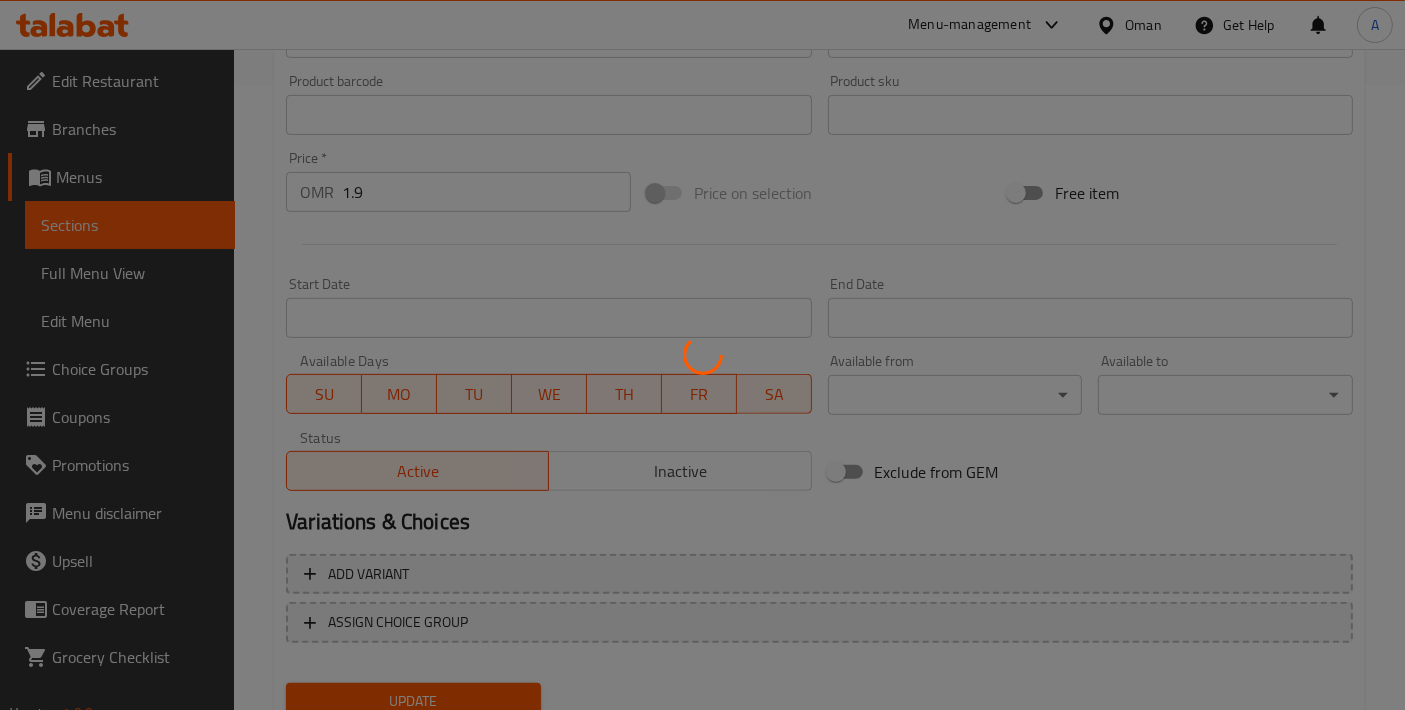 scroll, scrollTop: 0, scrollLeft: 0, axis: both 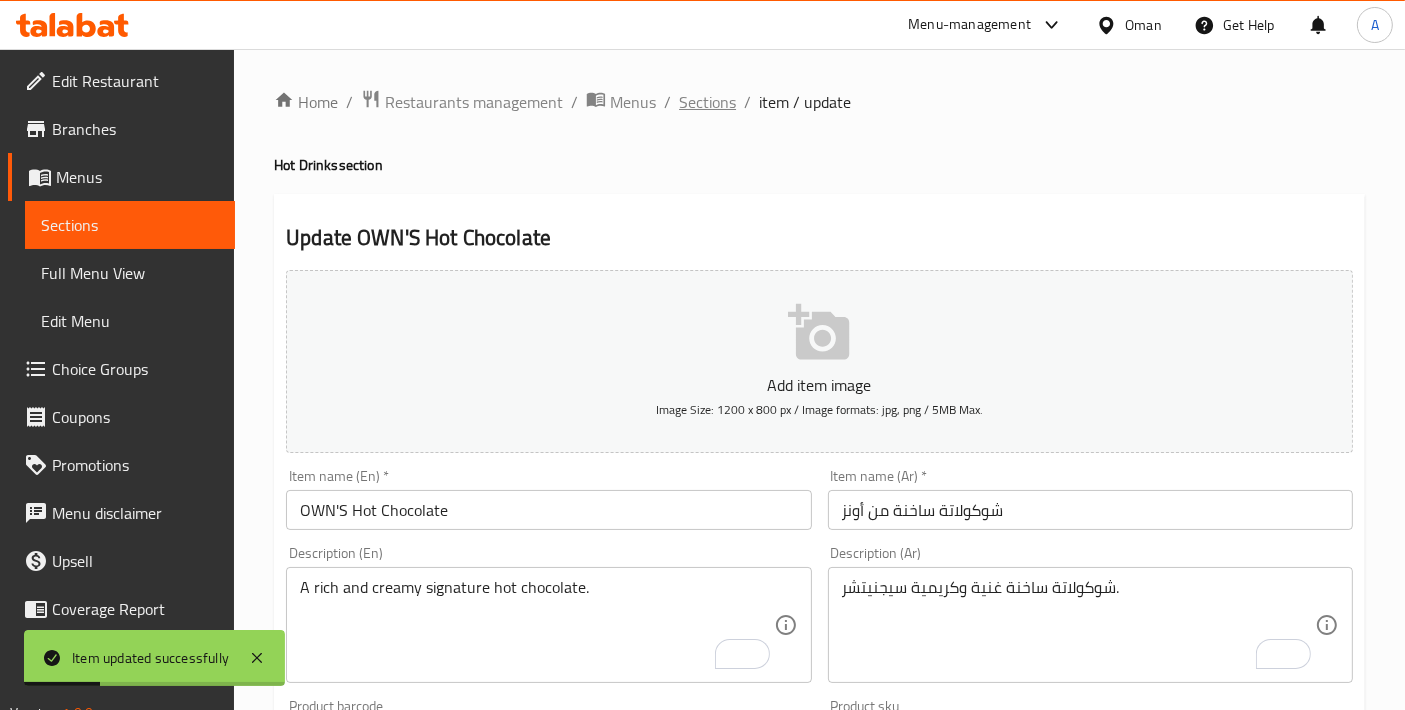click on "Sections" at bounding box center [707, 102] 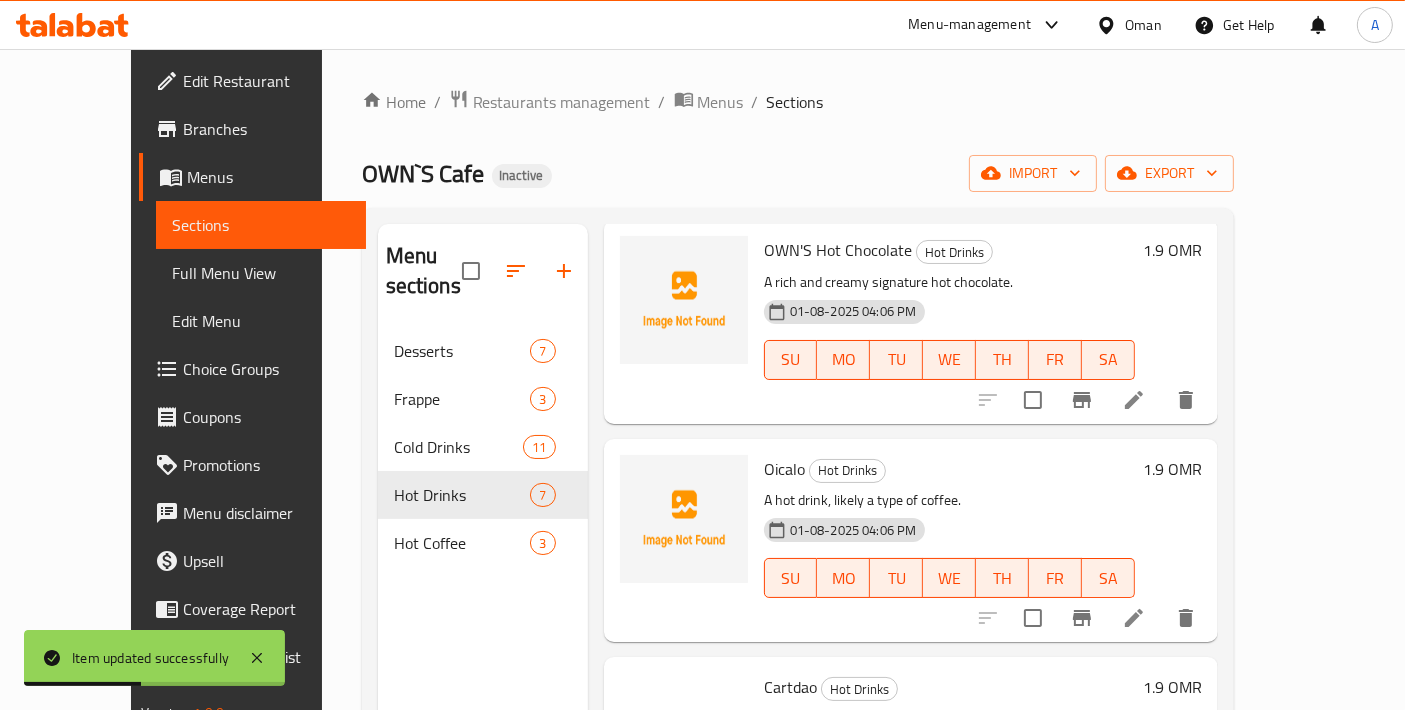 scroll, scrollTop: 868, scrollLeft: 0, axis: vertical 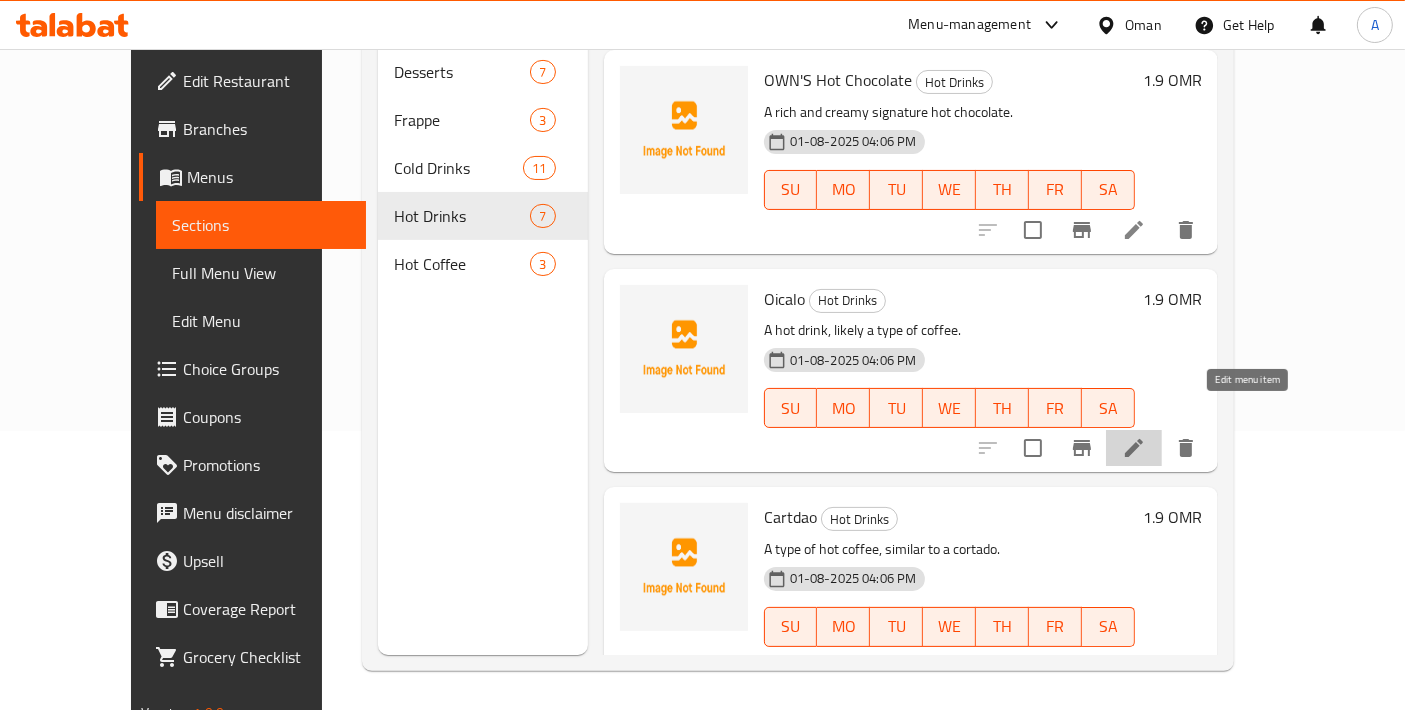 click 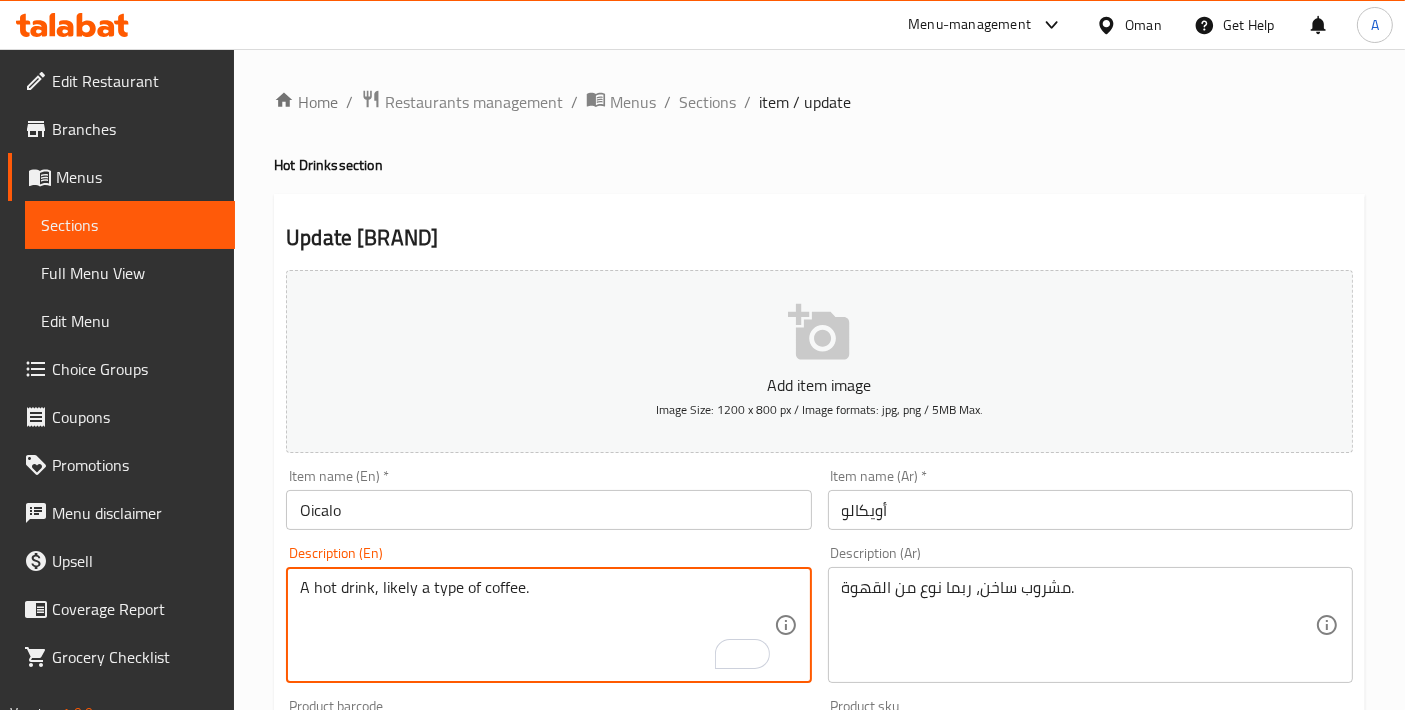 click on "Oicalo" at bounding box center [548, 510] 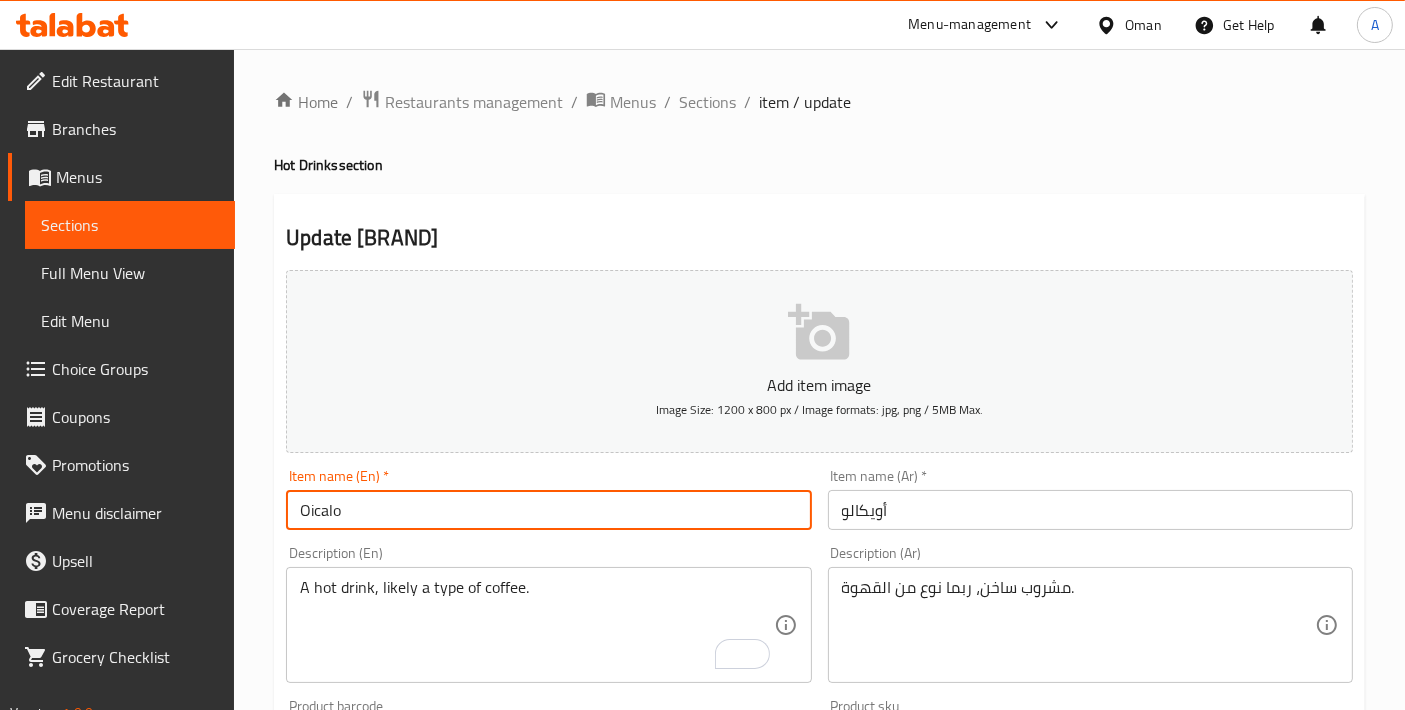 click on "Oicalo" at bounding box center [548, 510] 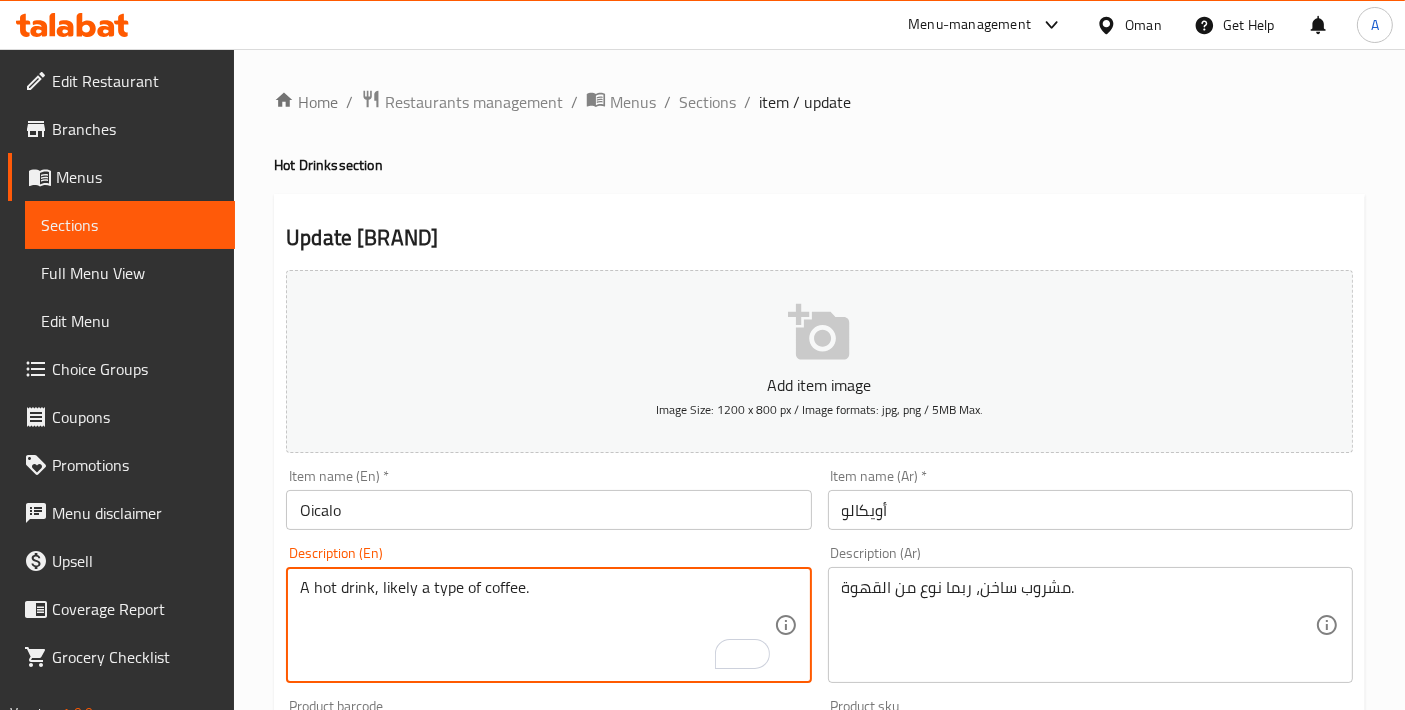 click on "A hot drink, likely a type of coffee." at bounding box center [536, 625] 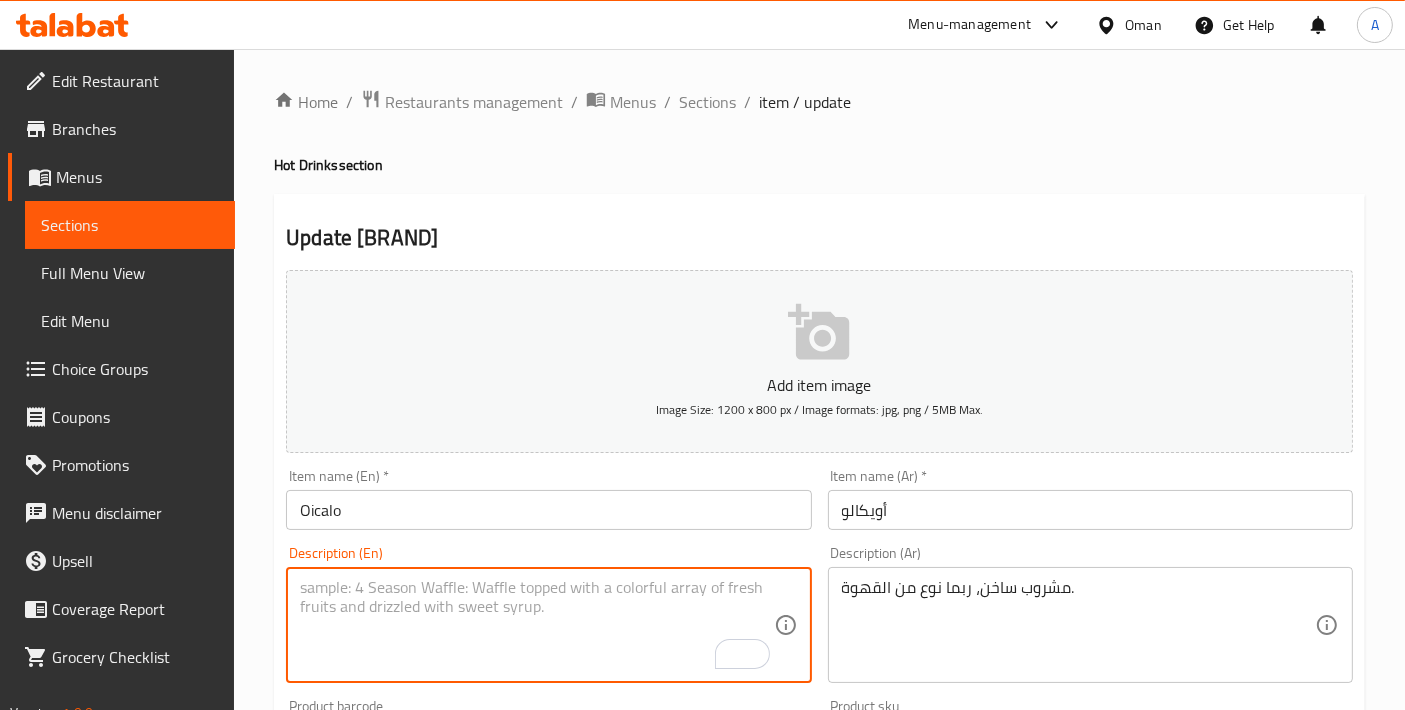 type 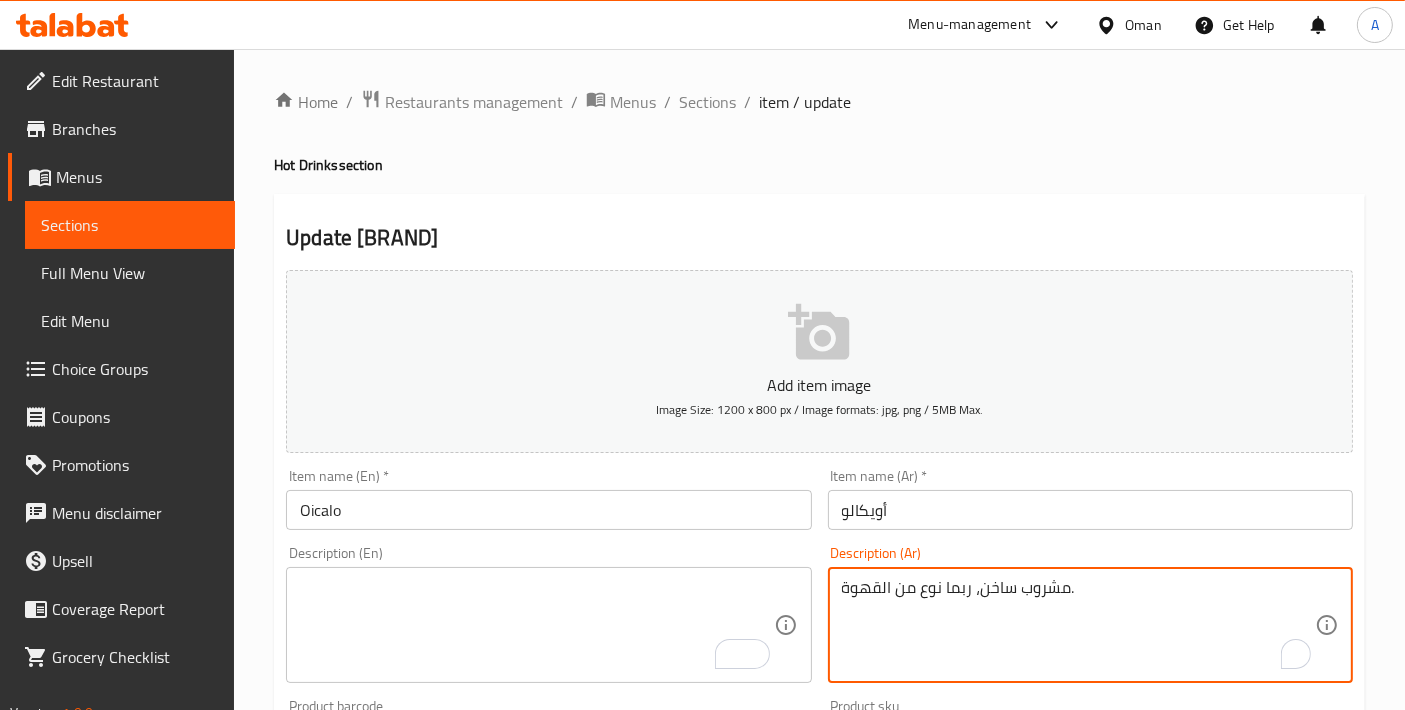 click on "مشروب ساخن، ربما نوع من القهوة." at bounding box center (1078, 625) 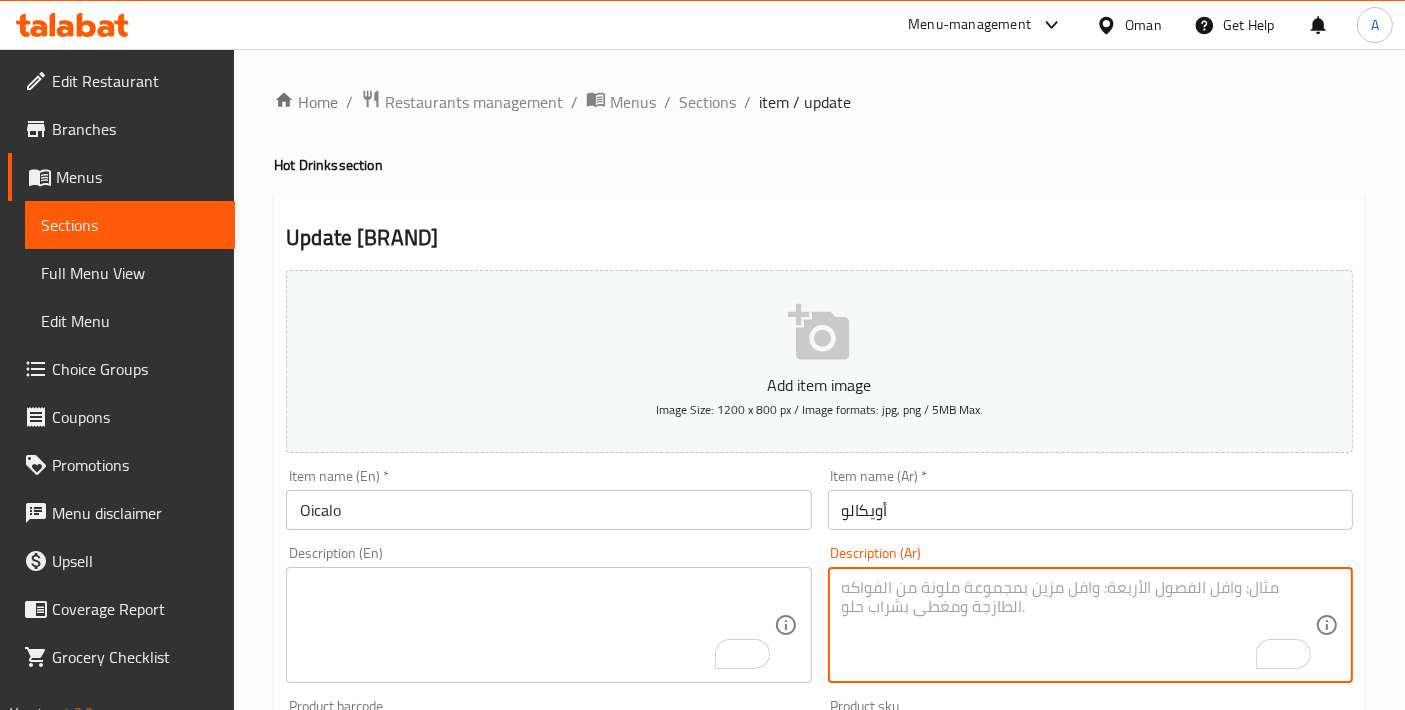 type 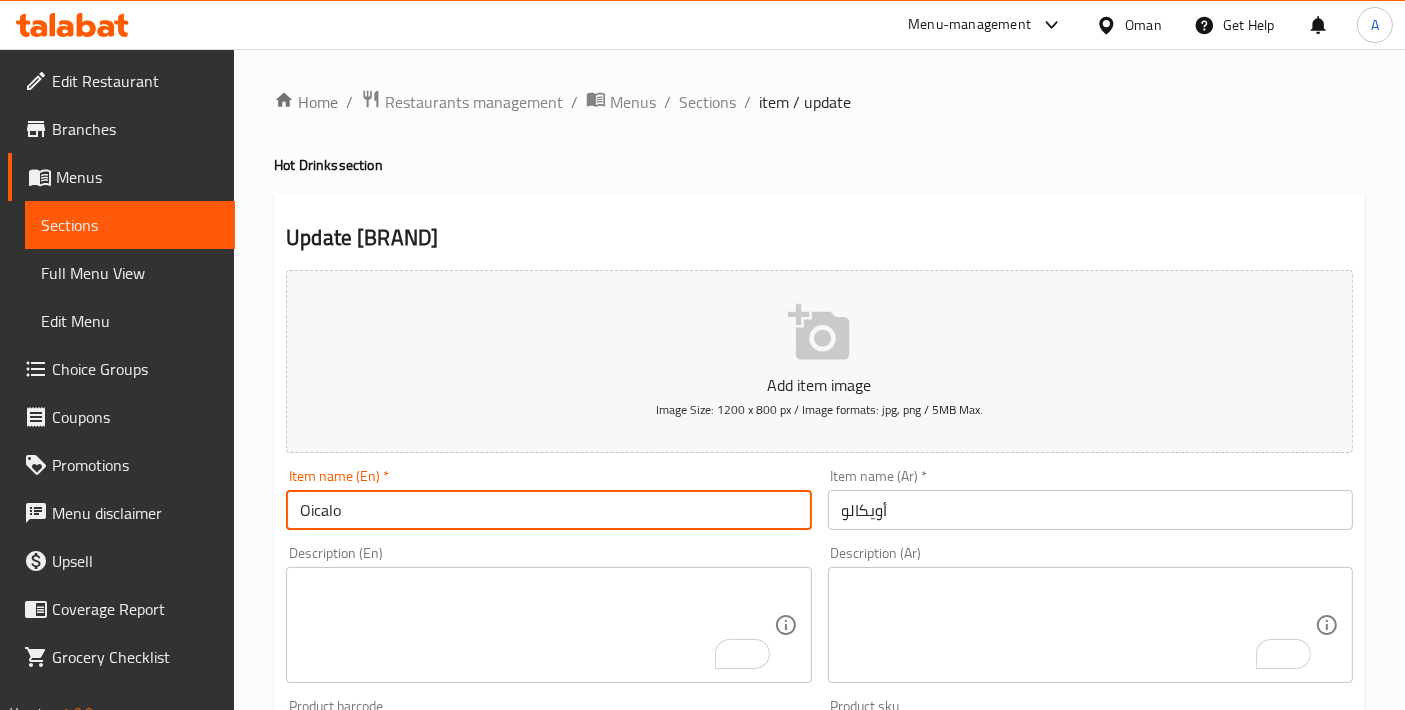click on "Oicalo" at bounding box center (548, 510) 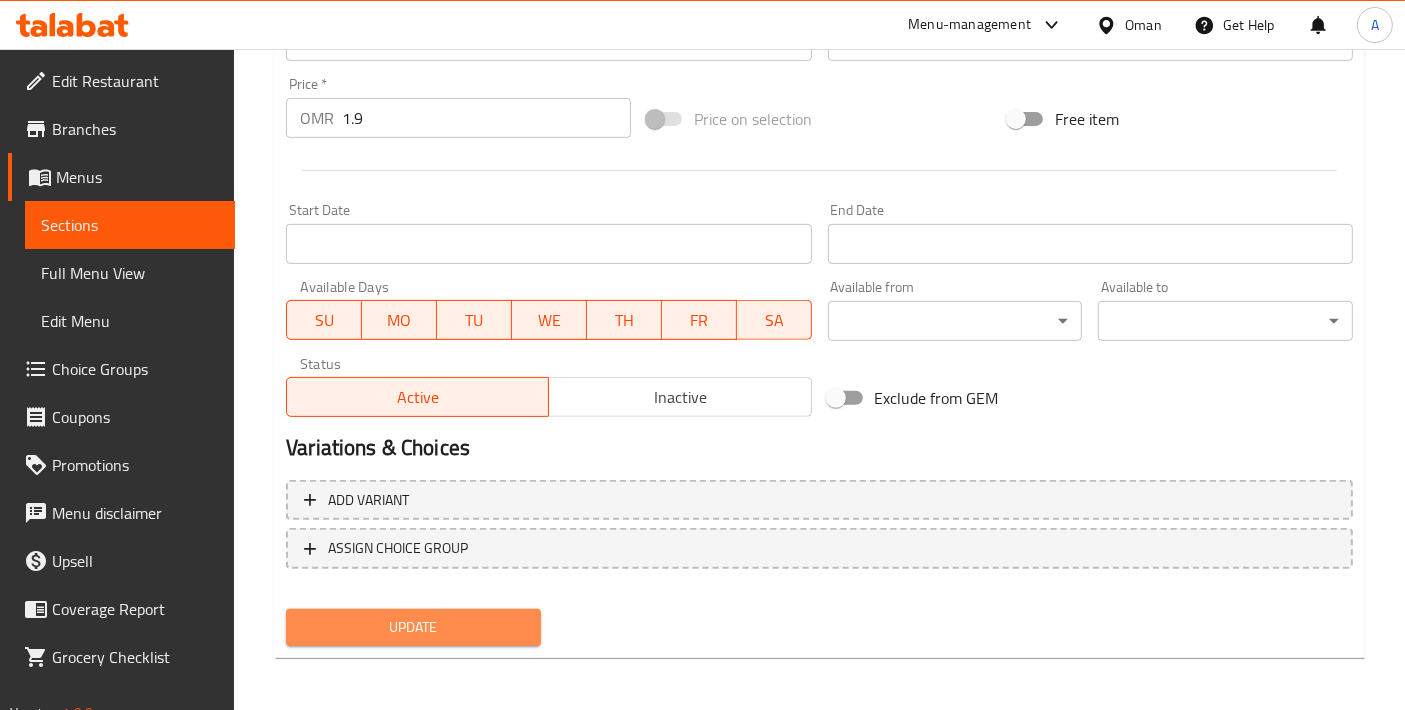click on "Update" at bounding box center [413, 627] 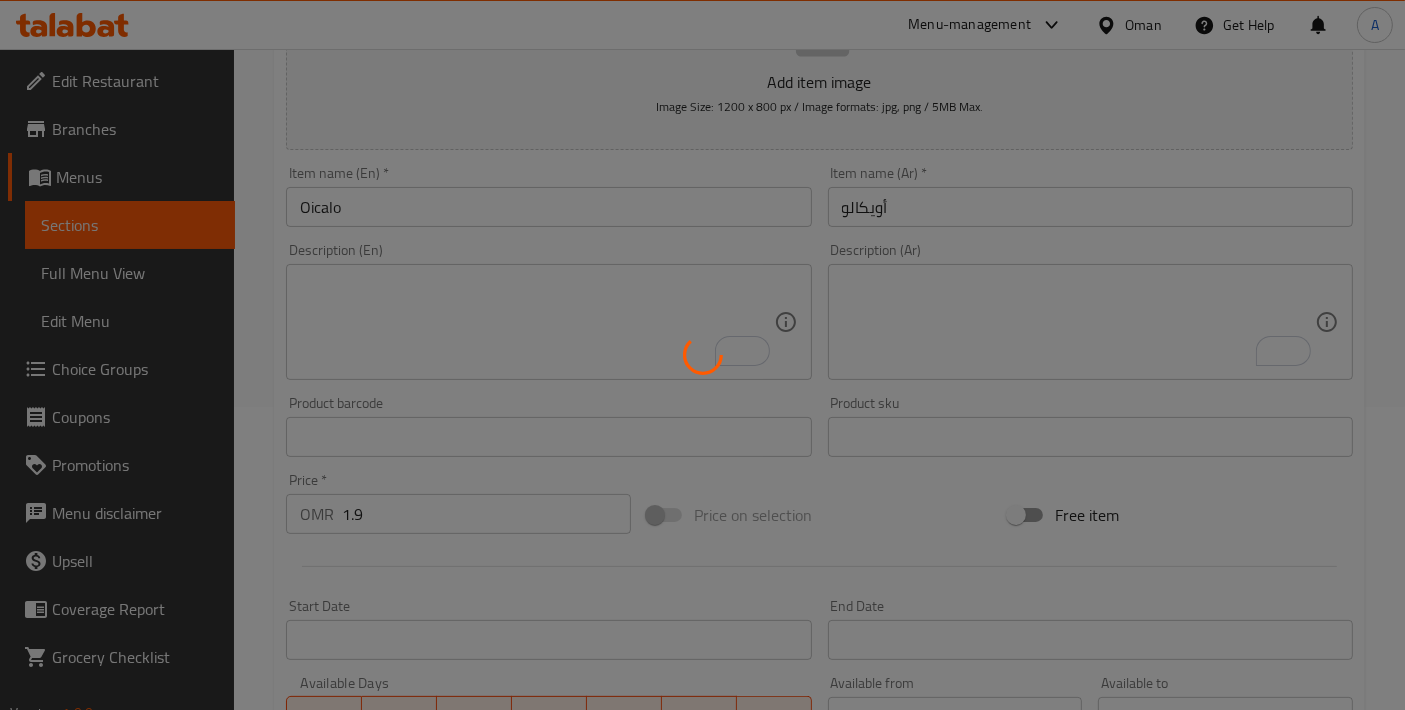scroll, scrollTop: 0, scrollLeft: 0, axis: both 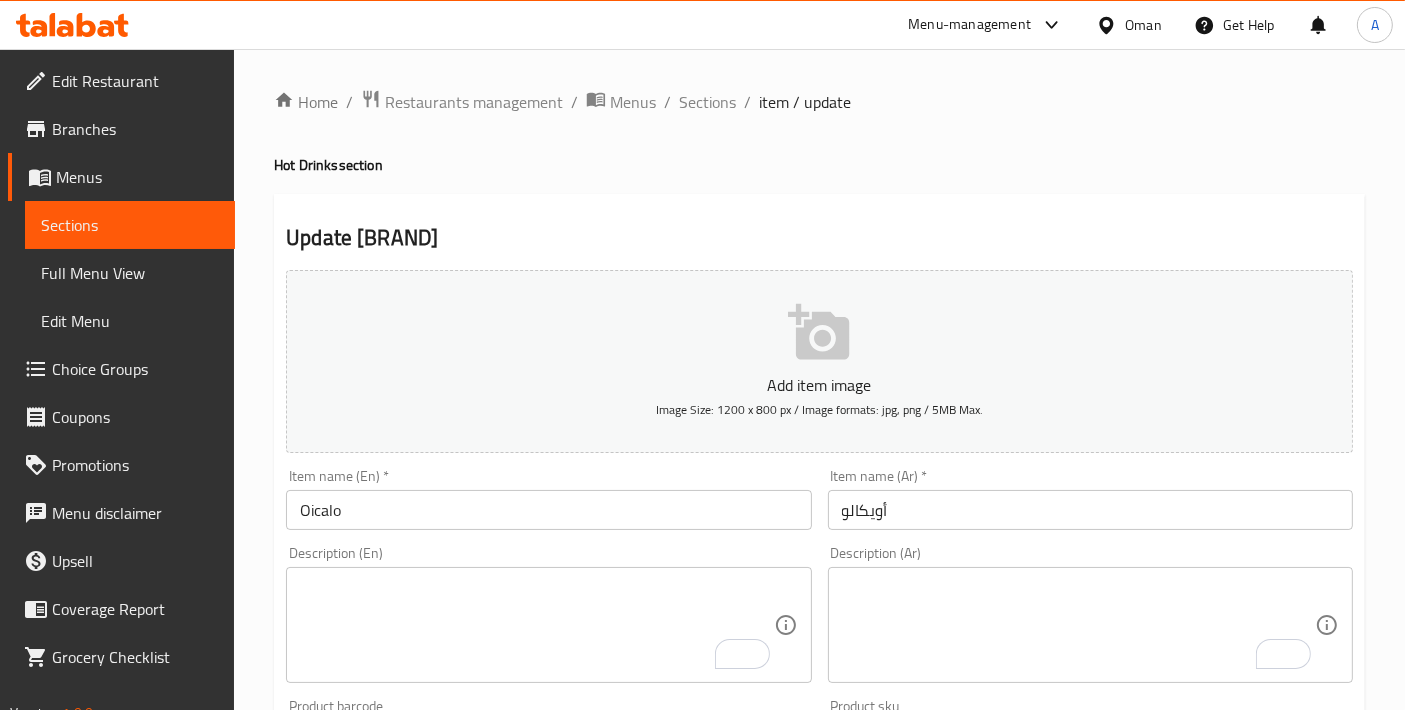 click on "Oicalo" at bounding box center [548, 510] 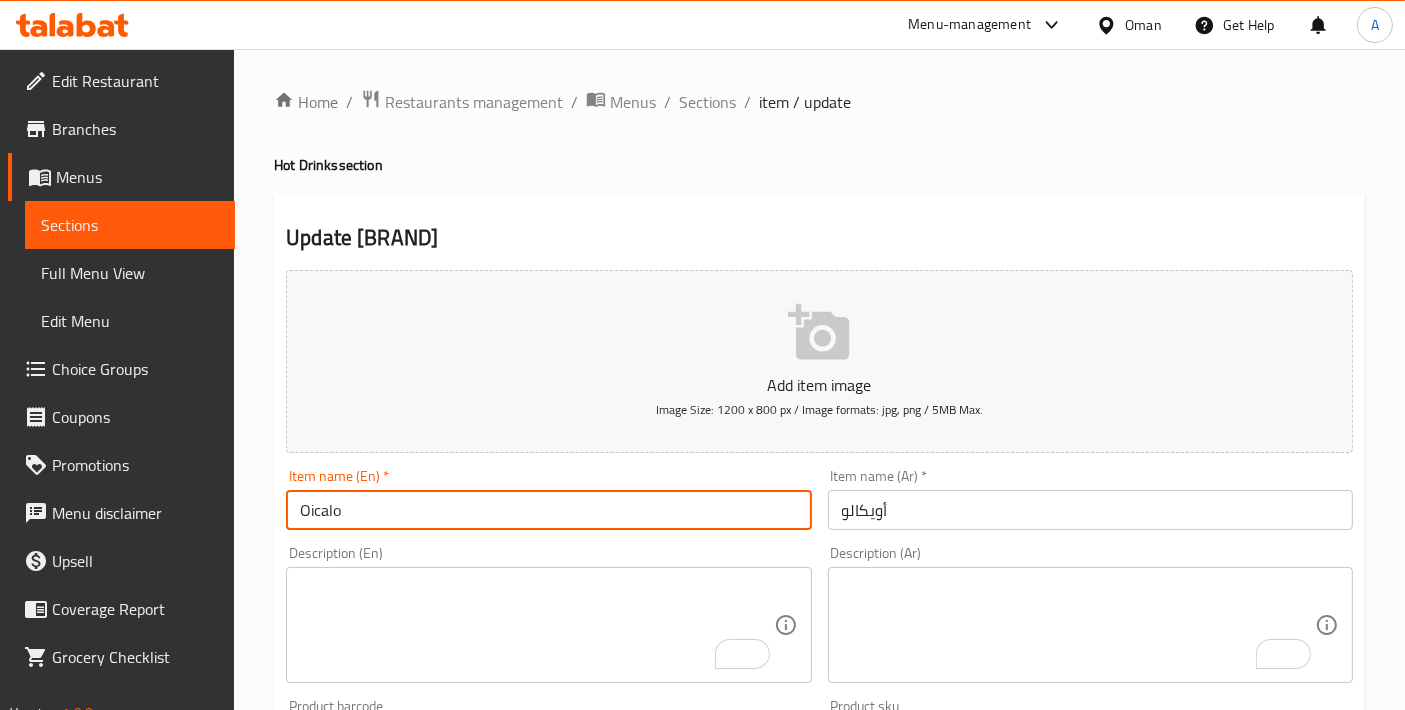 click on "Oicalo" at bounding box center [548, 510] 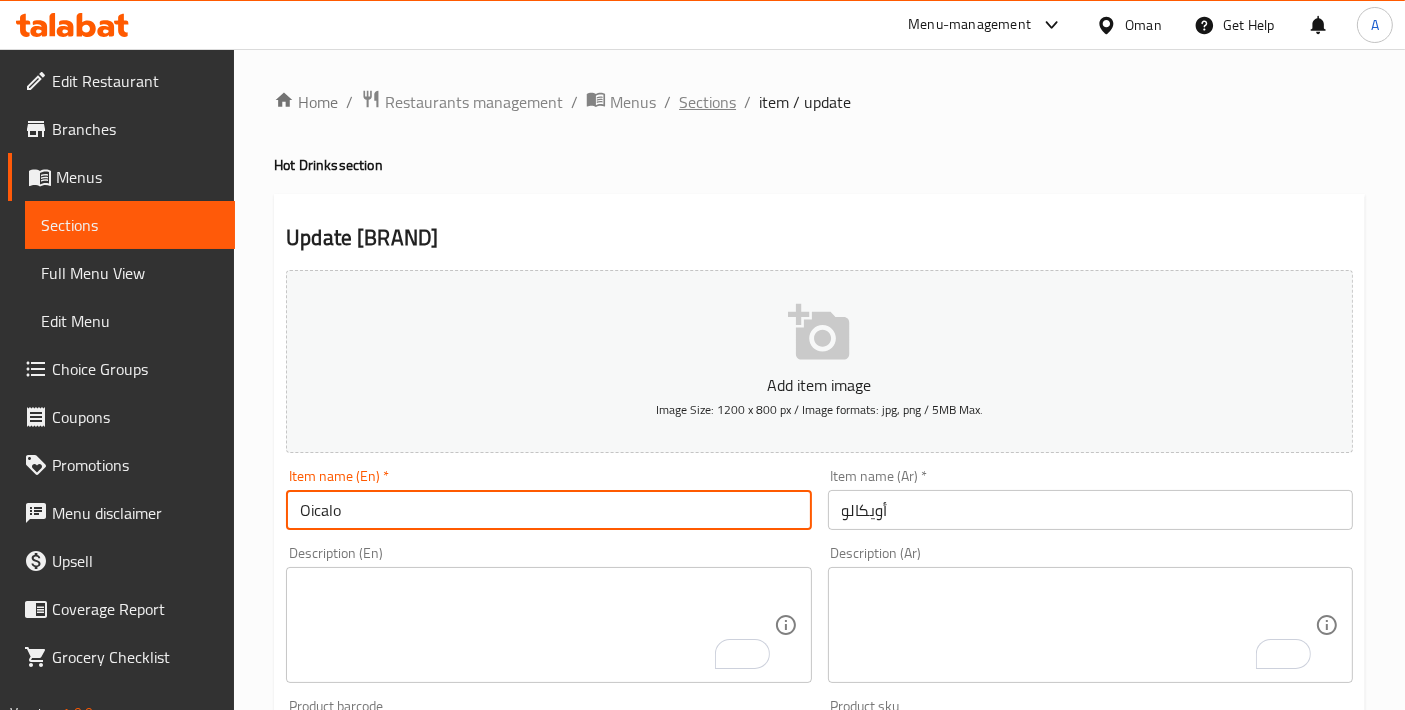 click on "Sections" at bounding box center (707, 102) 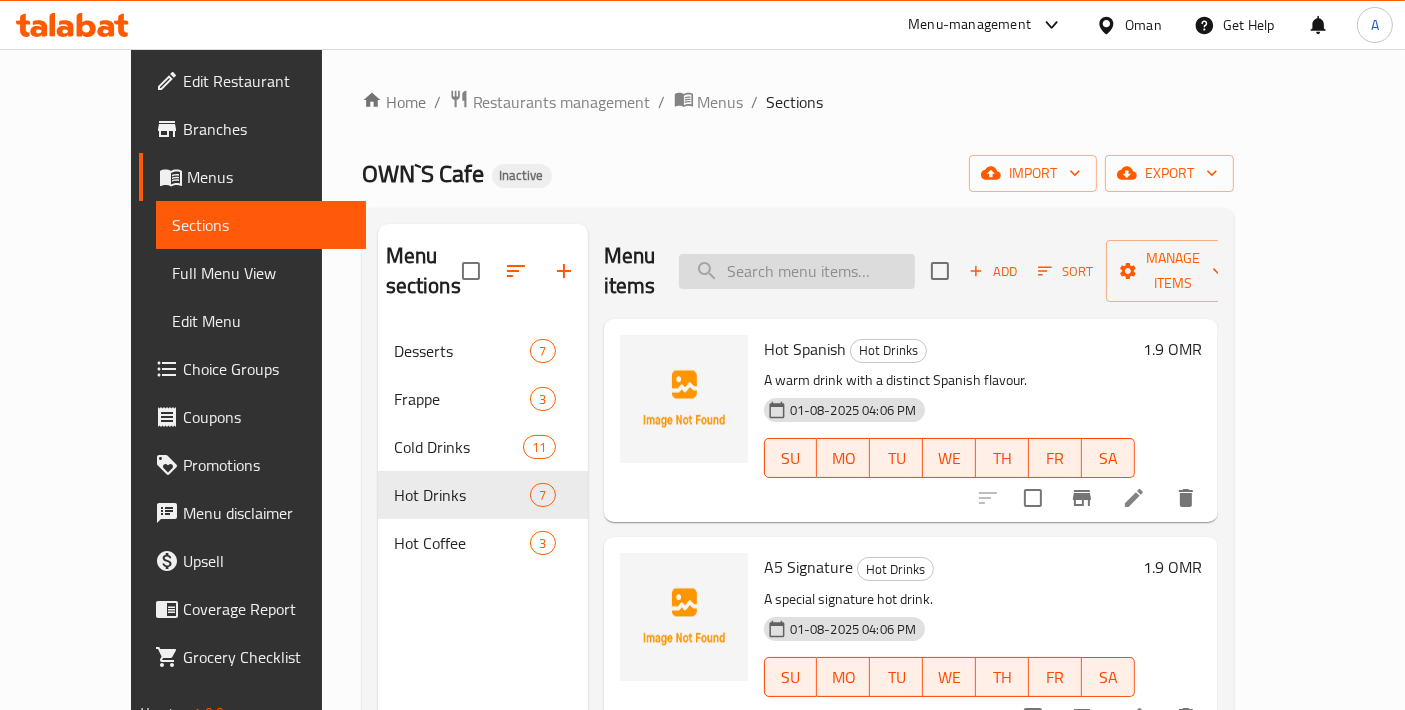 click at bounding box center [797, 271] 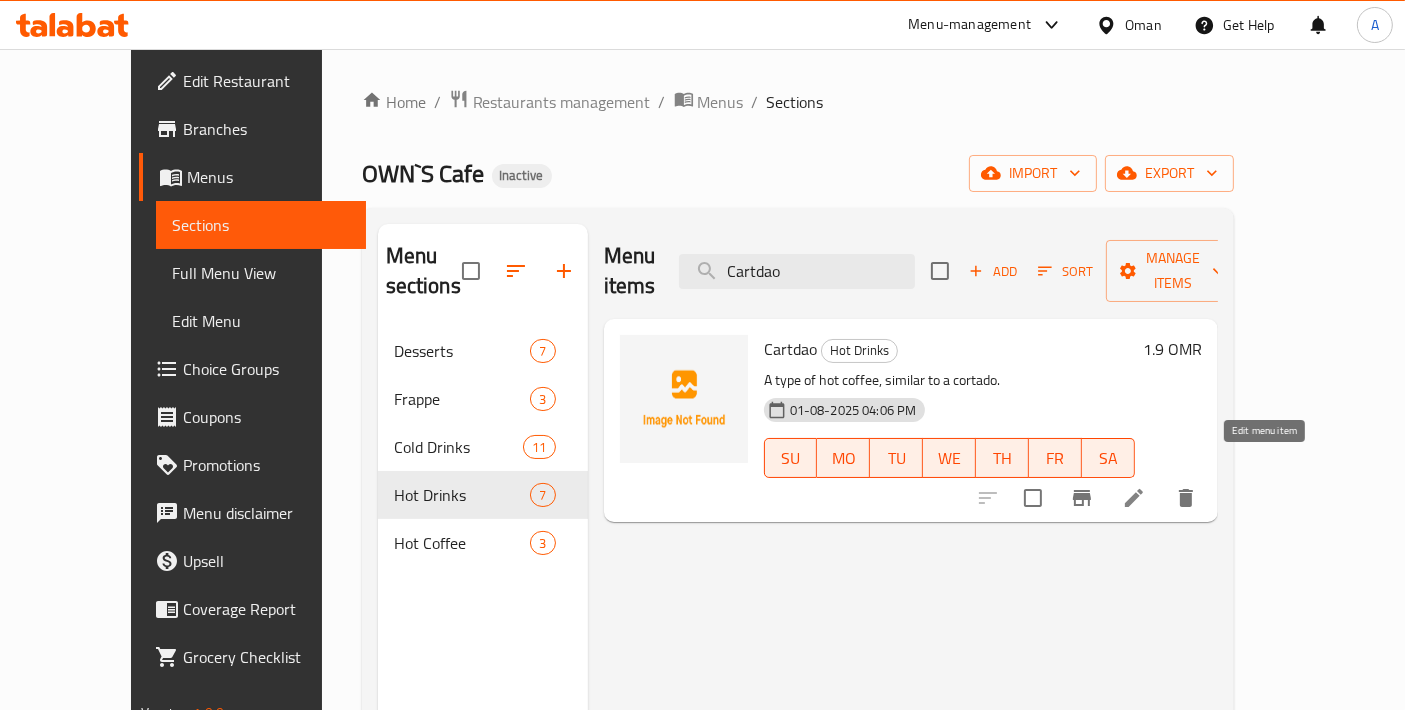 type on "Cartdao" 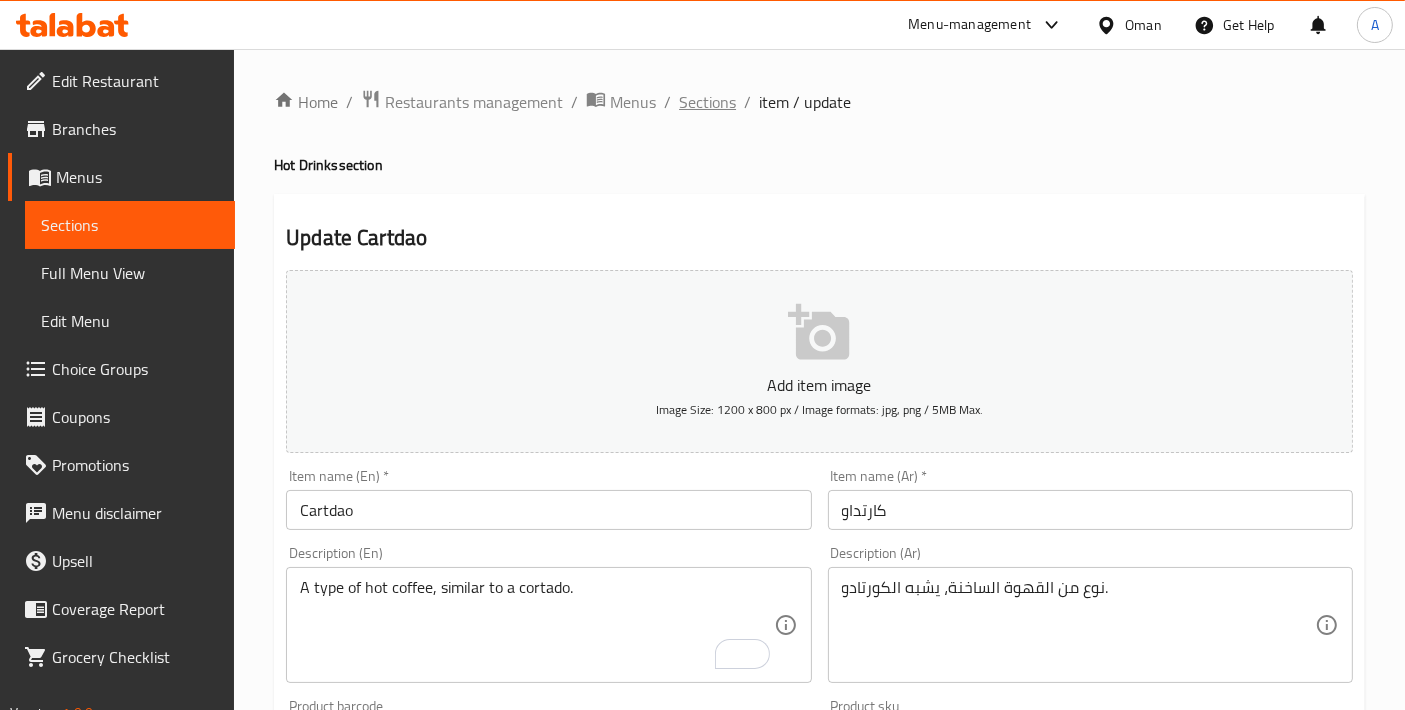 click on "Sections" at bounding box center [707, 102] 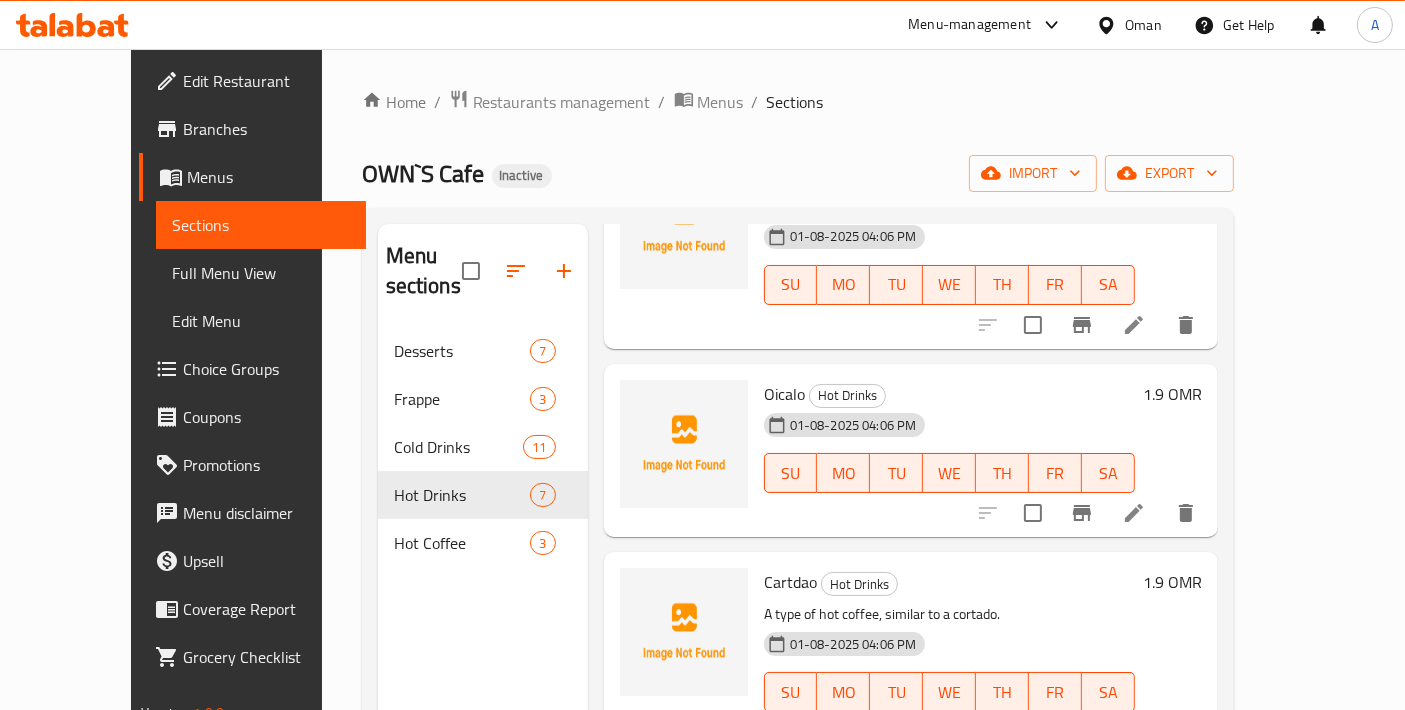 scroll, scrollTop: 838, scrollLeft: 0, axis: vertical 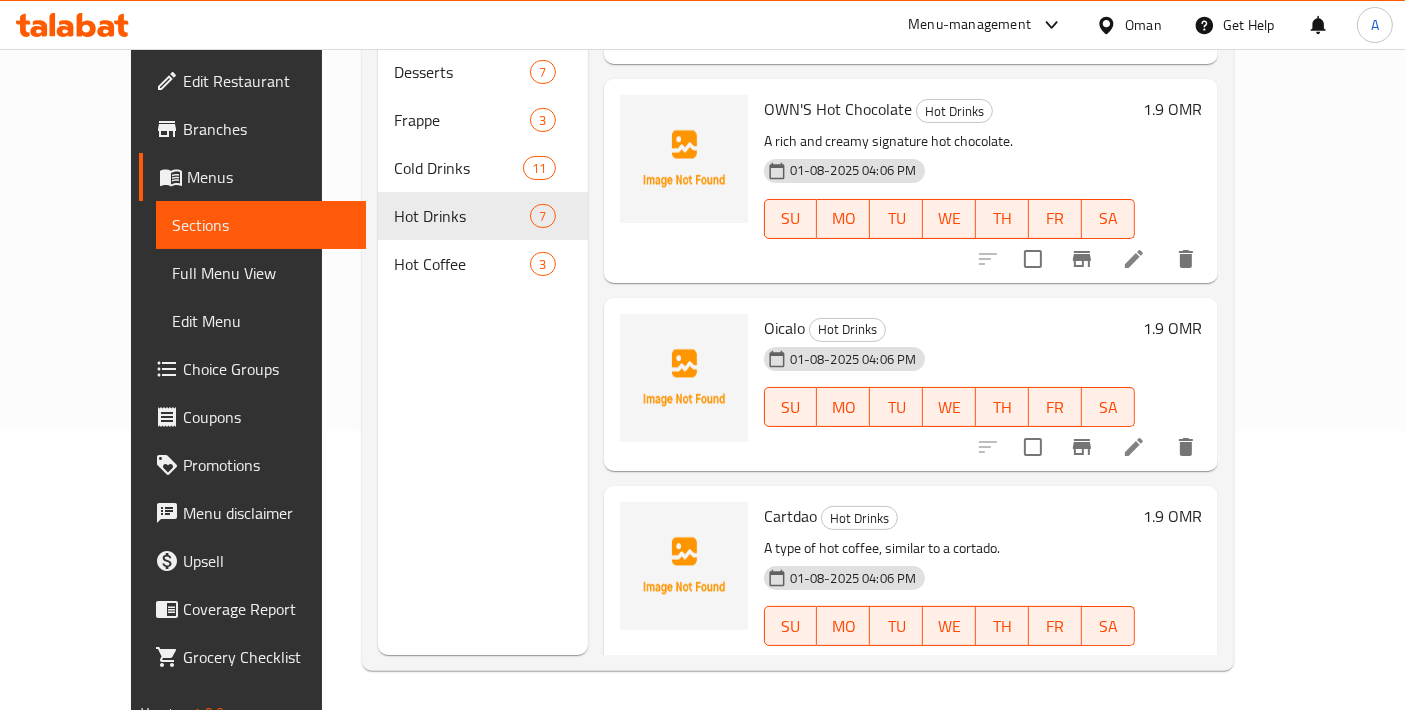 click at bounding box center [1186, 447] 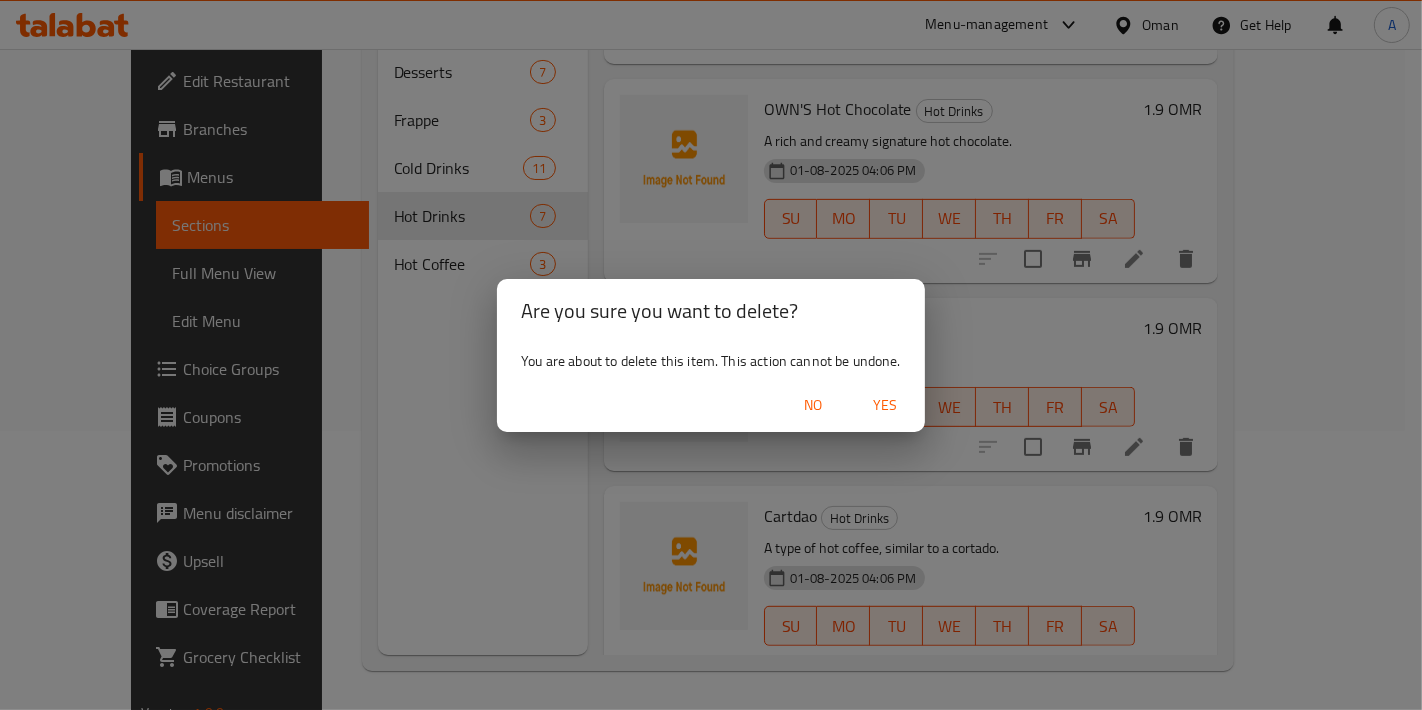 click on "Yes" at bounding box center [885, 405] 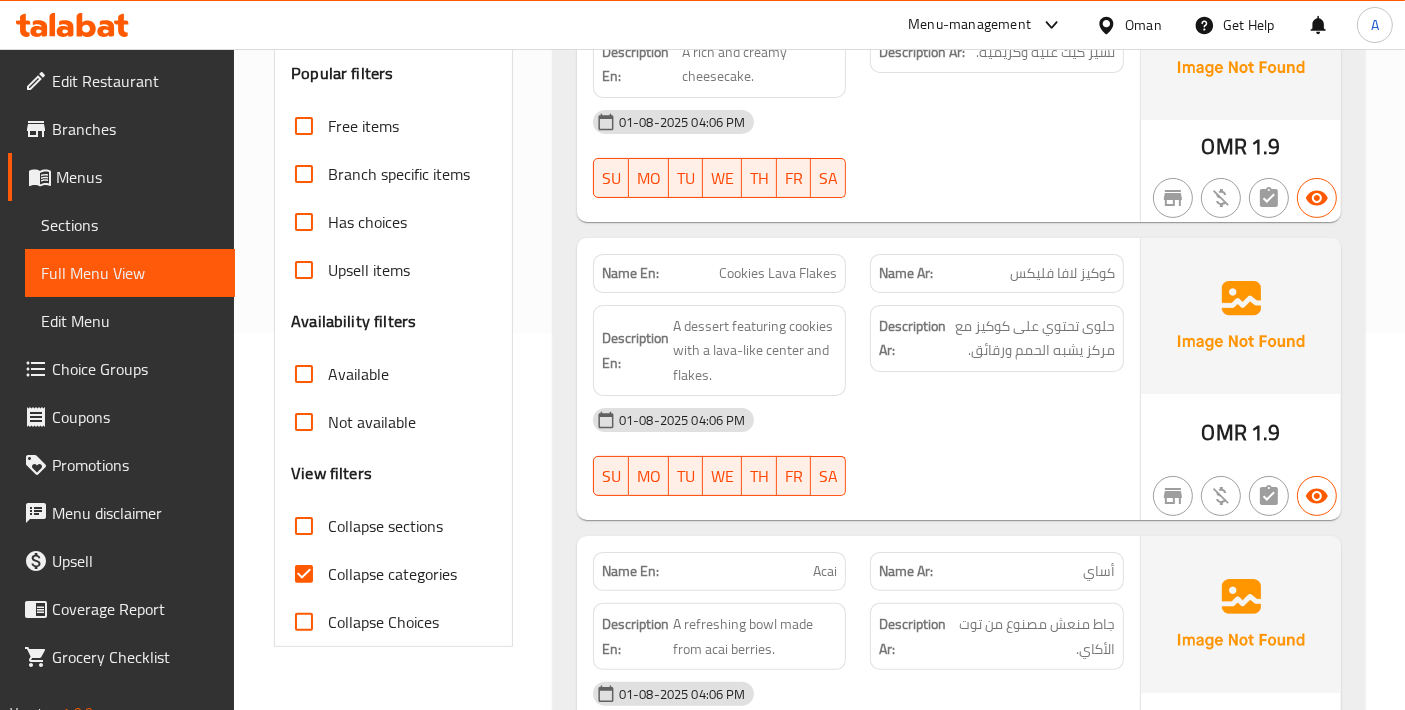 scroll, scrollTop: 444, scrollLeft: 0, axis: vertical 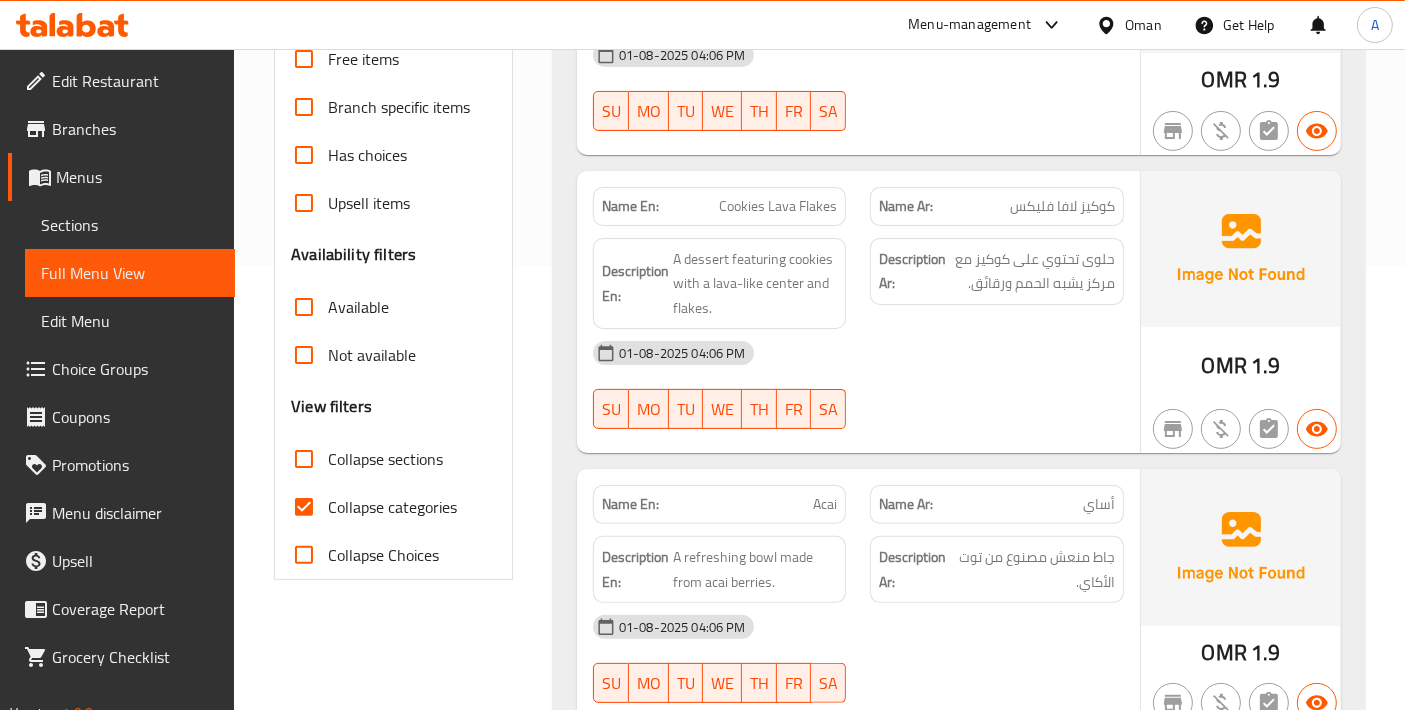 click on "Collapse categories" at bounding box center (304, 507) 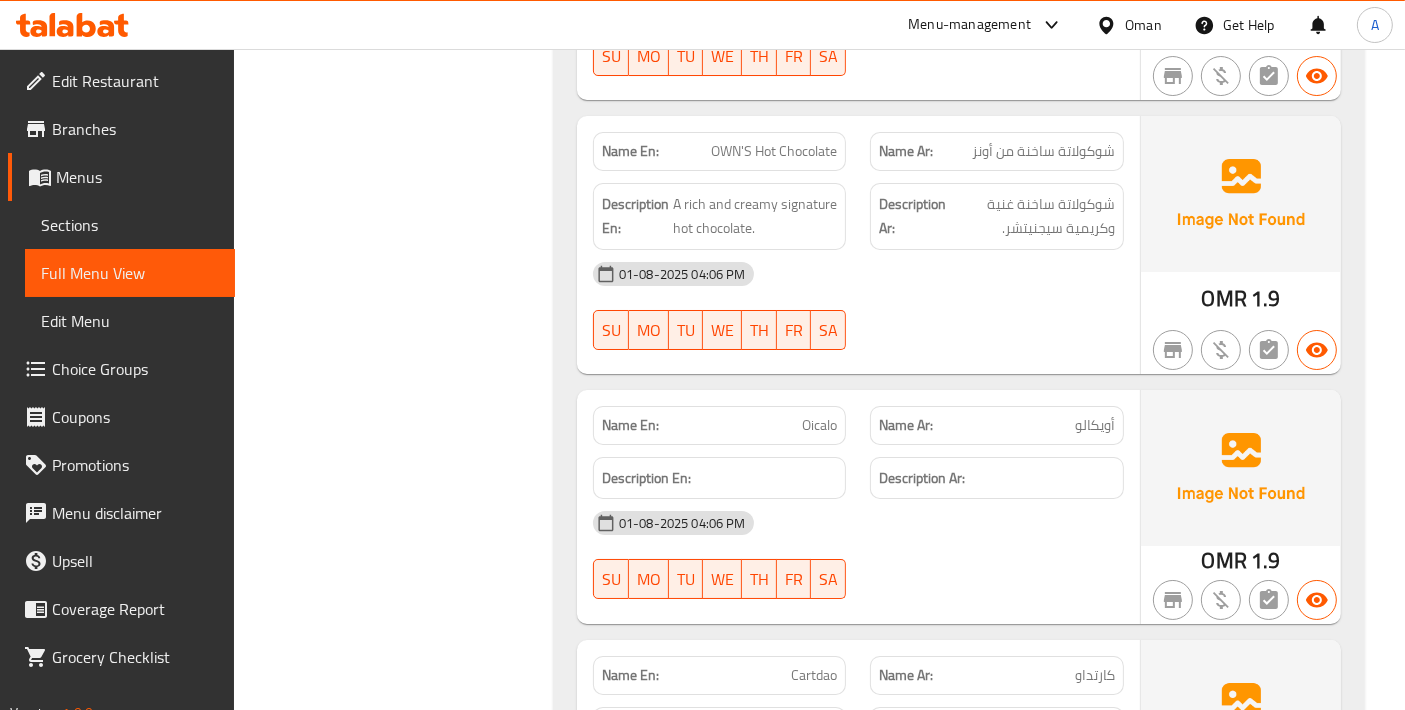 scroll, scrollTop: 7555, scrollLeft: 0, axis: vertical 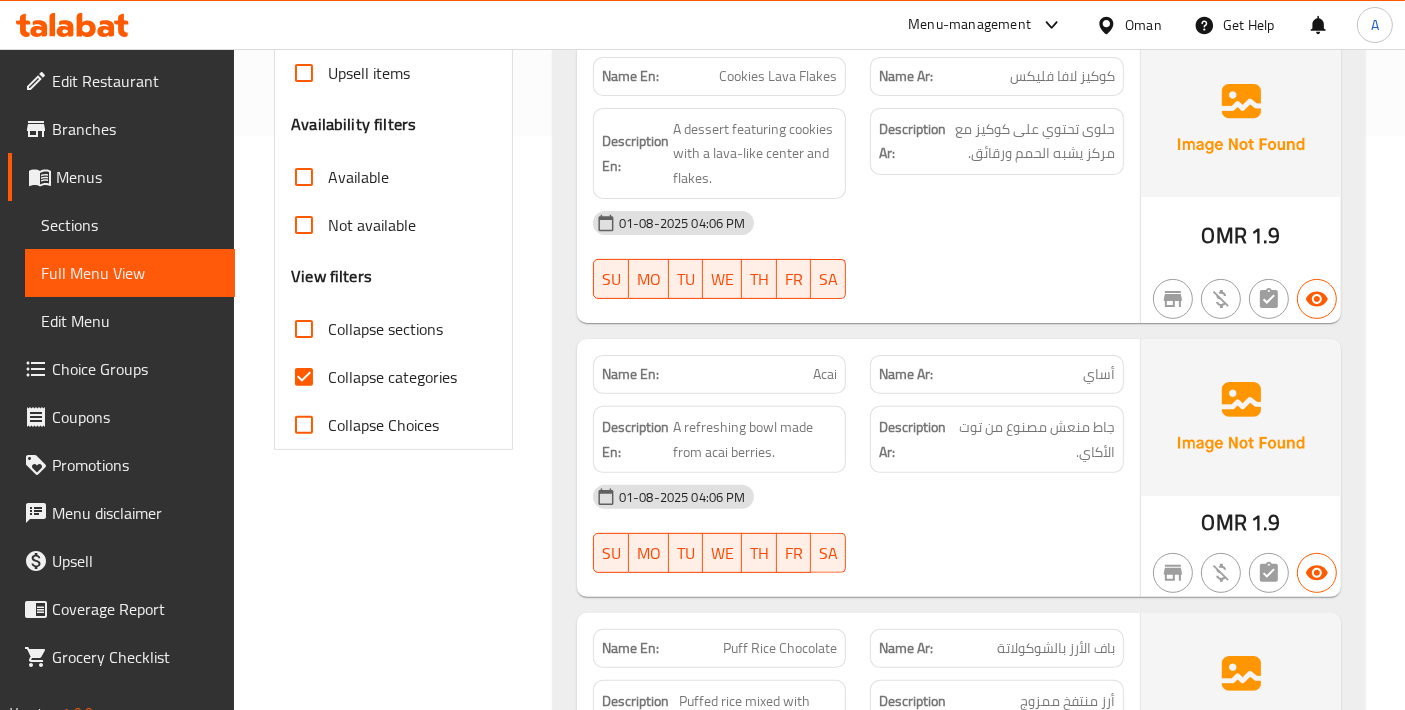 click on "Collapse categories" at bounding box center (304, 377) 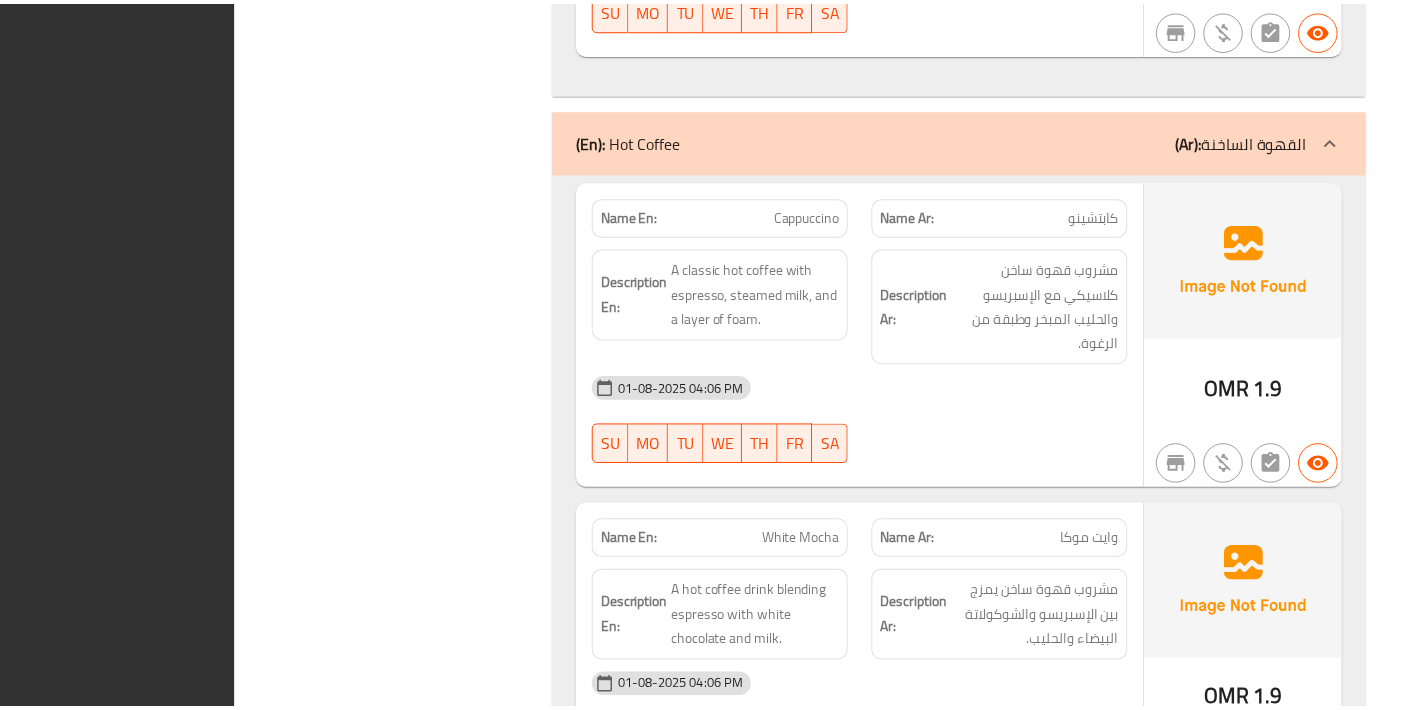scroll, scrollTop: 8526, scrollLeft: 0, axis: vertical 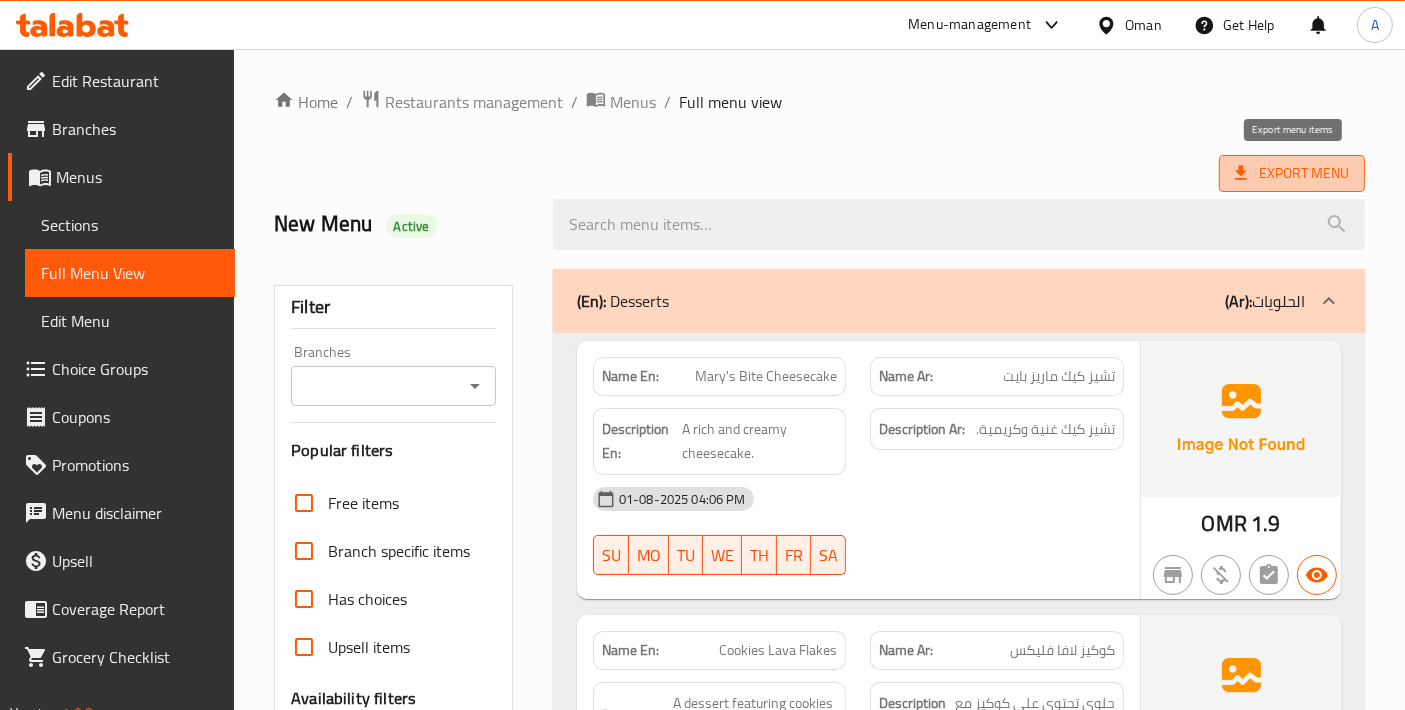 click on "Export Menu" at bounding box center (1292, 173) 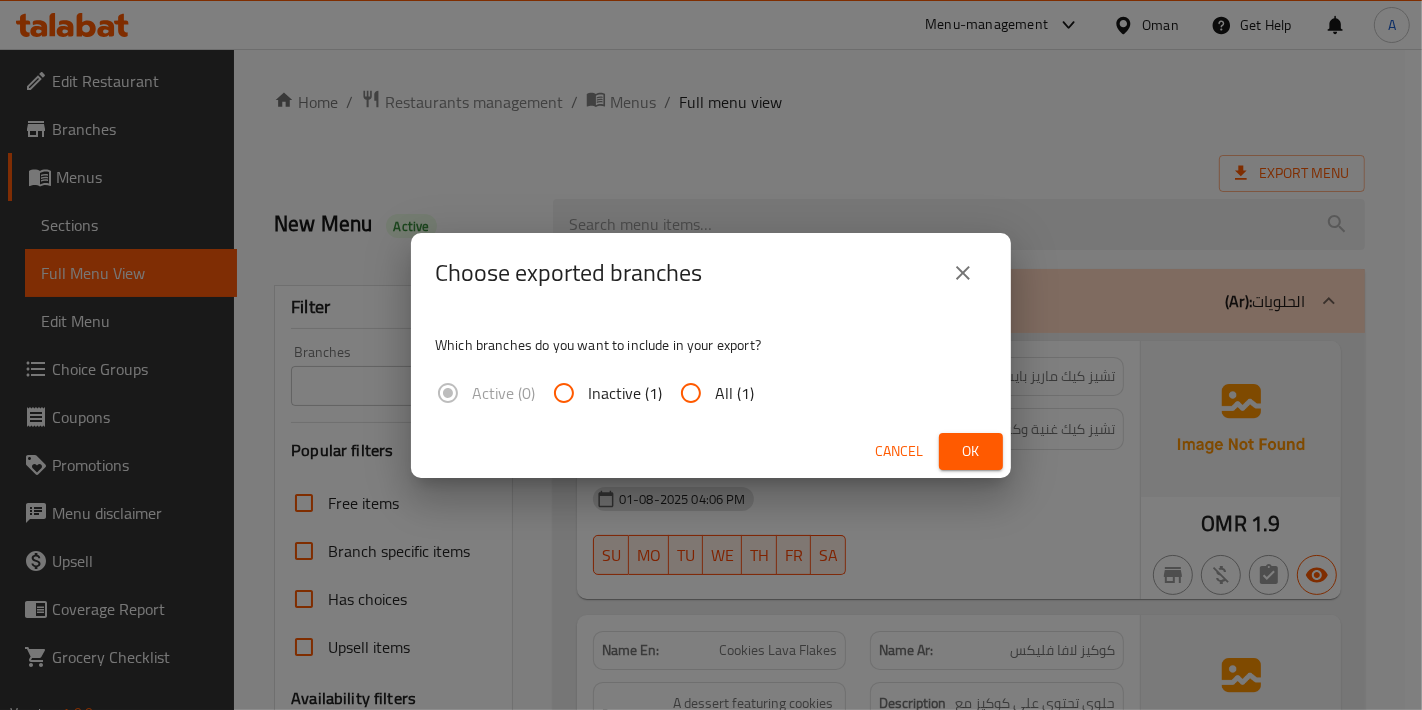 click on "All (1)" at bounding box center (734, 393) 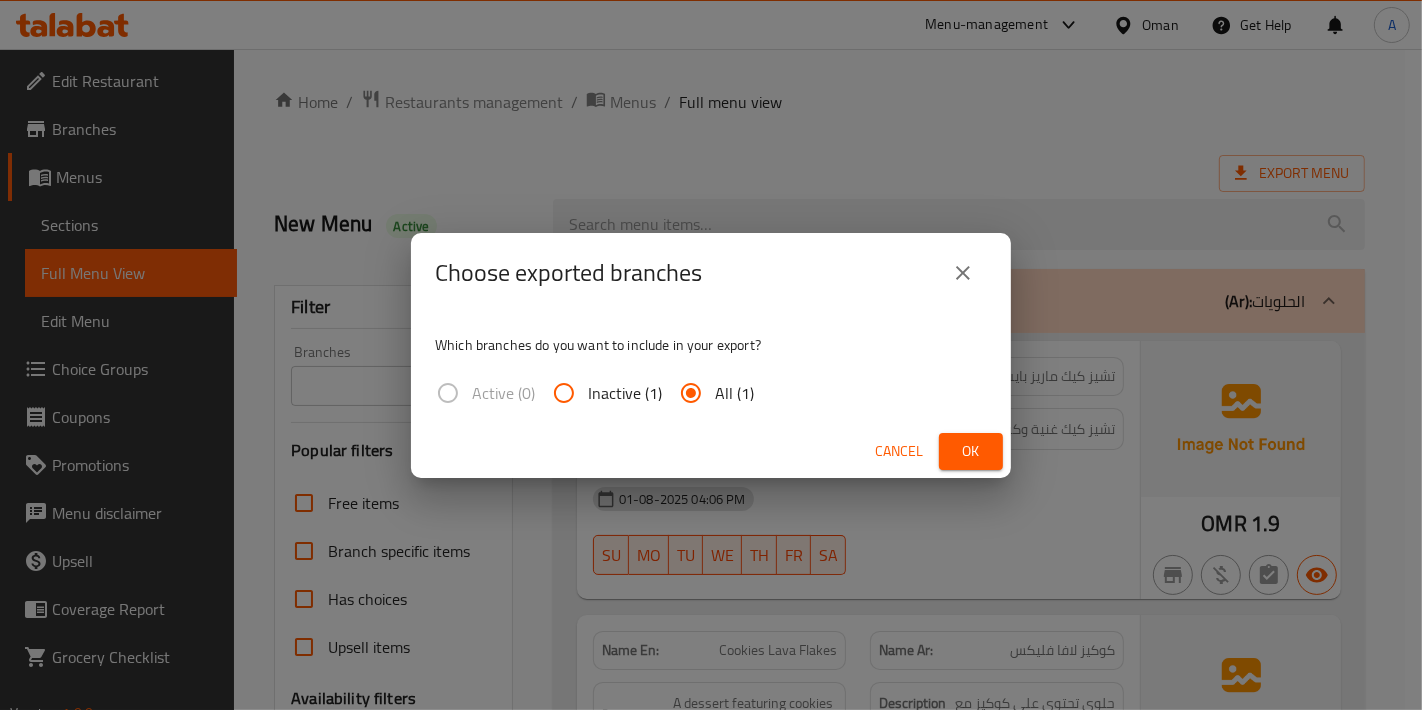 click on "Ok" at bounding box center [971, 451] 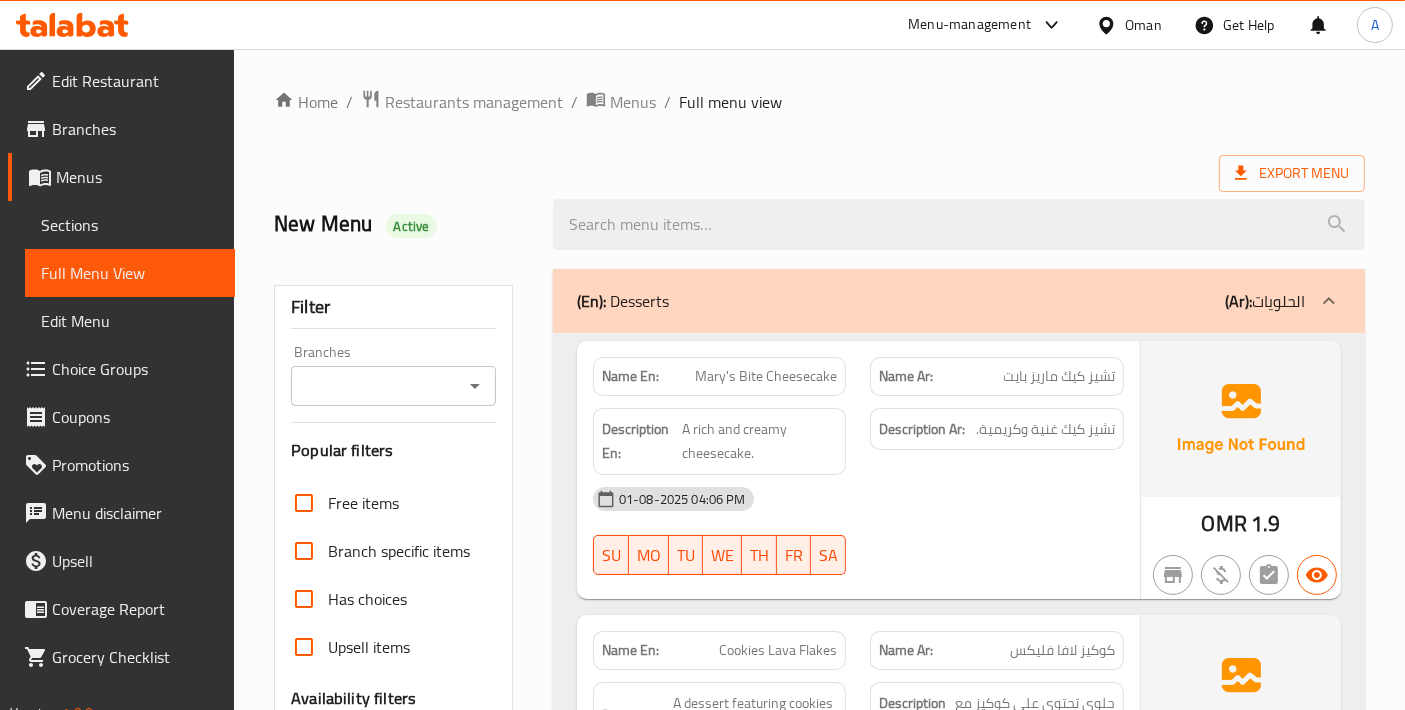 click on "Edit Restaurant" at bounding box center (121, 81) 